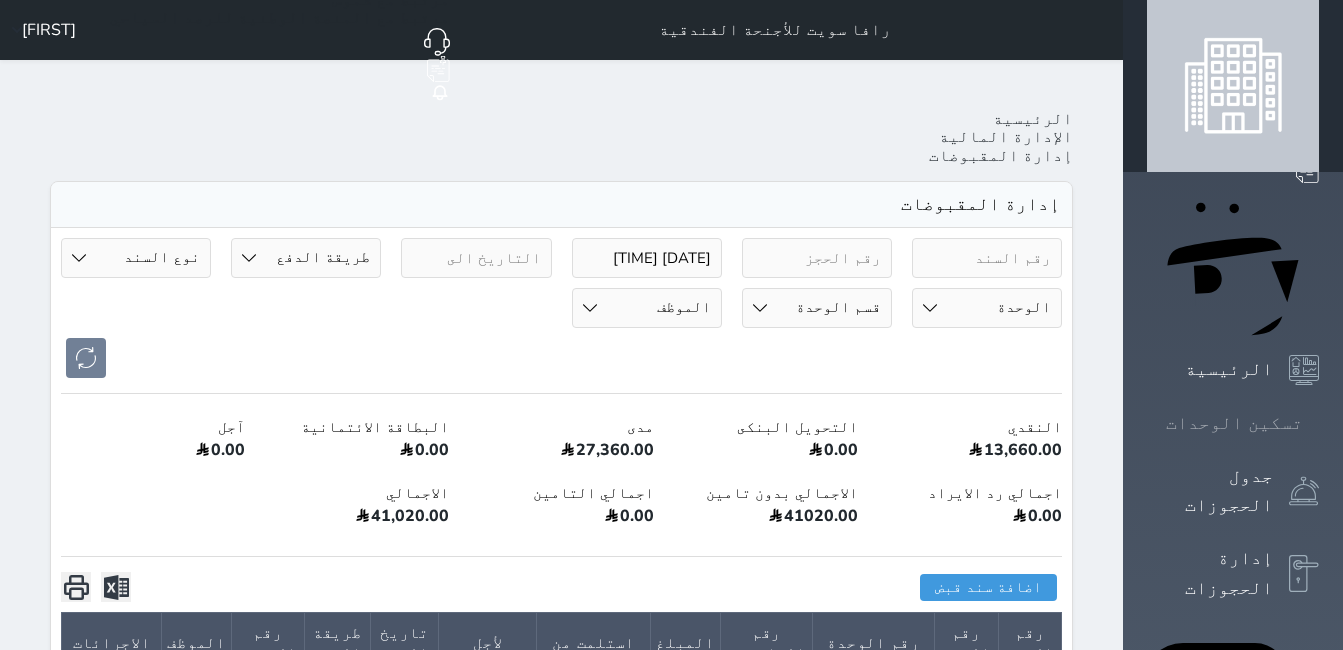 click 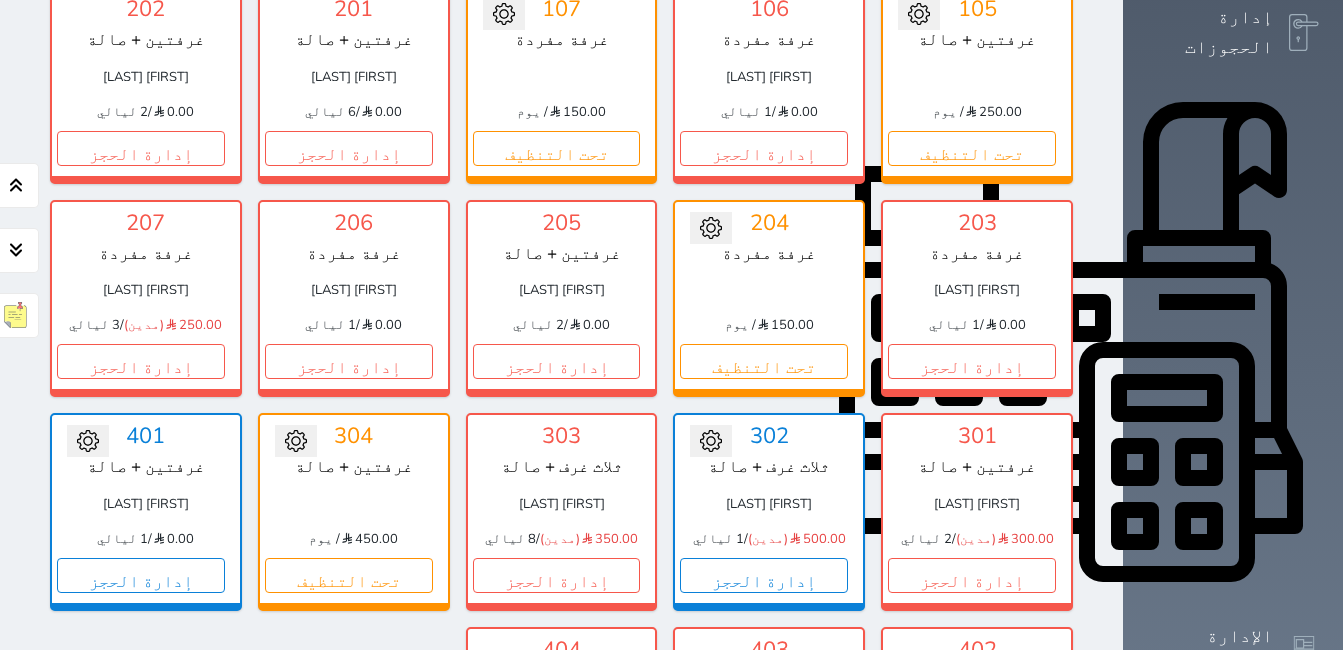 scroll, scrollTop: 778, scrollLeft: 0, axis: vertical 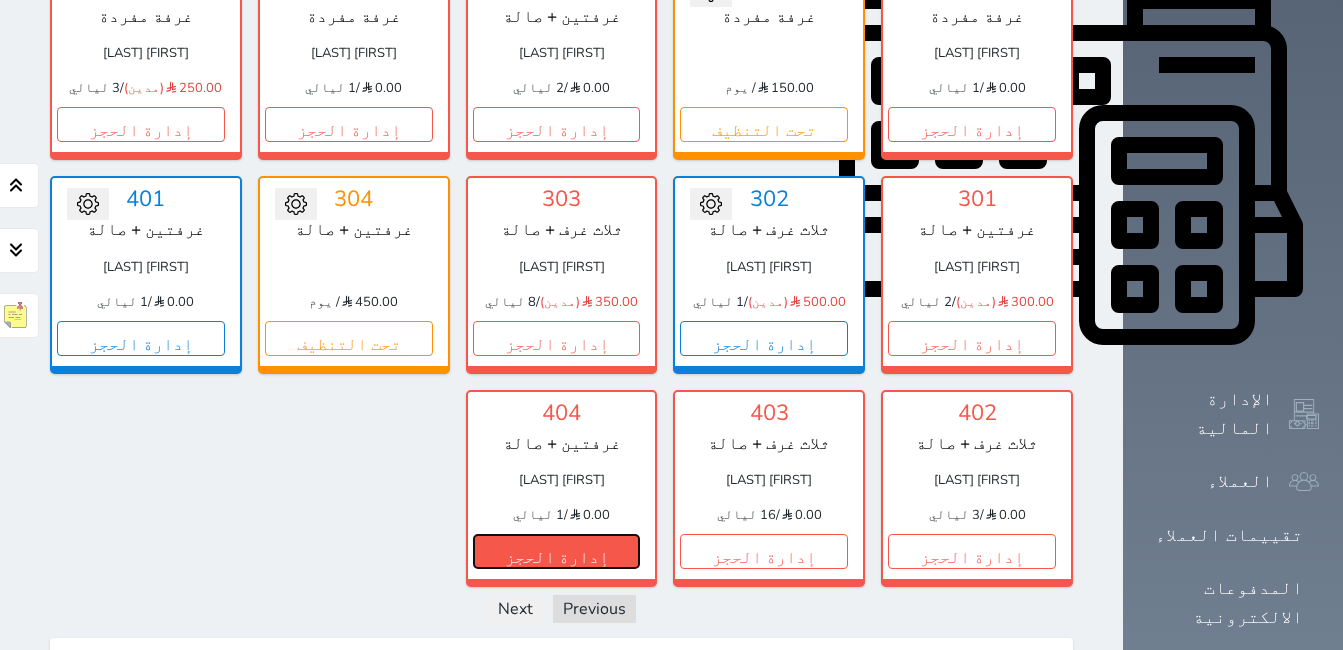 click on "إدارة الحجز" at bounding box center (557, 551) 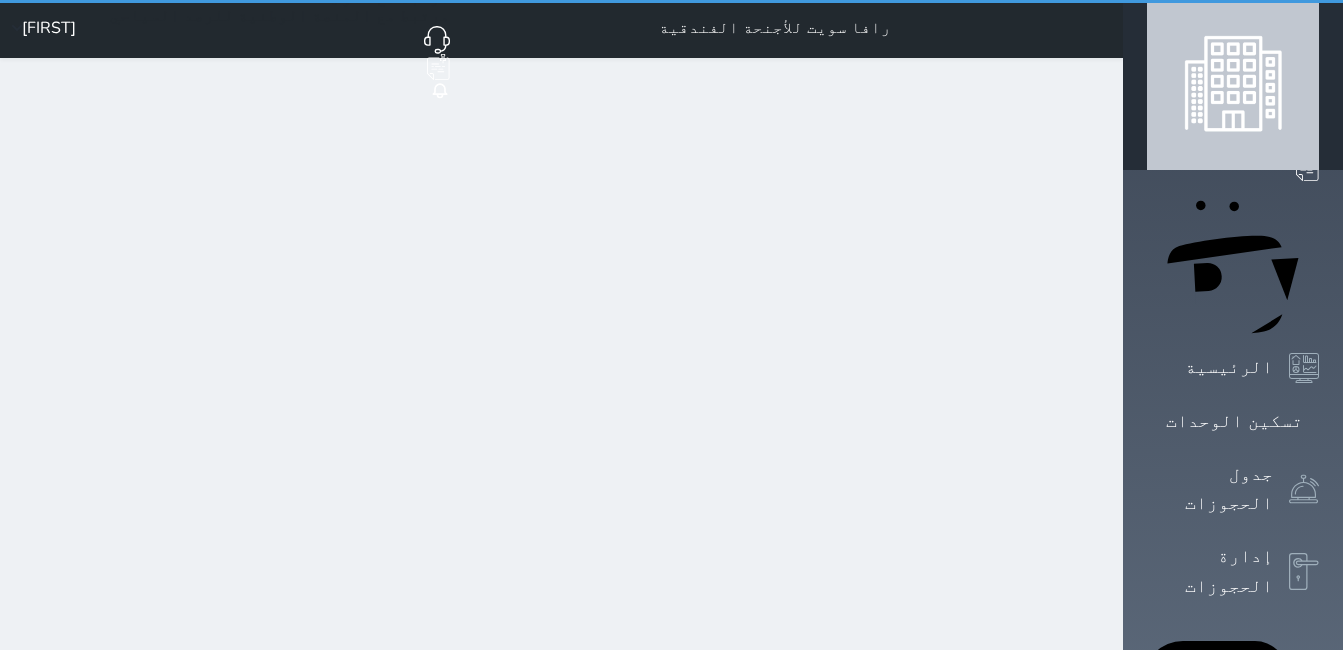 scroll, scrollTop: 0, scrollLeft: 0, axis: both 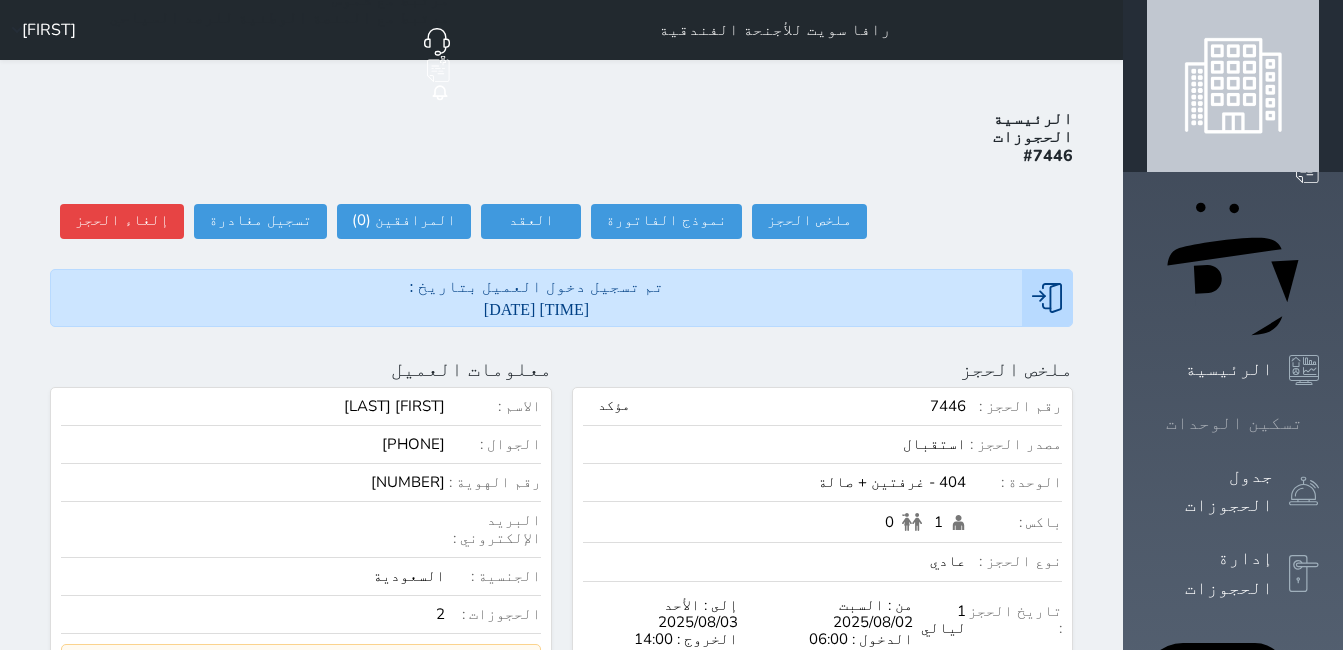 click at bounding box center (1319, 423) 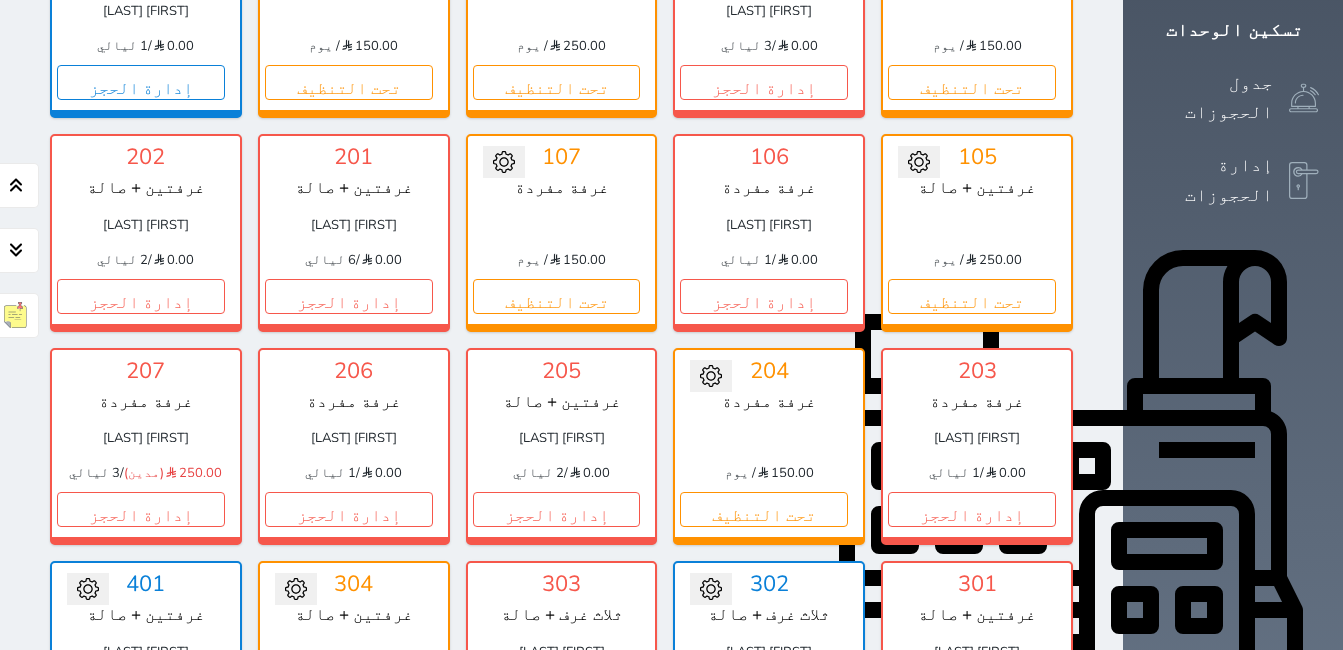 scroll, scrollTop: 400, scrollLeft: 0, axis: vertical 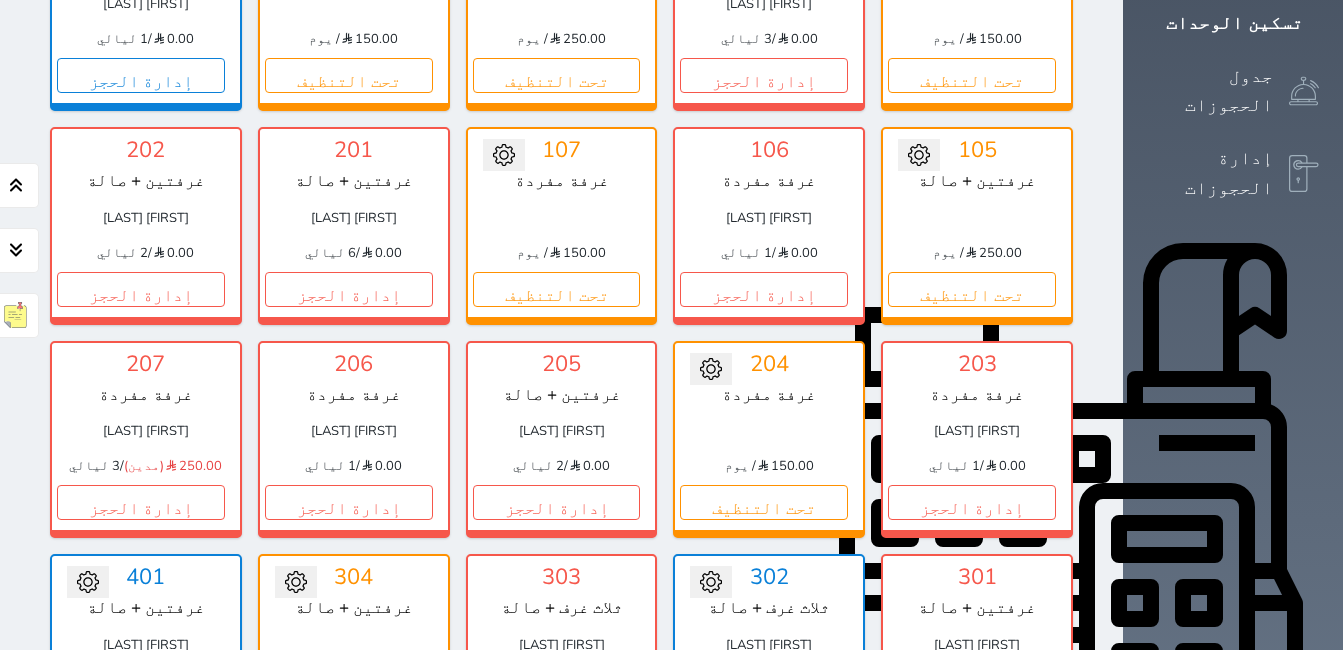 click on "إدارة الحجز" at bounding box center [557, 716] 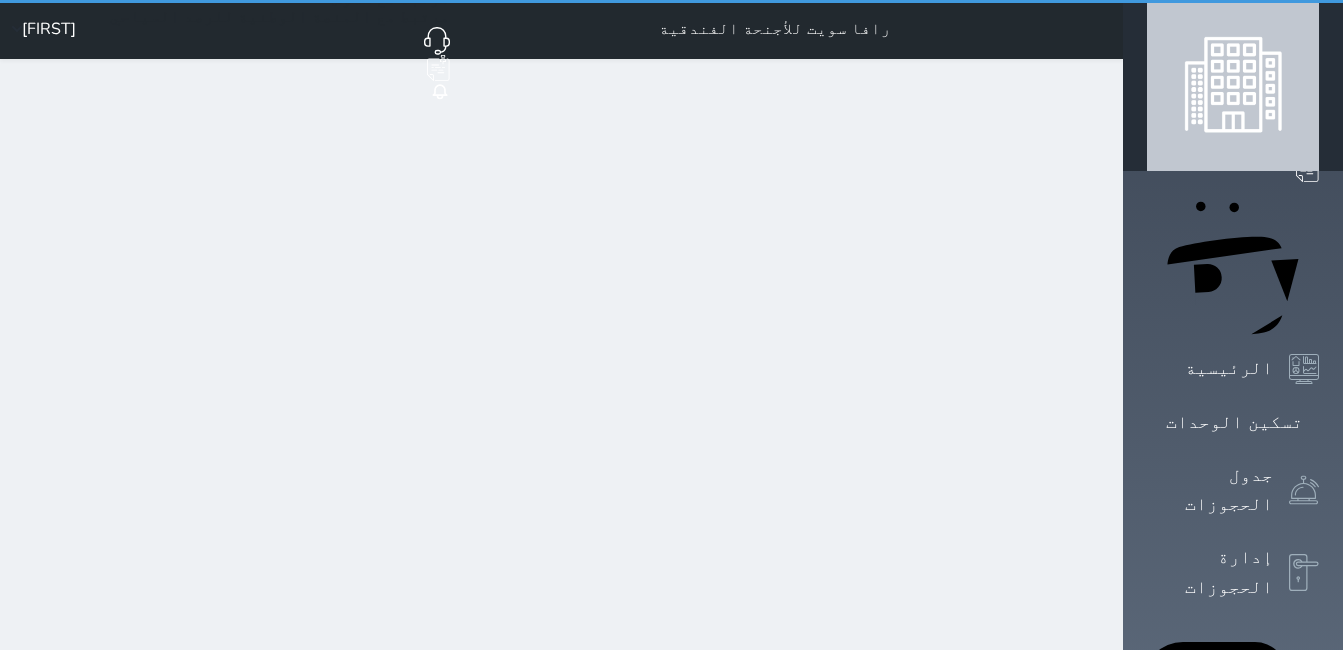 scroll, scrollTop: 0, scrollLeft: 0, axis: both 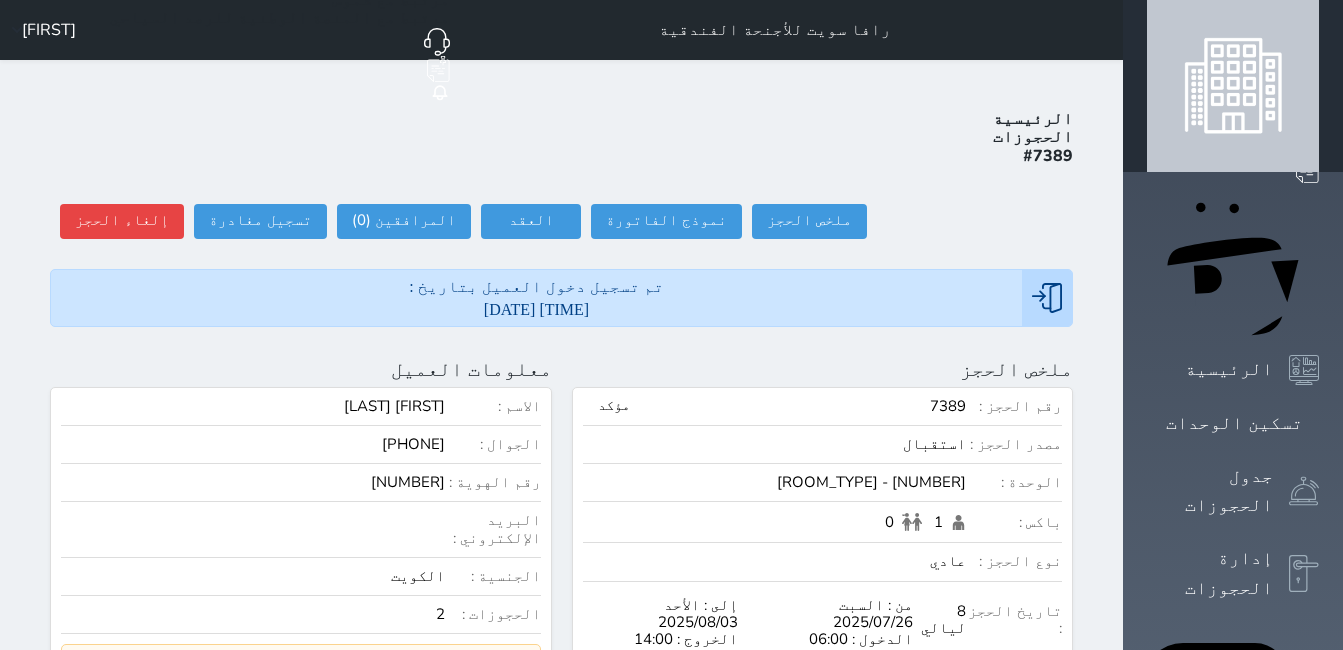 select 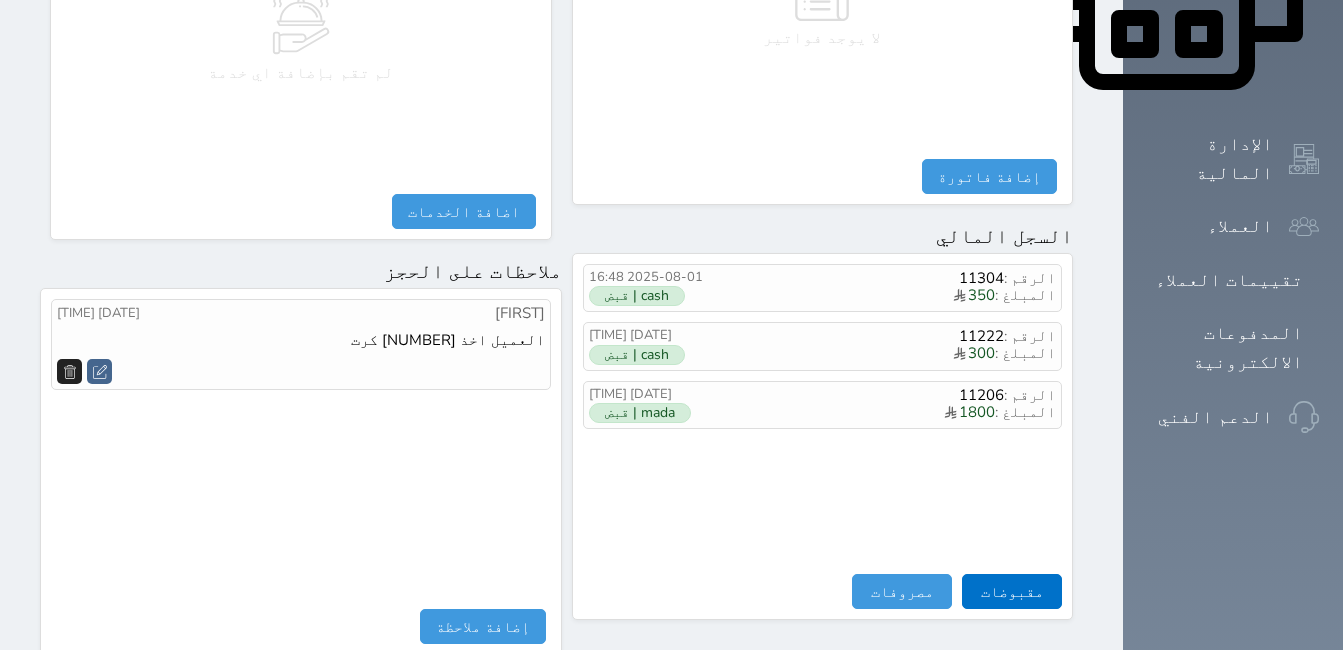 scroll, scrollTop: 1130, scrollLeft: 0, axis: vertical 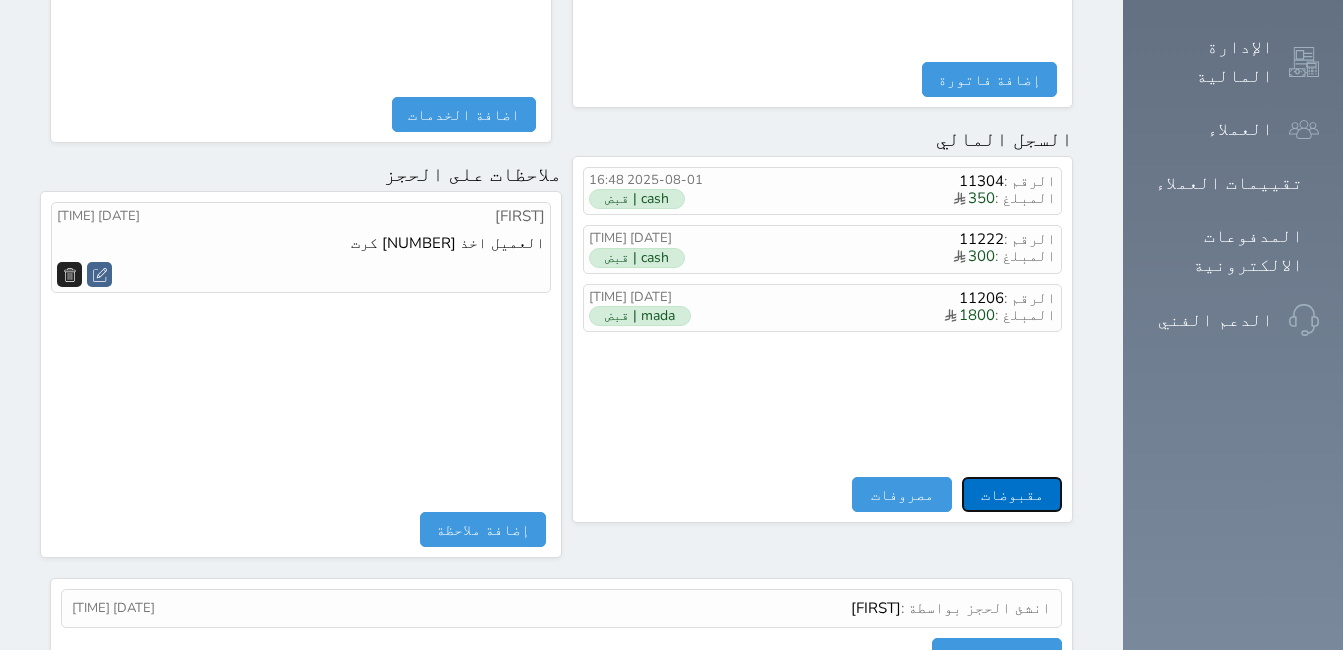 click on "مقبوضات" at bounding box center [1012, 494] 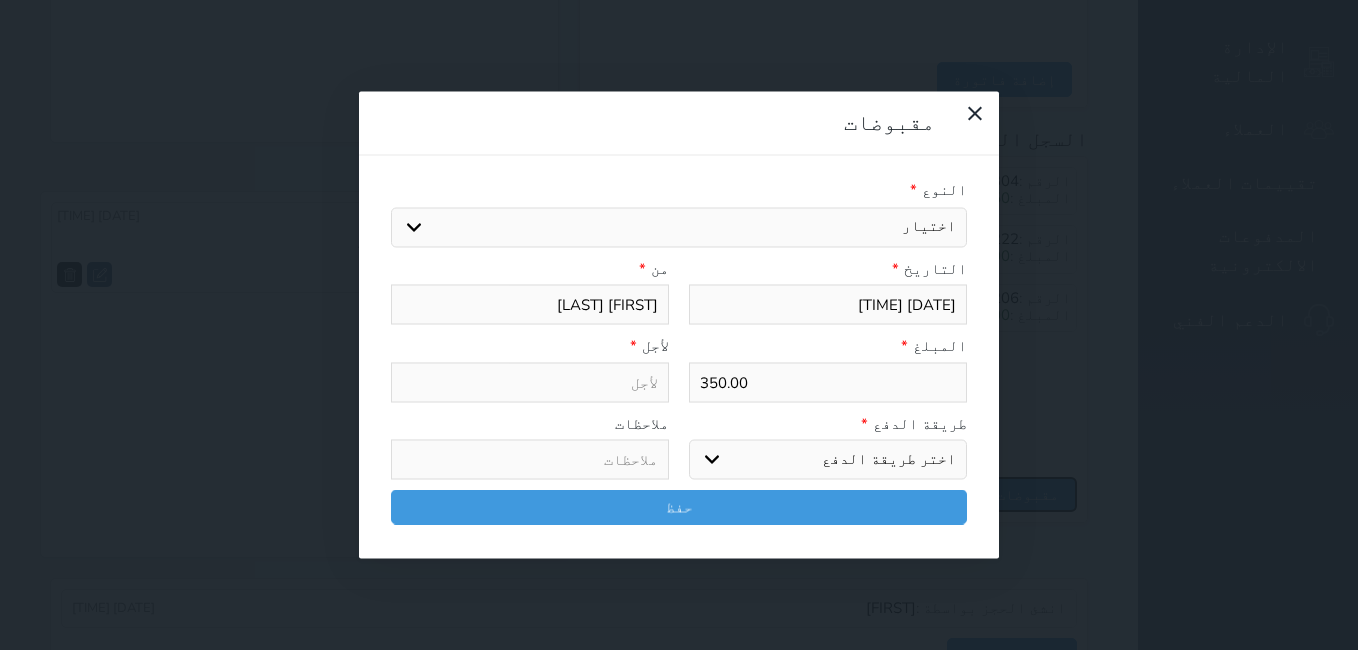select 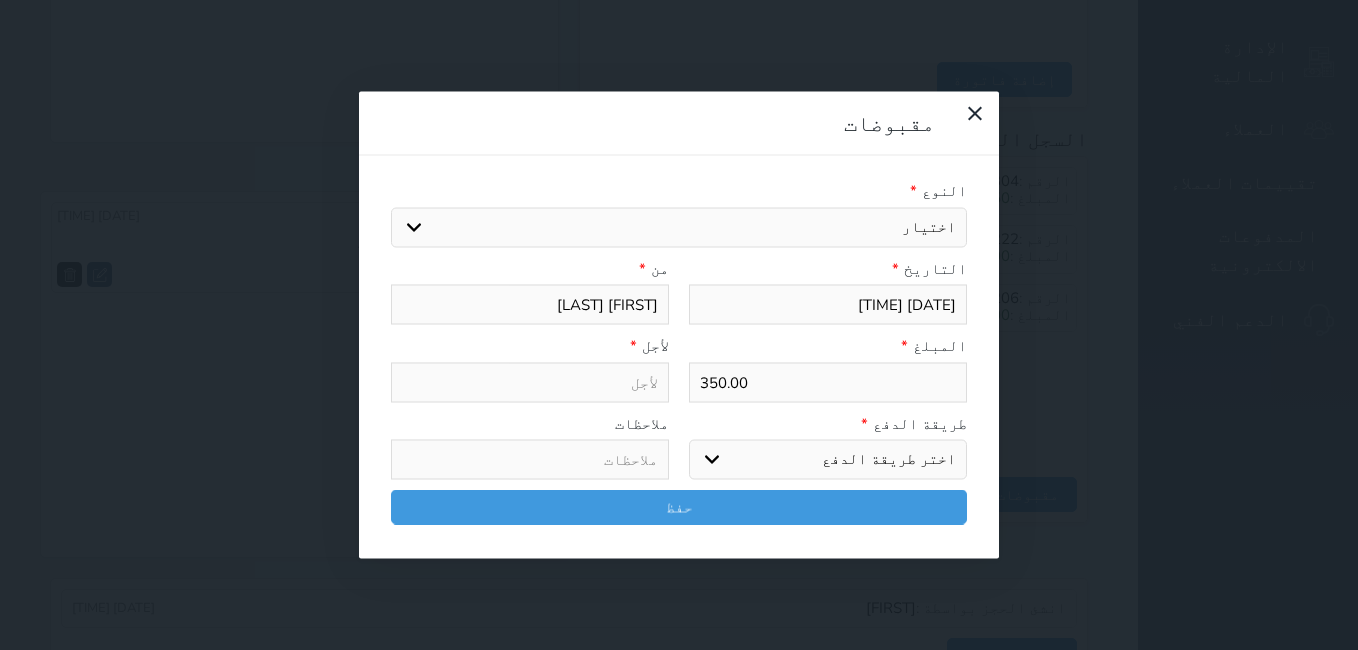 click on "اختيار   مقبوضات عامة قيمة إيجار فواتير تامين عربون لا ينطبق آخر مغسلة واي فاي - الإنترنت مواقف السيارات طعام الأغذية والمشروبات مشروبات المشروبات الباردة المشروبات الساخنة الإفطار غداء عشاء مخبز و كعك حمام سباحة الصالة الرياضية سبا و خدمات الجمال اختيار وإسقاط (خدمات النقل) ميني بار كابل - تلفزيون سرير إضافي تصفيف الشعر التسوق خدمات الجولات السياحية المنظمة خدمات الدليل السياحي" at bounding box center (679, 227) 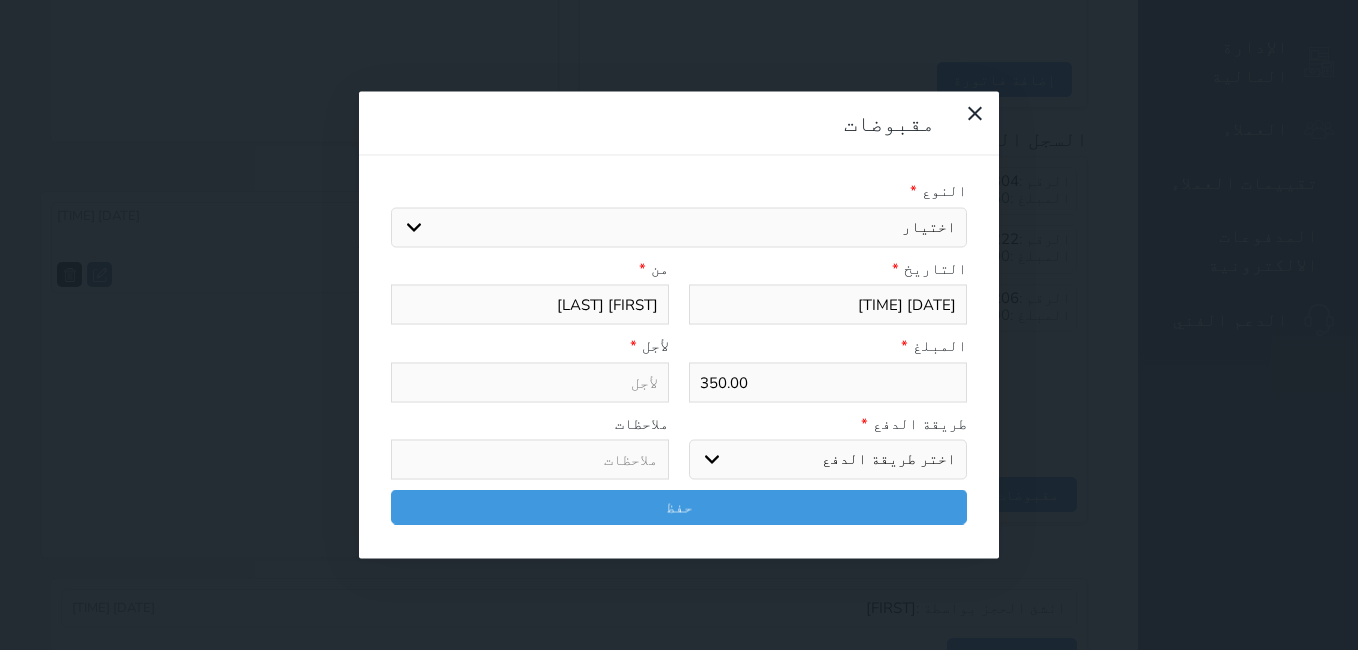 select 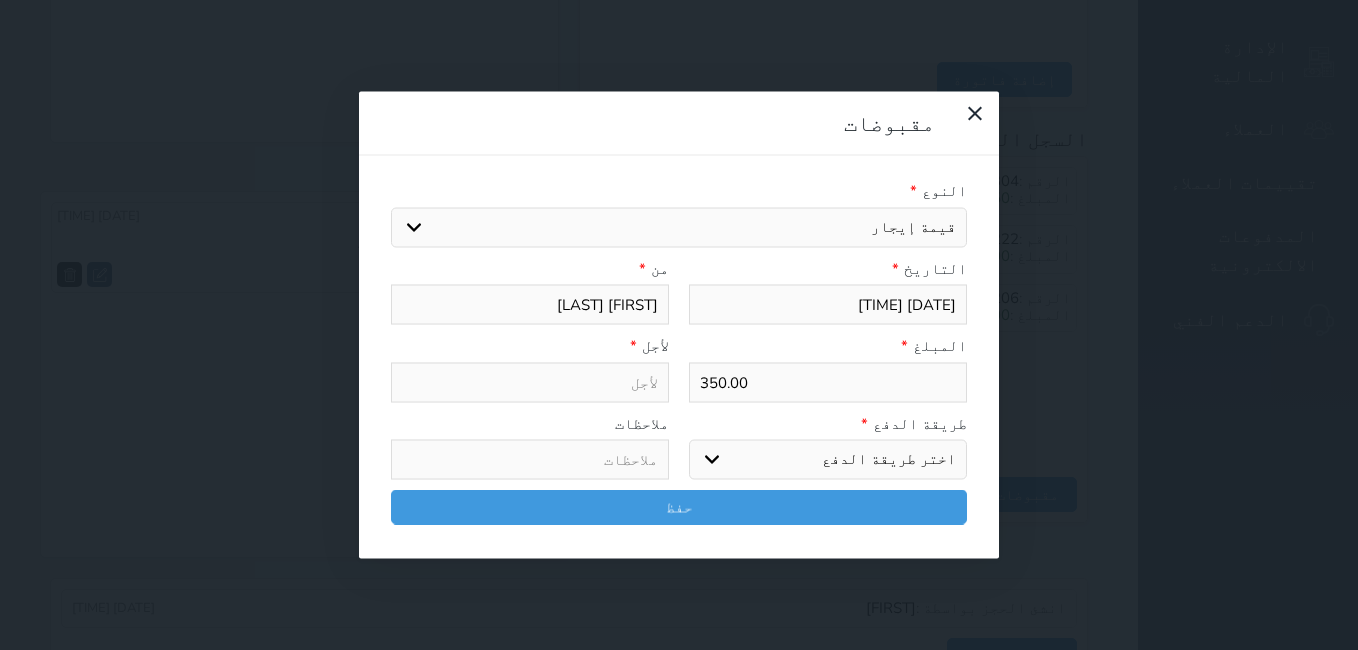 click on "اختيار   مقبوضات عامة قيمة إيجار فواتير تامين عربون لا ينطبق آخر مغسلة واي فاي - الإنترنت مواقف السيارات طعام الأغذية والمشروبات مشروبات المشروبات الباردة المشروبات الساخنة الإفطار غداء عشاء مخبز و كعك حمام سباحة الصالة الرياضية سبا و خدمات الجمال اختيار وإسقاط (خدمات النقل) ميني بار كابل - تلفزيون سرير إضافي تصفيف الشعر التسوق خدمات الجولات السياحية المنظمة خدمات الدليل السياحي" at bounding box center (679, 227) 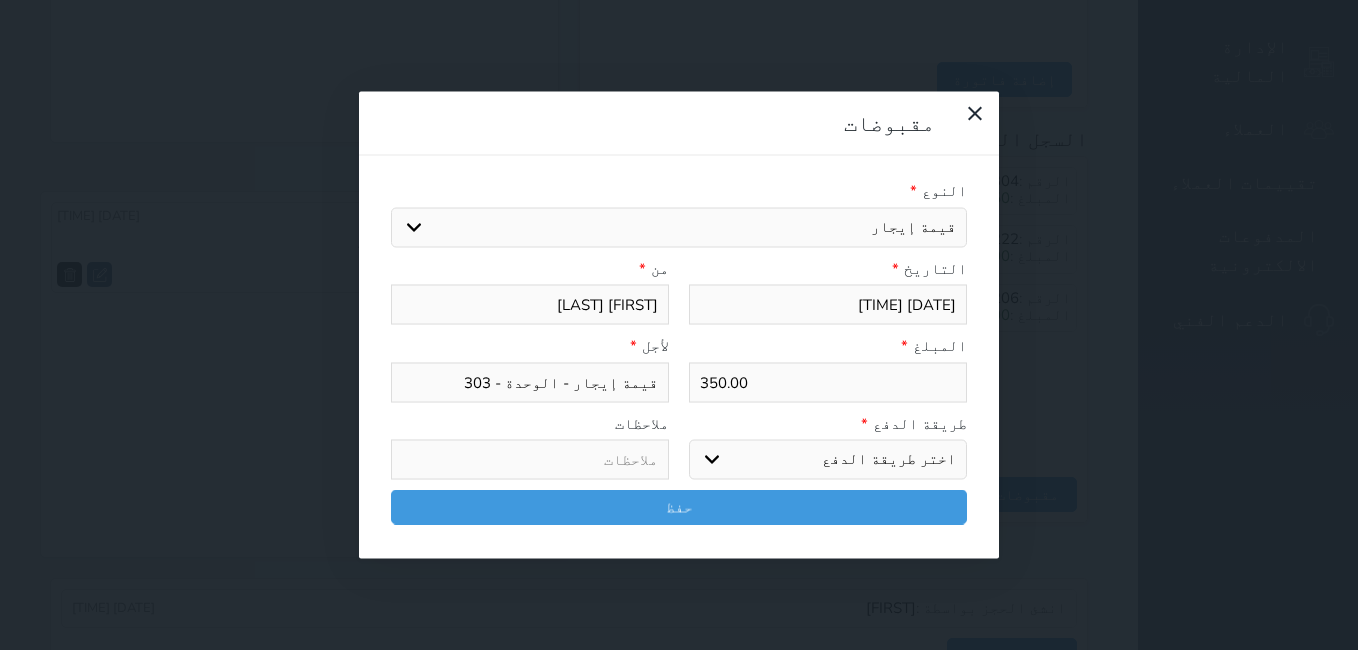 drag, startPoint x: 944, startPoint y: 367, endPoint x: 944, endPoint y: 388, distance: 21 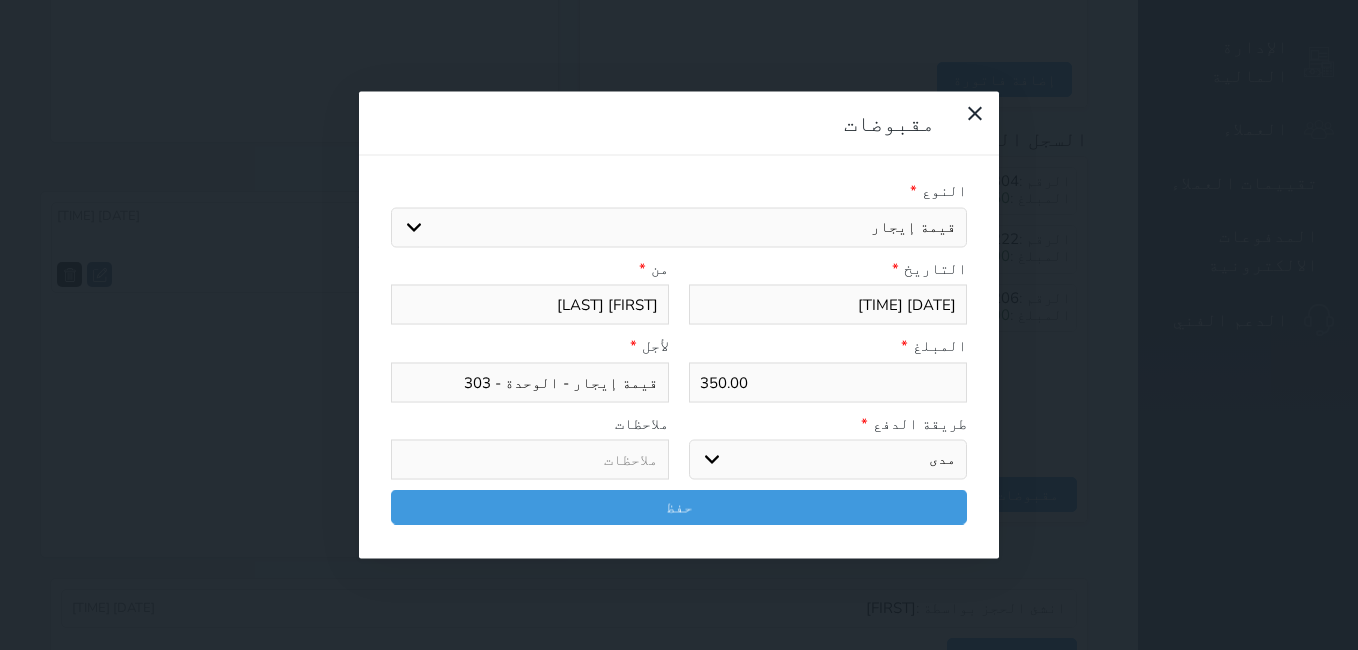 click on "اختر طريقة الدفع   دفع نقدى   تحويل بنكى   مدى   بطاقة ائتمان   آجل" at bounding box center [828, 460] 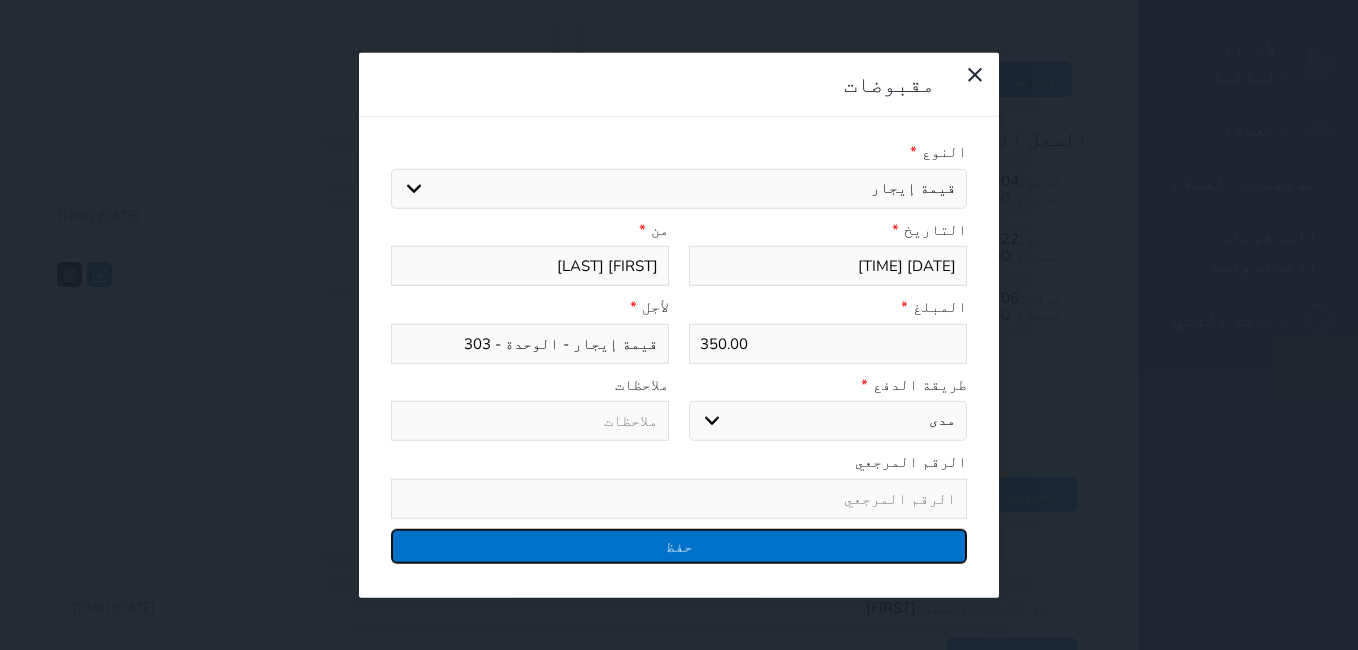 click on "حفظ" at bounding box center (679, 545) 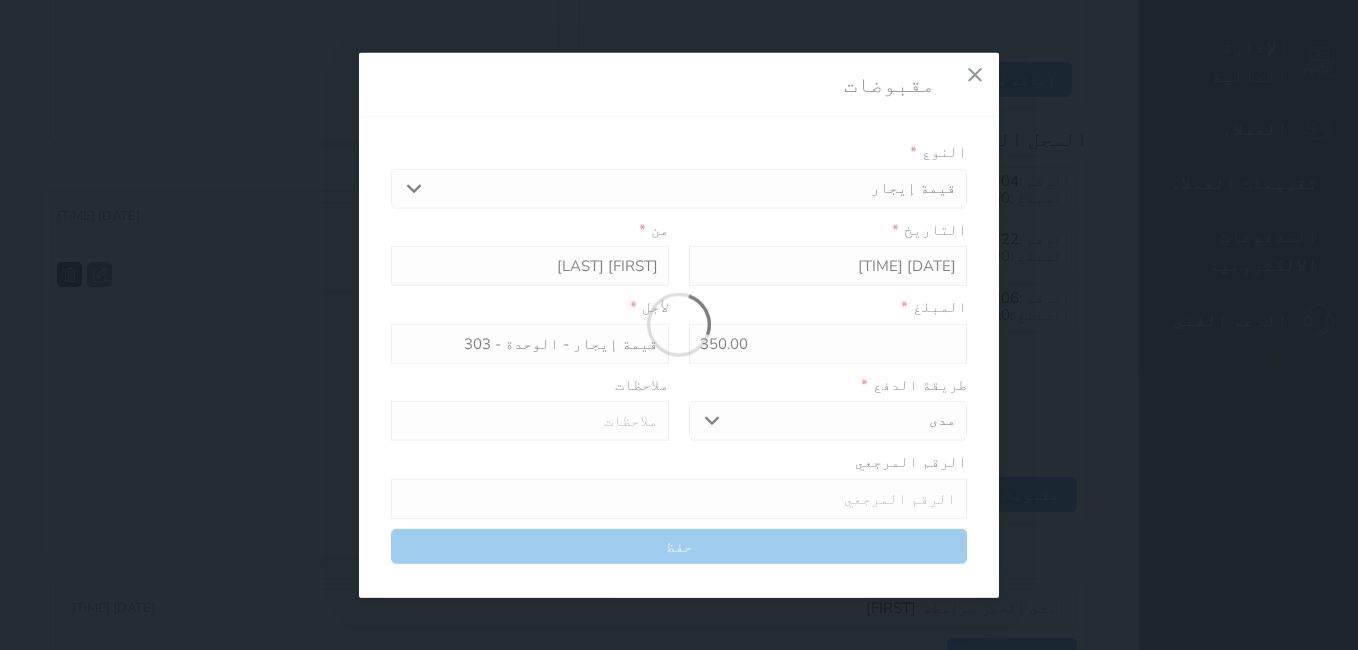 select 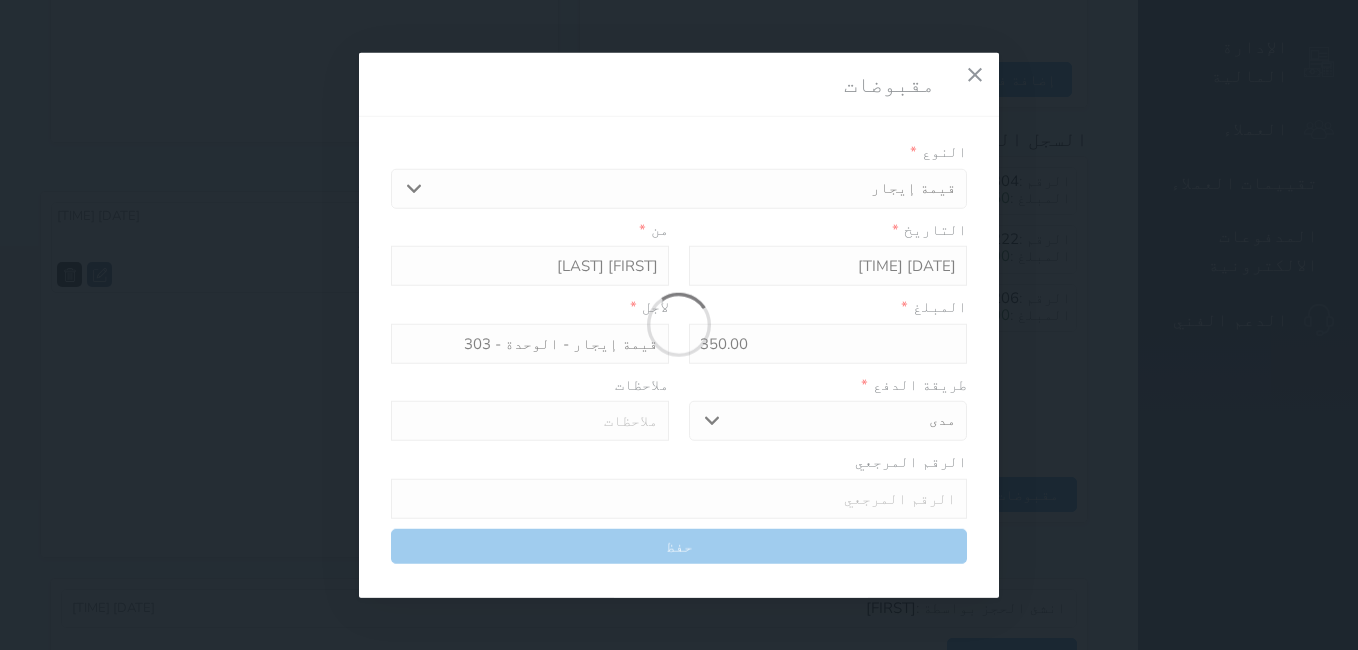 type 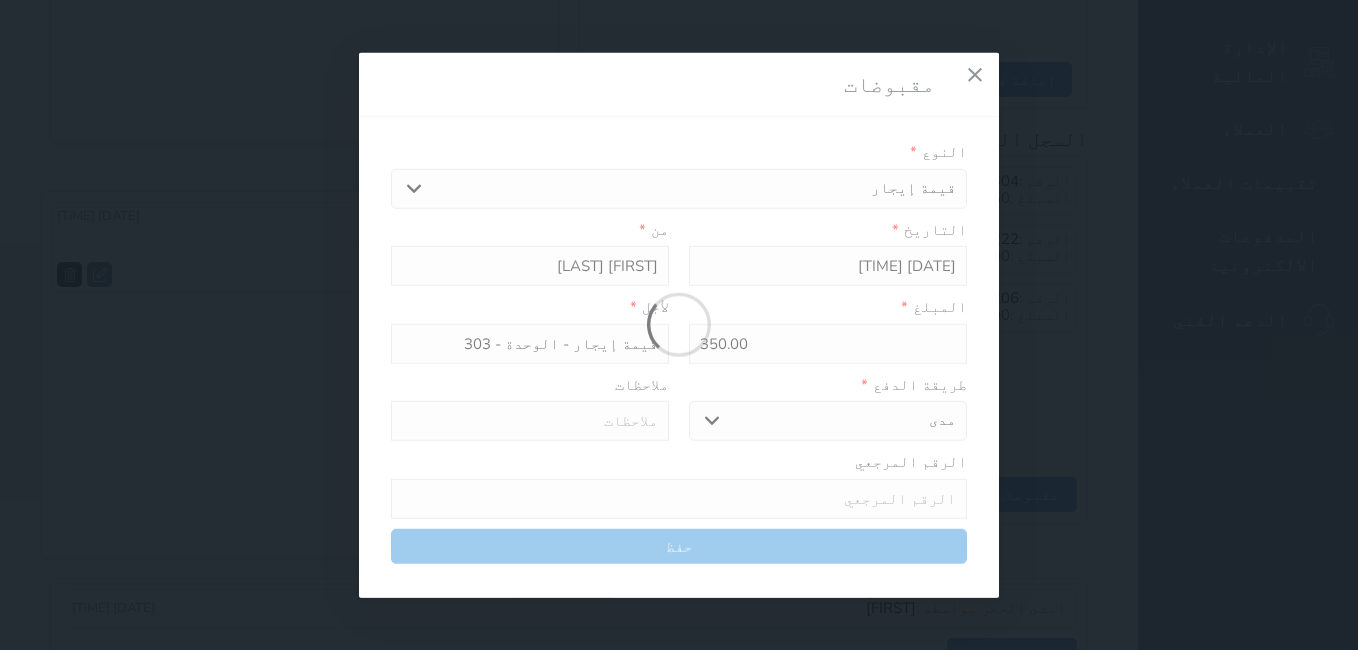 type on "0" 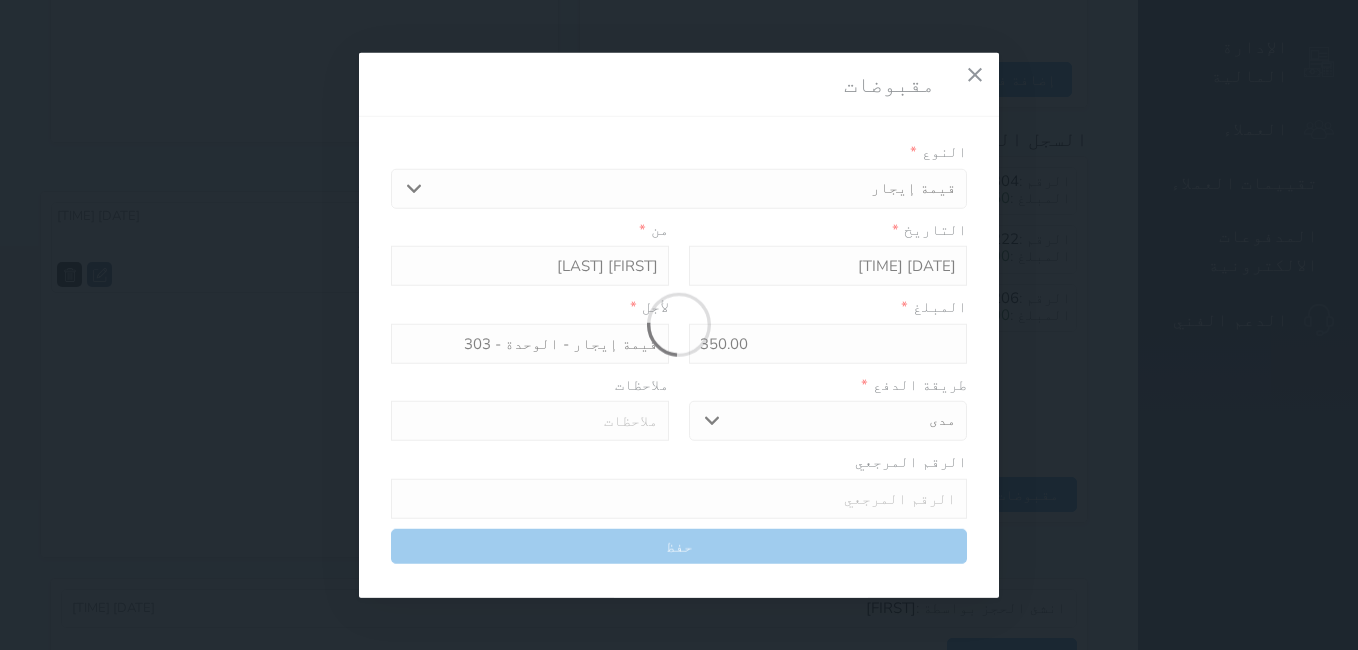select 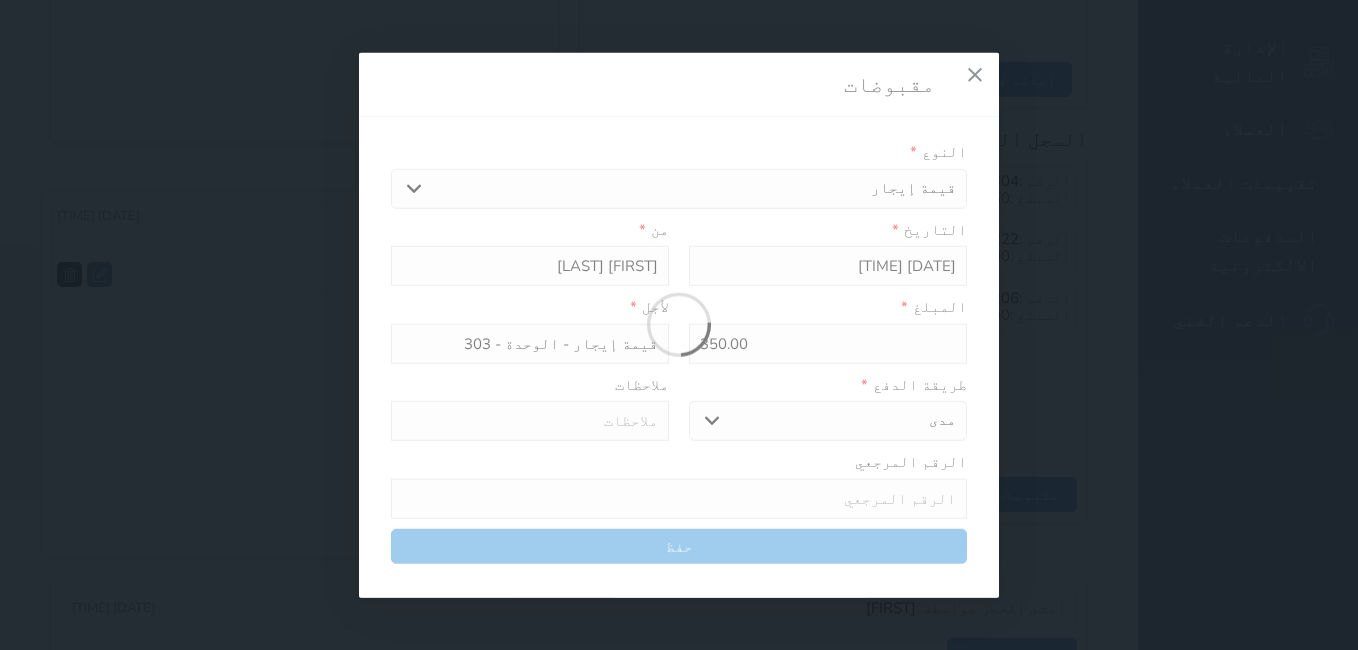 type on "0" 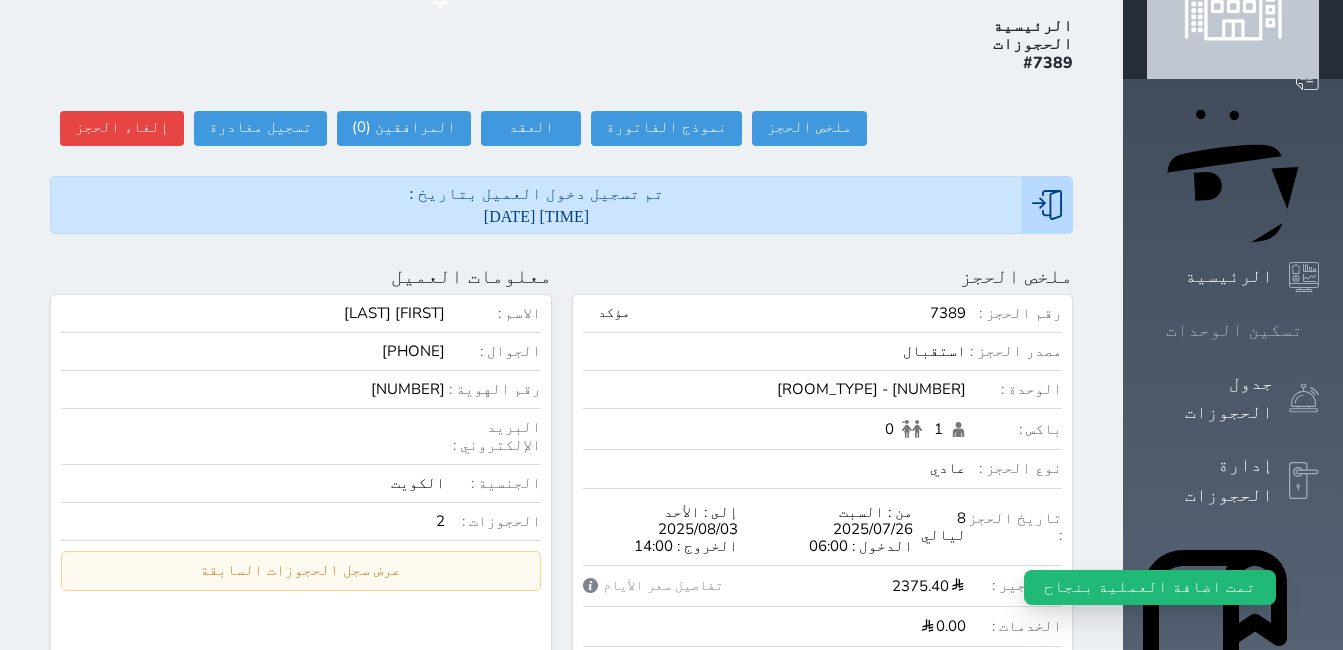 scroll, scrollTop: 0, scrollLeft: 0, axis: both 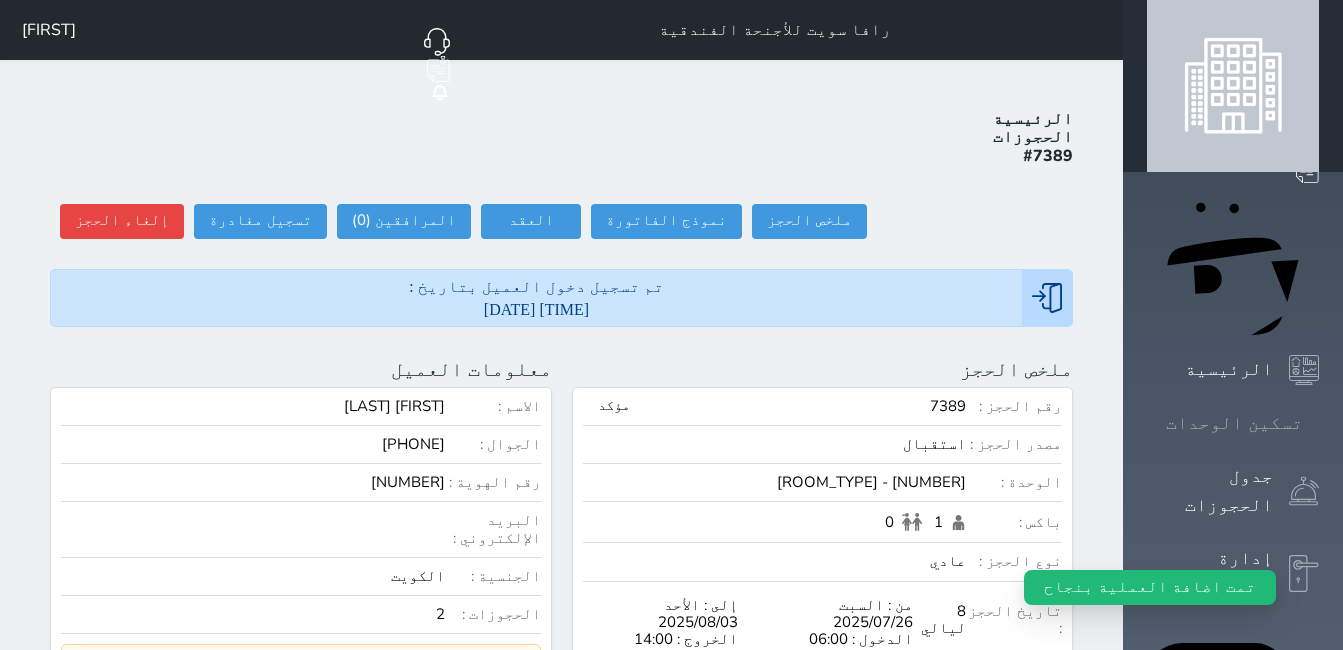 click at bounding box center (1319, 423) 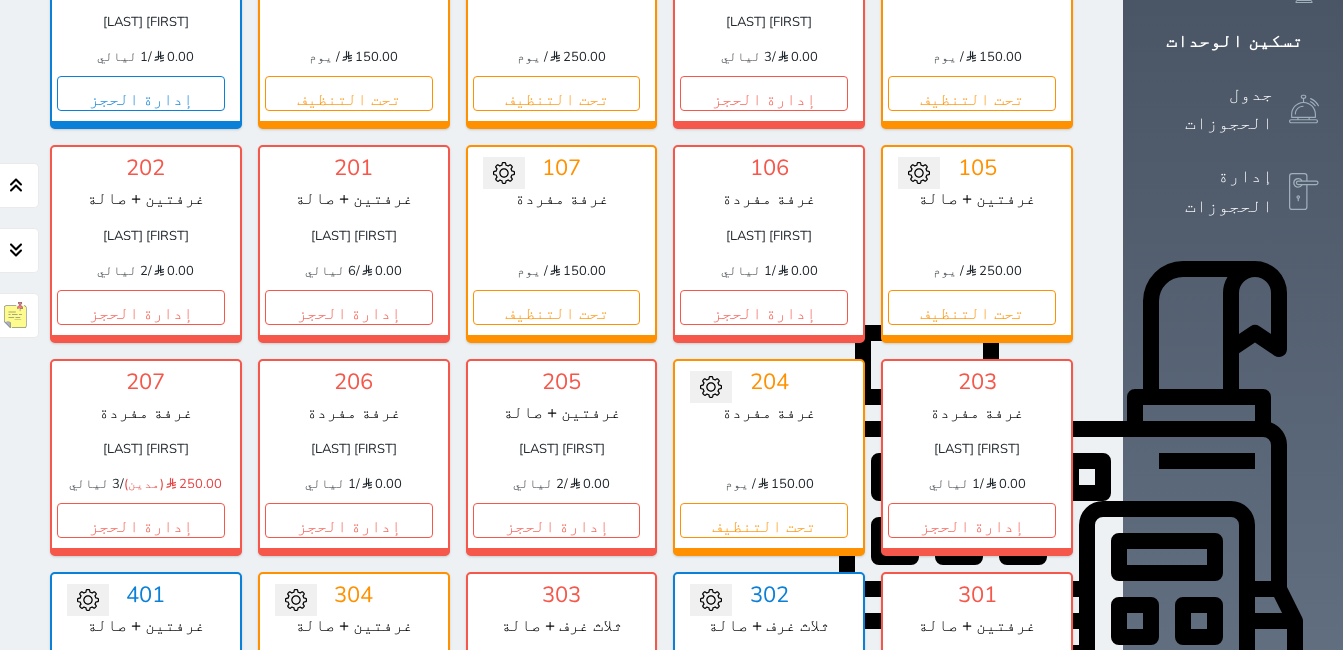scroll, scrollTop: 200, scrollLeft: 0, axis: vertical 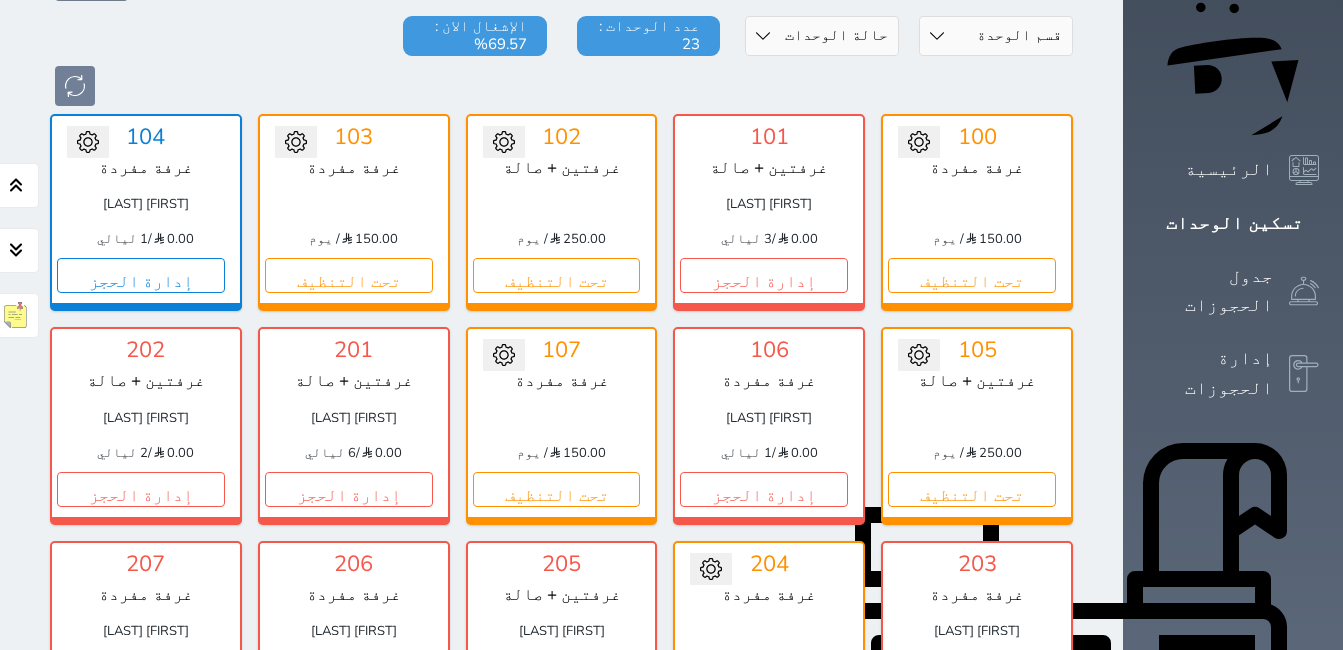 click 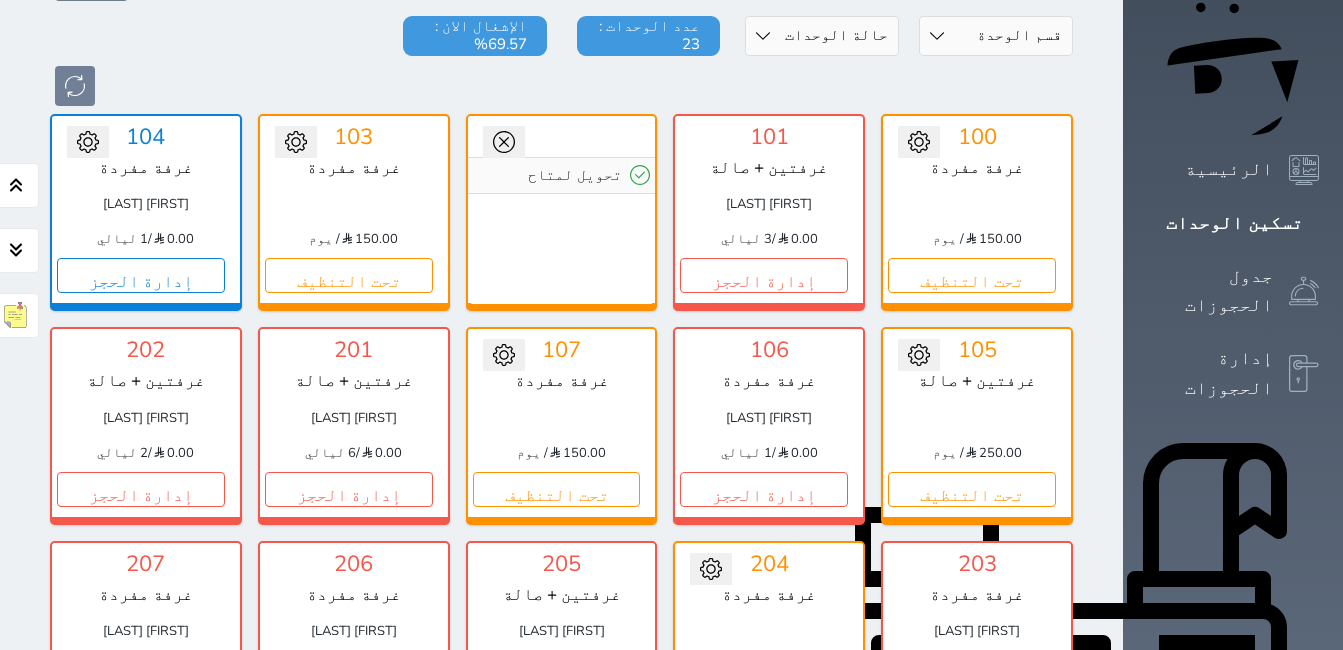 click at bounding box center (504, 142) 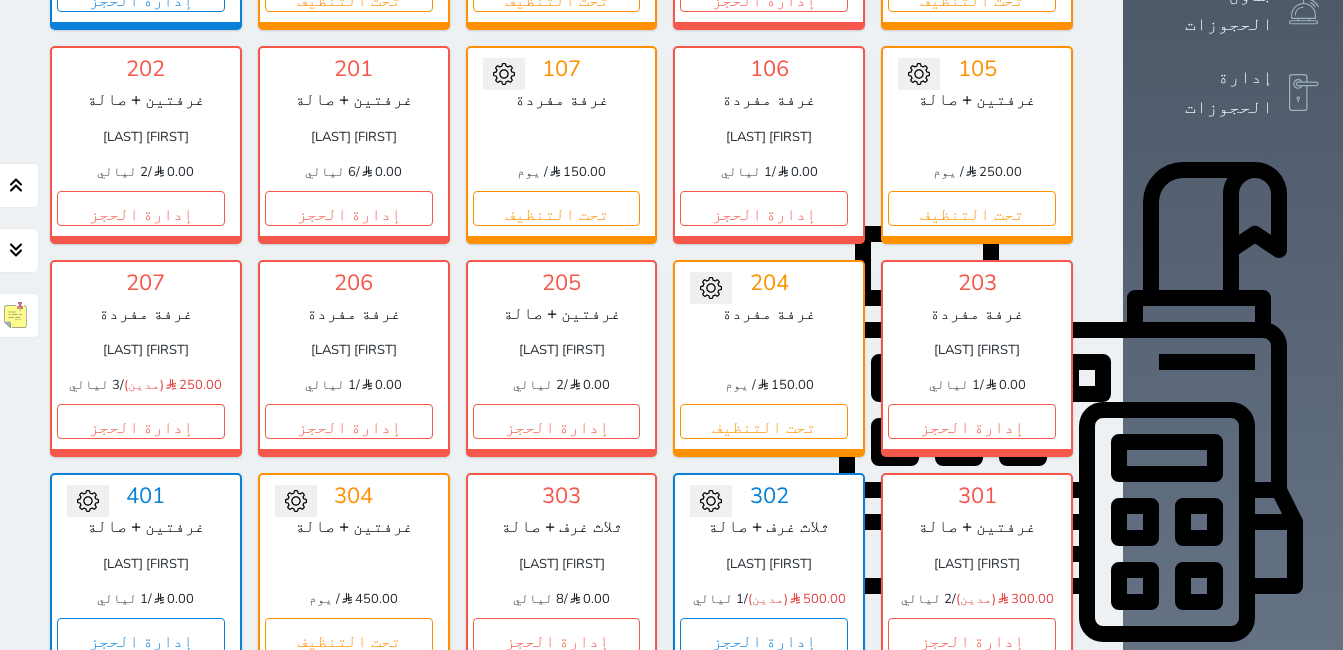 scroll, scrollTop: 500, scrollLeft: 0, axis: vertical 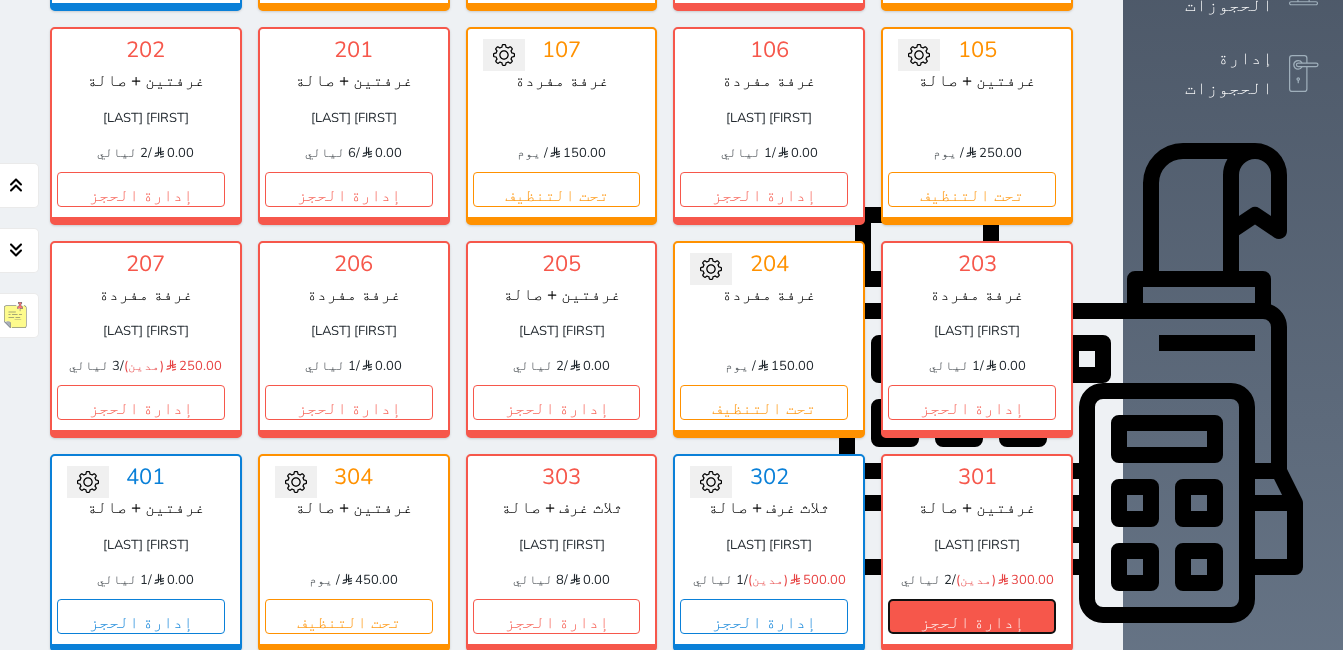 click on "إدارة الحجز" at bounding box center [972, 616] 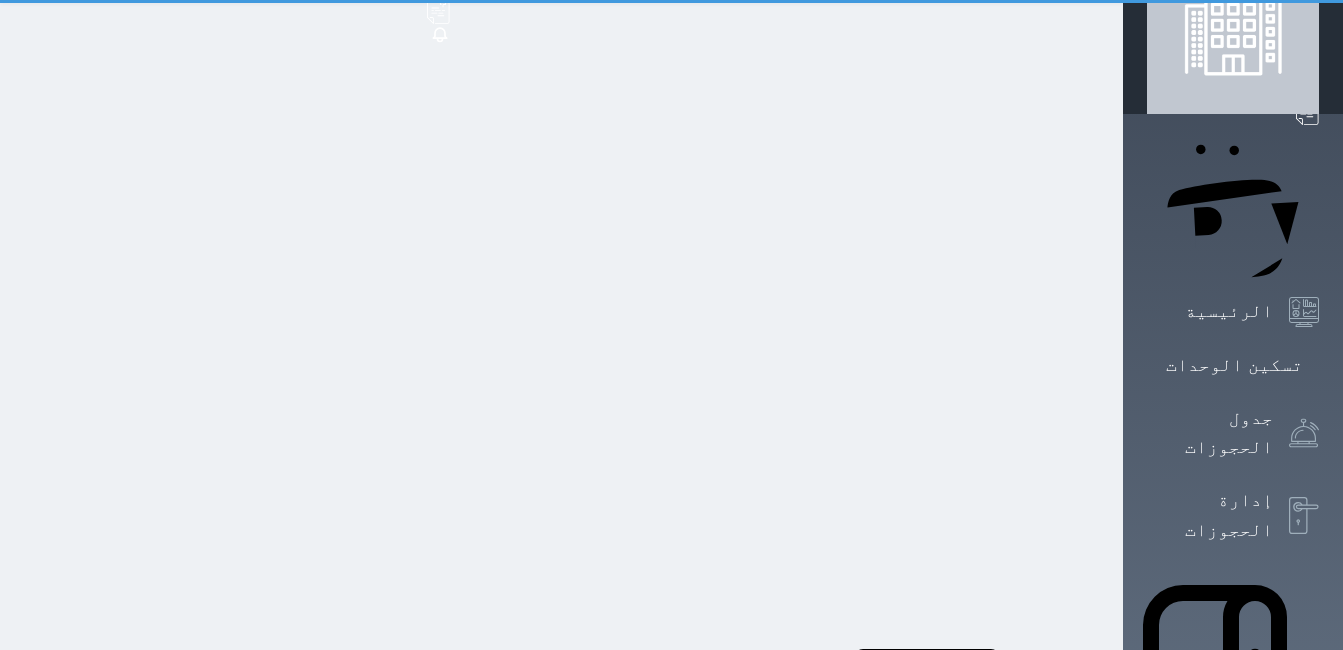 scroll, scrollTop: 0, scrollLeft: 0, axis: both 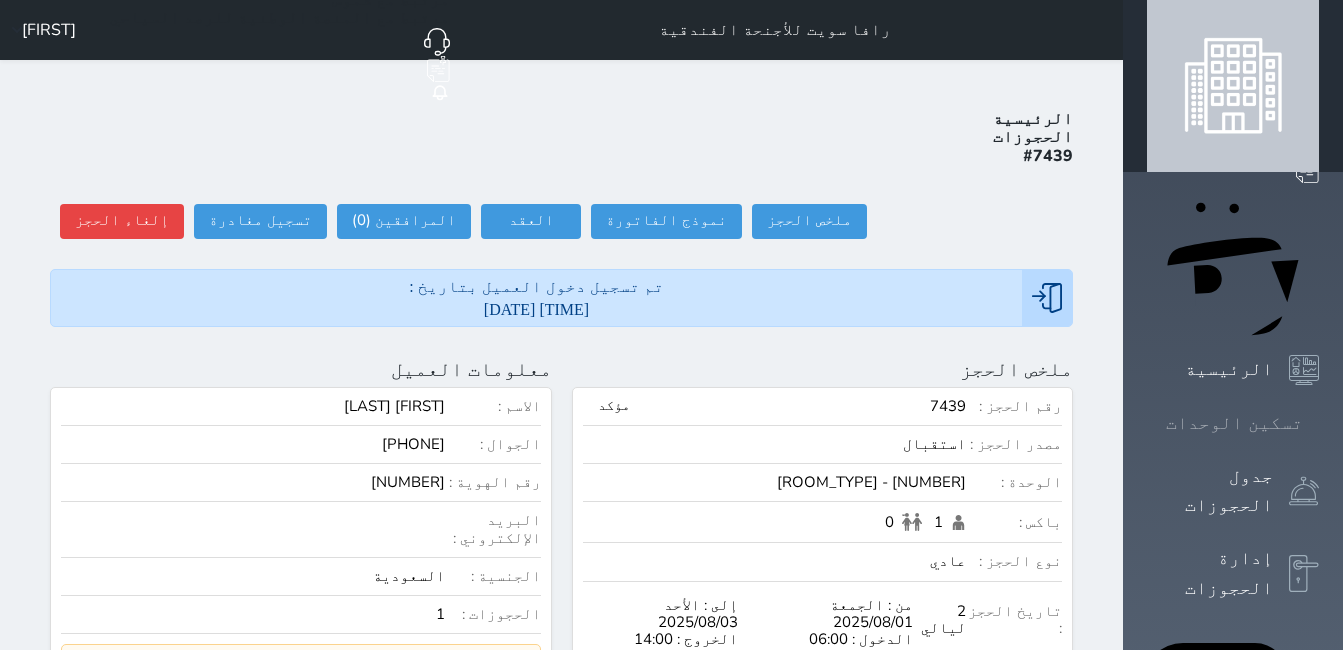 click on "تسكين الوحدات" at bounding box center [1234, 423] 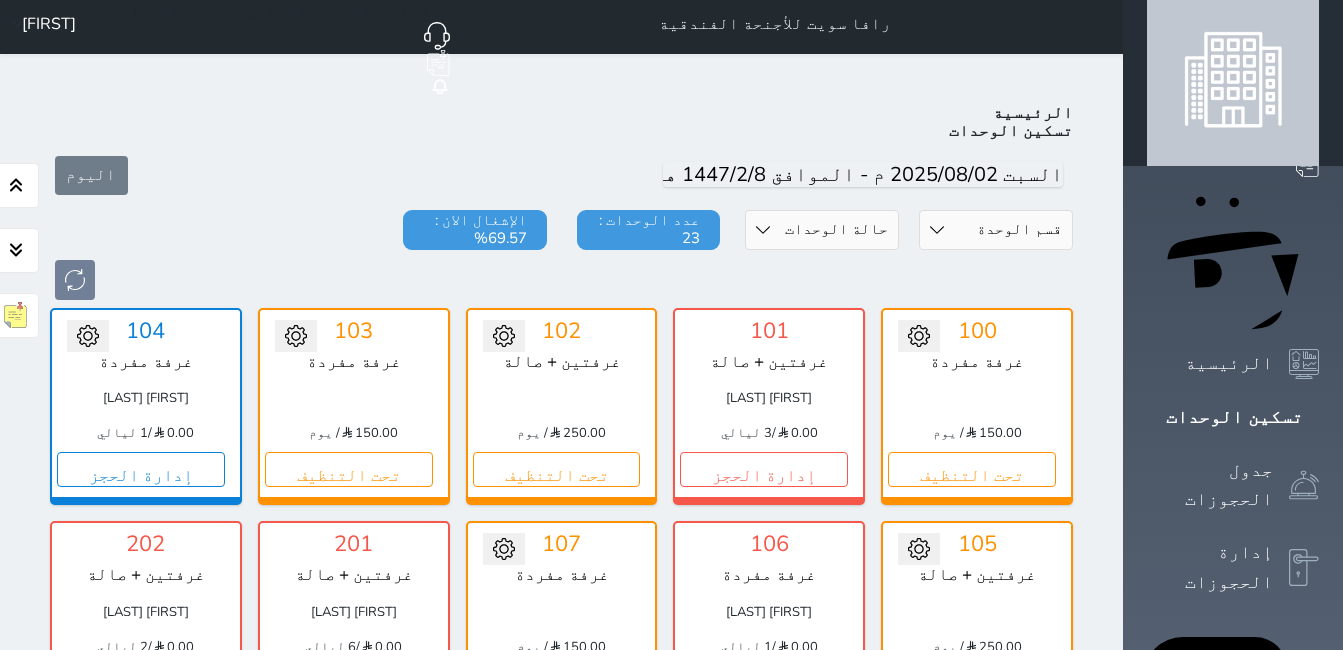 scroll, scrollTop: 0, scrollLeft: 0, axis: both 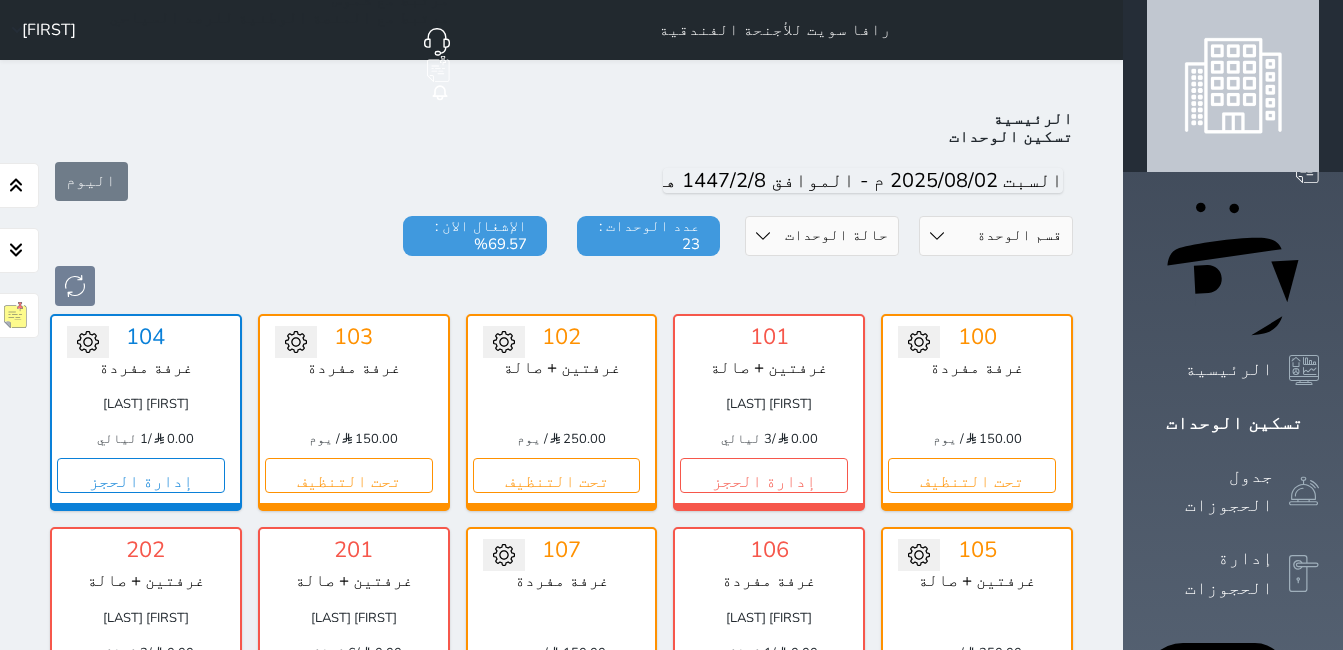 click on "رعـــــــد" at bounding box center [40, 30] 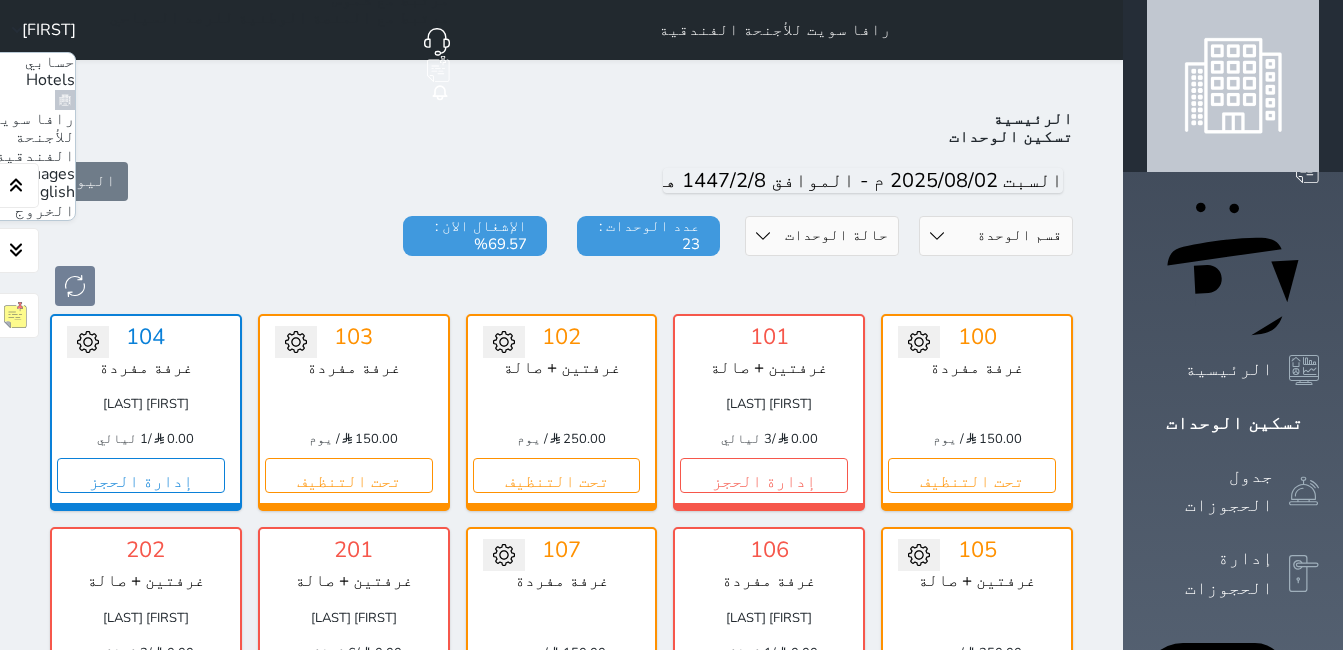 click on "الخروج" at bounding box center [45, 211] 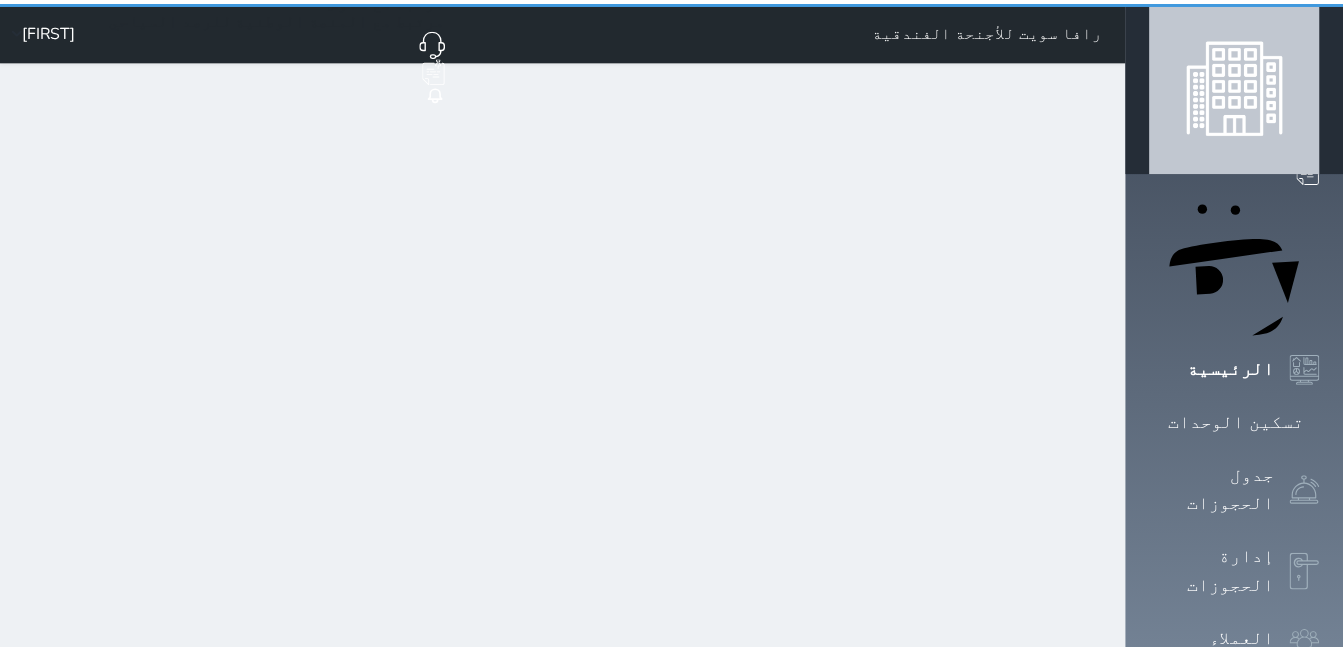 scroll, scrollTop: 0, scrollLeft: 0, axis: both 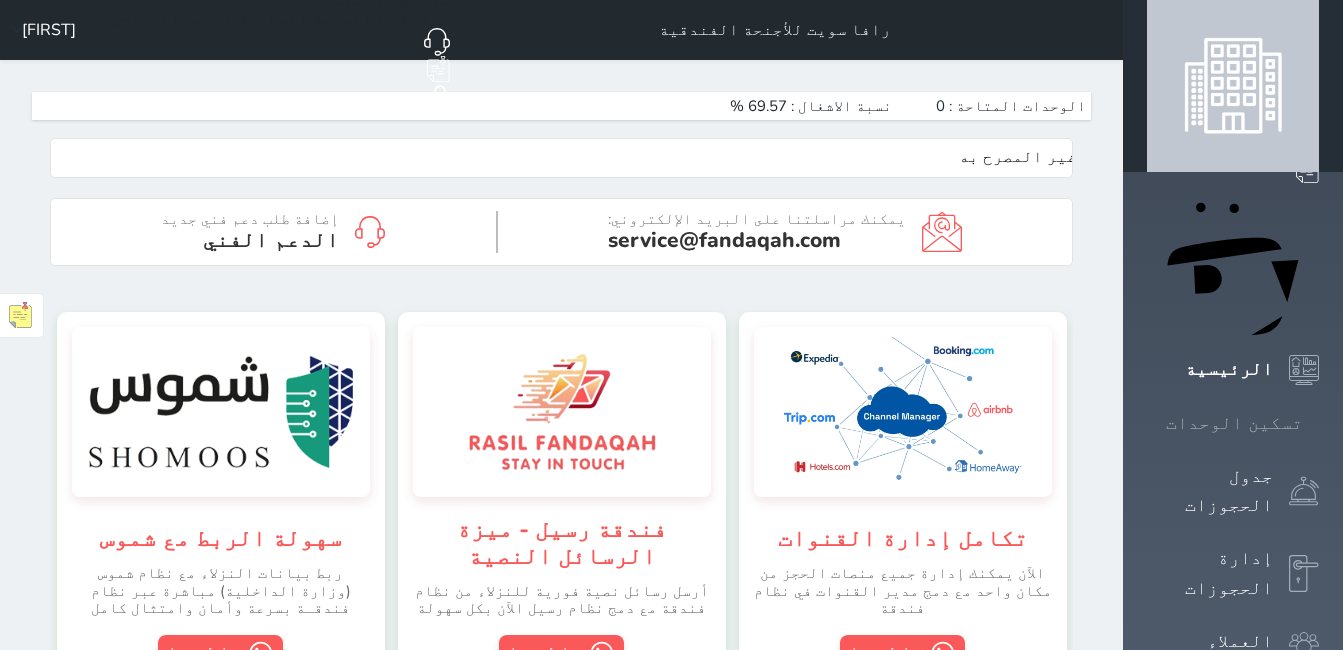 drag, startPoint x: 1257, startPoint y: 234, endPoint x: 1261, endPoint y: 247, distance: 13.601471 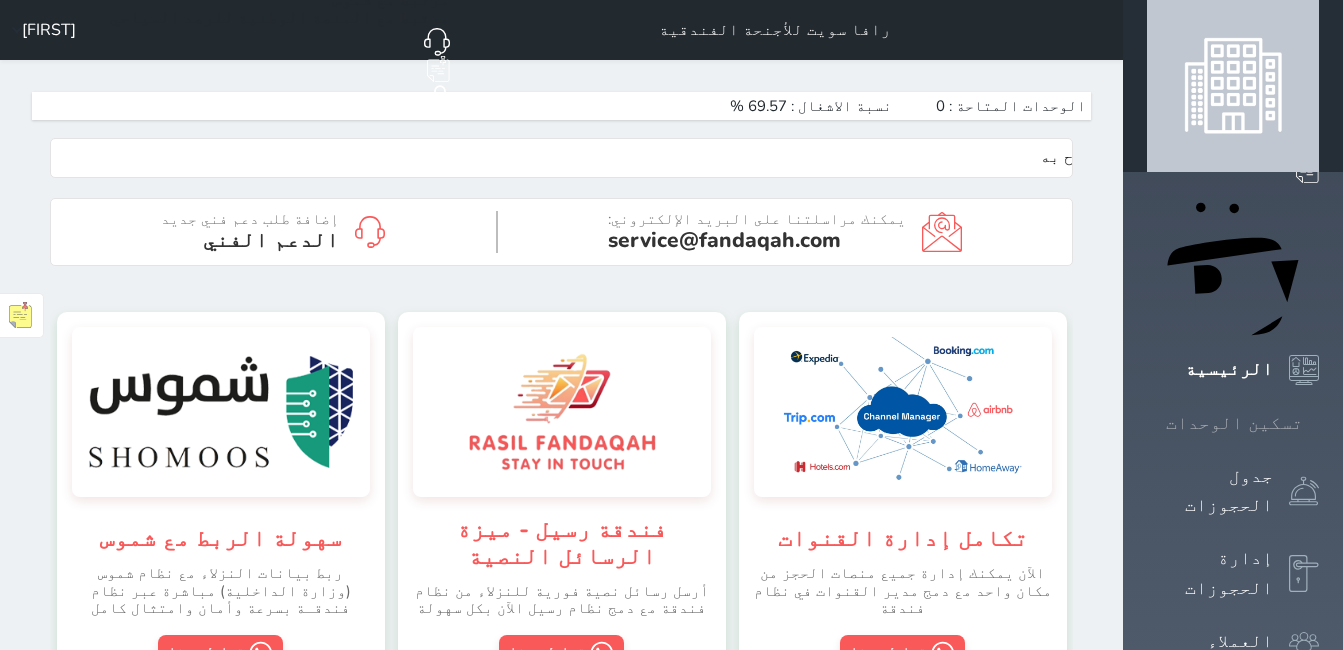 click on "تسكين الوحدات" at bounding box center [1234, 423] 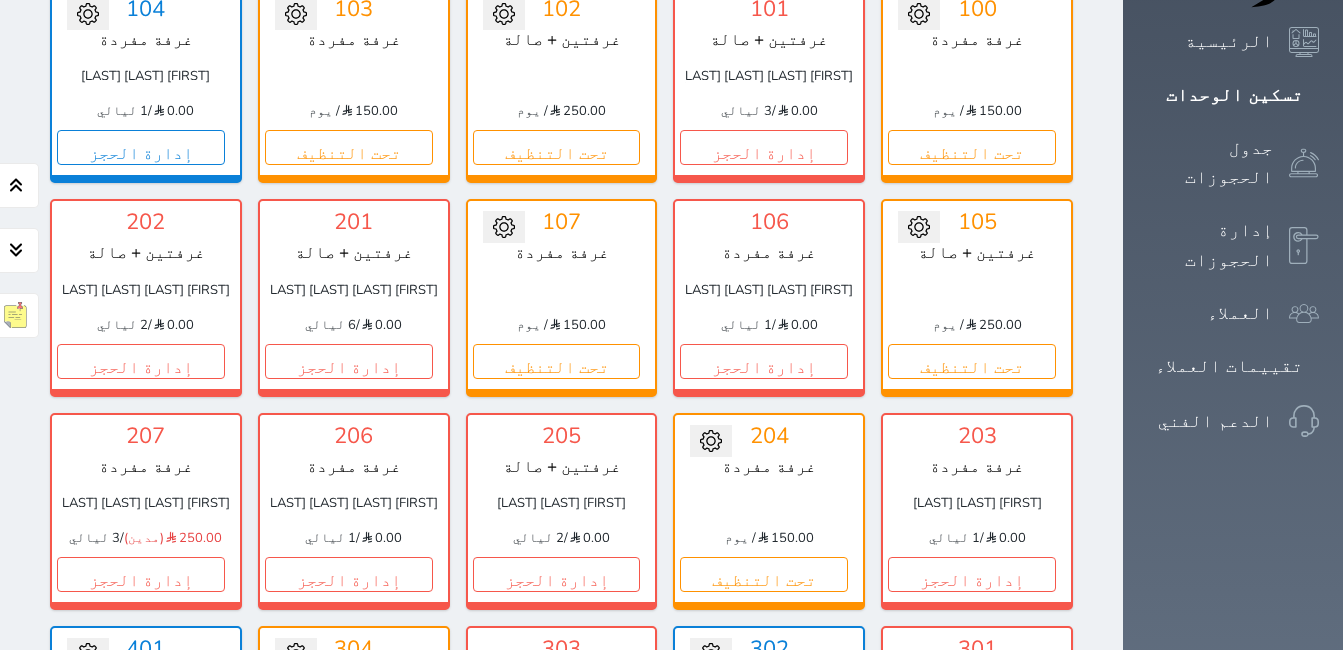 scroll, scrollTop: 278, scrollLeft: 0, axis: vertical 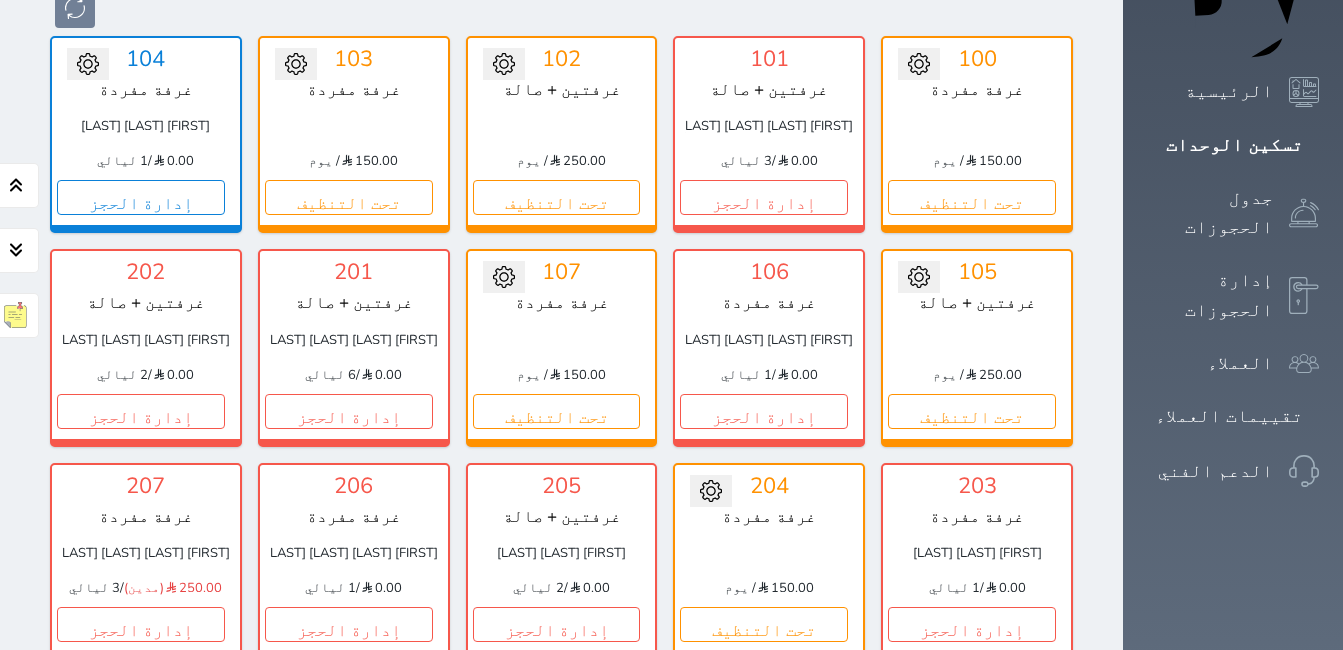 click on "301 غرفتين + صالة
[FIRST] [LAST]
300.00
(مدين)
/   2 ليالي           إدارة الحجز" at bounding box center (977, 774) 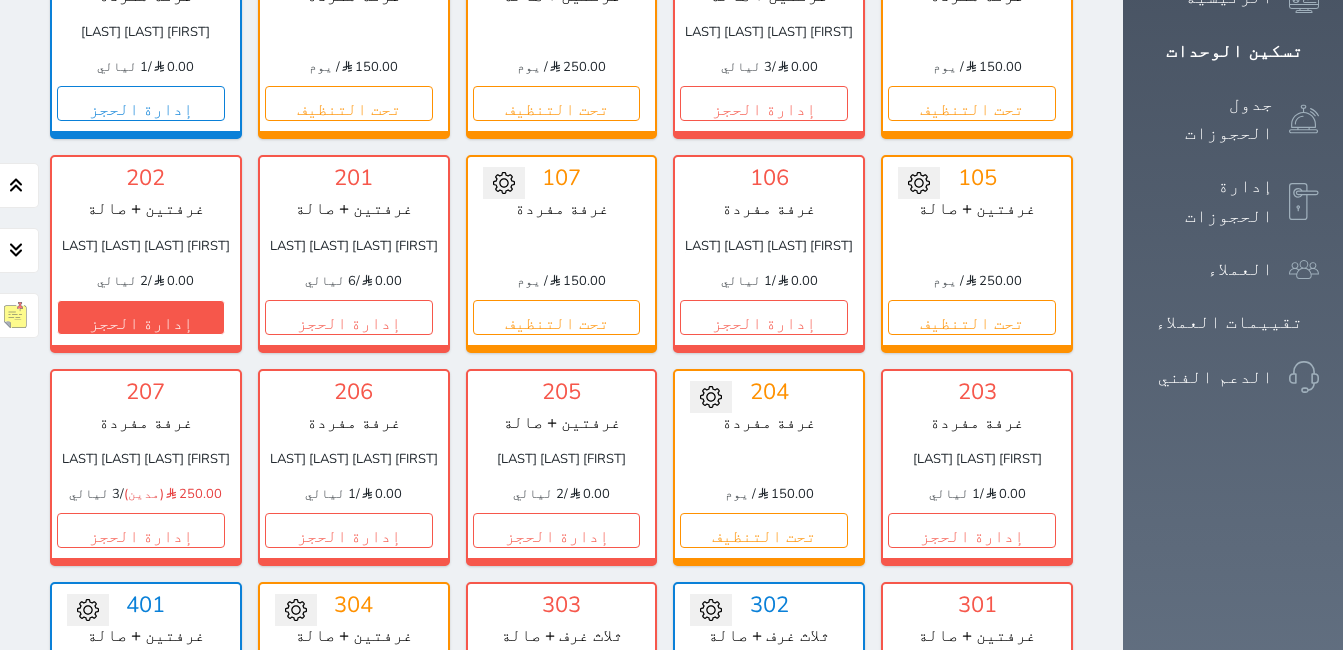 scroll, scrollTop: 400, scrollLeft: 0, axis: vertical 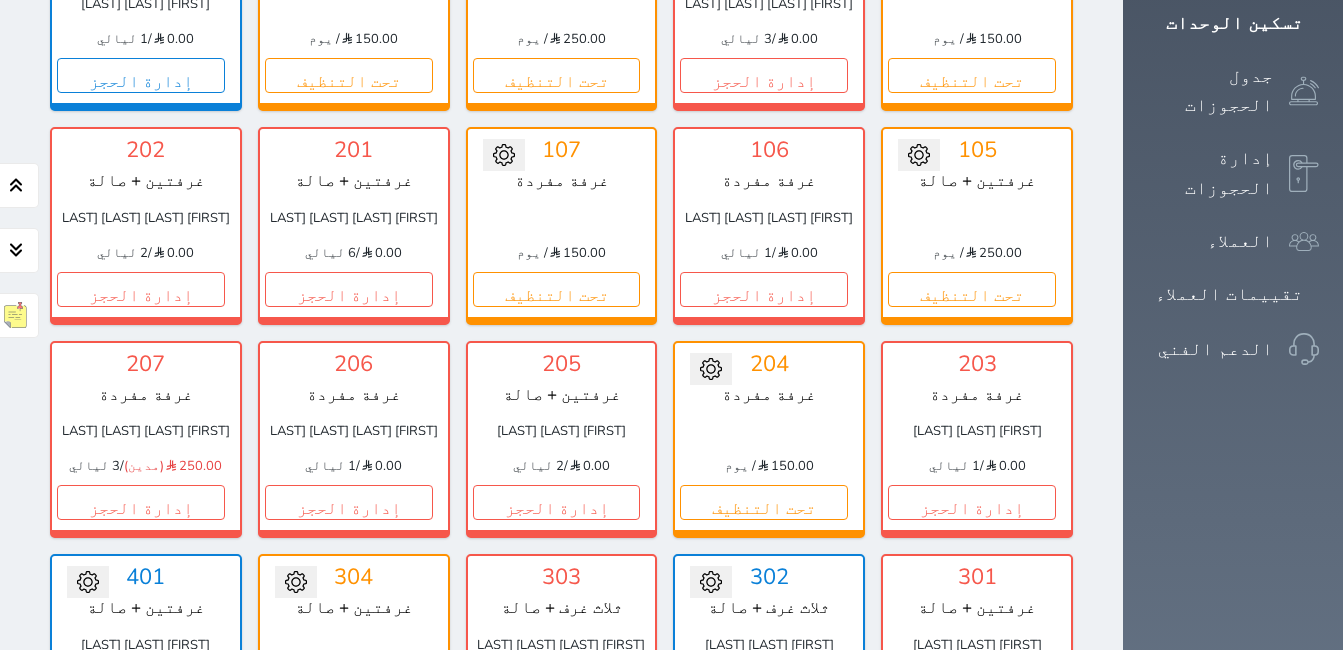 click on "إدارة الحجز" at bounding box center [764, 716] 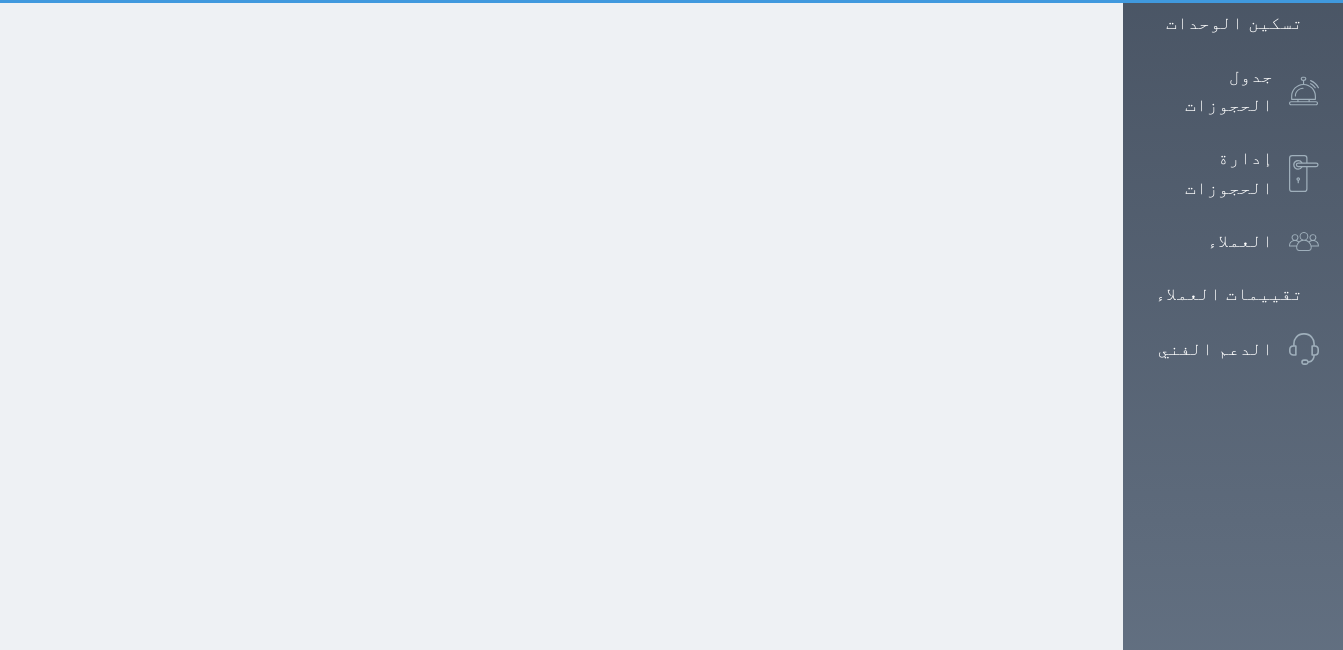 scroll, scrollTop: 0, scrollLeft: 0, axis: both 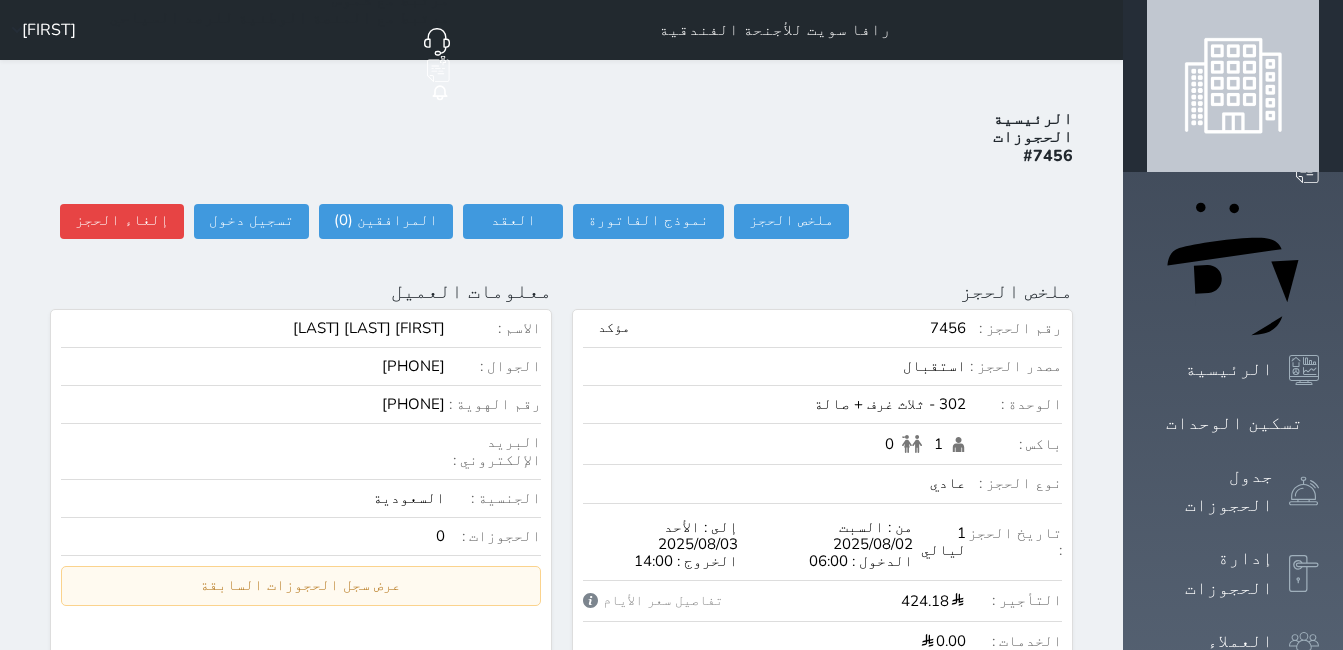 select 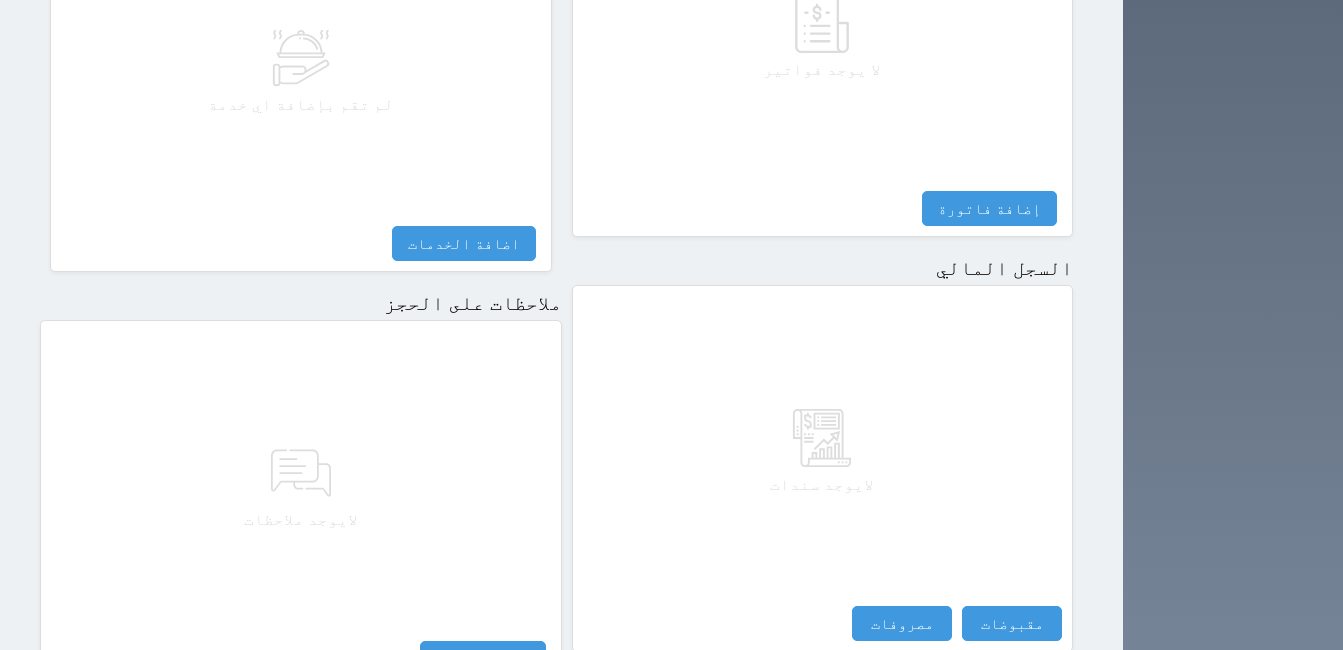 scroll, scrollTop: 1052, scrollLeft: 0, axis: vertical 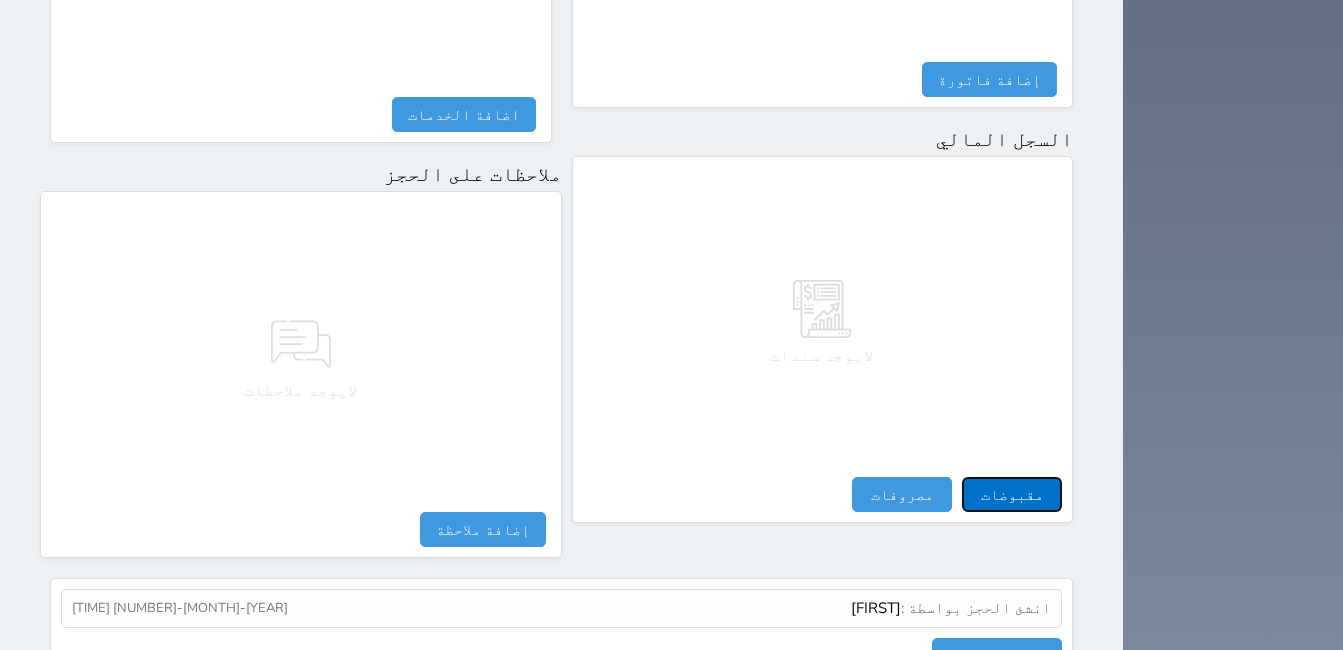 click on "مقبوضات" at bounding box center (1012, 494) 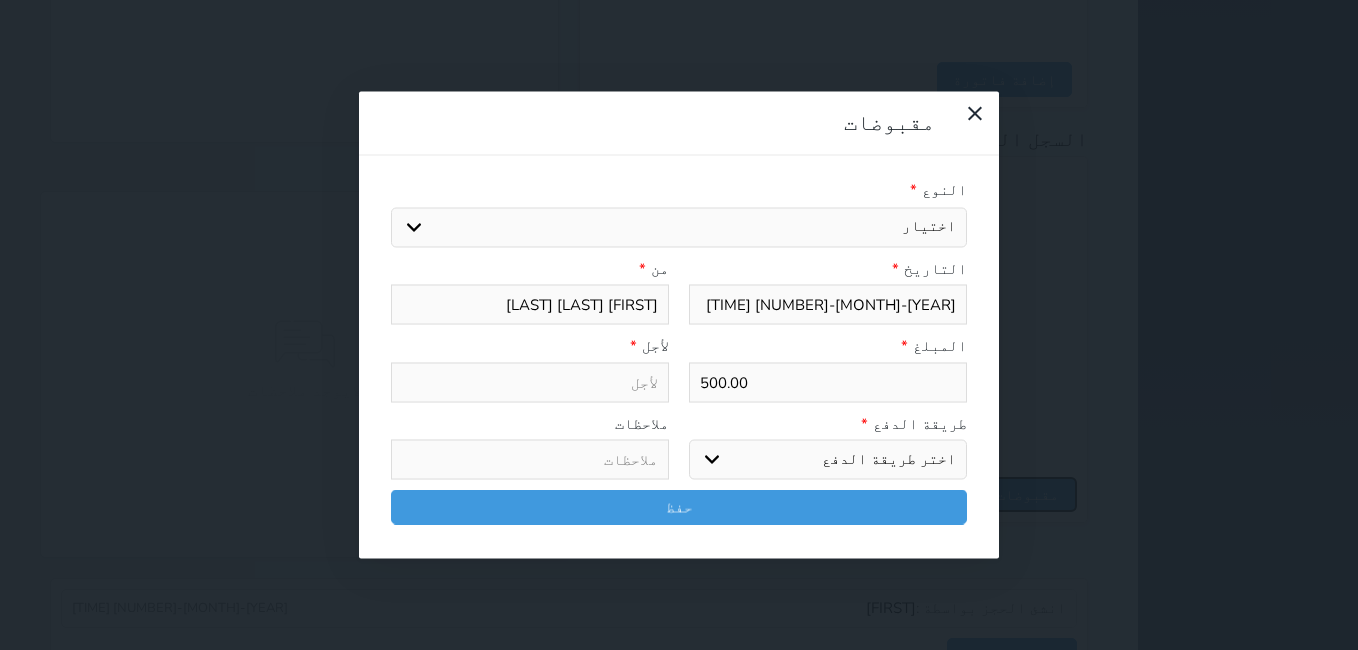 select 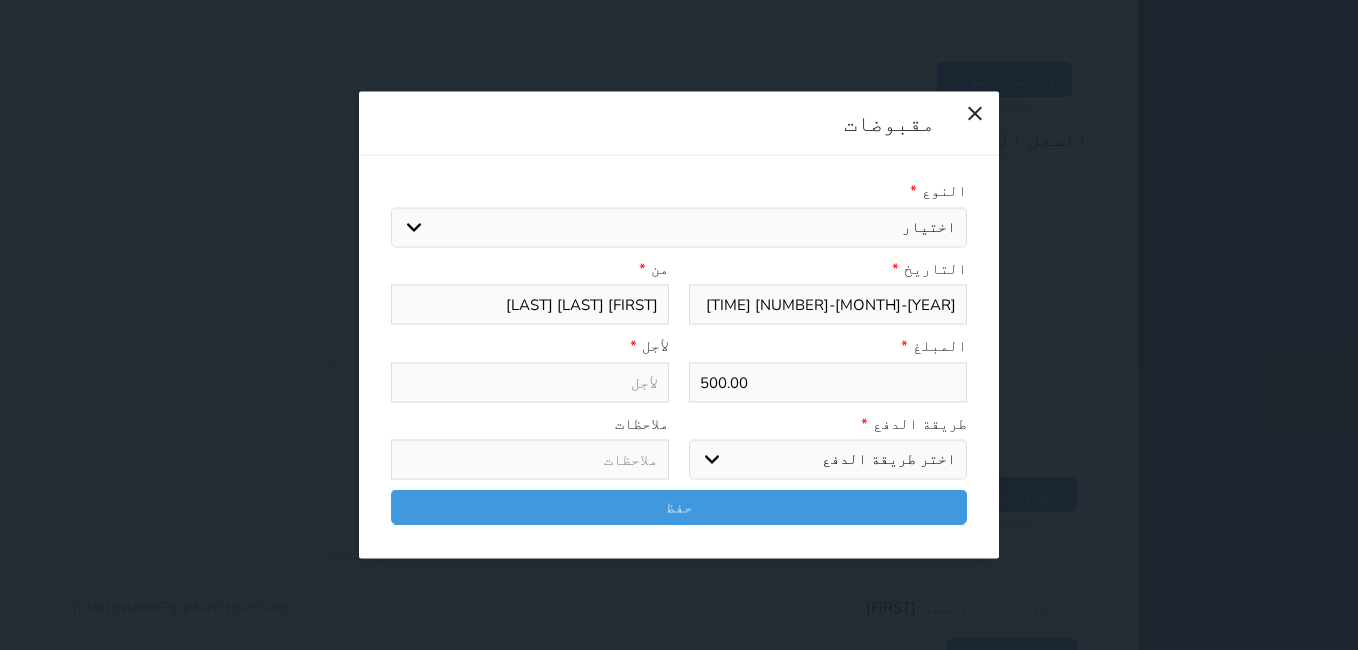 click on "اختيار   مقبوضات عامة قيمة إيجار فواتير تامين عربون لا ينطبق آخر مغسلة واي فاي - الإنترنت مواقف السيارات طعام الأغذية والمشروبات مشروبات المشروبات الباردة المشروبات الساخنة الإفطار غداء عشاء مخبز و كعك حمام سباحة الصالة الرياضية سبا و خدمات الجمال اختيار وإسقاط (خدمات النقل) ميني بار كابل - تلفزيون سرير إضافي تصفيف الشعر التسوق خدمات الجولات السياحية المنظمة خدمات الدليل السياحي" at bounding box center (679, 227) 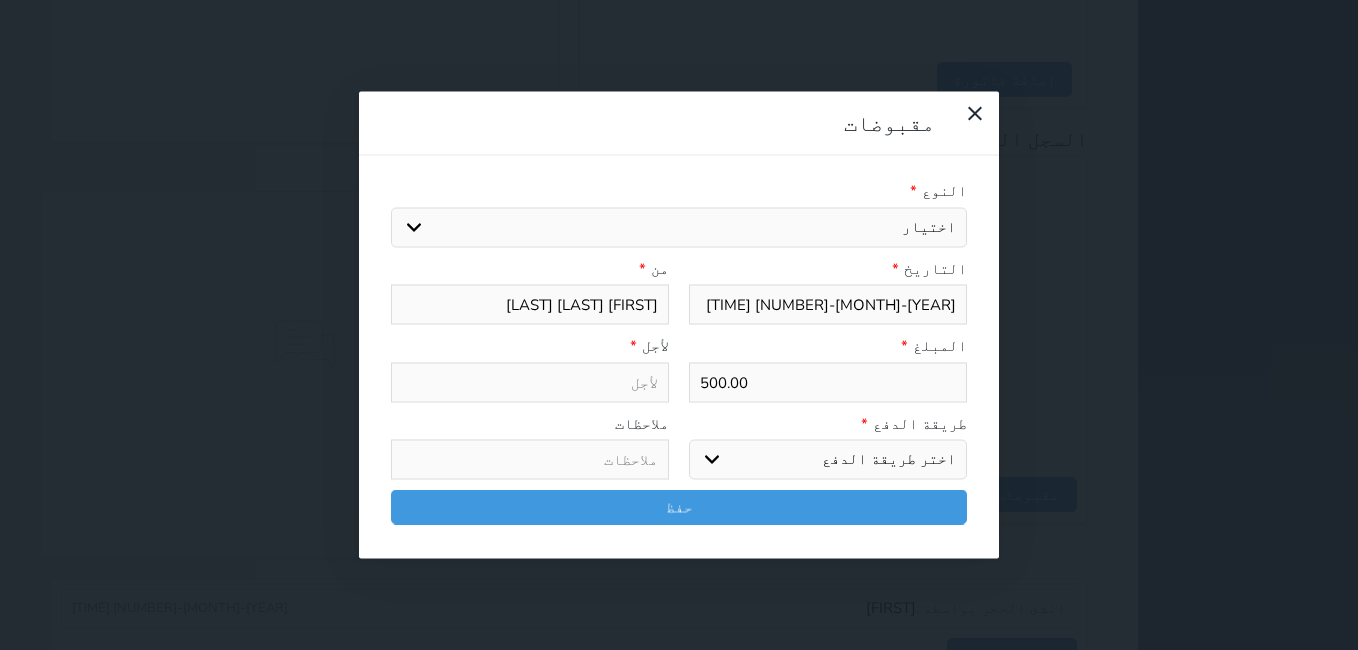 select on "[NUMBER]" 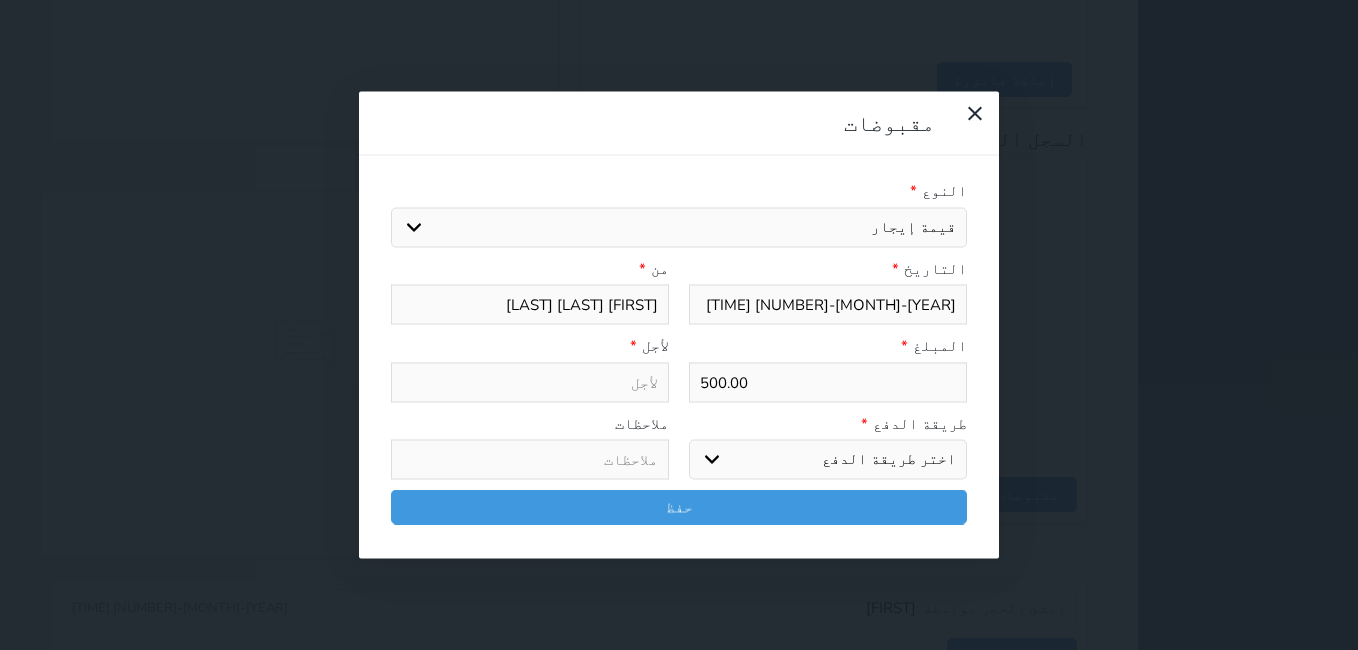 click on "اختيار   مقبوضات عامة قيمة إيجار فواتير تامين عربون لا ينطبق آخر مغسلة واي فاي - الإنترنت مواقف السيارات طعام الأغذية والمشروبات مشروبات المشروبات الباردة المشروبات الساخنة الإفطار غداء عشاء مخبز و كعك حمام سباحة الصالة الرياضية سبا و خدمات الجمال اختيار وإسقاط (خدمات النقل) ميني بار كابل - تلفزيون سرير إضافي تصفيف الشعر التسوق خدمات الجولات السياحية المنظمة خدمات الدليل السياحي" at bounding box center (679, 227) 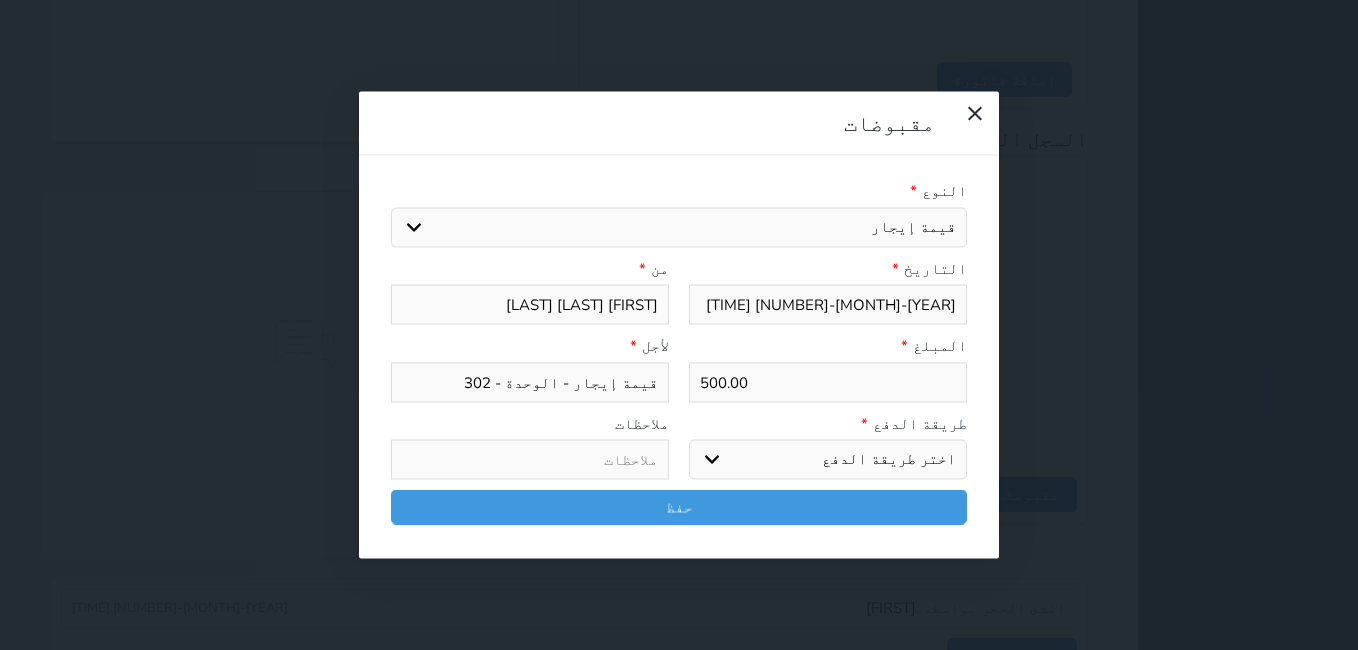 click on "اختر طريقة الدفع   دفع نقدى   تحويل بنكى   مدى   بطاقة ائتمان   آجل" at bounding box center (828, 460) 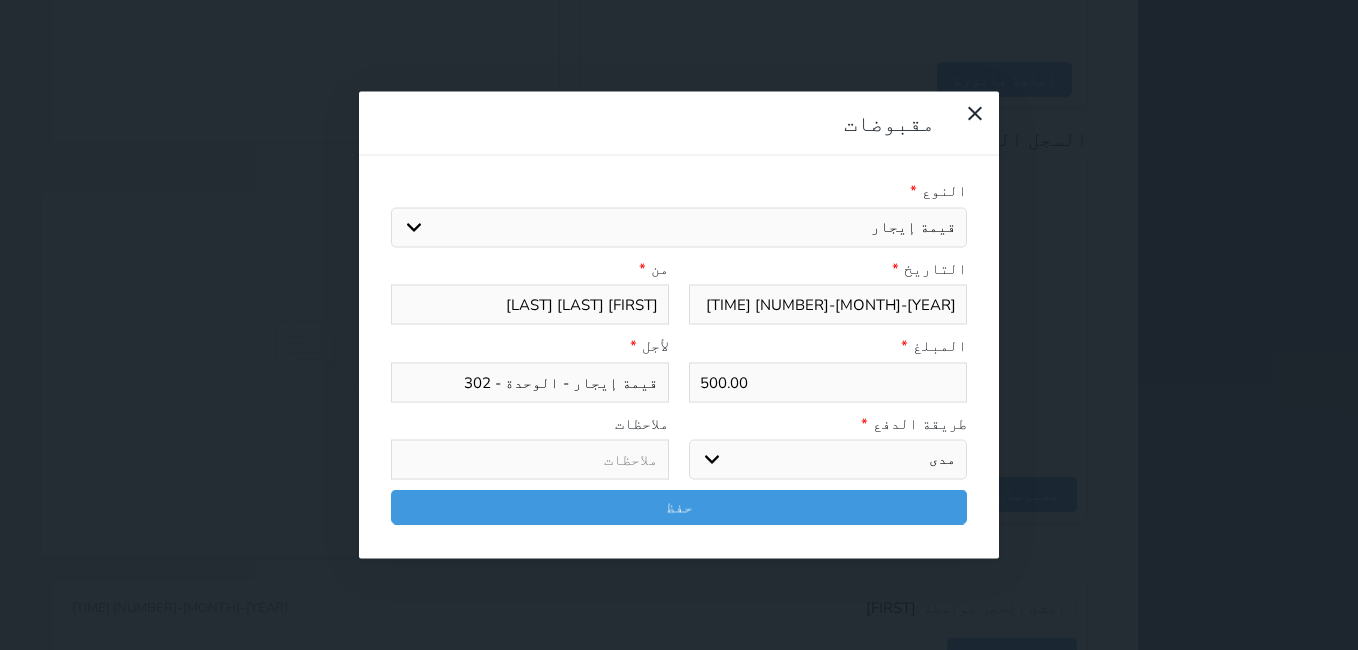 click on "اختر طريقة الدفع   دفع نقدى   تحويل بنكى   مدى   بطاقة ائتمان   آجل" at bounding box center (828, 460) 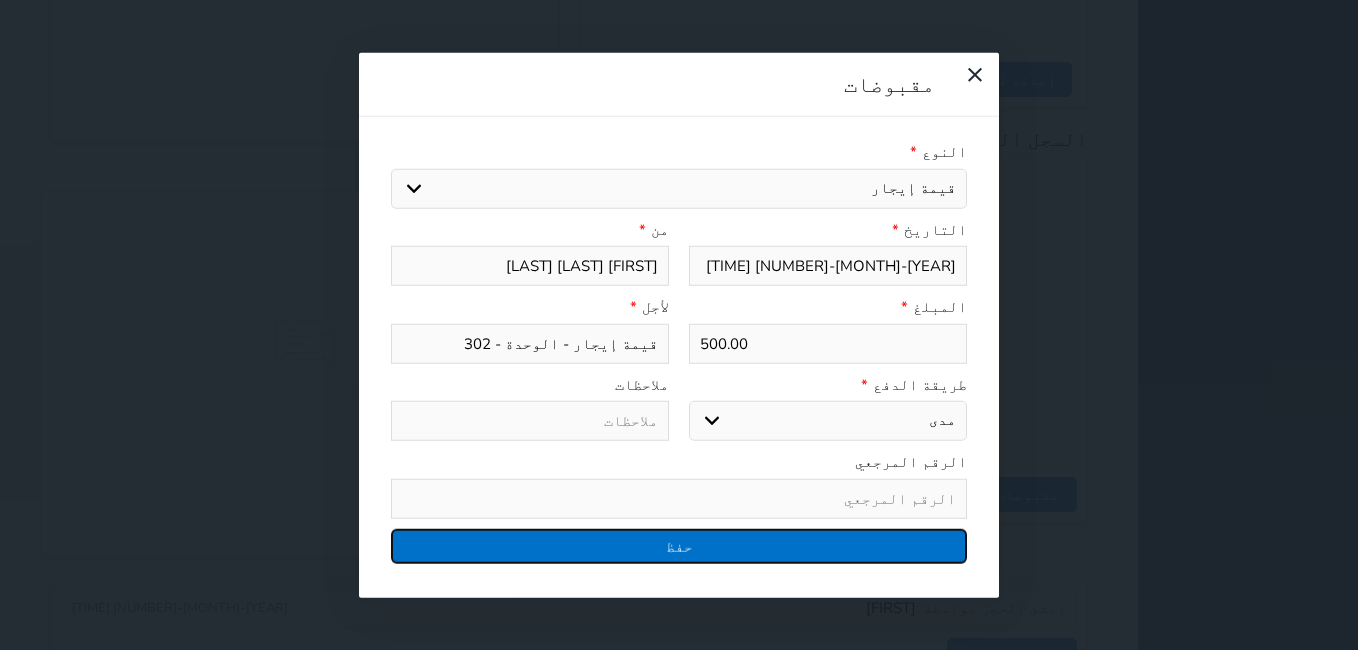 click on "حفظ" at bounding box center [679, 545] 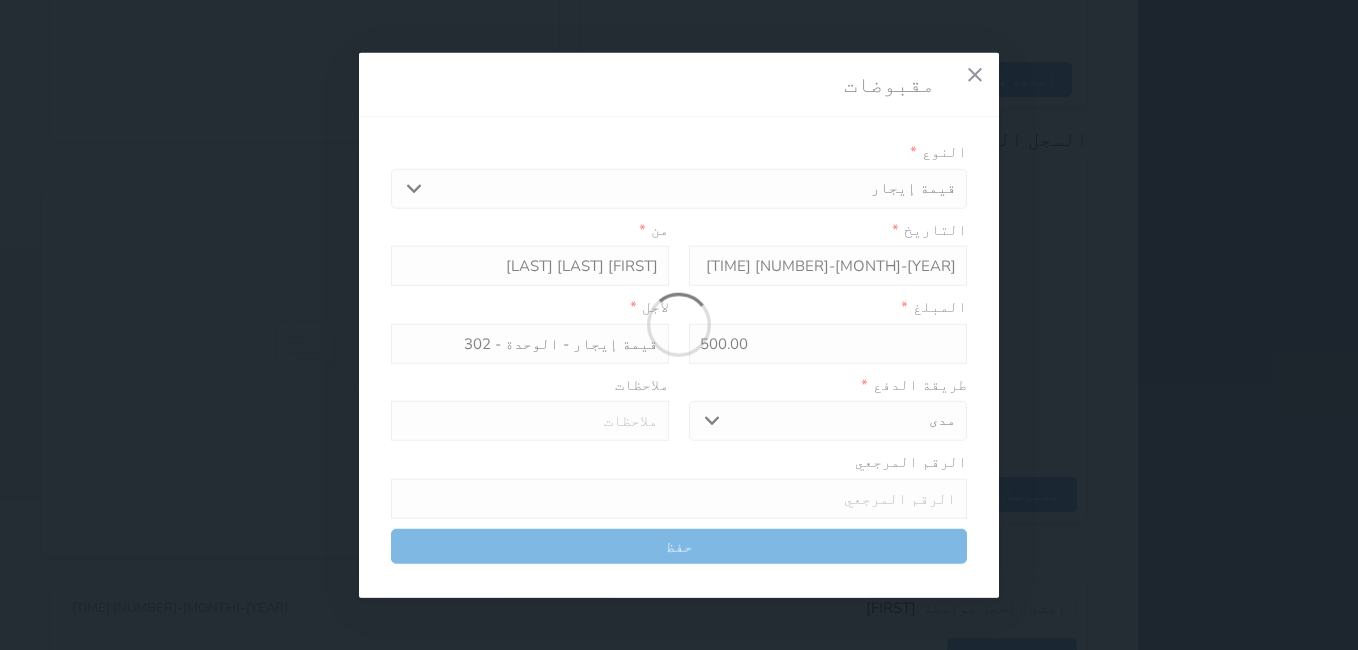 select 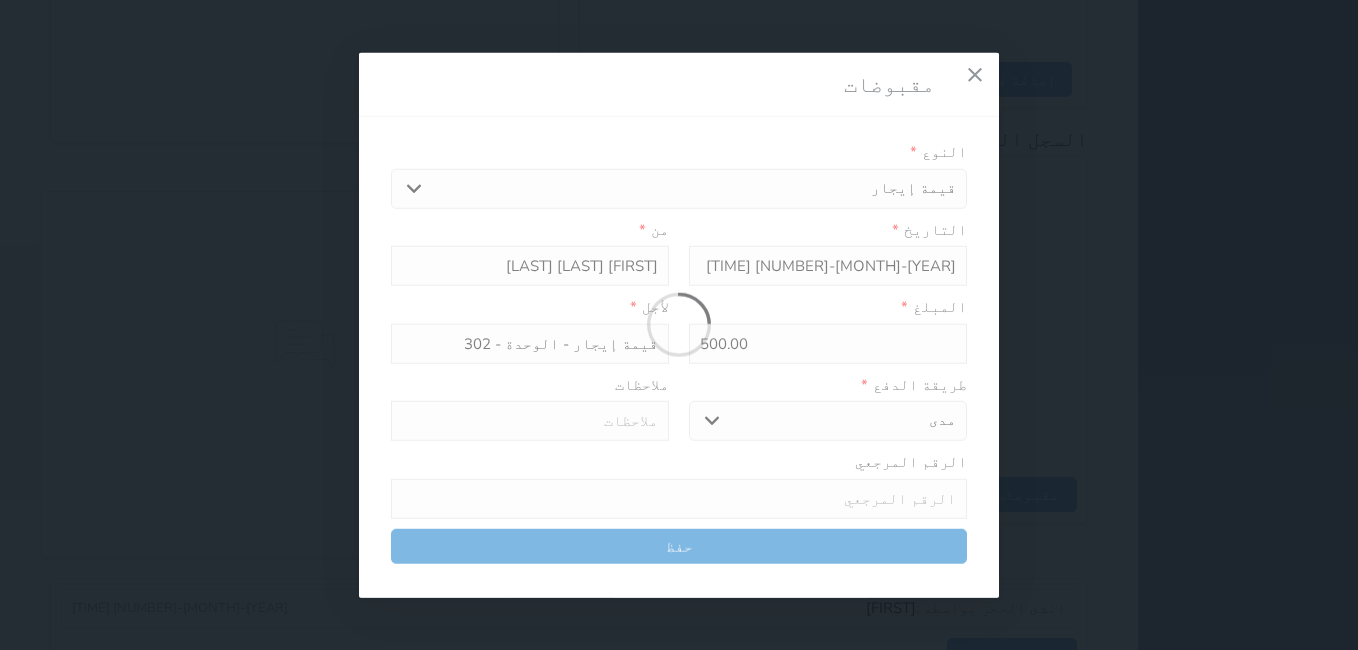 type 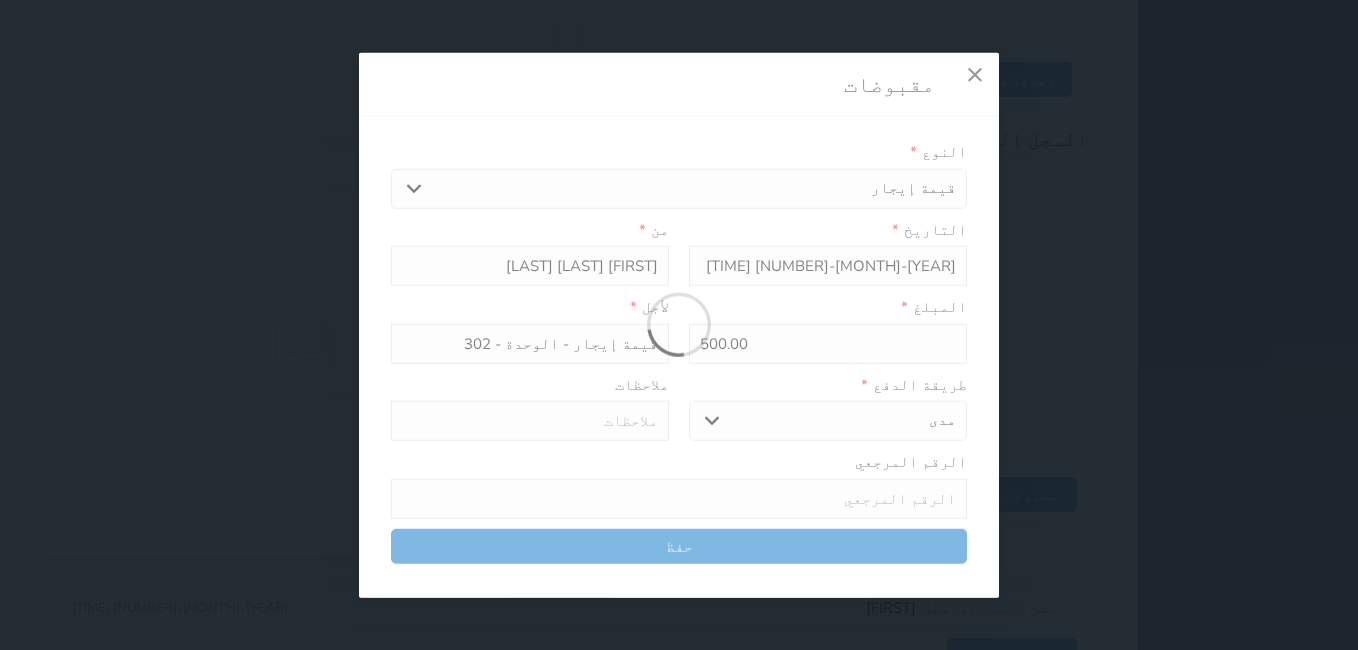 type on "0" 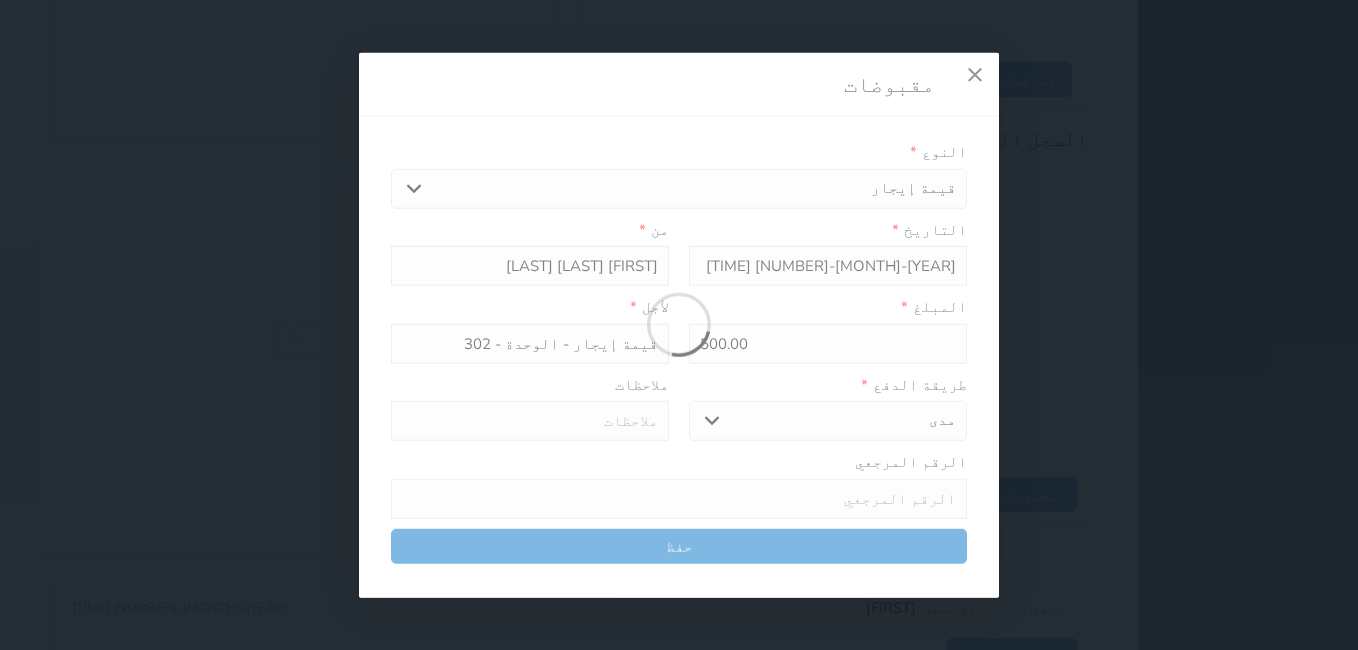 select 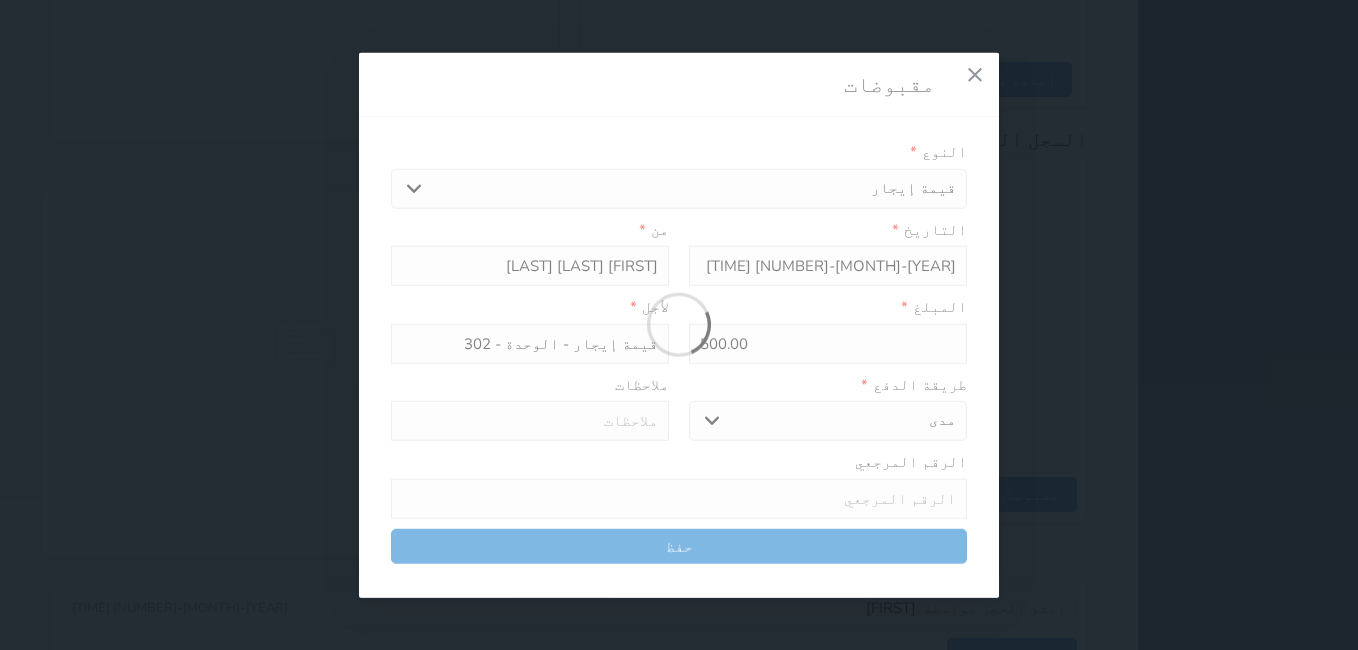 type on "0" 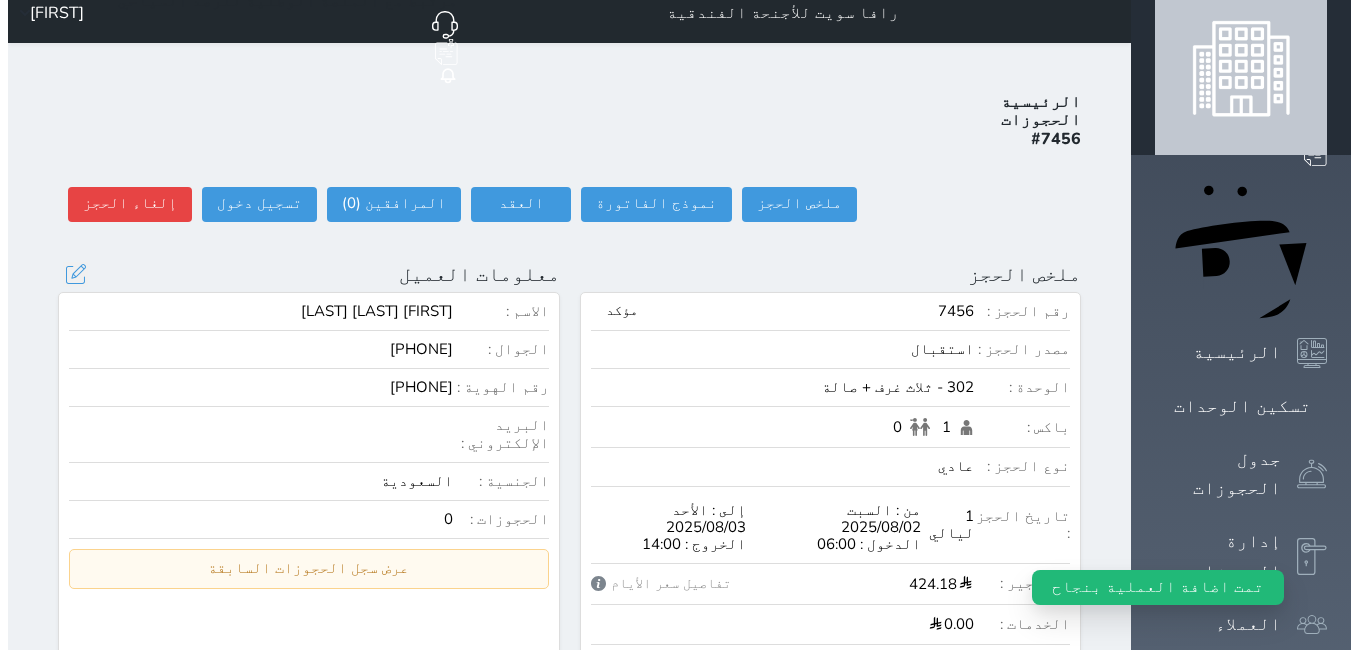 scroll, scrollTop: 0, scrollLeft: 0, axis: both 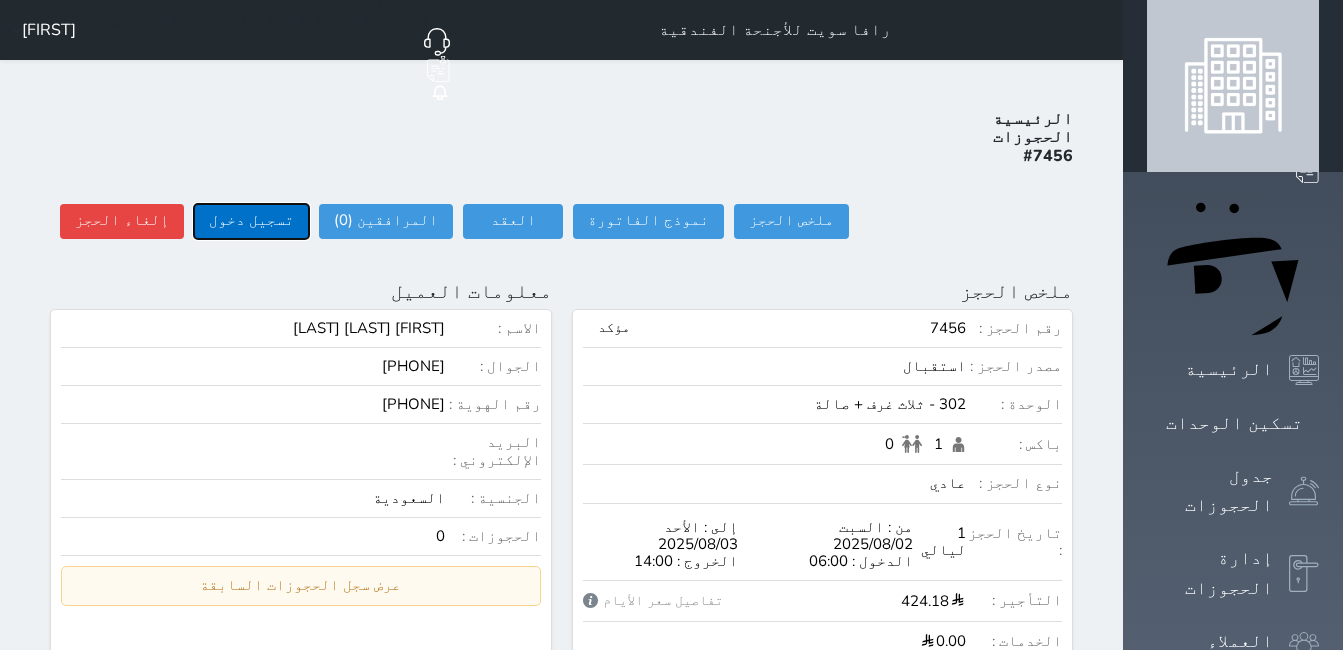 click on "تسجيل دخول" at bounding box center (251, 221) 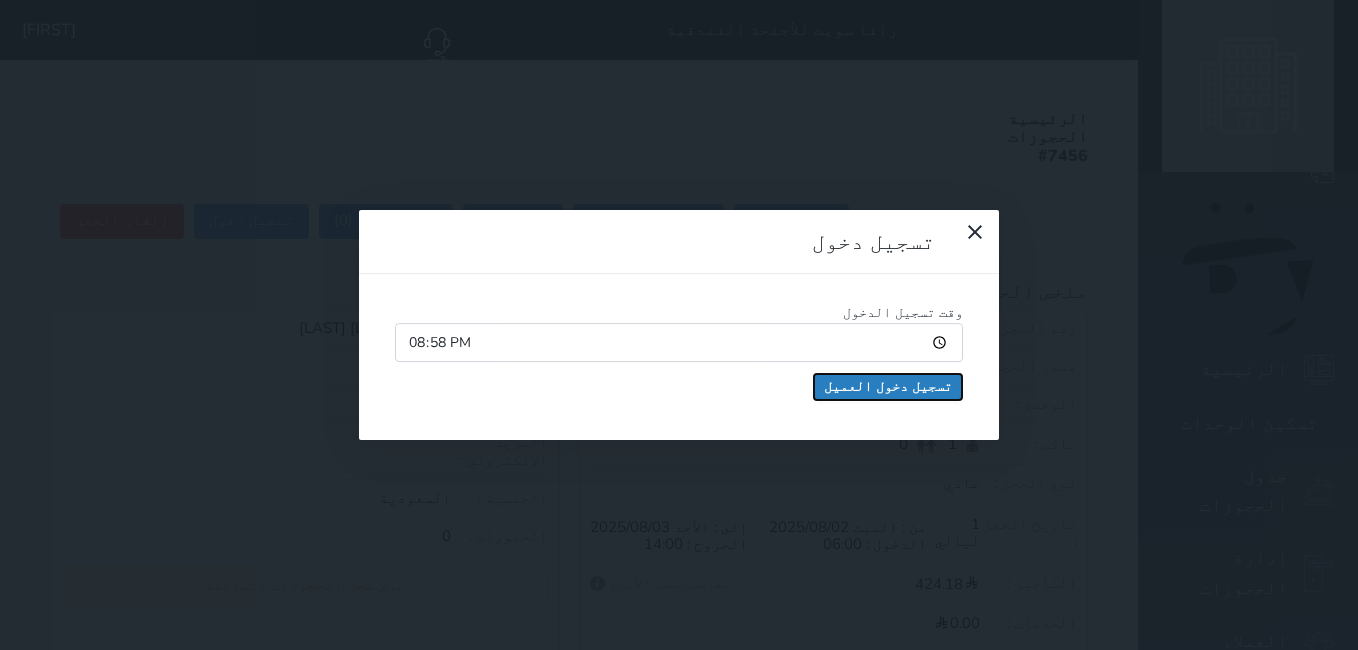 click on "تسجيل دخول العميل" at bounding box center [888, 387] 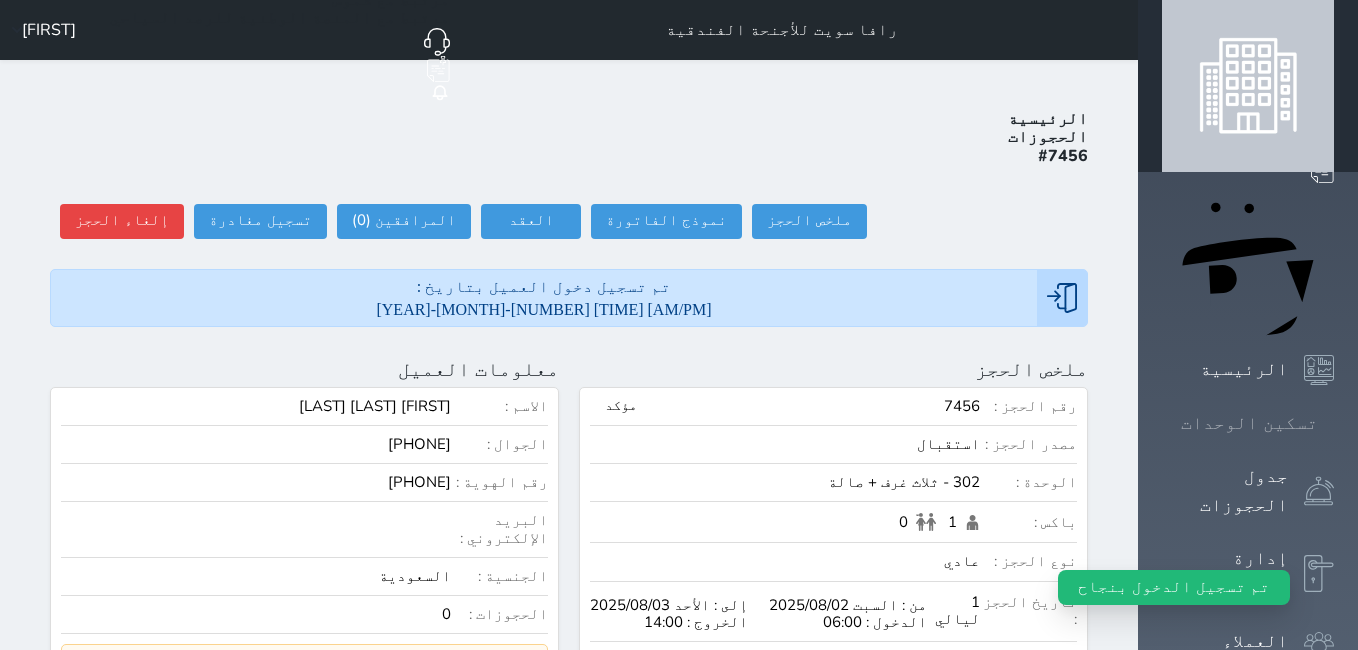 click on "تسكين الوحدات" at bounding box center (1249, 423) 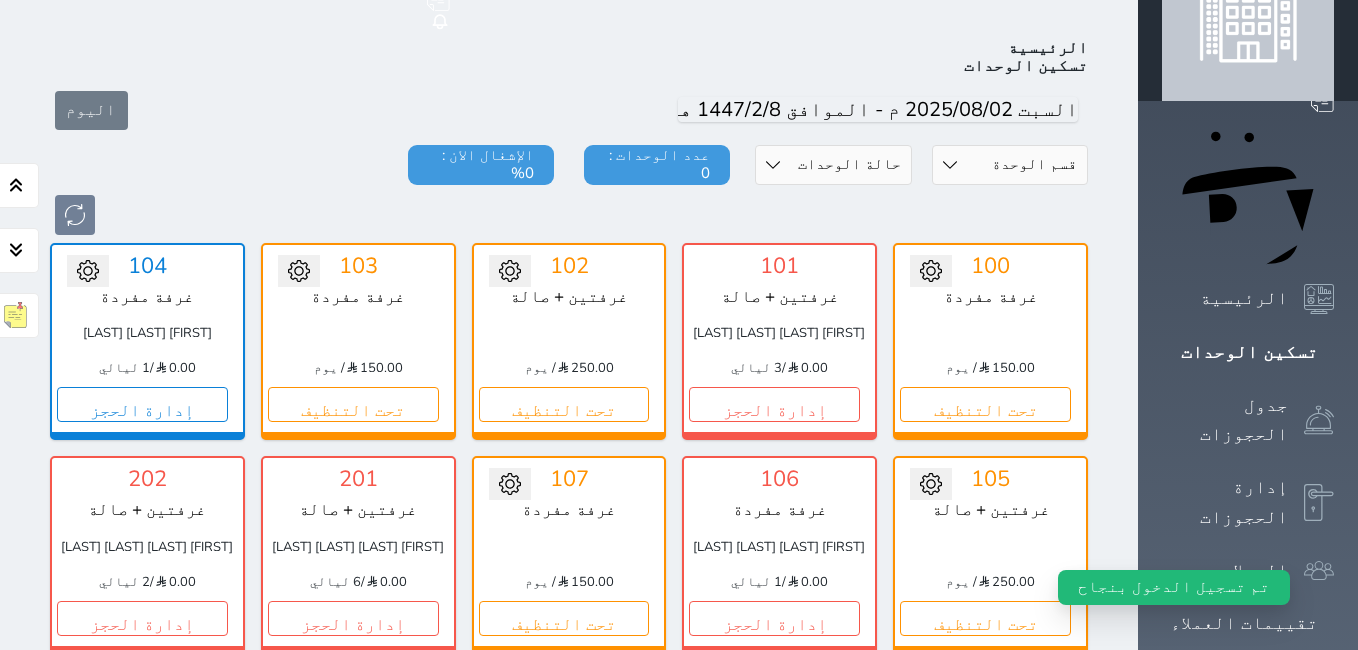 scroll, scrollTop: 78, scrollLeft: 0, axis: vertical 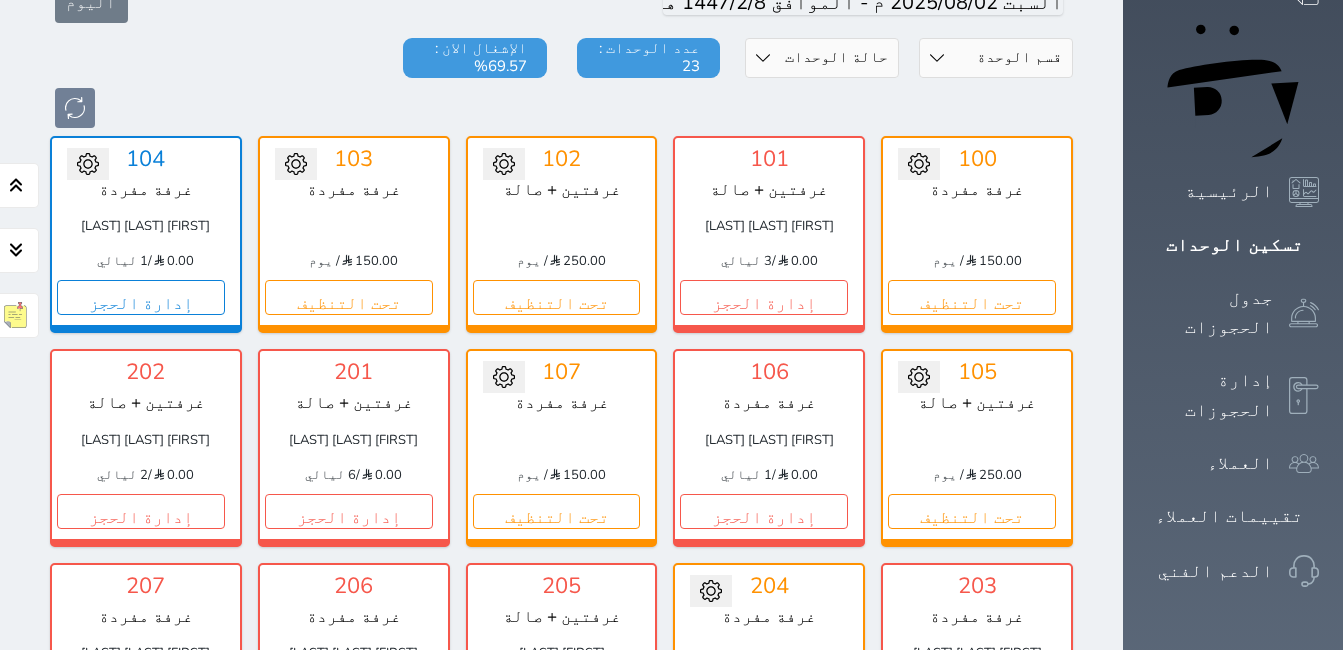 click on "تحويل لمتاح
102   غرفتين + صالة
250.00
/ يوم             تحت التنظيف" at bounding box center (562, 234) 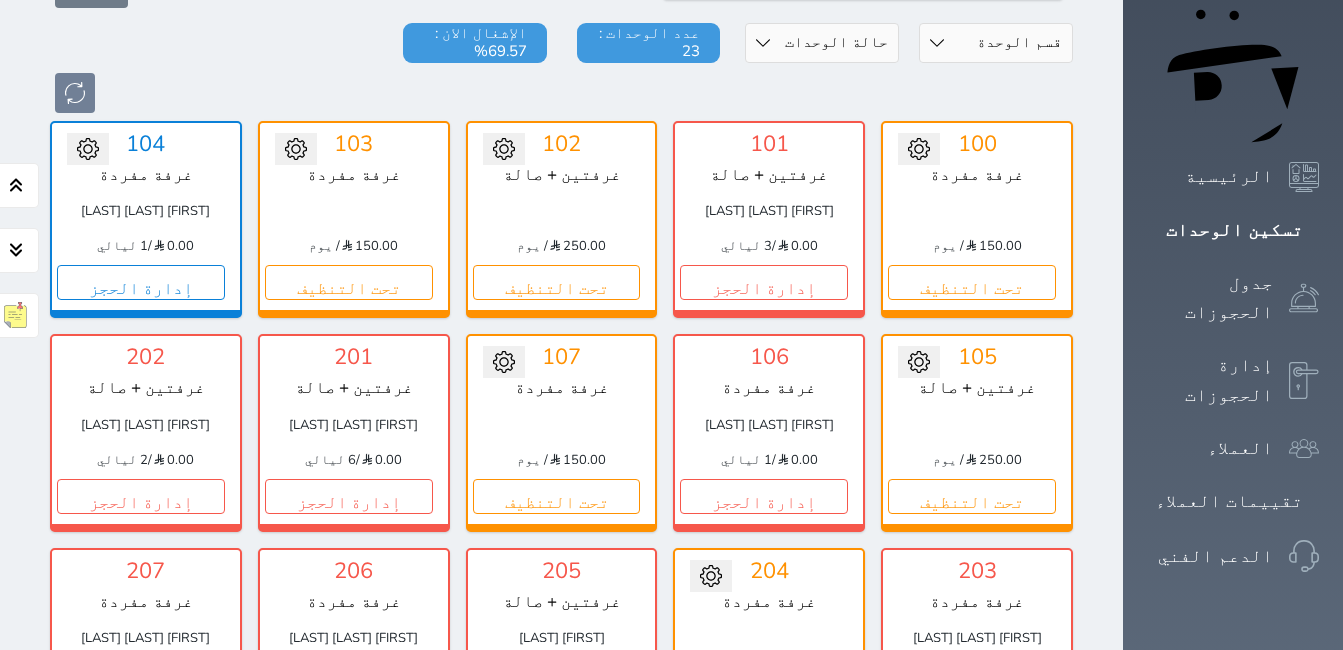 scroll, scrollTop: 178, scrollLeft: 0, axis: vertical 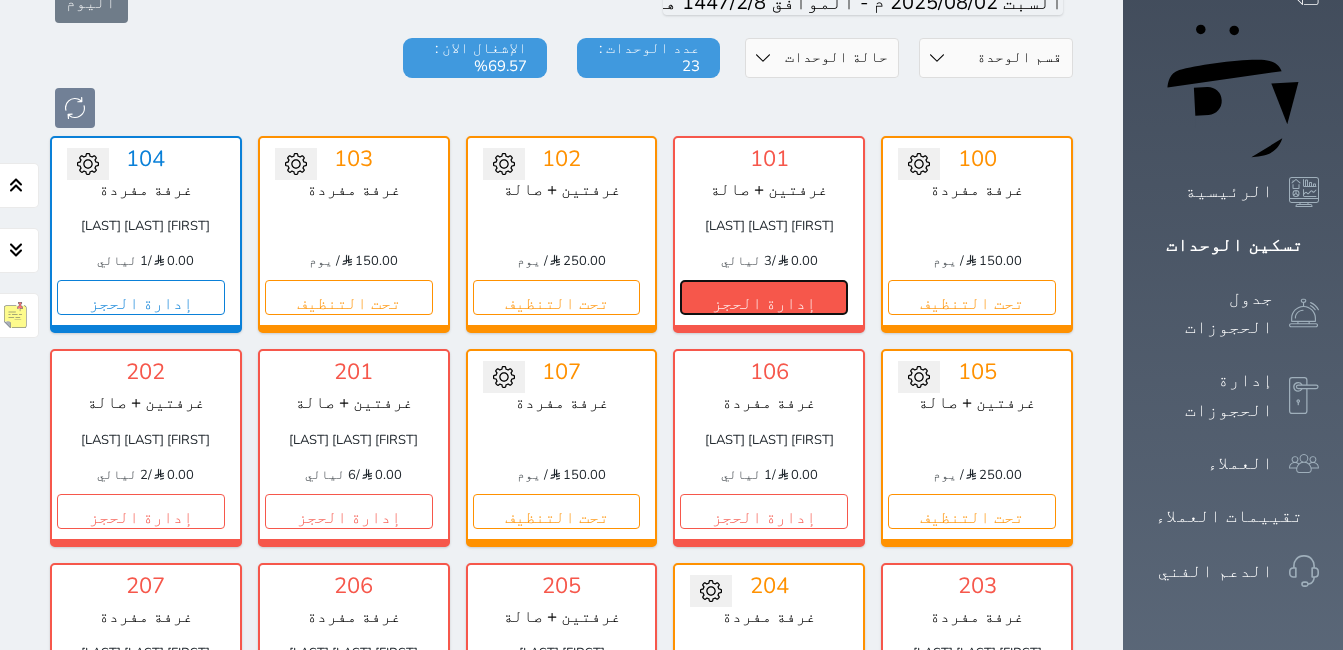 click on "إدارة الحجز" at bounding box center [764, 297] 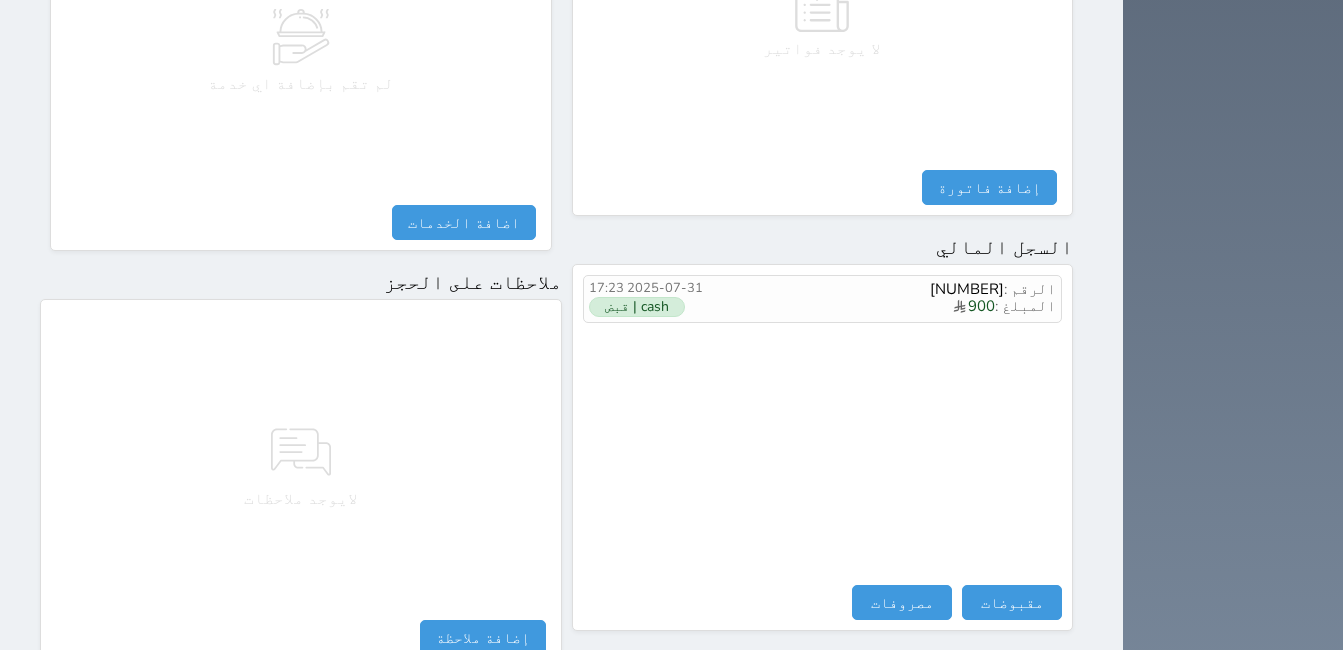 scroll, scrollTop: 1100, scrollLeft: 0, axis: vertical 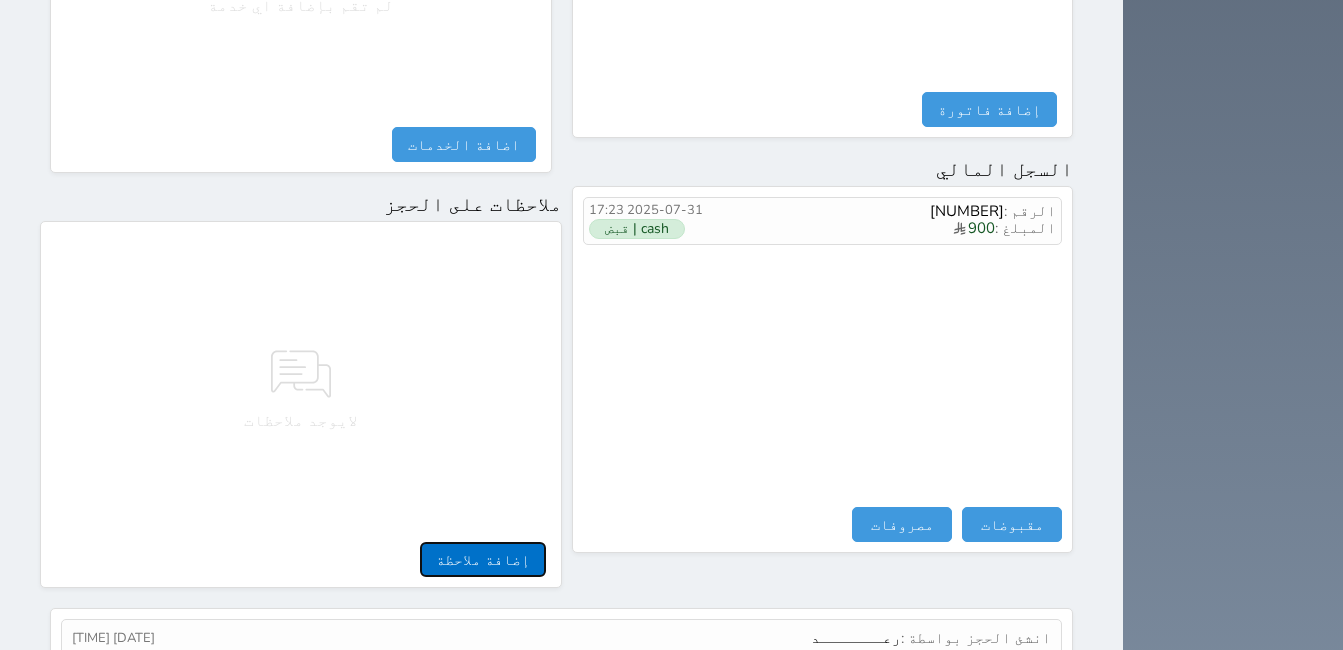 click on "إضافة ملاحظة" at bounding box center (483, 559) 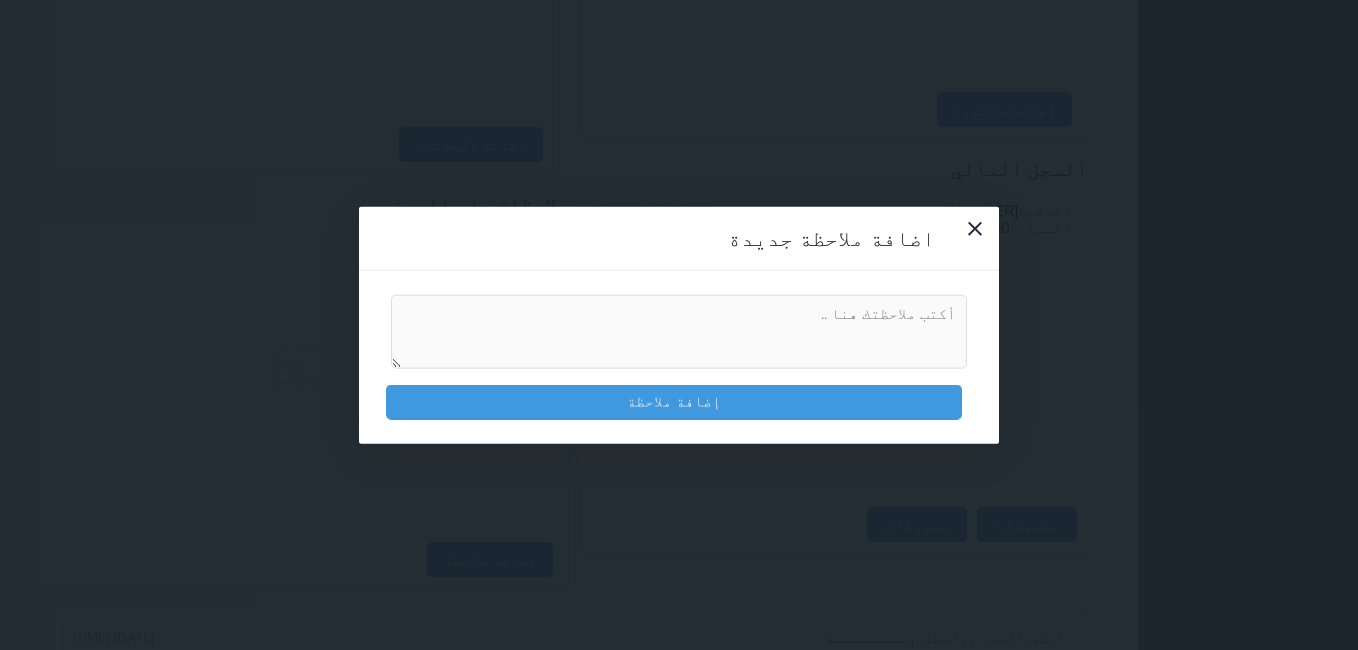click at bounding box center (679, 332) 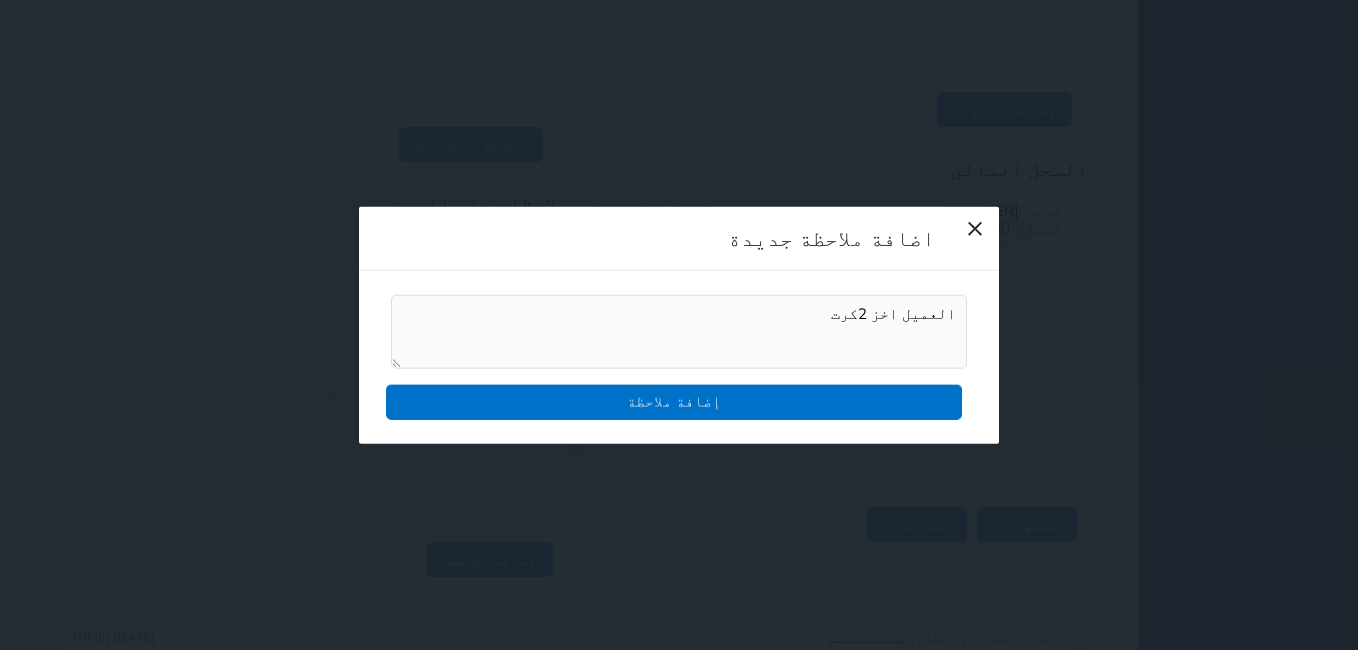 type on "العميل اخز 2كرت" 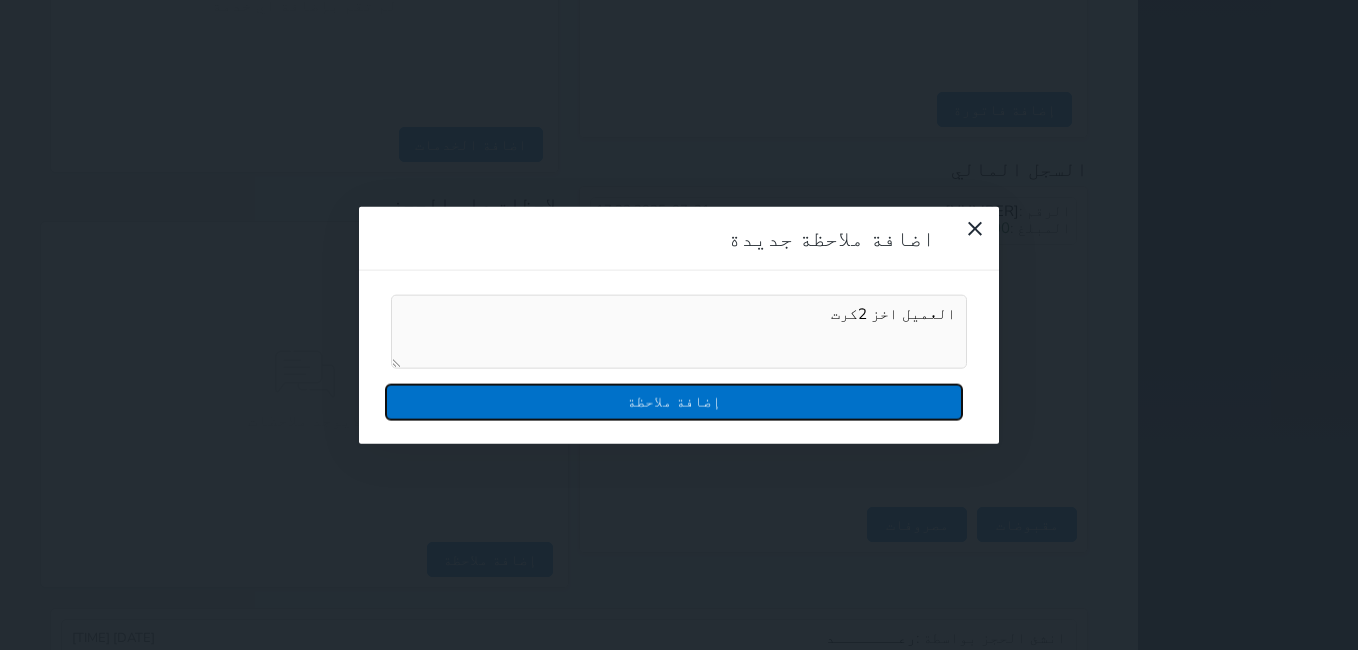 click on "إضافة ملاحظة" at bounding box center (674, 401) 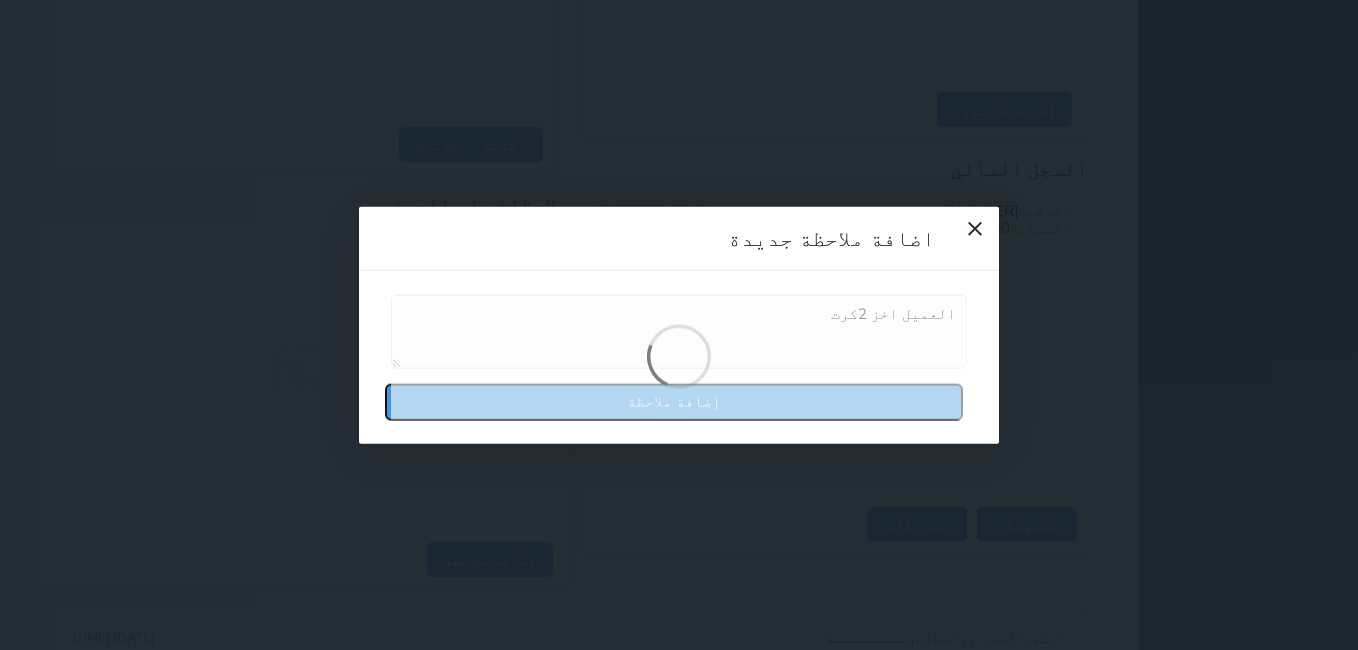 type 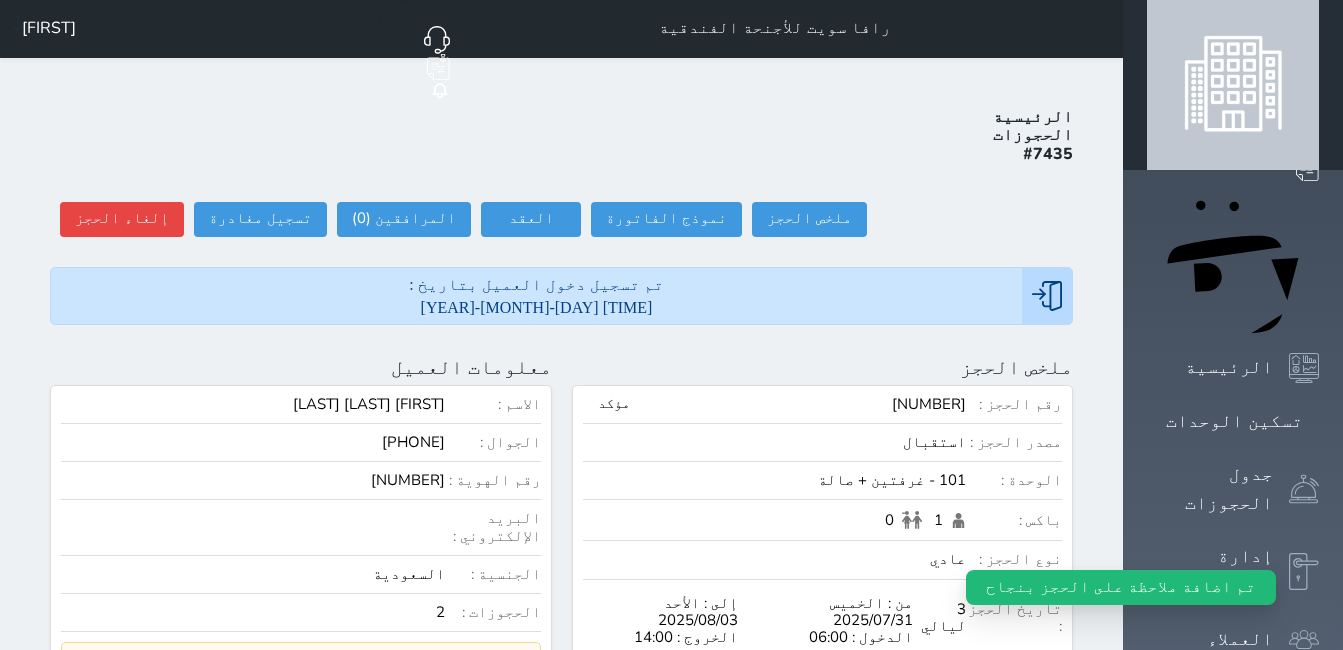 scroll, scrollTop: 0, scrollLeft: 0, axis: both 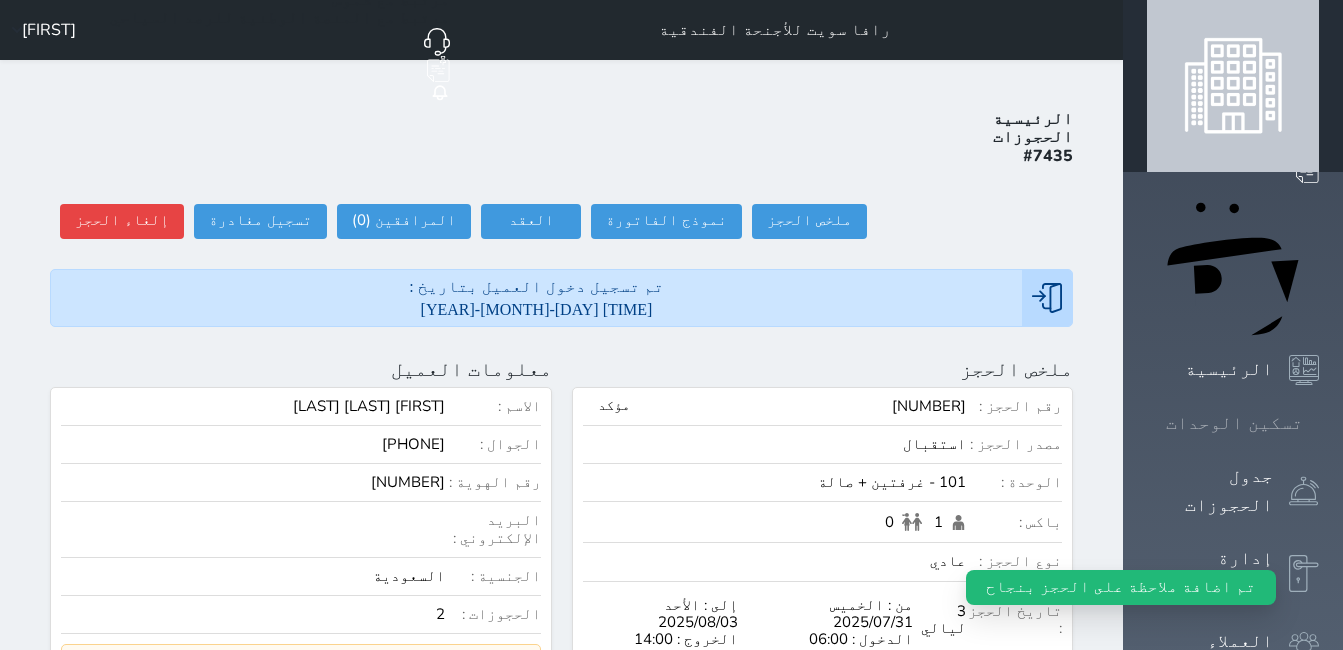 click on "تسكين الوحدات" at bounding box center [1234, 423] 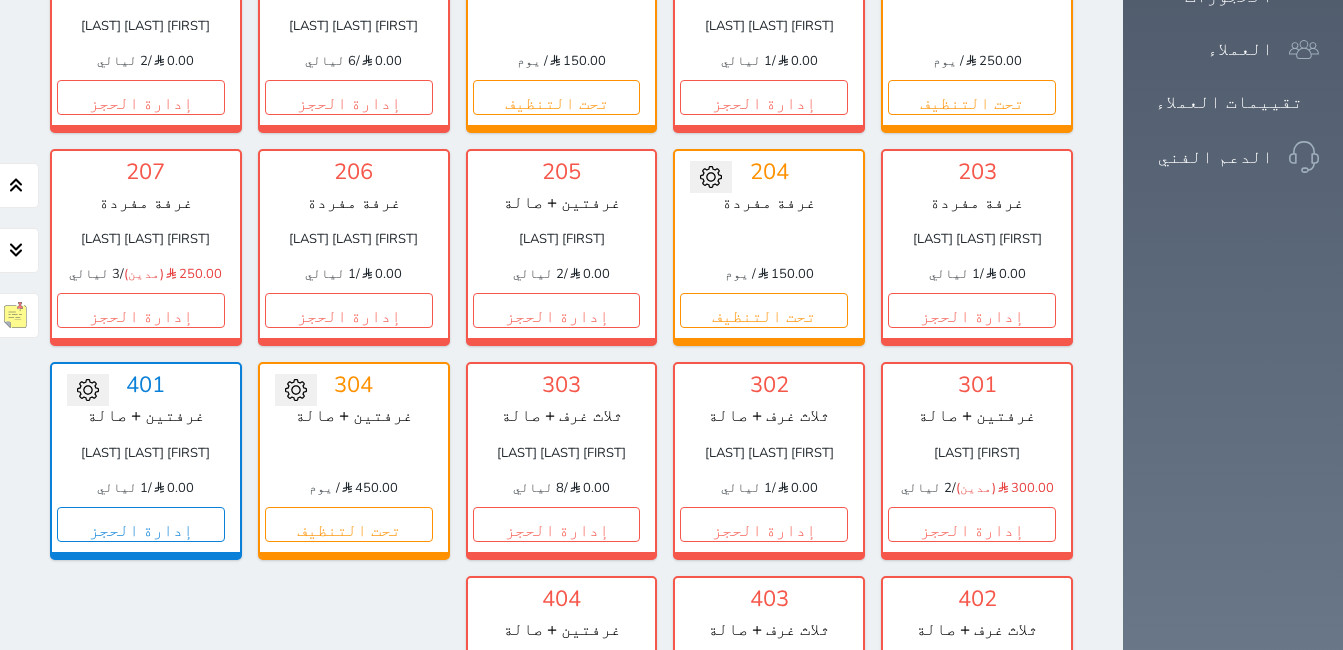 scroll, scrollTop: 578, scrollLeft: 0, axis: vertical 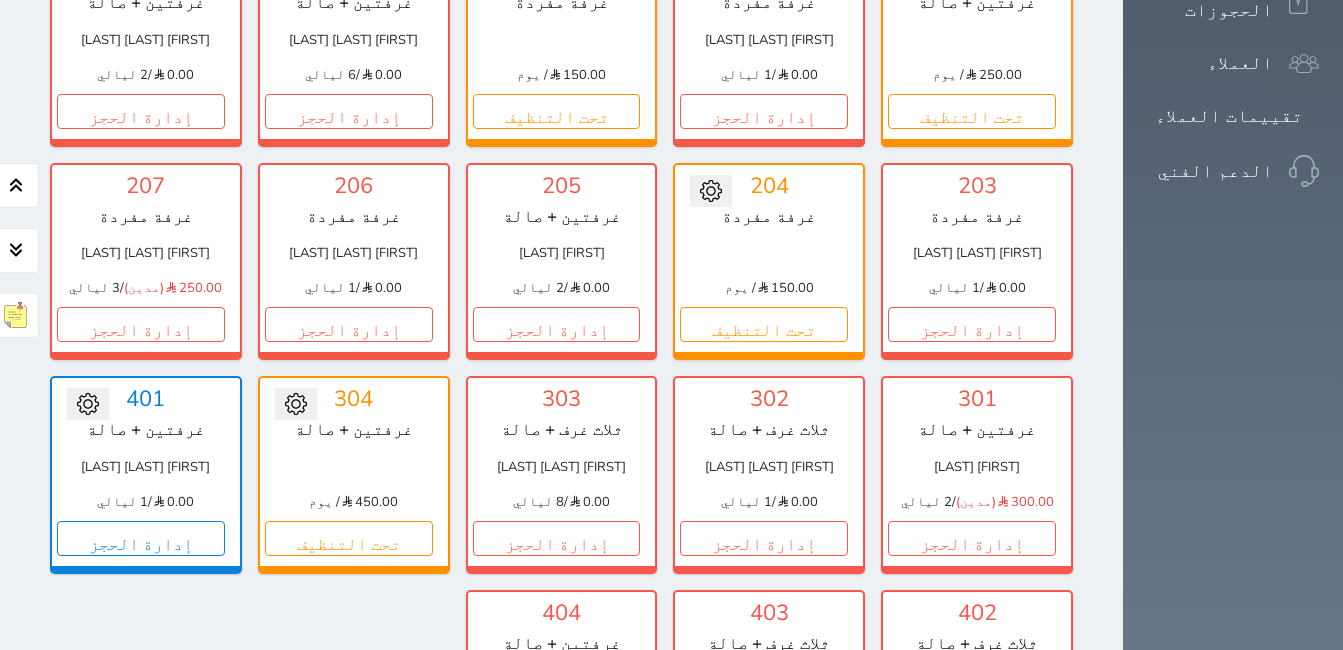 click on "202 غرفتين + صالة
[FIRST] [LAST] [LAST]
0.00
/   2 ليالي           إدارة الحجز               تغيير الحالة الى صيانة                   التاريخ المتوقع للانتهاء       حفظ" at bounding box center [146, 47] 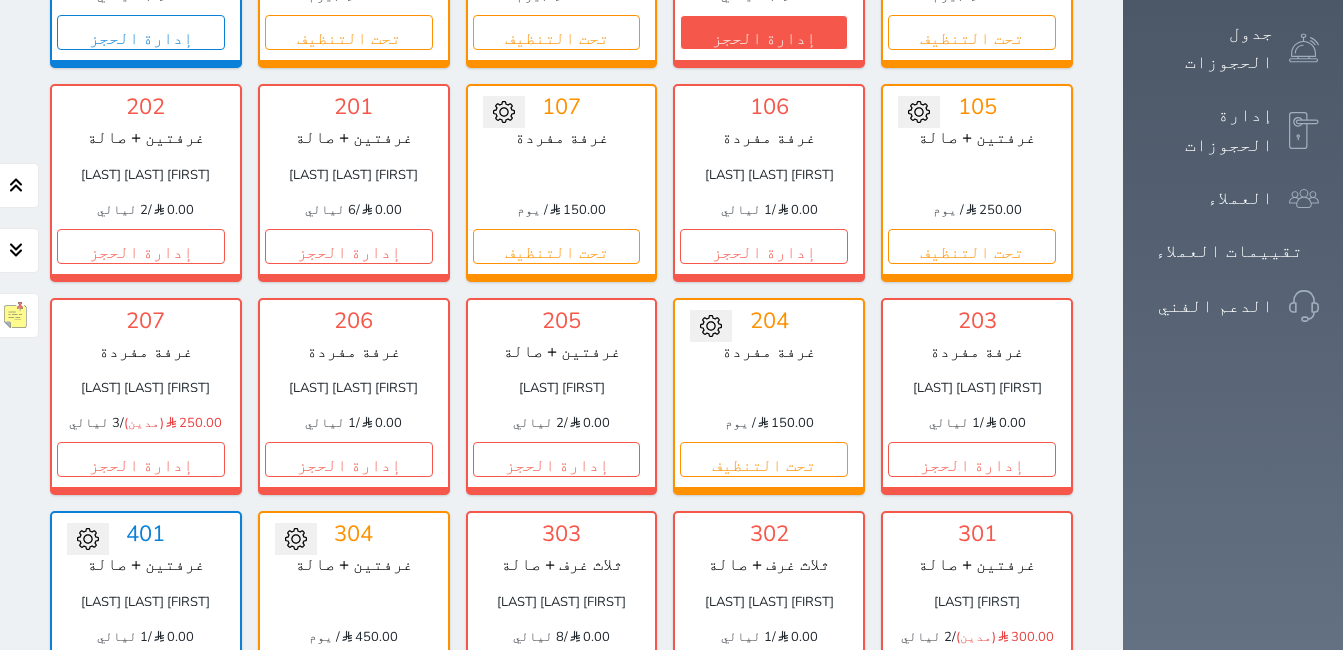 scroll, scrollTop: 478, scrollLeft: 0, axis: vertical 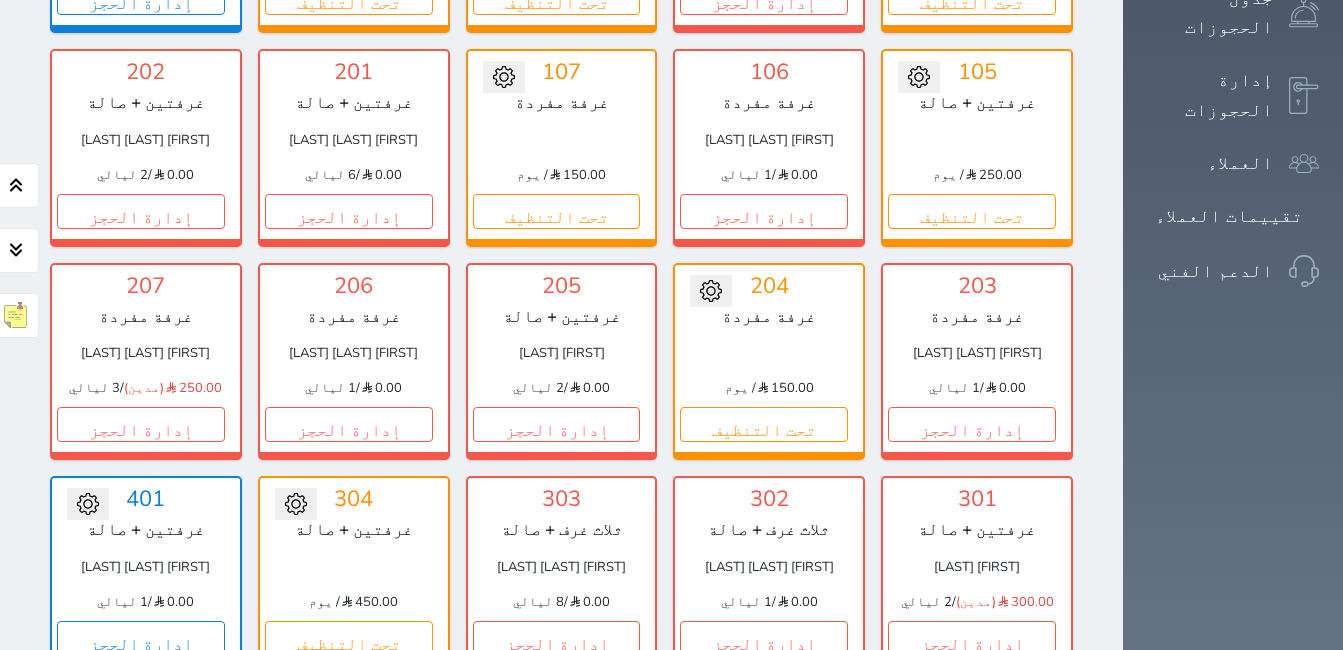 click on "206 غرفة مفردة
[FIRST] [LAST] [LAST]
0.00
/   1 ليالي           إدارة الحجز" at bounding box center [354, 361] 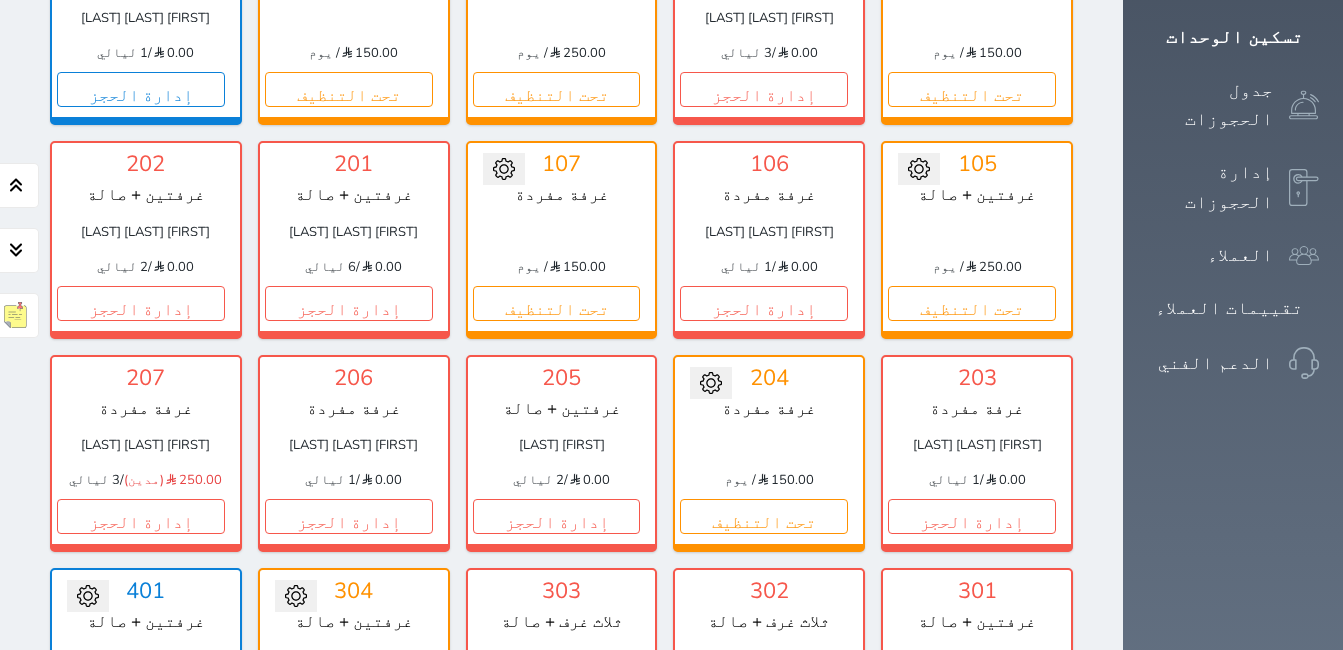 scroll, scrollTop: 300, scrollLeft: 0, axis: vertical 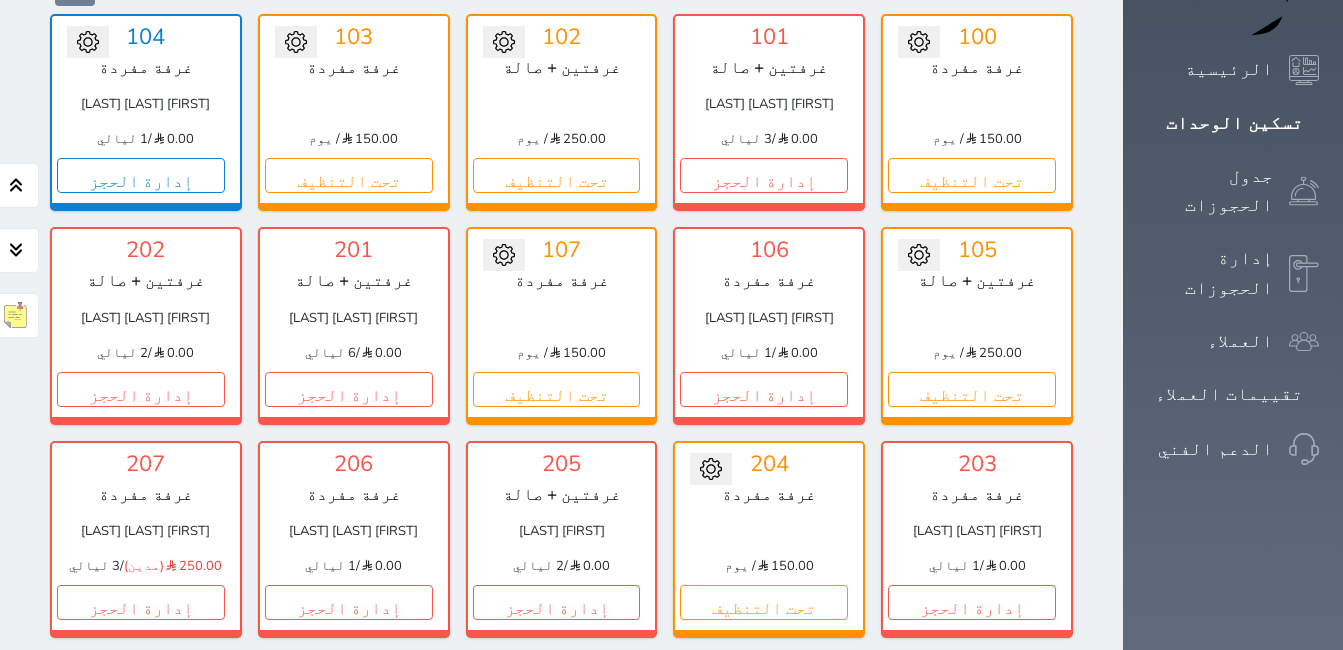 click on "[FIRST] [LAST] [LAST]" at bounding box center (354, 531) 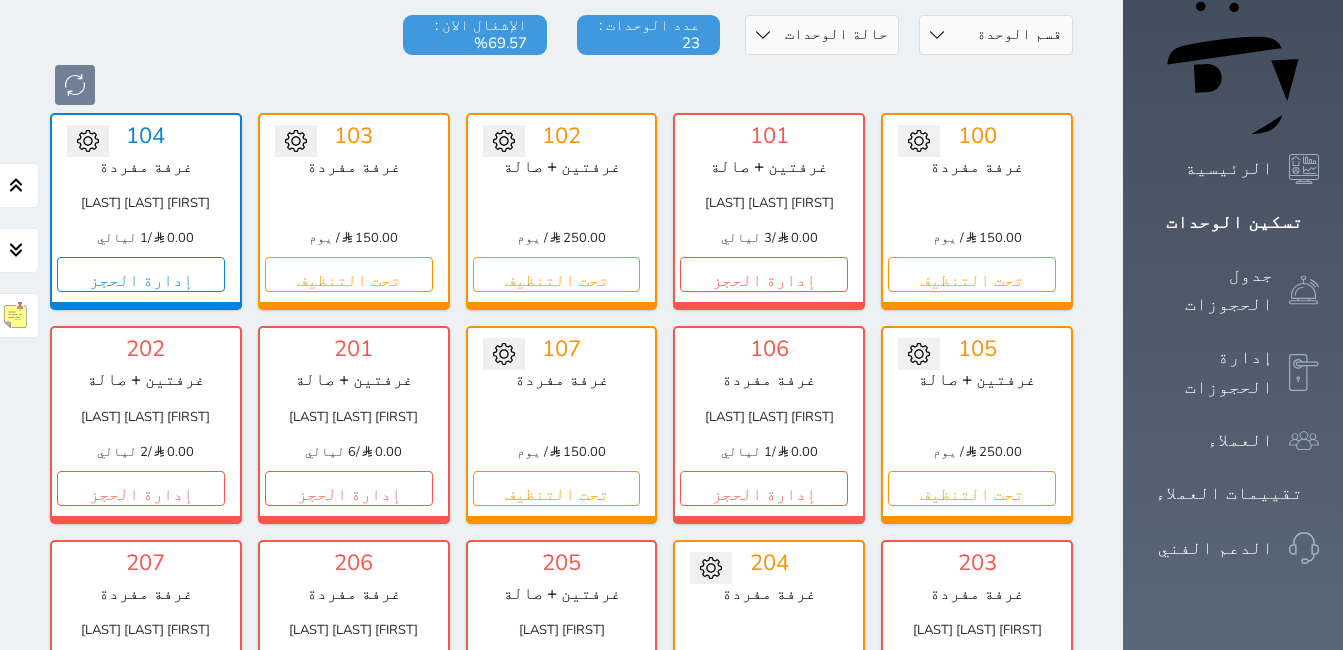 scroll, scrollTop: 200, scrollLeft: 0, axis: vertical 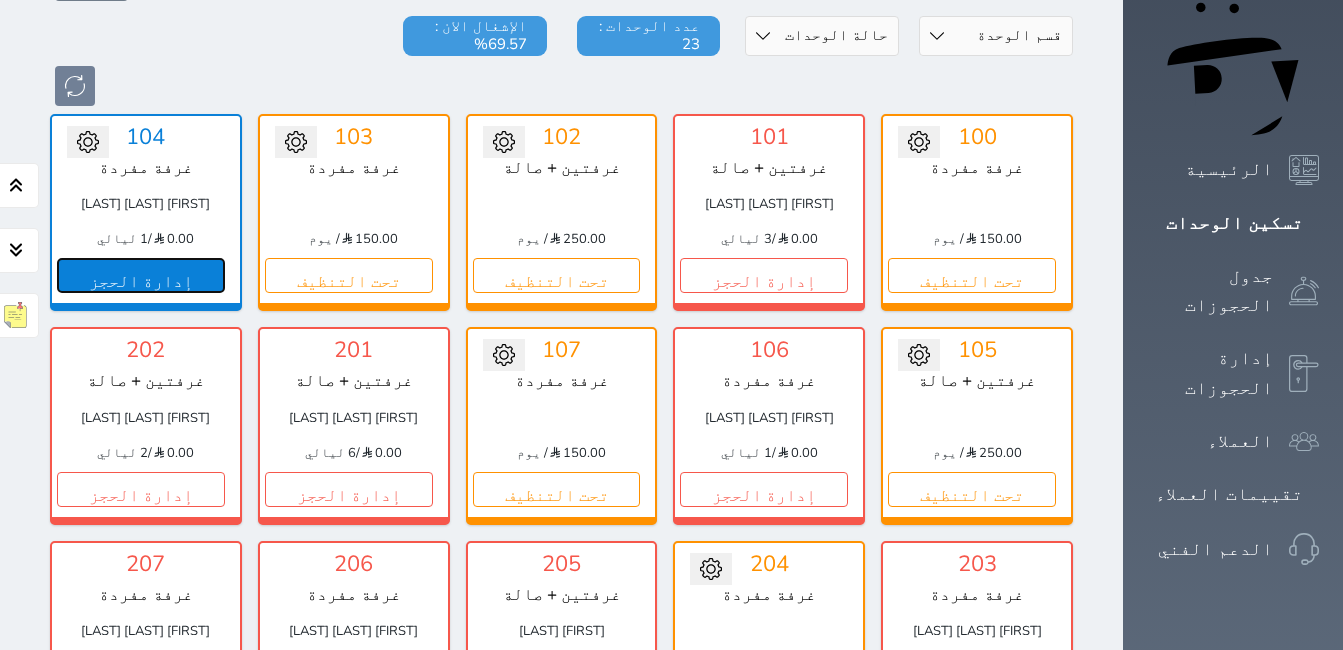 click on "إدارة الحجز" at bounding box center [141, 275] 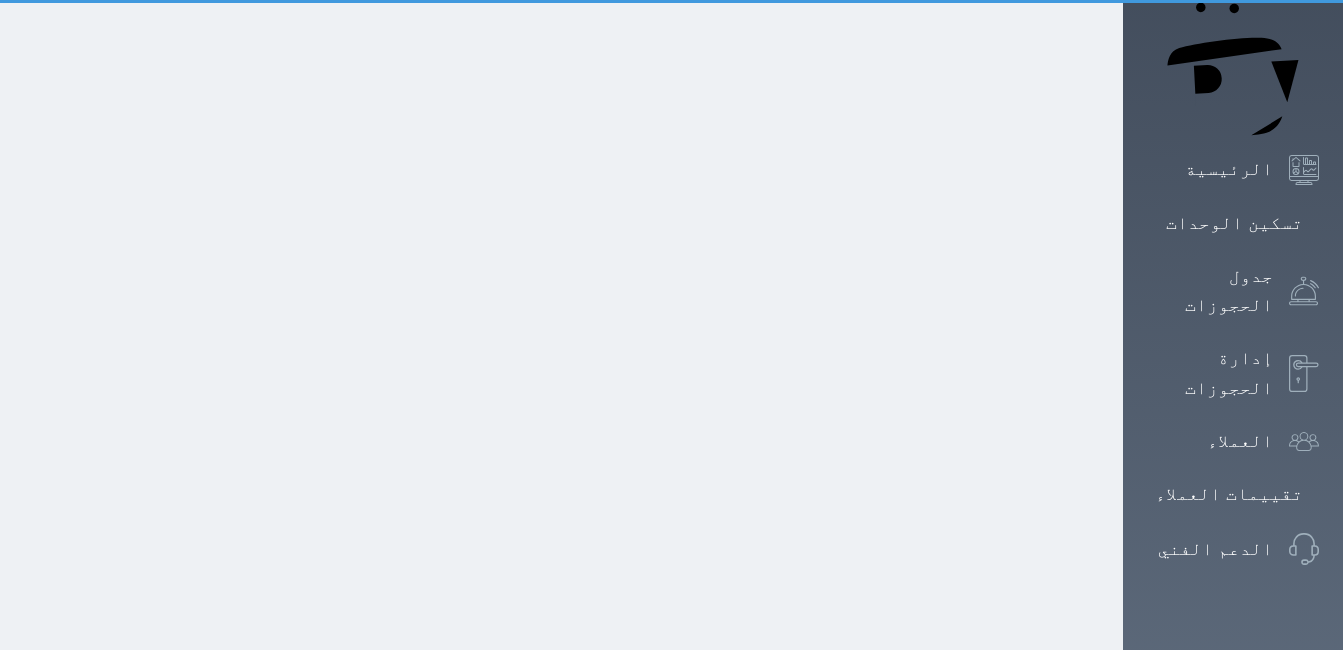 scroll, scrollTop: 0, scrollLeft: 0, axis: both 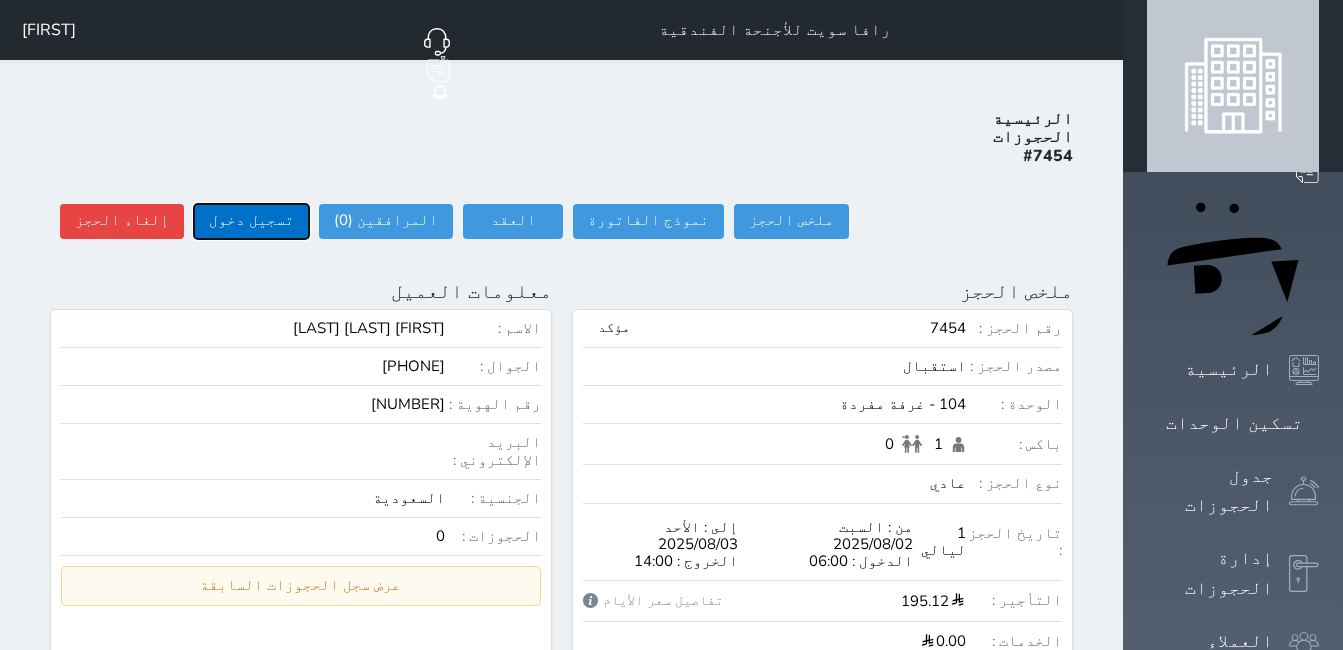 click on "تسجيل دخول" at bounding box center [251, 221] 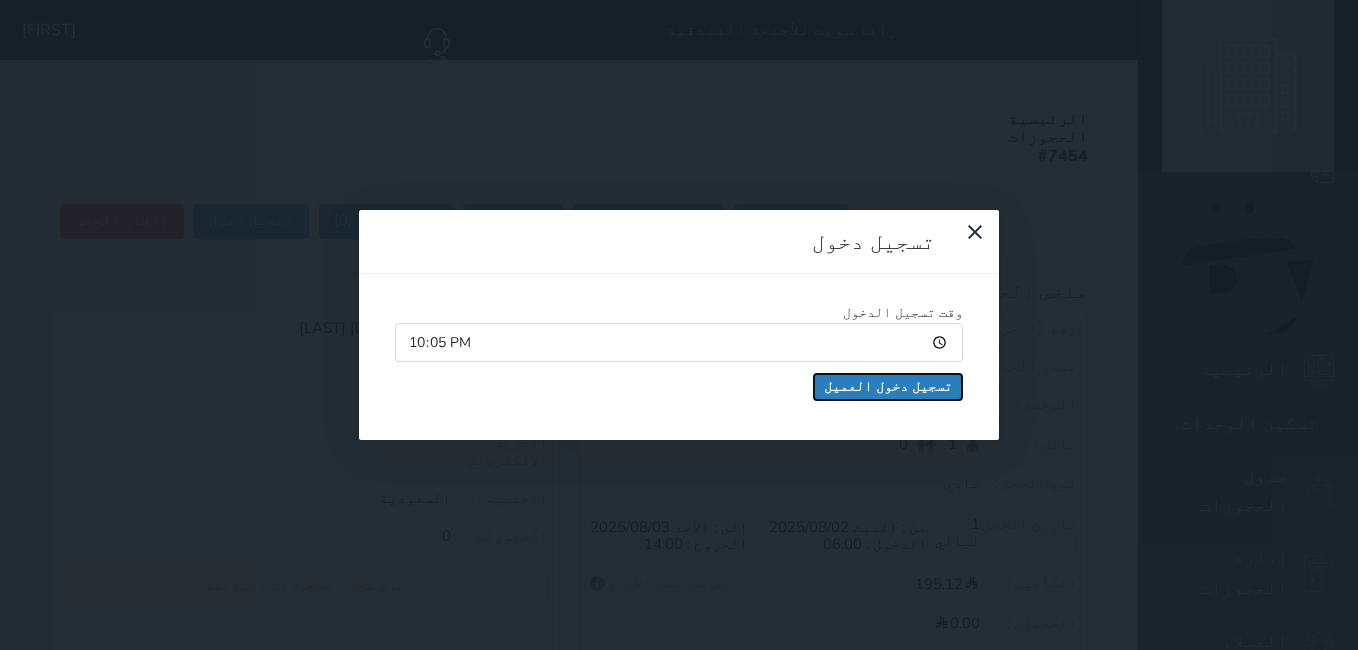 click on "تسجيل دخول العميل" at bounding box center [888, 387] 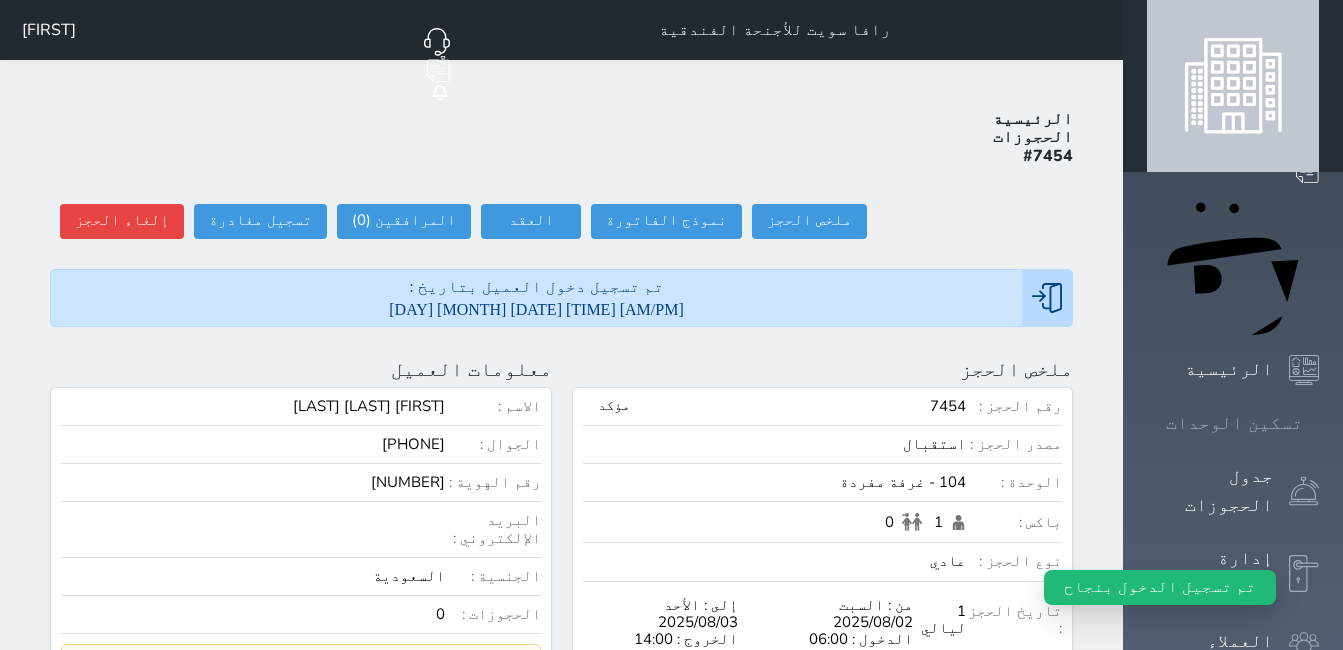 click on "تسكين الوحدات" at bounding box center [1234, 423] 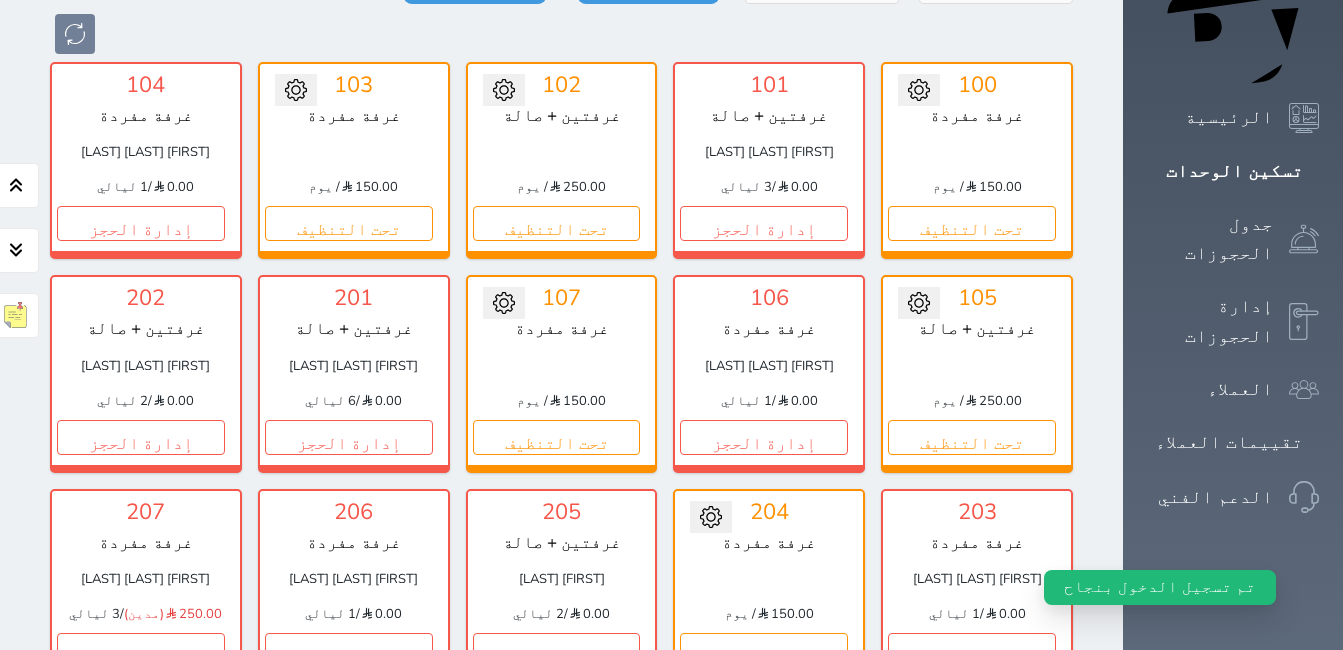 scroll, scrollTop: 278, scrollLeft: 0, axis: vertical 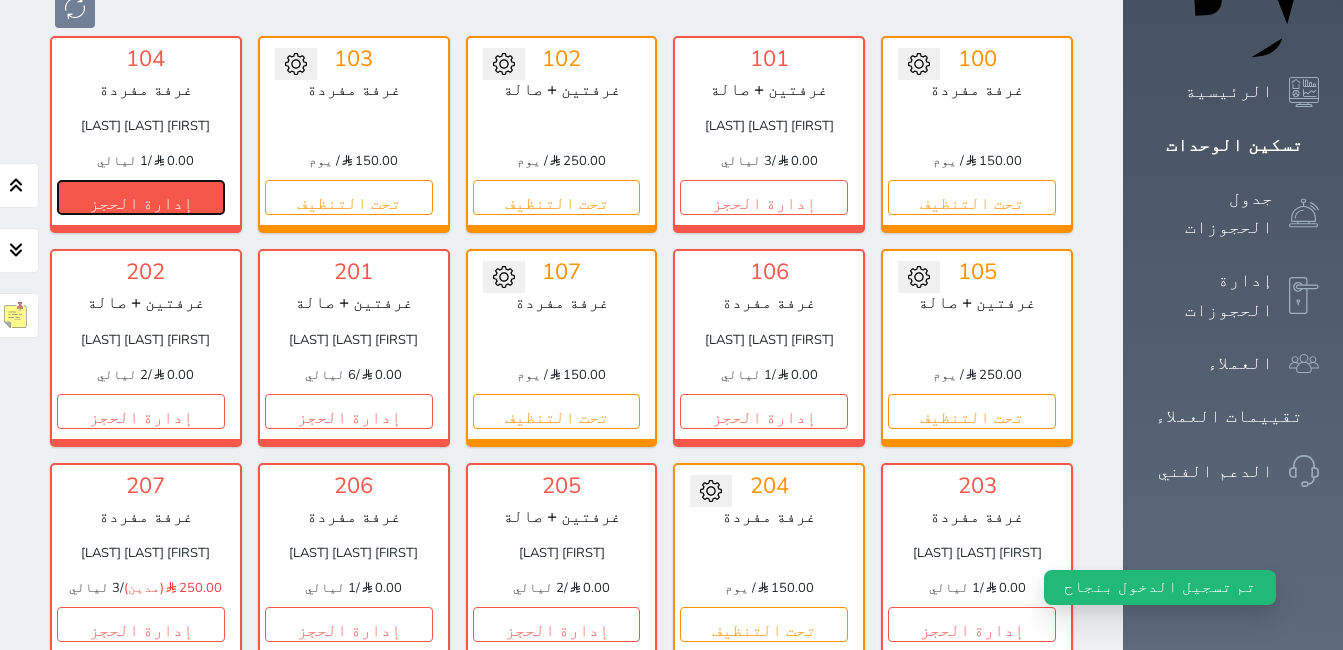 click on "إدارة الحجز" at bounding box center (141, 197) 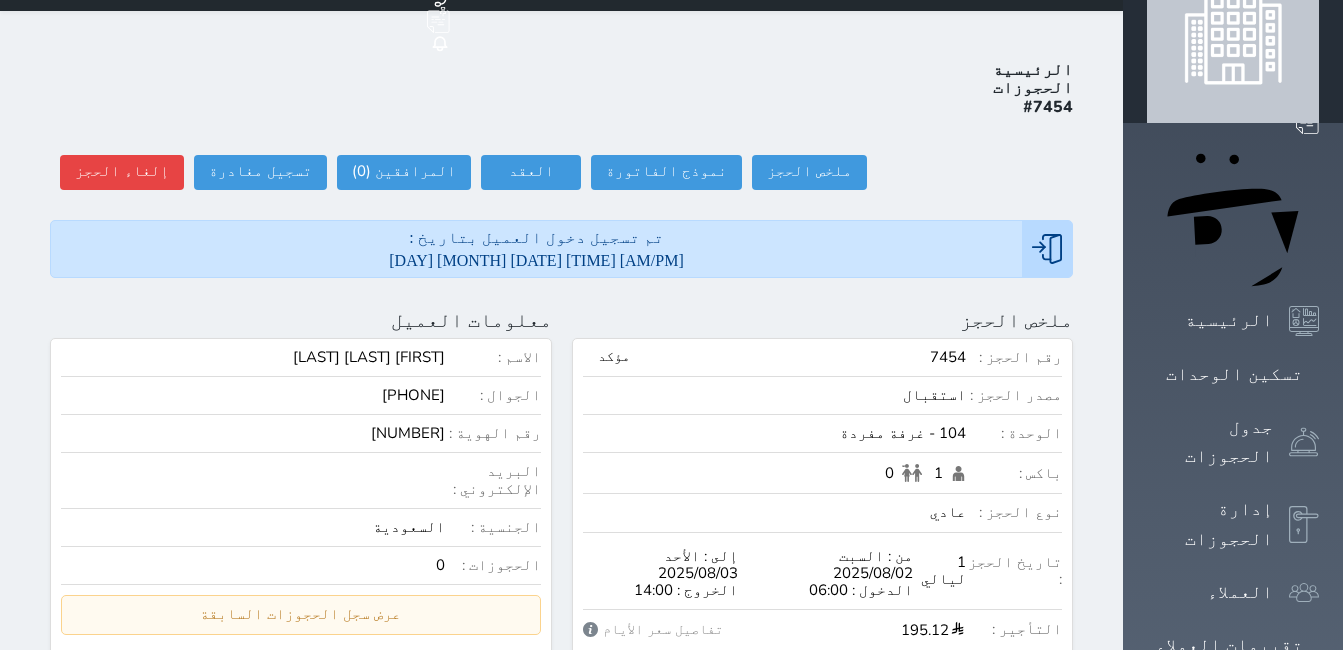 scroll, scrollTop: 0, scrollLeft: 0, axis: both 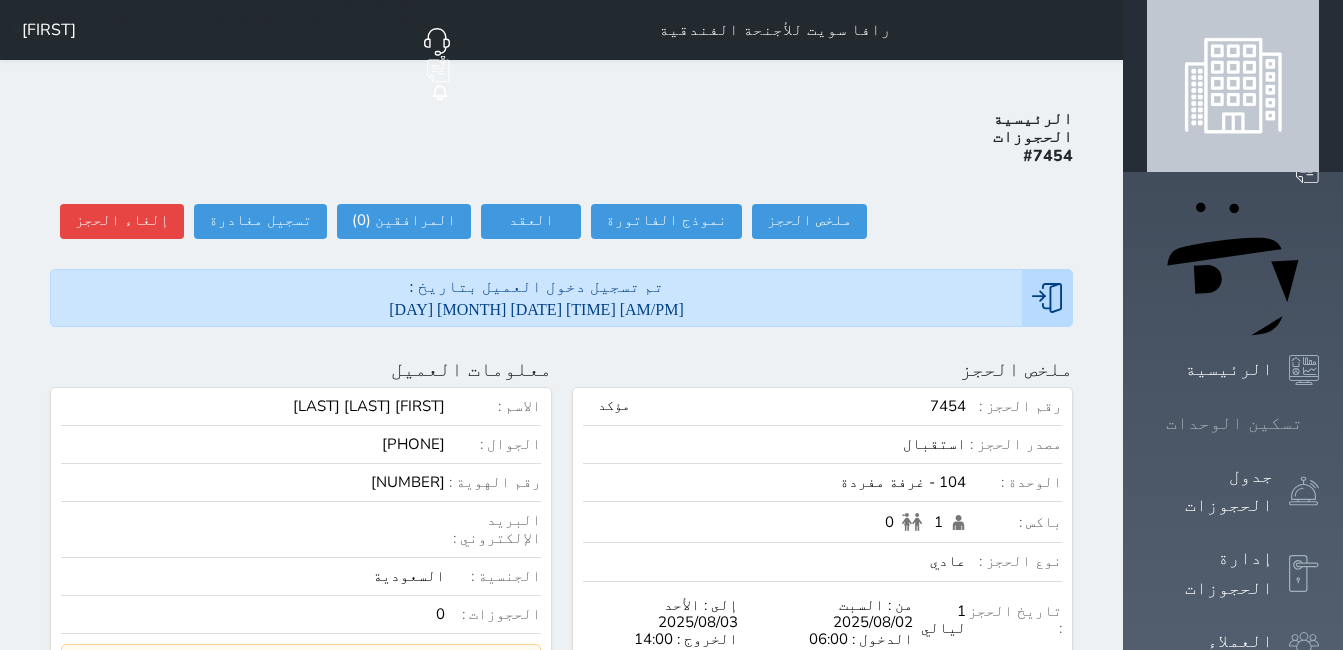 click on "تسكين الوحدات" at bounding box center [1234, 423] 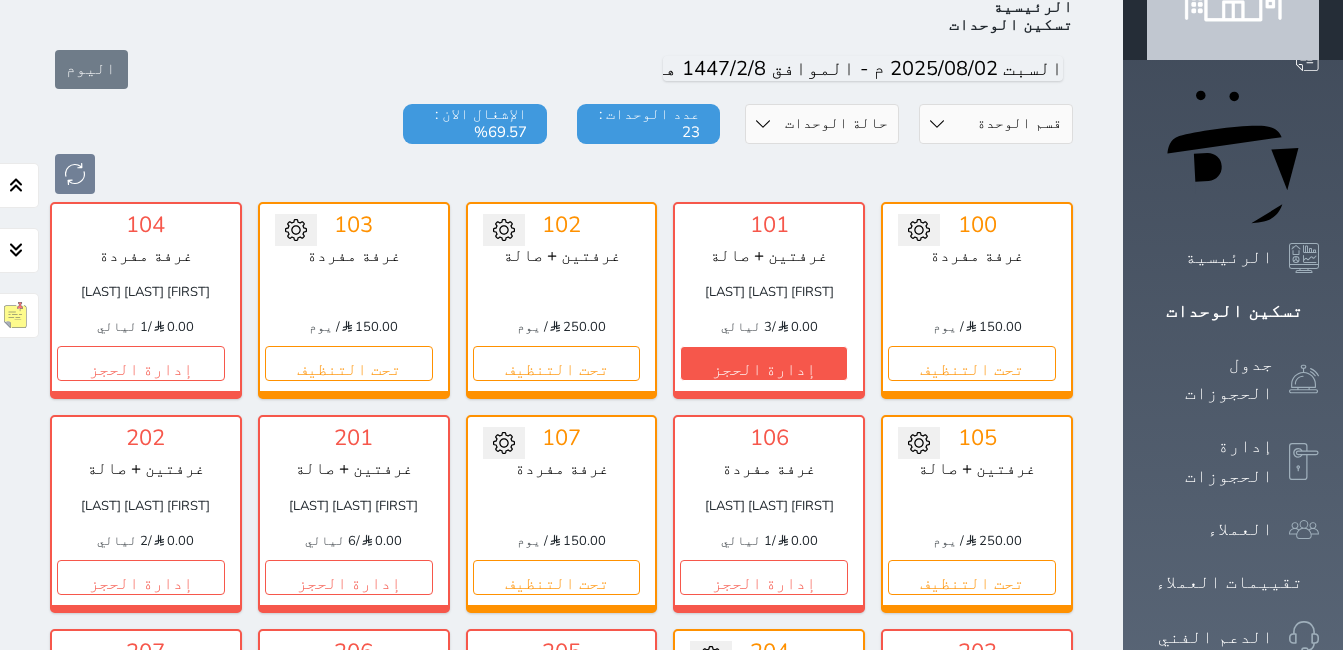 scroll, scrollTop: 100, scrollLeft: 0, axis: vertical 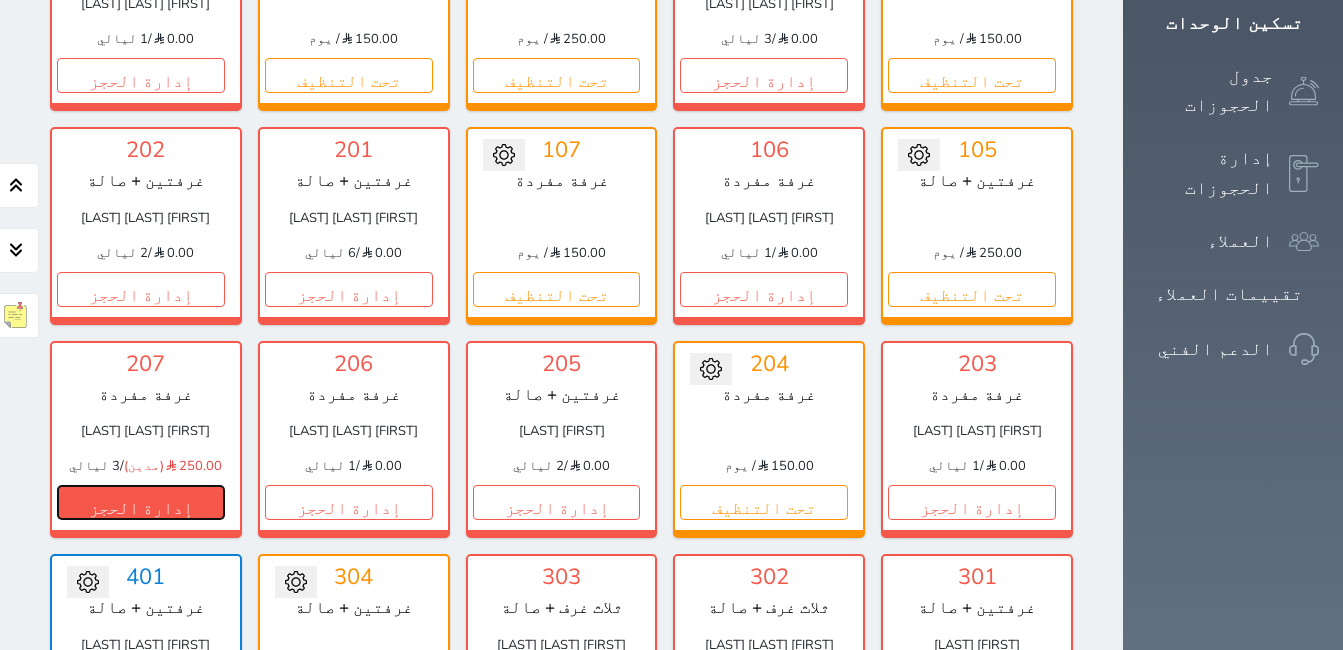 click on "إدارة الحجز" at bounding box center [141, 502] 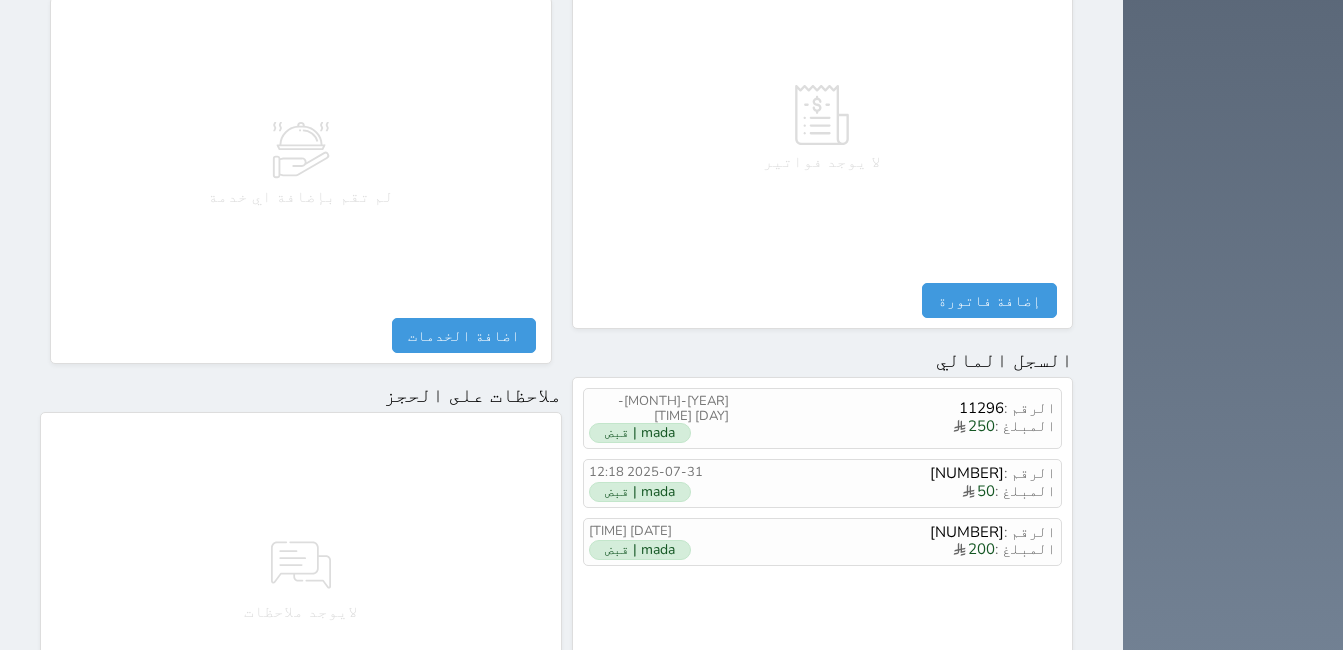 scroll, scrollTop: 1100, scrollLeft: 0, axis: vertical 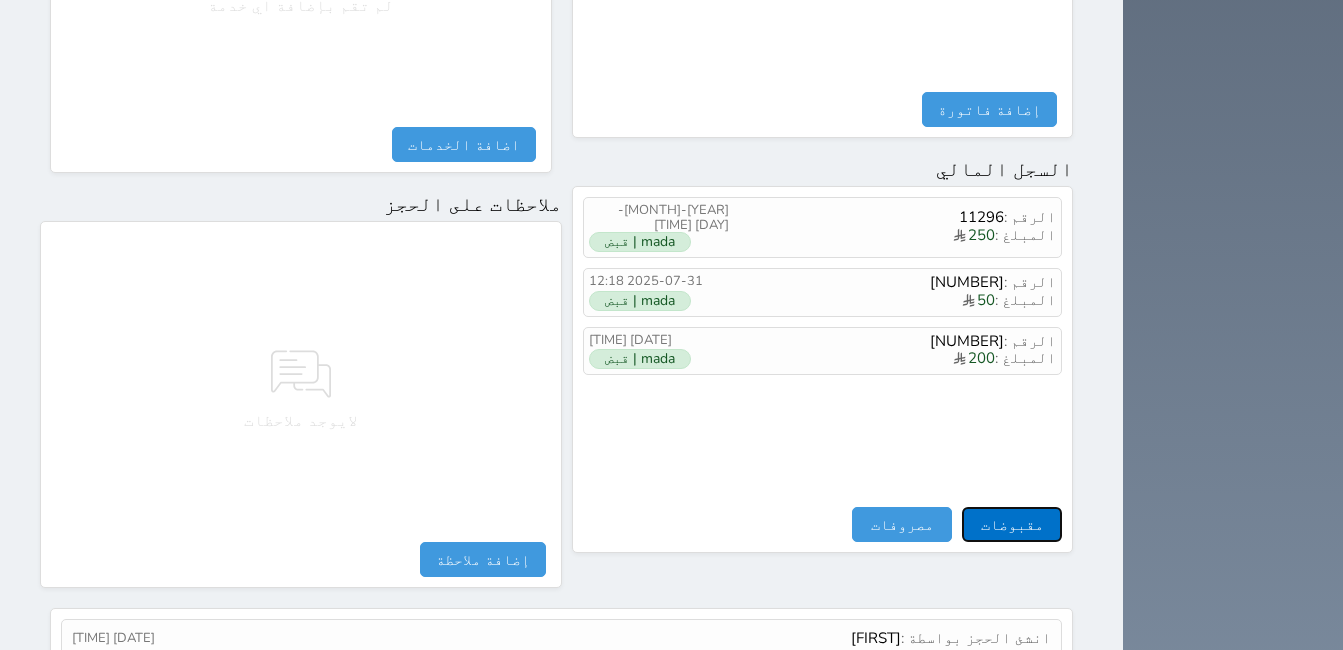 click on "مقبوضات" at bounding box center (1012, 524) 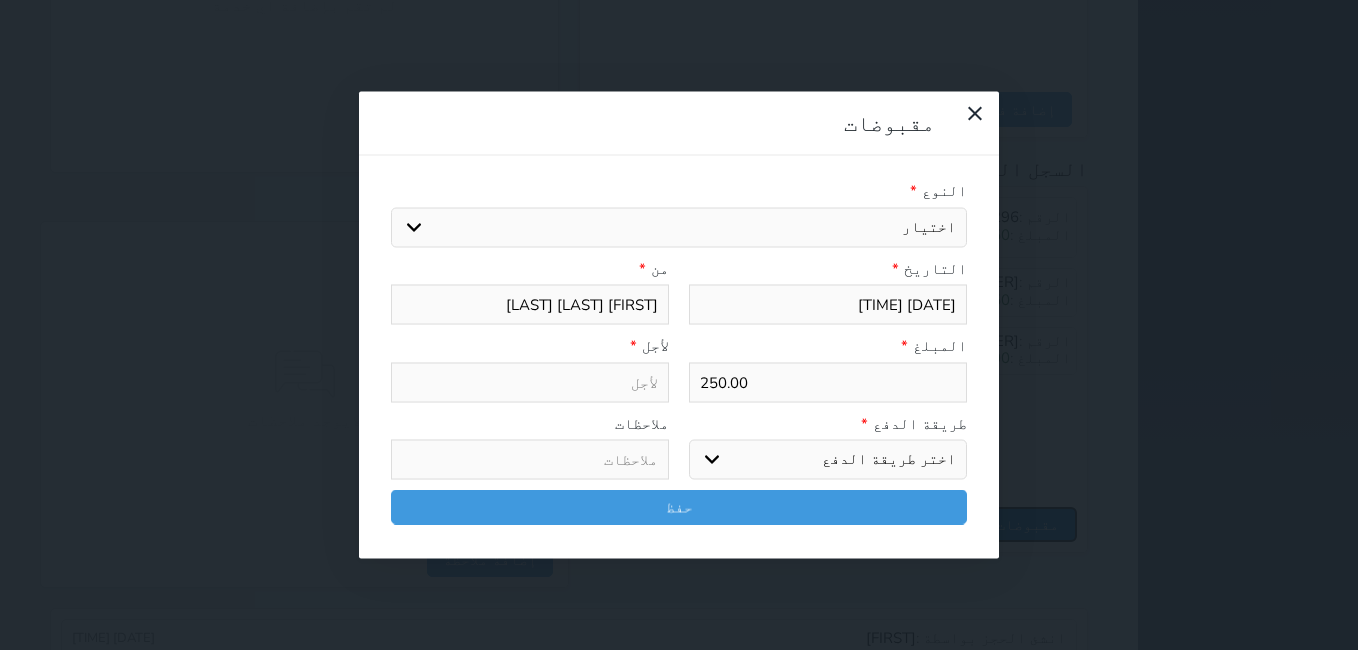 select 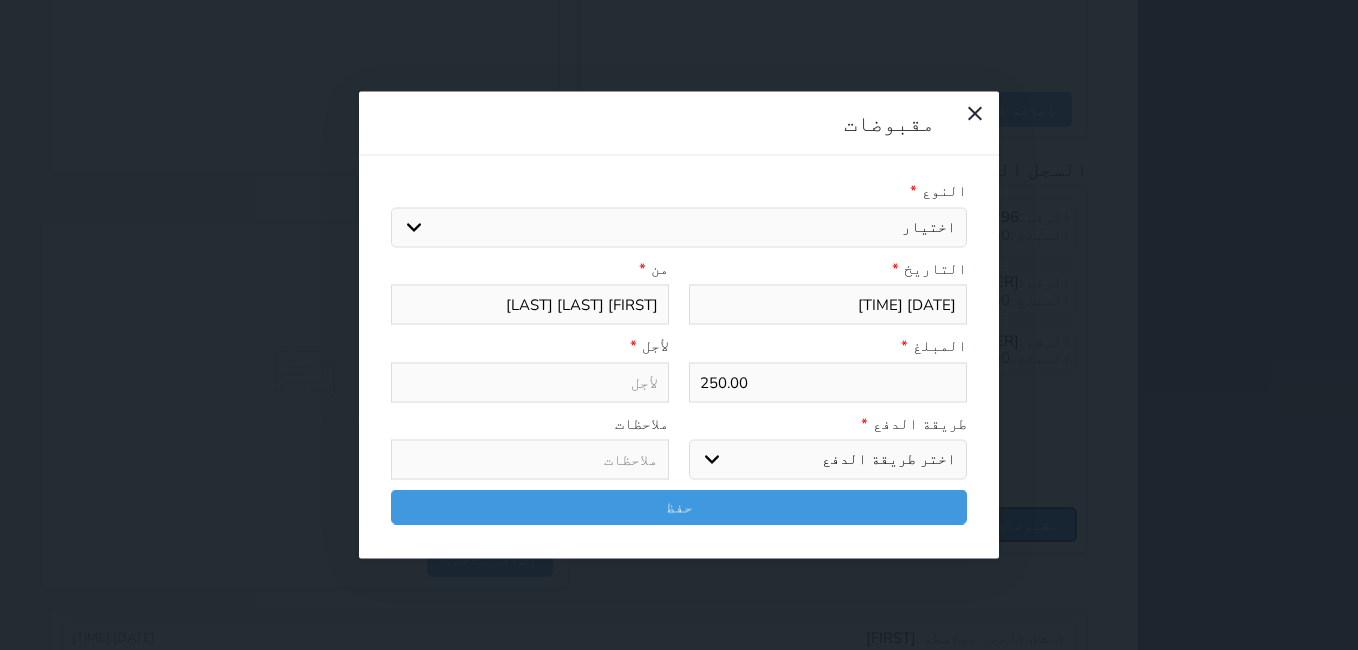select 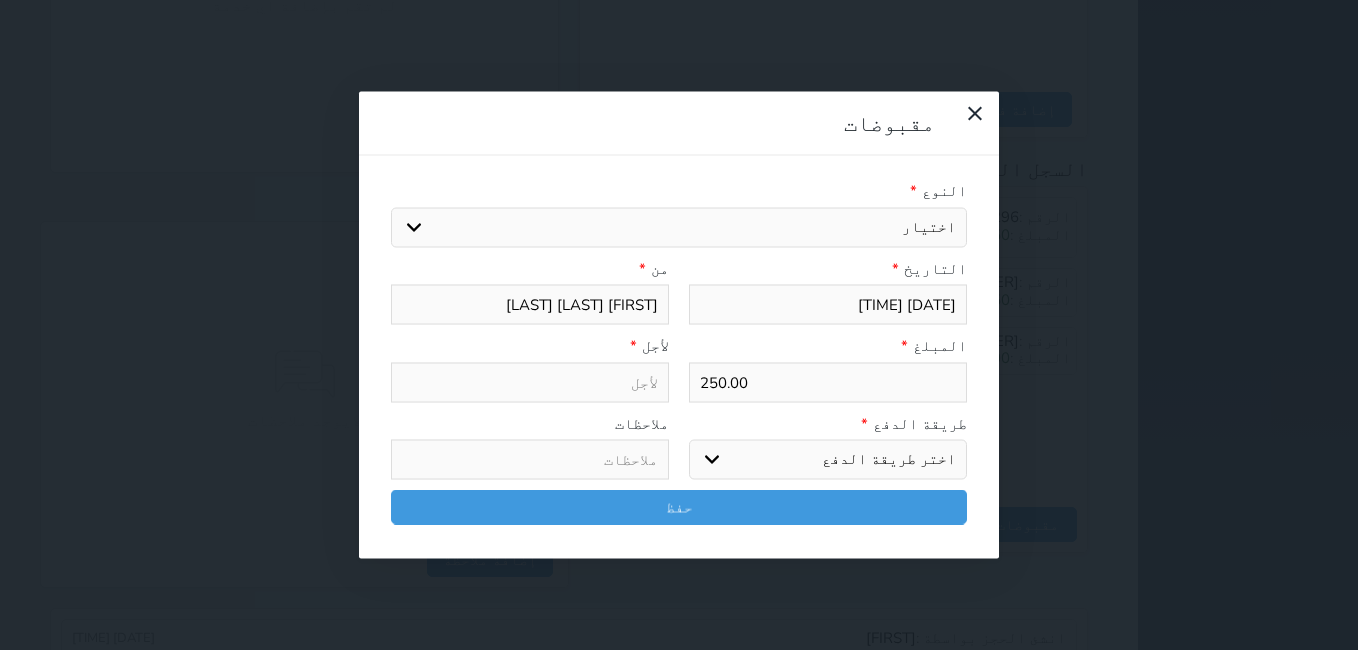 click on "اختيار   مقبوضات عامة قيمة إيجار فواتير تامين عربون لا ينطبق آخر مغسلة واي فاي - الإنترنت مواقف السيارات طعام الأغذية والمشروبات مشروبات المشروبات الباردة المشروبات الساخنة الإفطار غداء عشاء مخبز و كعك حمام سباحة الصالة الرياضية سبا و خدمات الجمال اختيار وإسقاط (خدمات النقل) ميني بار كابل - تلفزيون سرير إضافي تصفيف الشعر التسوق خدمات الجولات السياحية المنظمة خدمات الدليل السياحي" at bounding box center [679, 227] 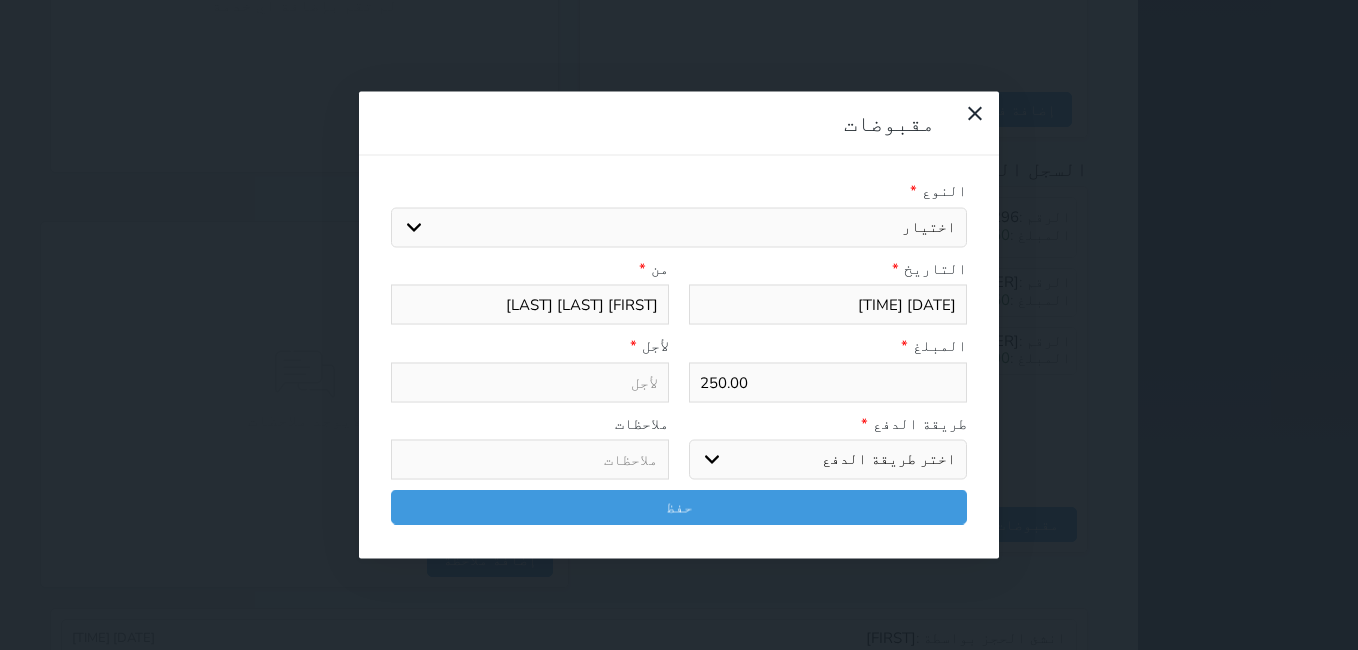 select on "[NUMBER]" 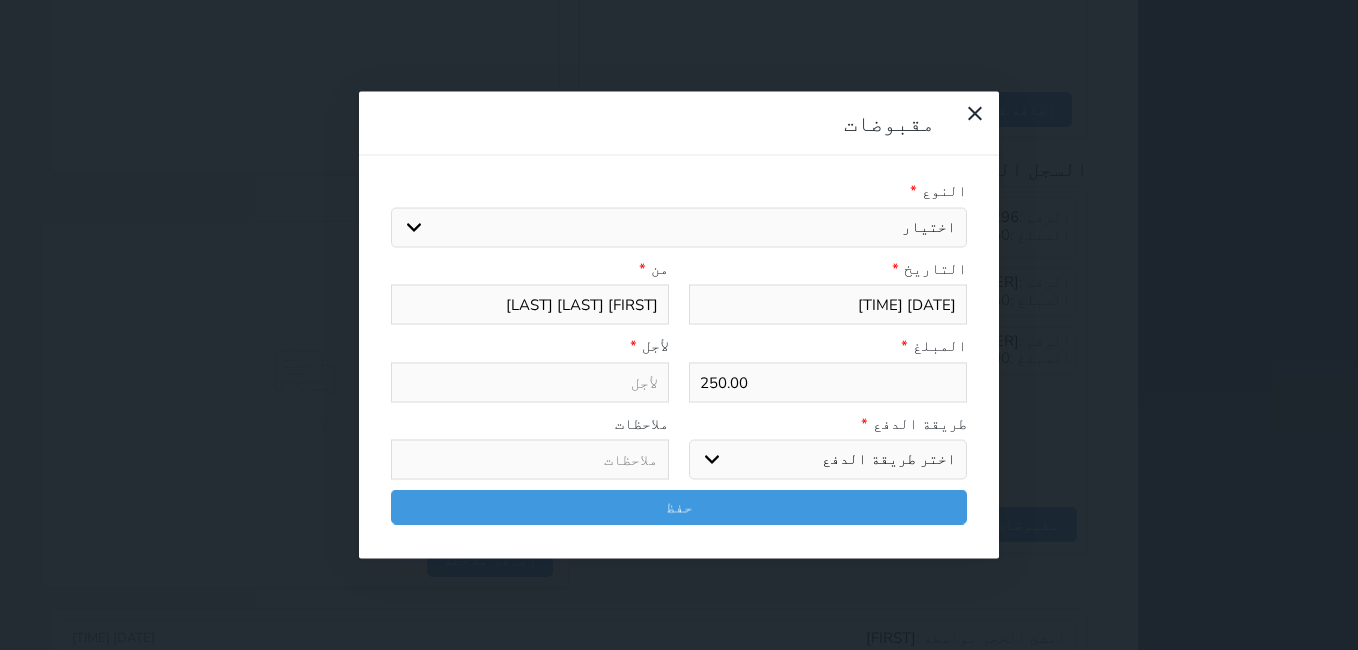 click on "اختيار   مقبوضات عامة قيمة إيجار فواتير تامين عربون لا ينطبق آخر مغسلة واي فاي - الإنترنت مواقف السيارات طعام الأغذية والمشروبات مشروبات المشروبات الباردة المشروبات الساخنة الإفطار غداء عشاء مخبز و كعك حمام سباحة الصالة الرياضية سبا و خدمات الجمال اختيار وإسقاط (خدمات النقل) ميني بار كابل - تلفزيون سرير إضافي تصفيف الشعر التسوق خدمات الجولات السياحية المنظمة خدمات الدليل السياحي" at bounding box center (679, 227) 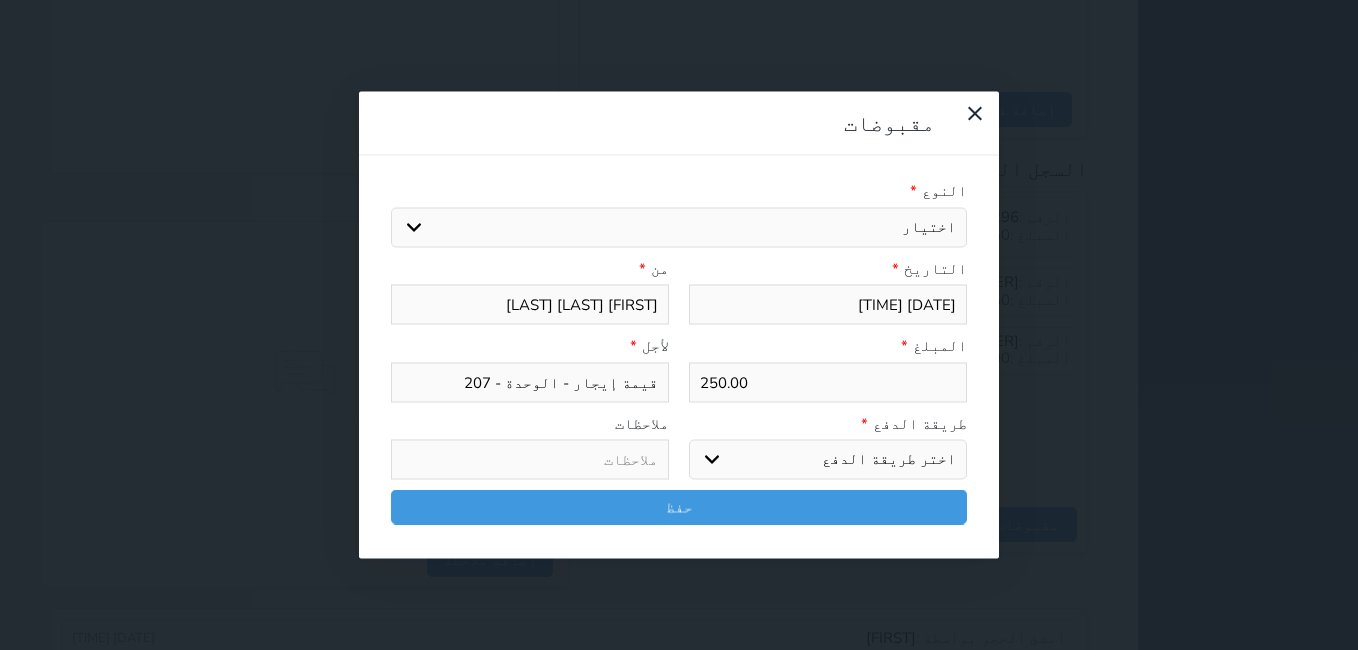 click on "اختر طريقة الدفع   دفع نقدى   تحويل بنكى   مدى   بطاقة ائتمان   آجل" at bounding box center (828, 460) 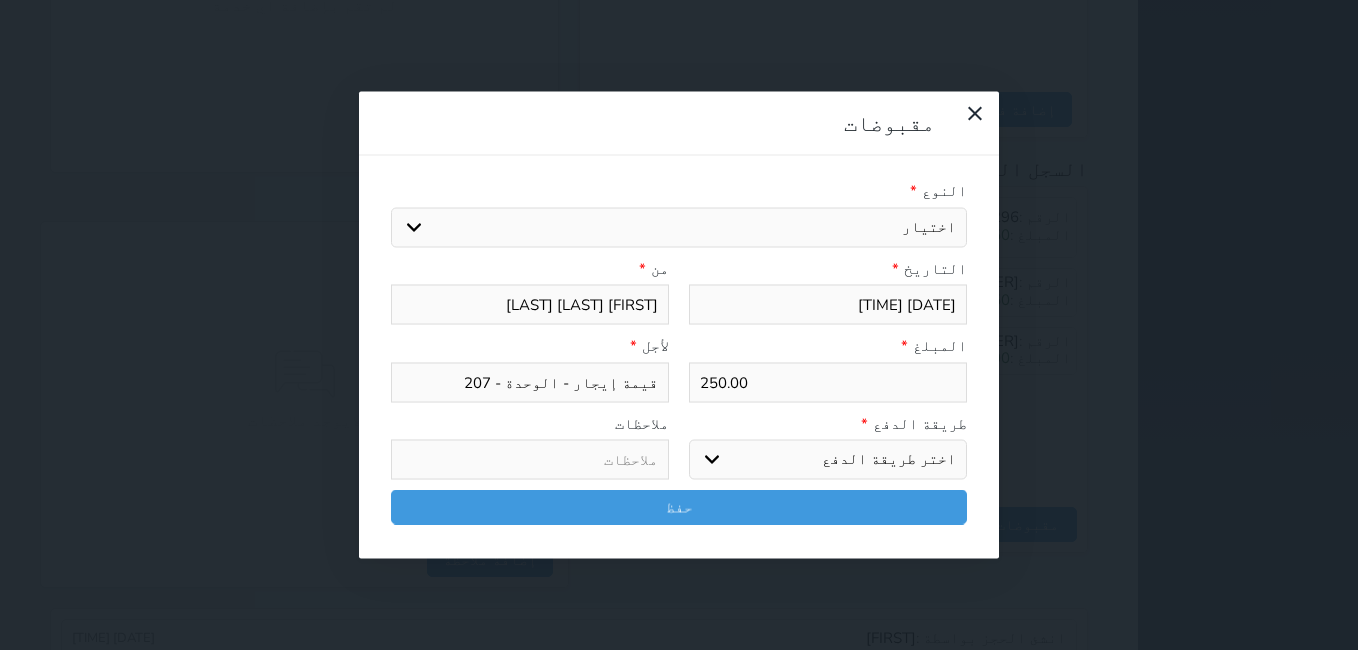 select on "mada" 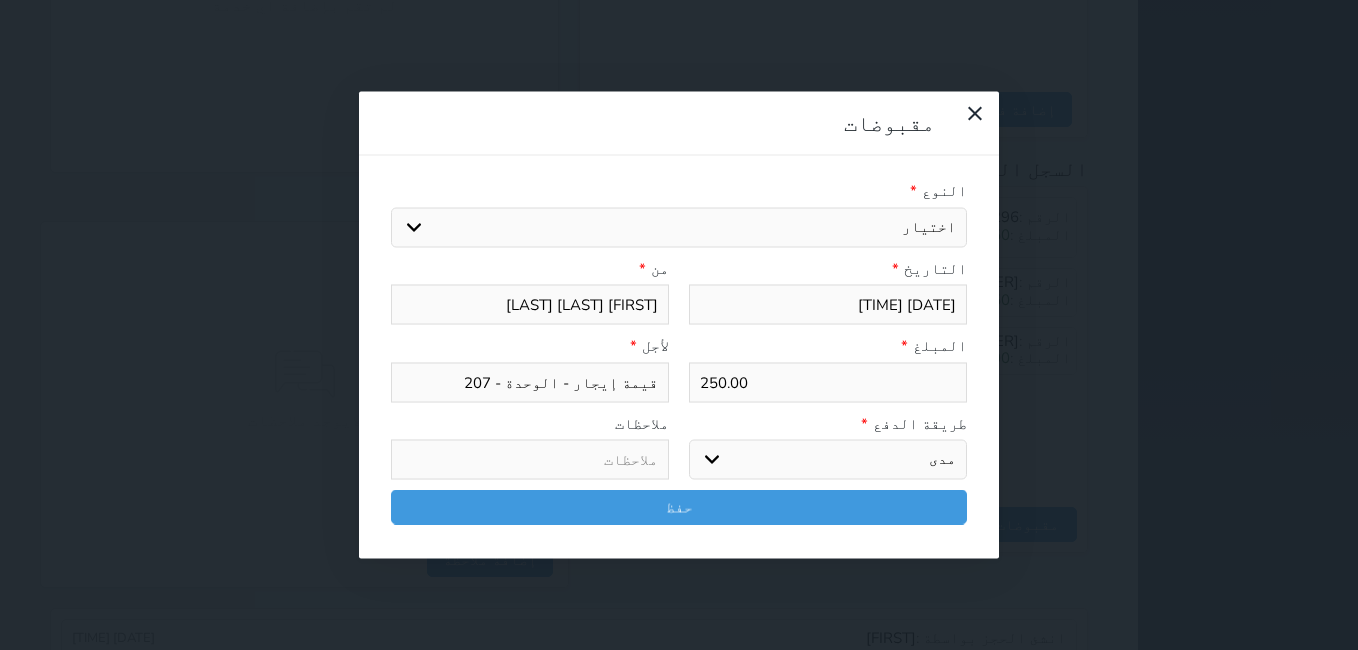 click on "اختر طريقة الدفع   دفع نقدى   تحويل بنكى   مدى   بطاقة ائتمان   آجل" at bounding box center [828, 460] 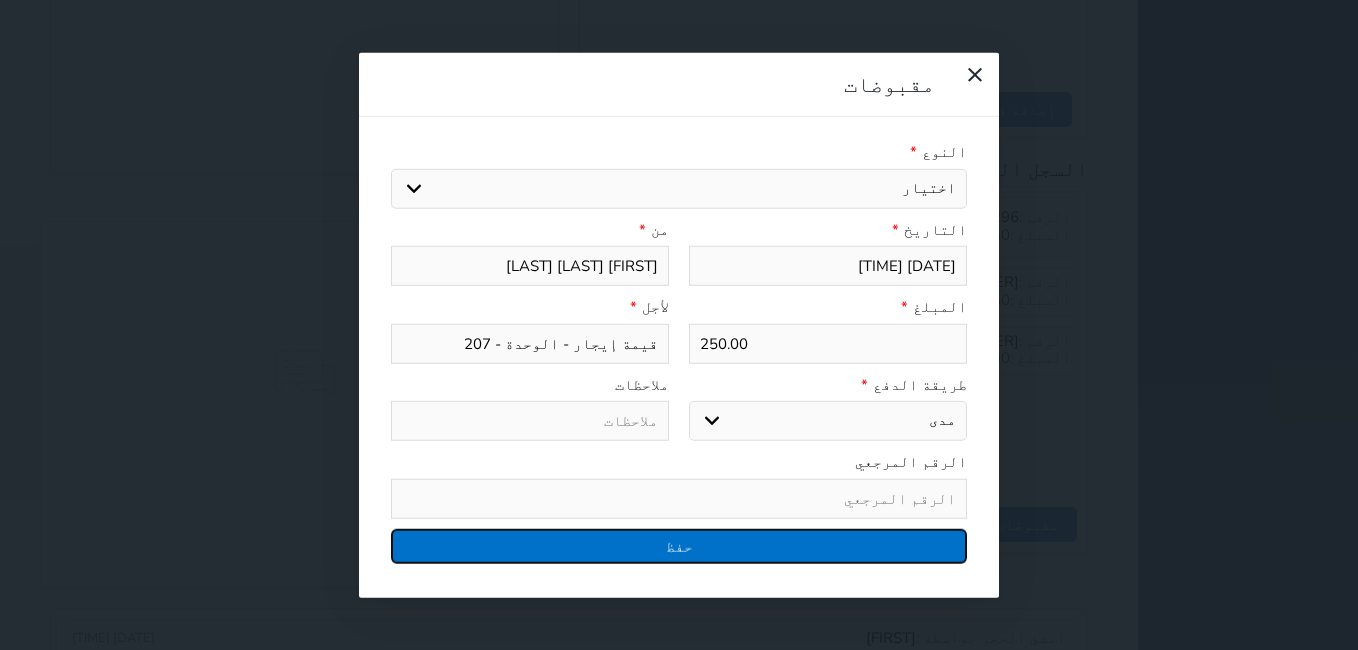 click on "حفظ" at bounding box center [679, 545] 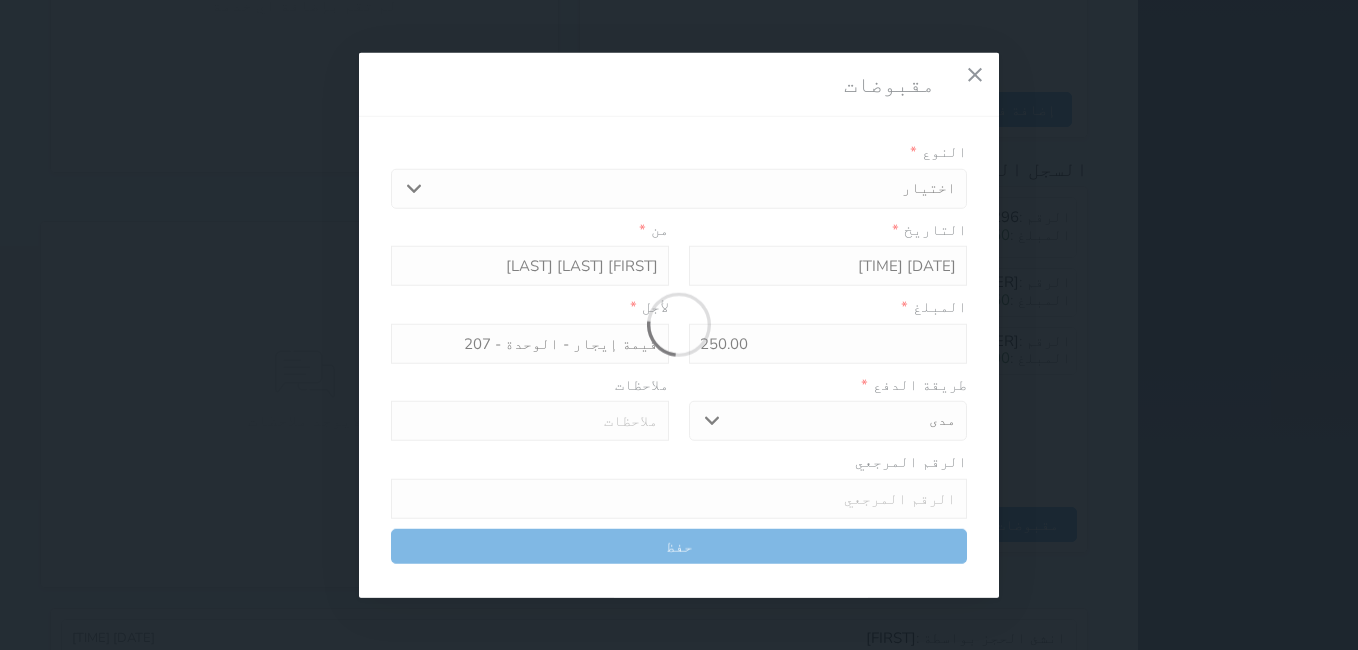 select 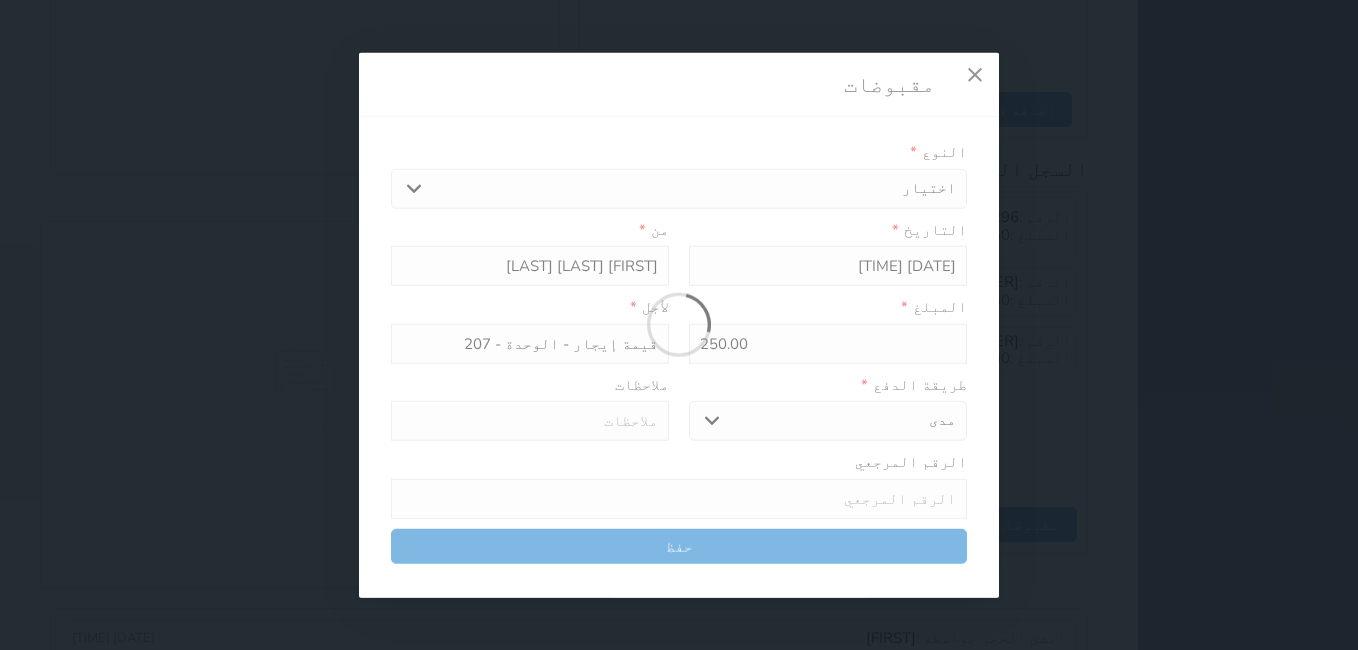 type 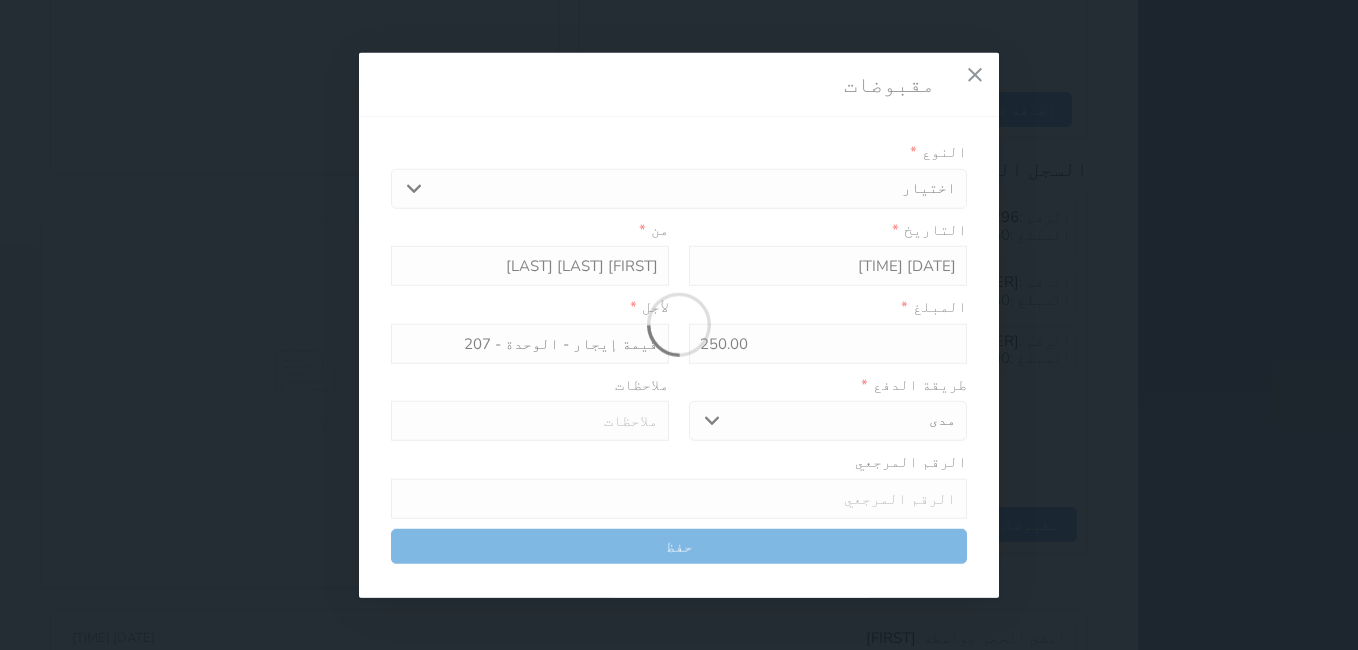 type on "0" 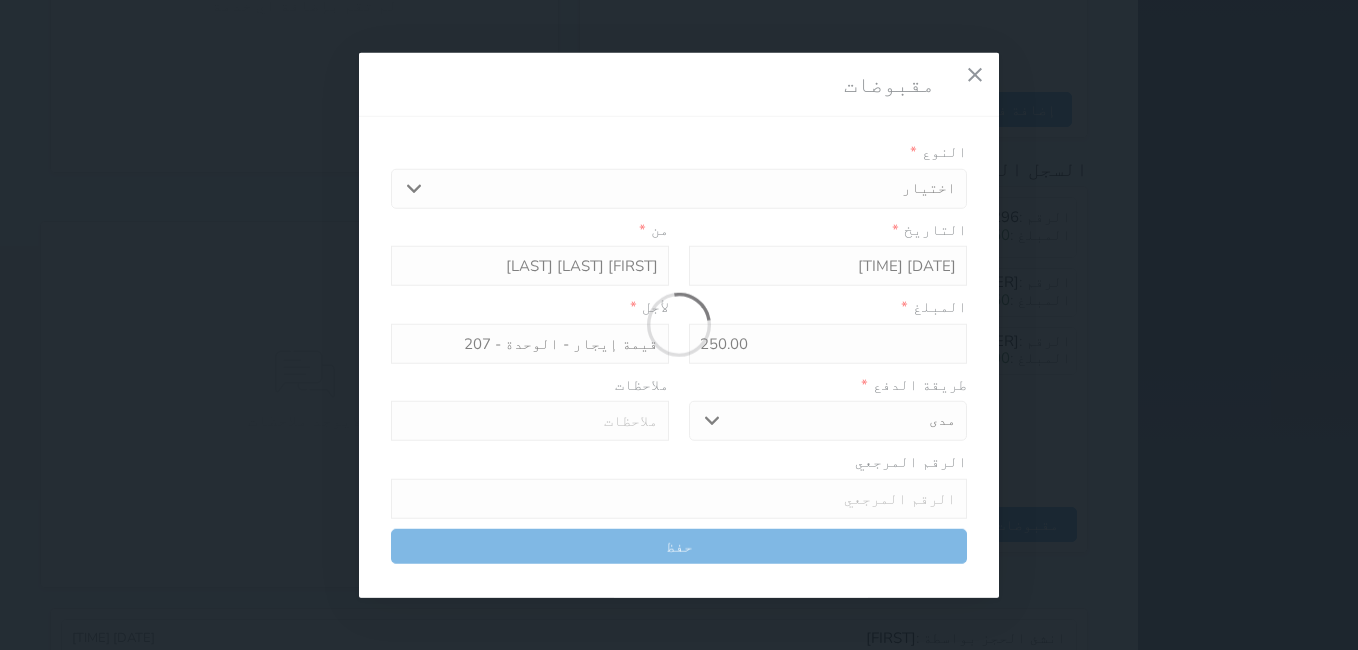select 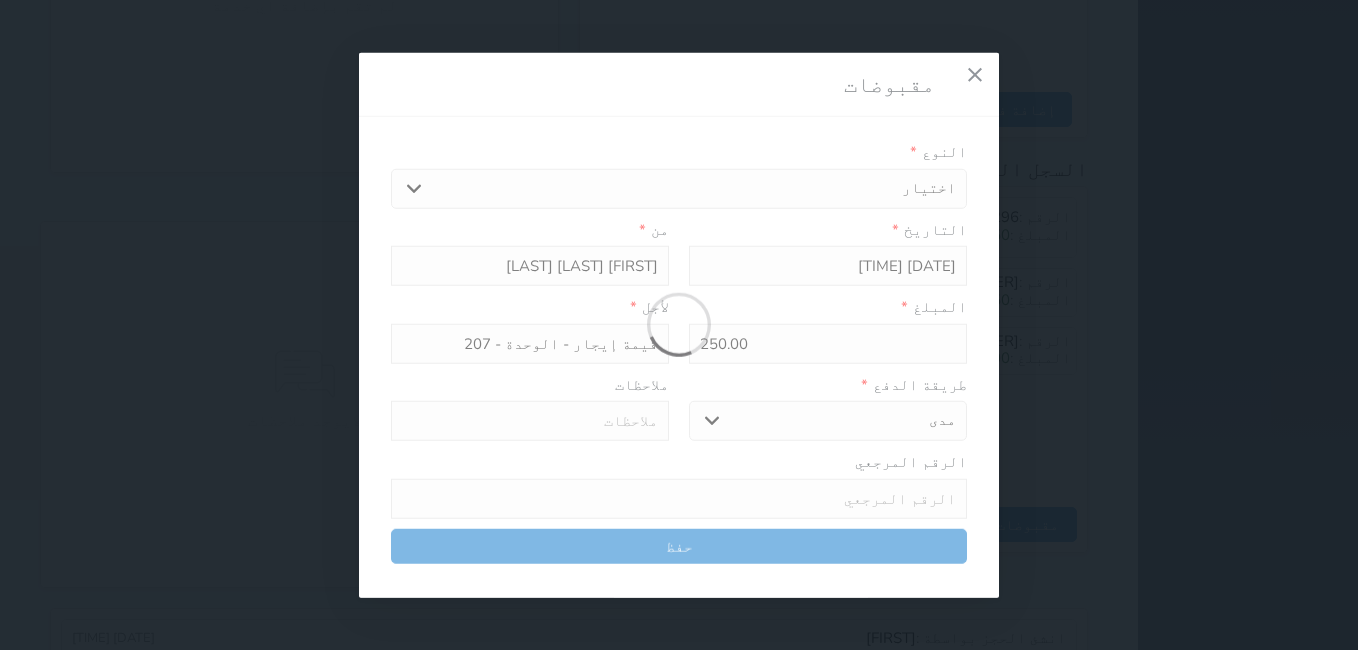 type on "0" 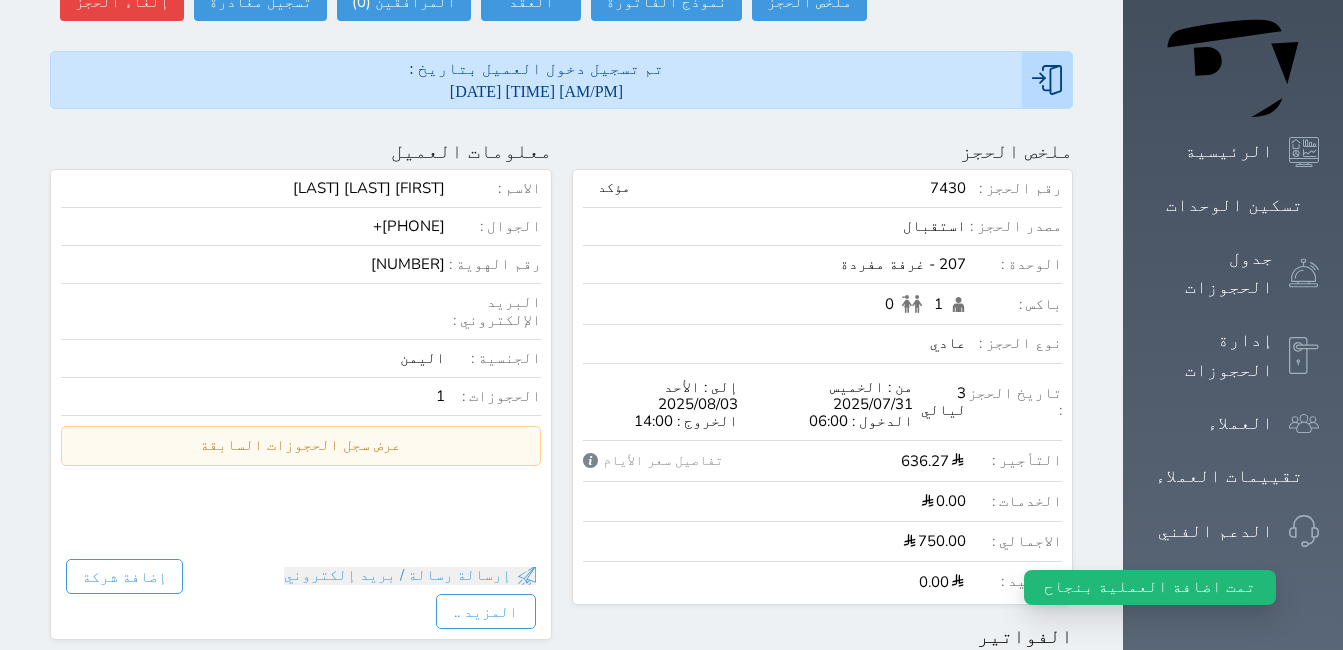 scroll, scrollTop: 0, scrollLeft: 0, axis: both 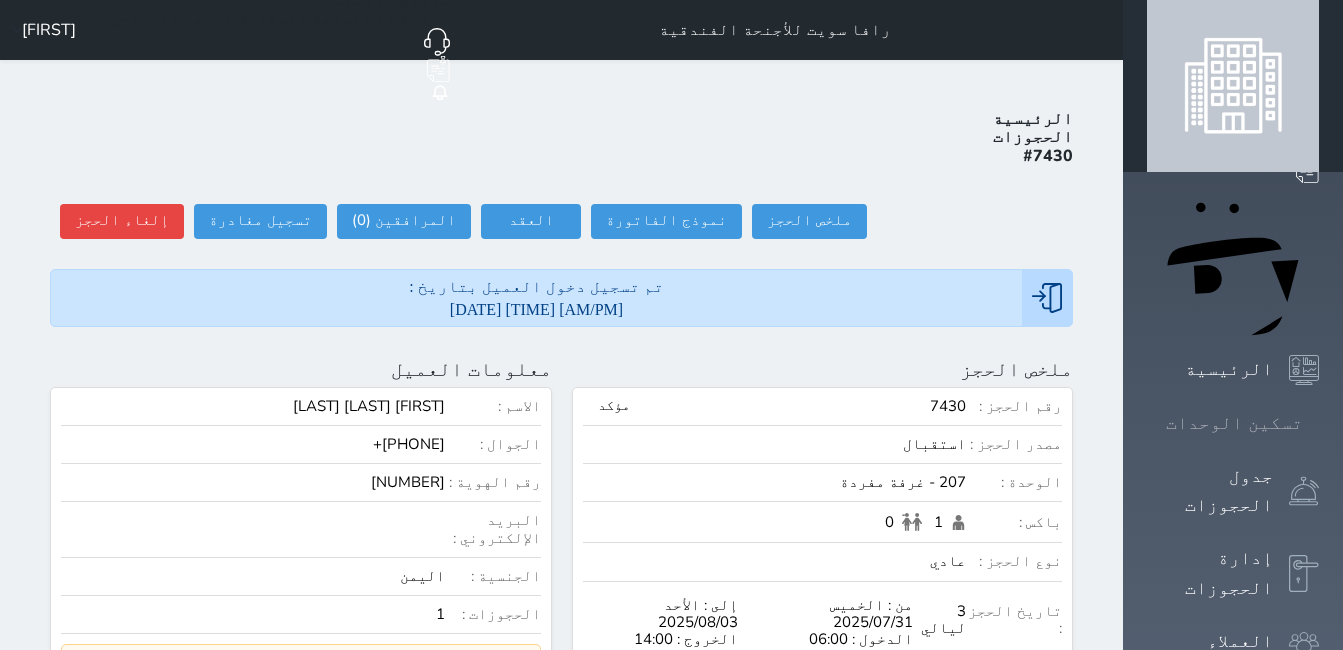 click on "تسكين الوحدات" at bounding box center [1233, 423] 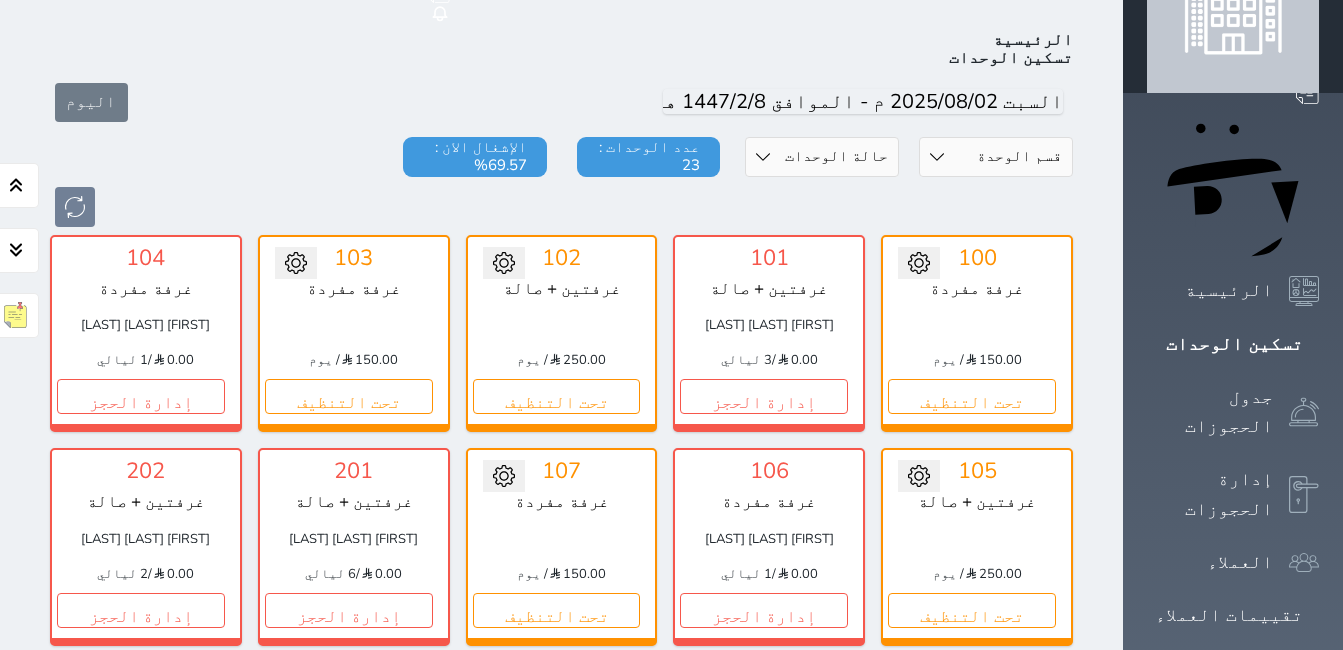 scroll, scrollTop: 78, scrollLeft: 0, axis: vertical 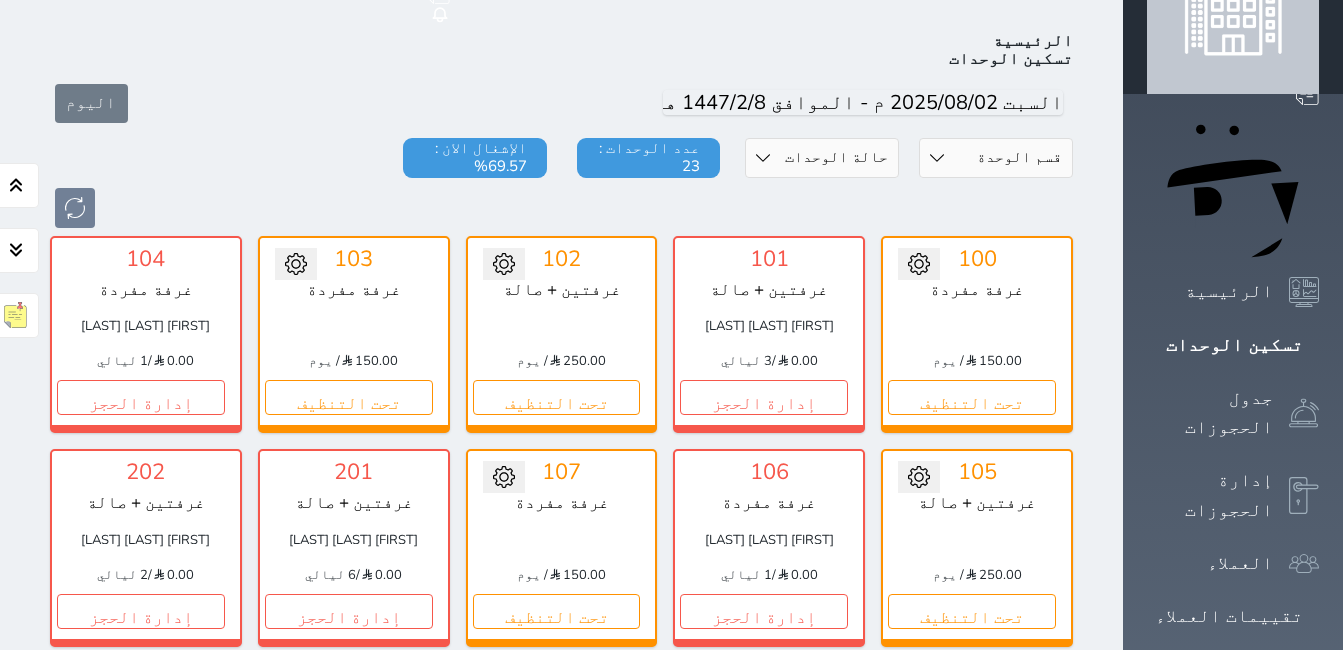 click on "201 غرفتين + صالة
[FIRST] [LAST] [LAST]
0.00
/   6 ليالي           إدارة الحجز" at bounding box center (354, 547) 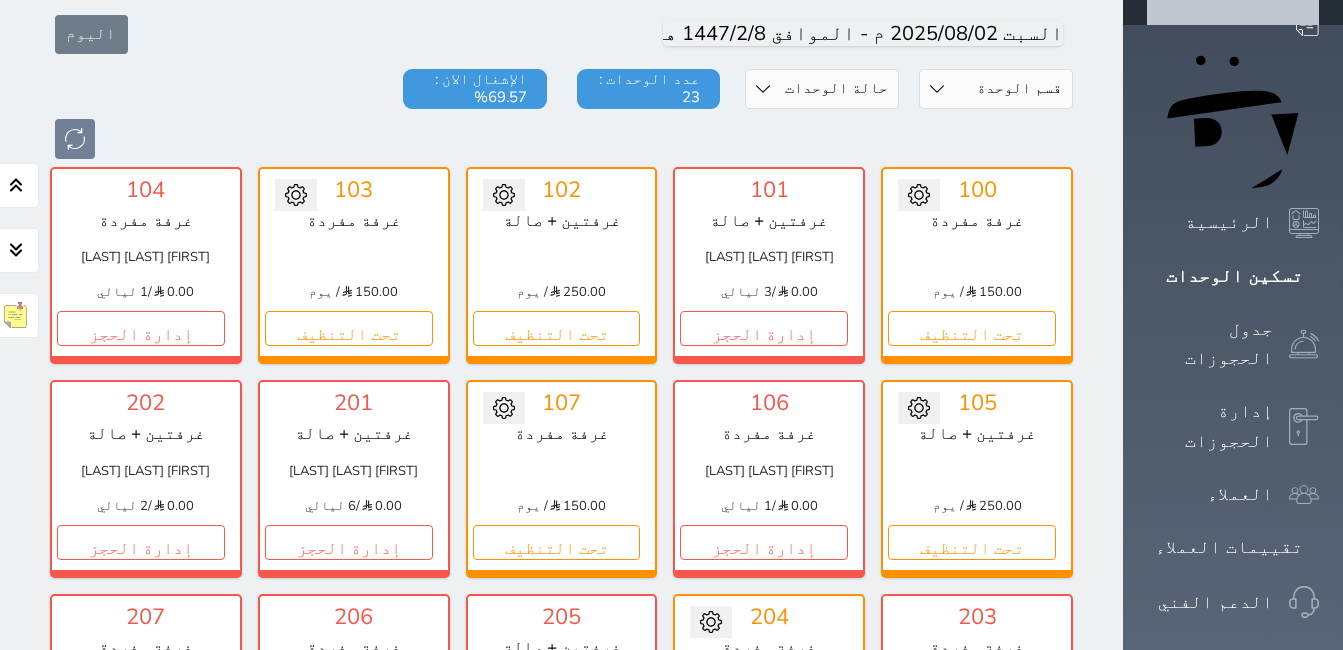 scroll, scrollTop: 100, scrollLeft: 0, axis: vertical 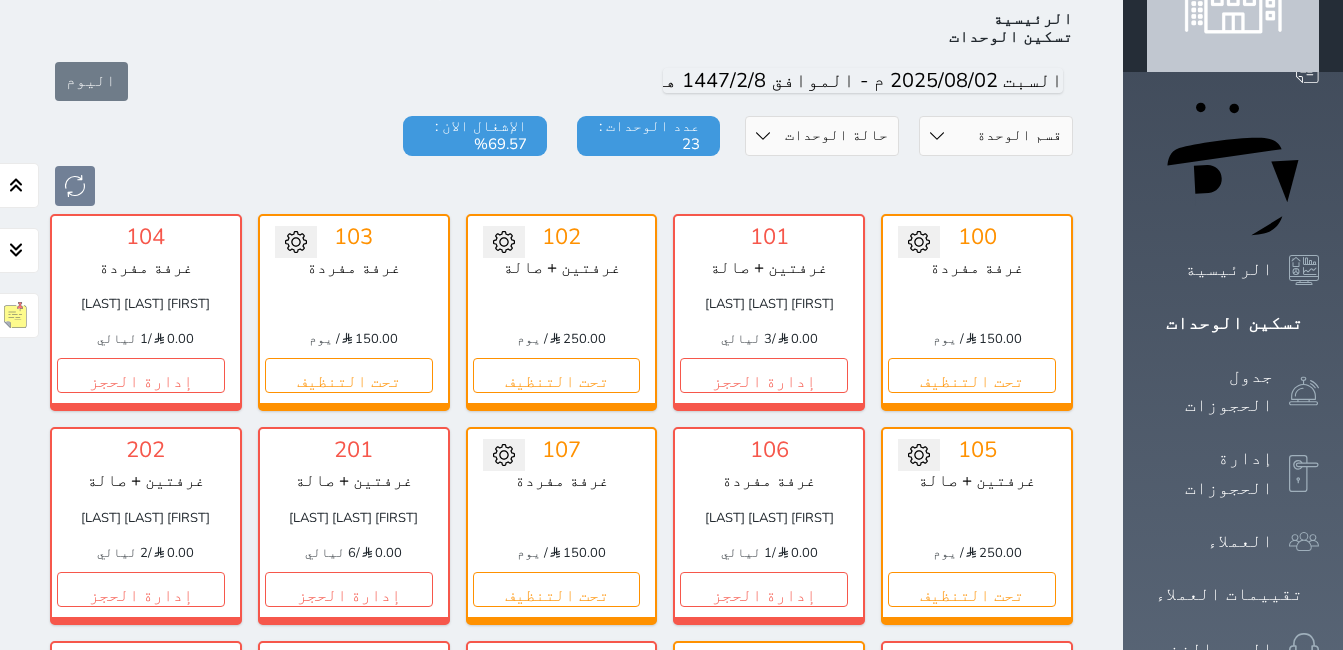 click on "207 غرفة مفردة
[FIRST] [LAST] [LAST]
0.00
/   3 ليالي           إدارة الحجز               تغيير الحالة الى صيانة                   التاريخ المتوقع للانتهاء       حفظ" at bounding box center [146, 739] 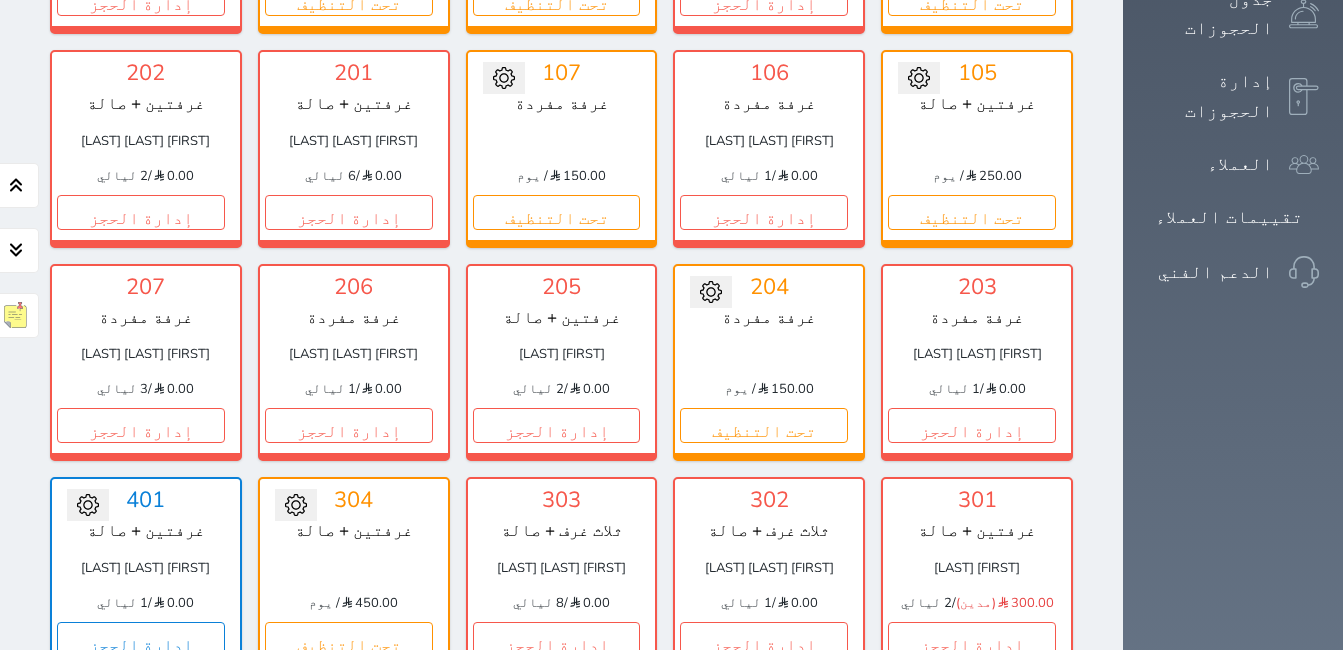 scroll, scrollTop: 500, scrollLeft: 0, axis: vertical 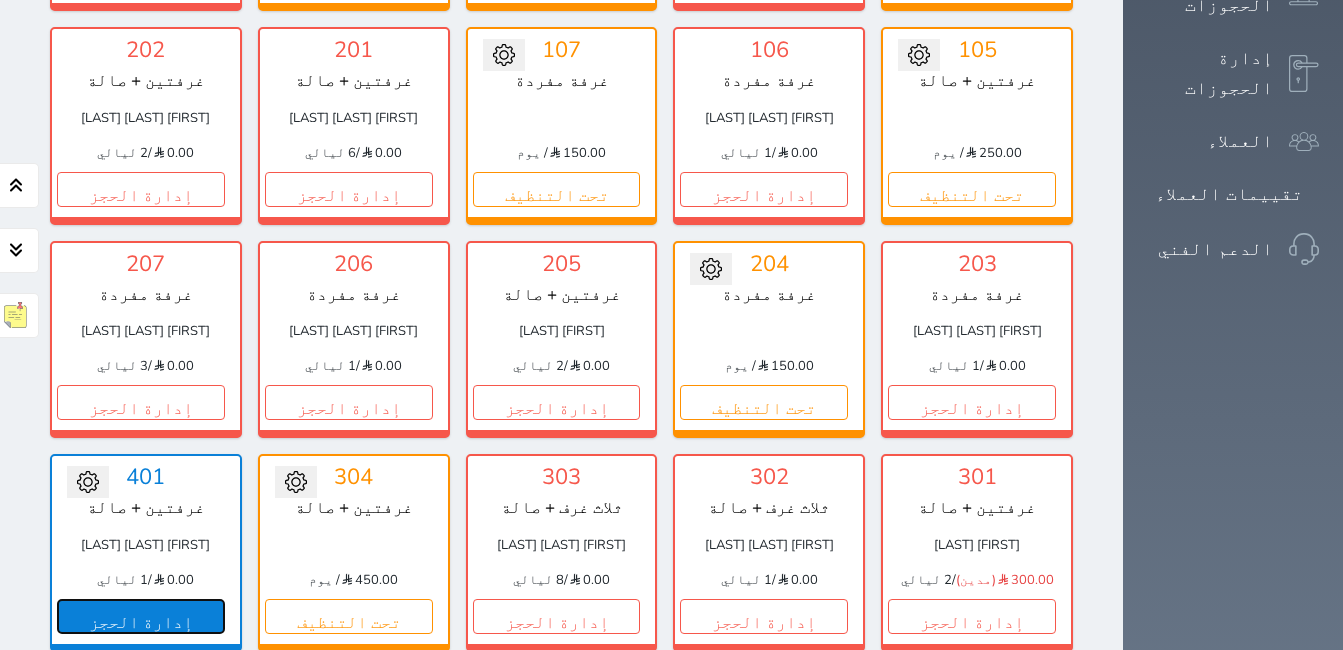 click on "إدارة الحجز" at bounding box center (141, 616) 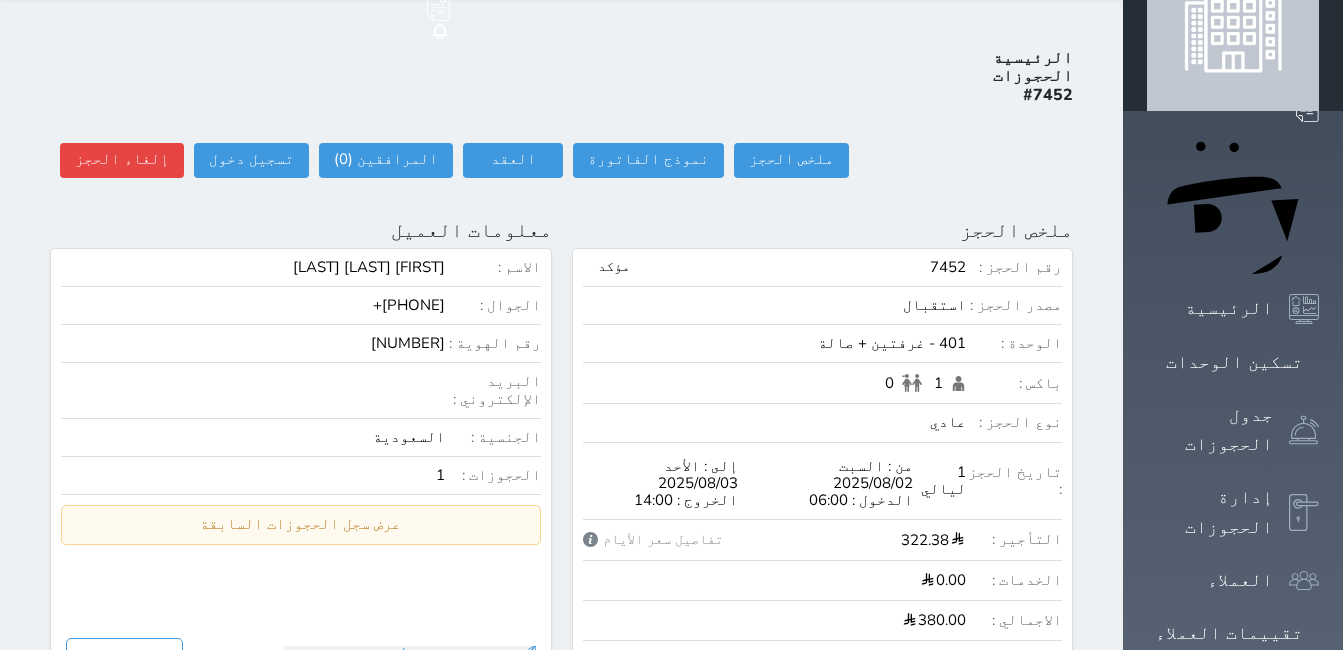 scroll, scrollTop: 0, scrollLeft: 0, axis: both 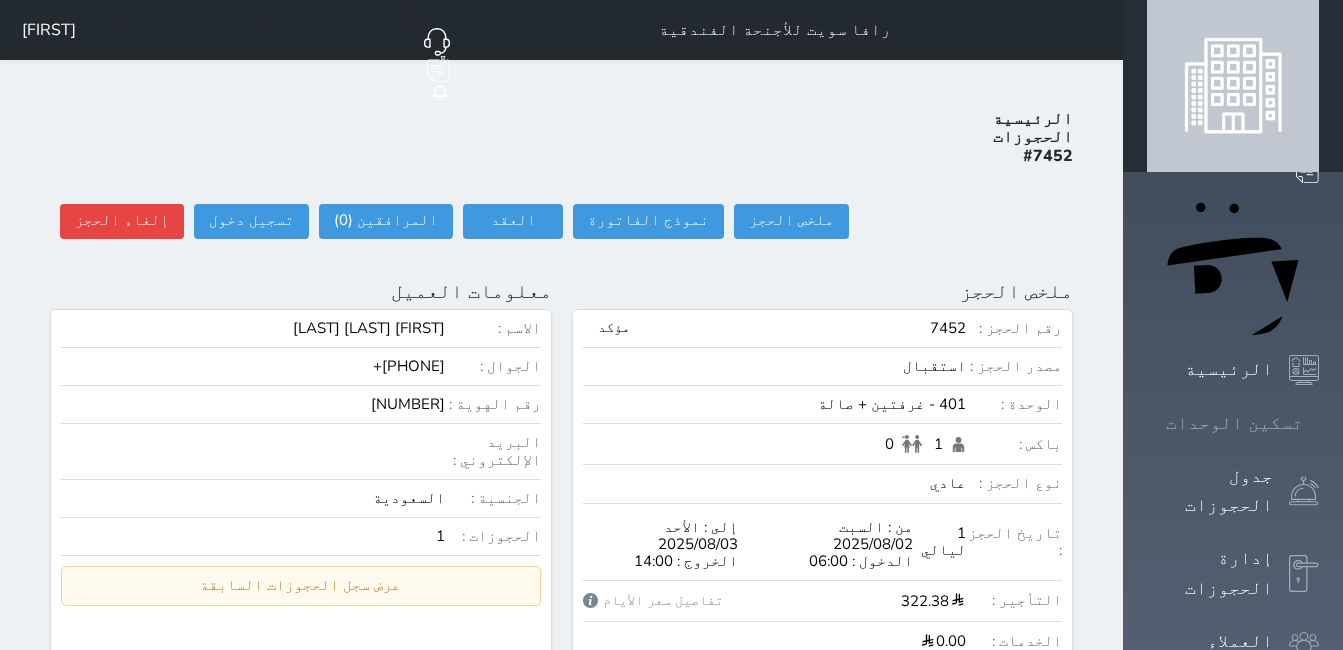 click on "تسكين الوحدات" at bounding box center (1234, 423) 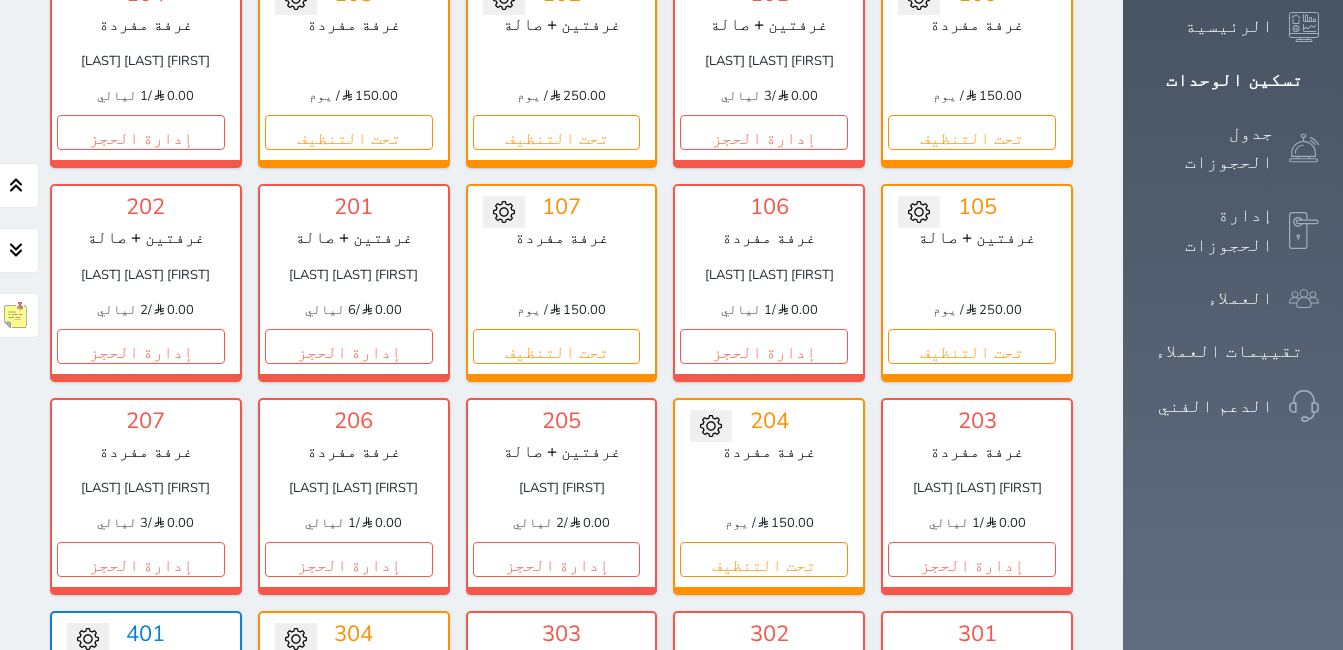 scroll, scrollTop: 378, scrollLeft: 0, axis: vertical 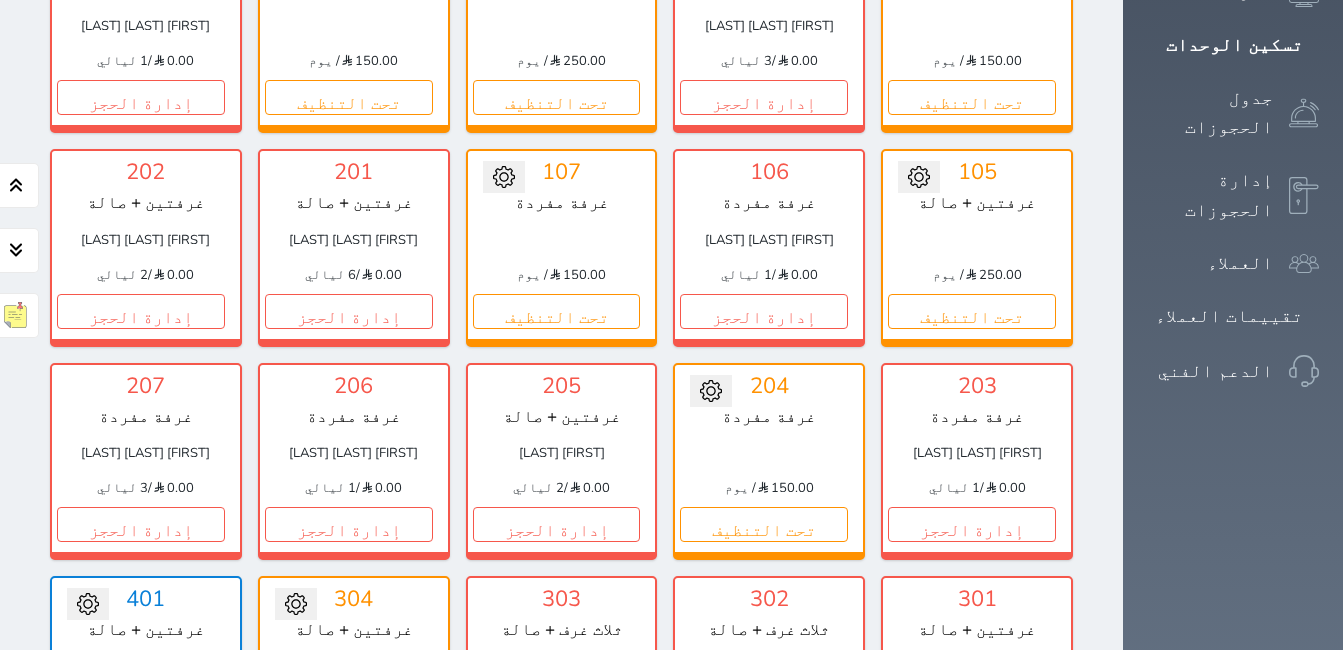 click on "[FIRST] [LAST] [LAST]" at bounding box center (769, 240) 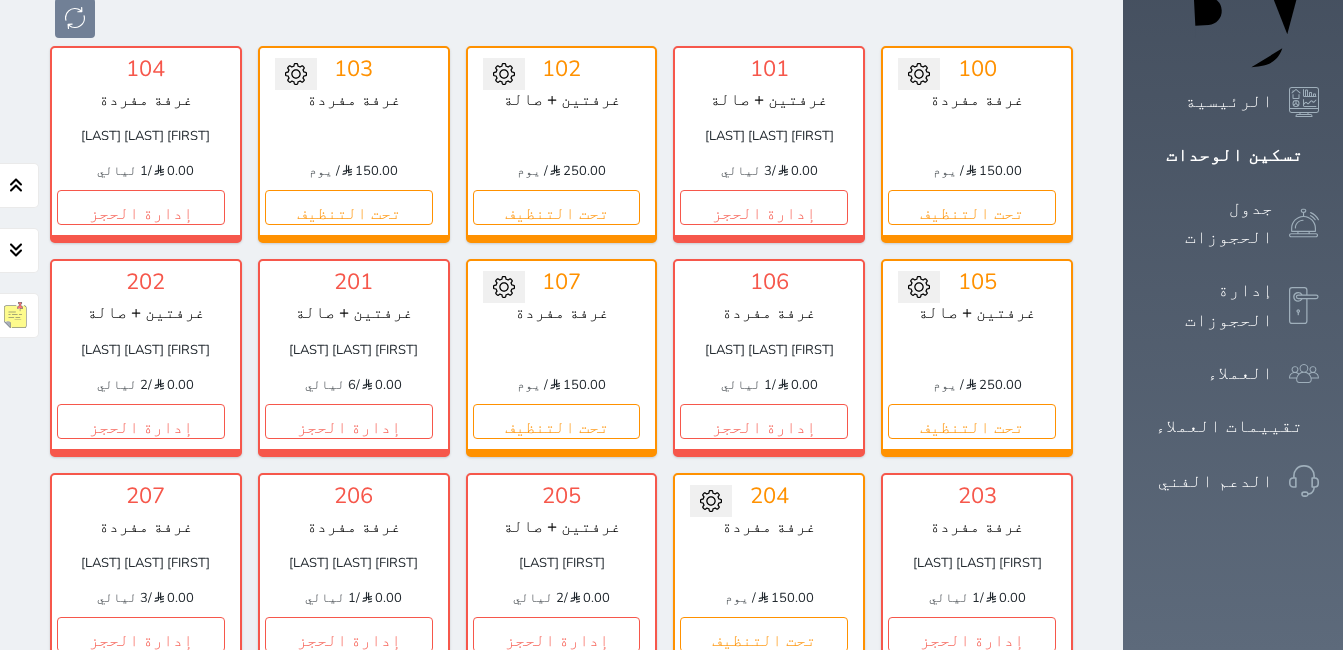 scroll, scrollTop: 168, scrollLeft: 0, axis: vertical 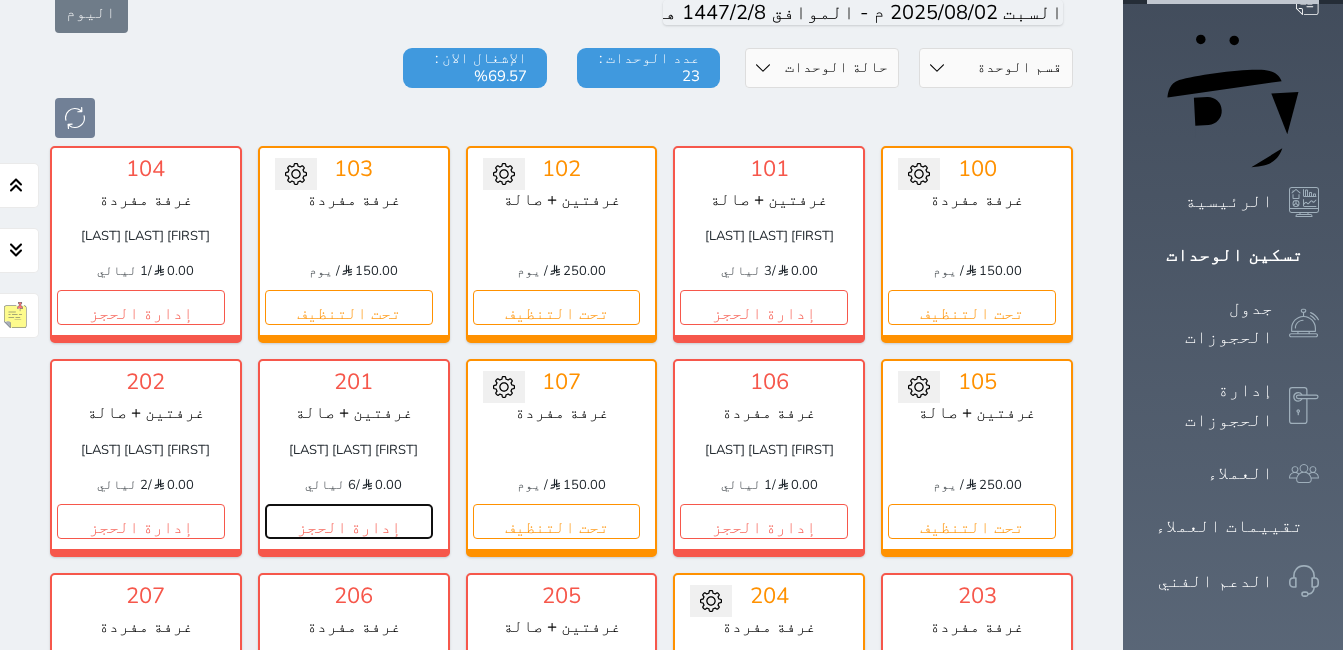 drag, startPoint x: 756, startPoint y: 464, endPoint x: 1135, endPoint y: 401, distance: 384.20047 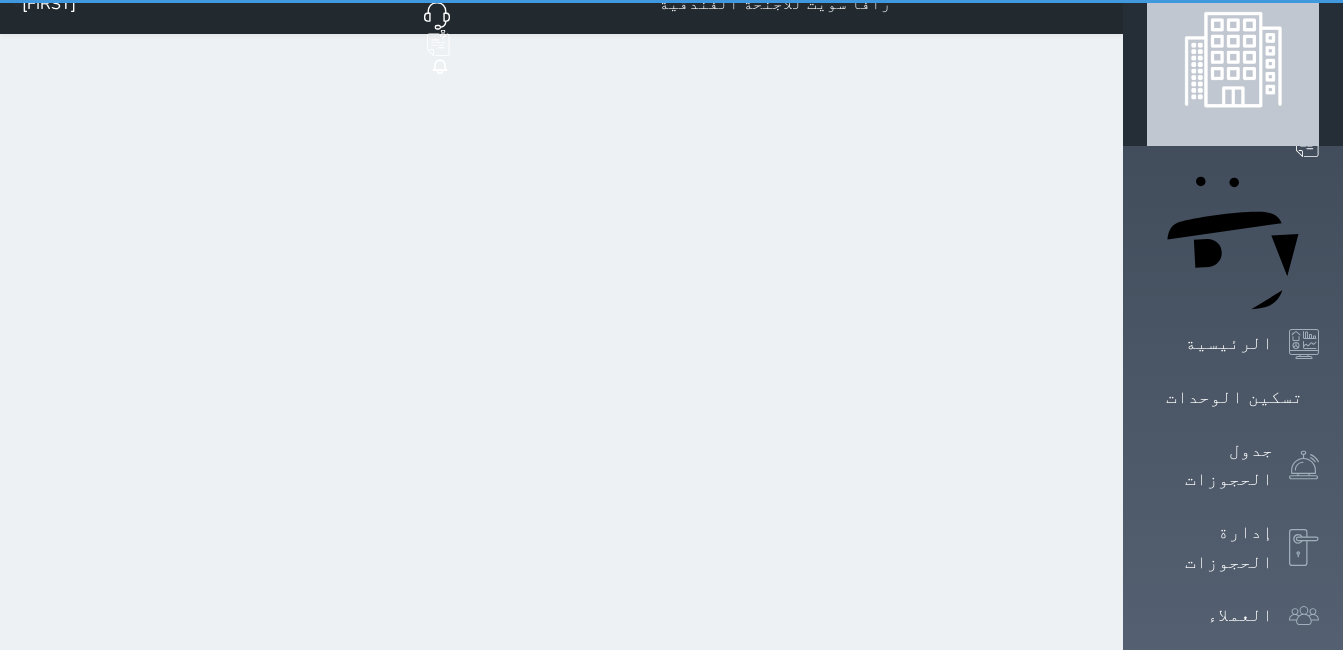 scroll, scrollTop: 0, scrollLeft: 0, axis: both 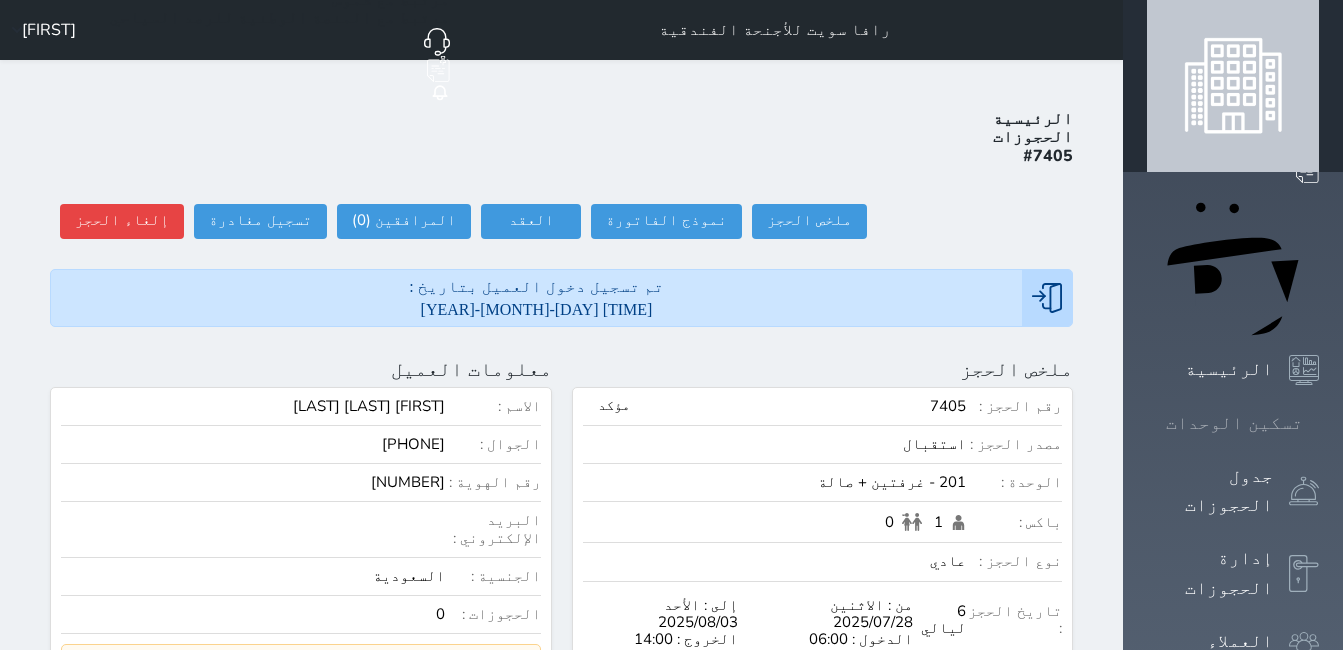 click on "تسكين الوحدات" at bounding box center [1234, 423] 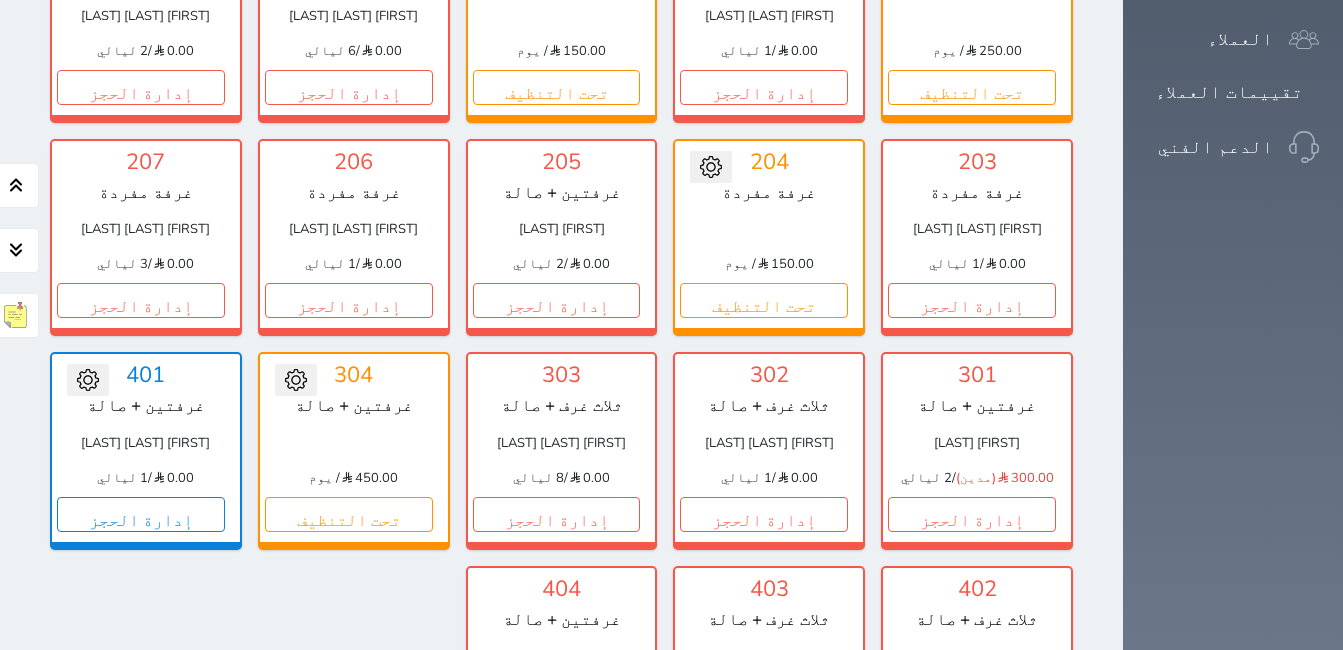 scroll, scrollTop: 502, scrollLeft: 0, axis: vertical 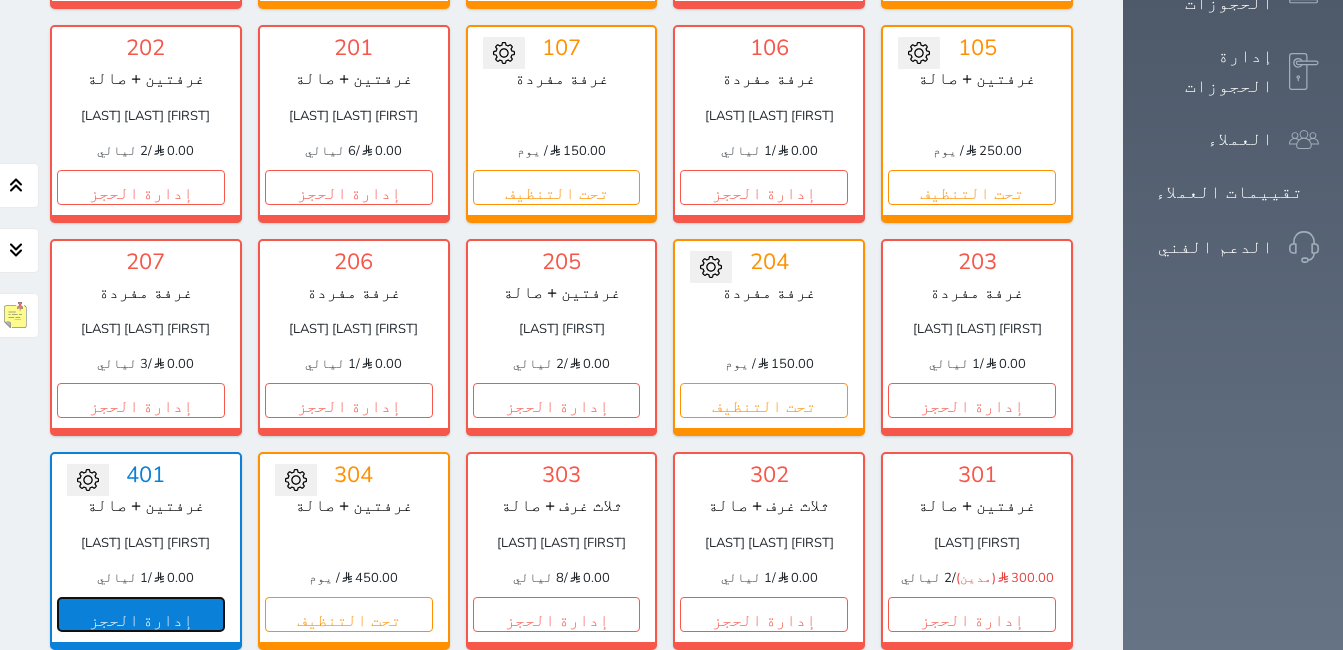 click on "إدارة الحجز" at bounding box center (141, 614) 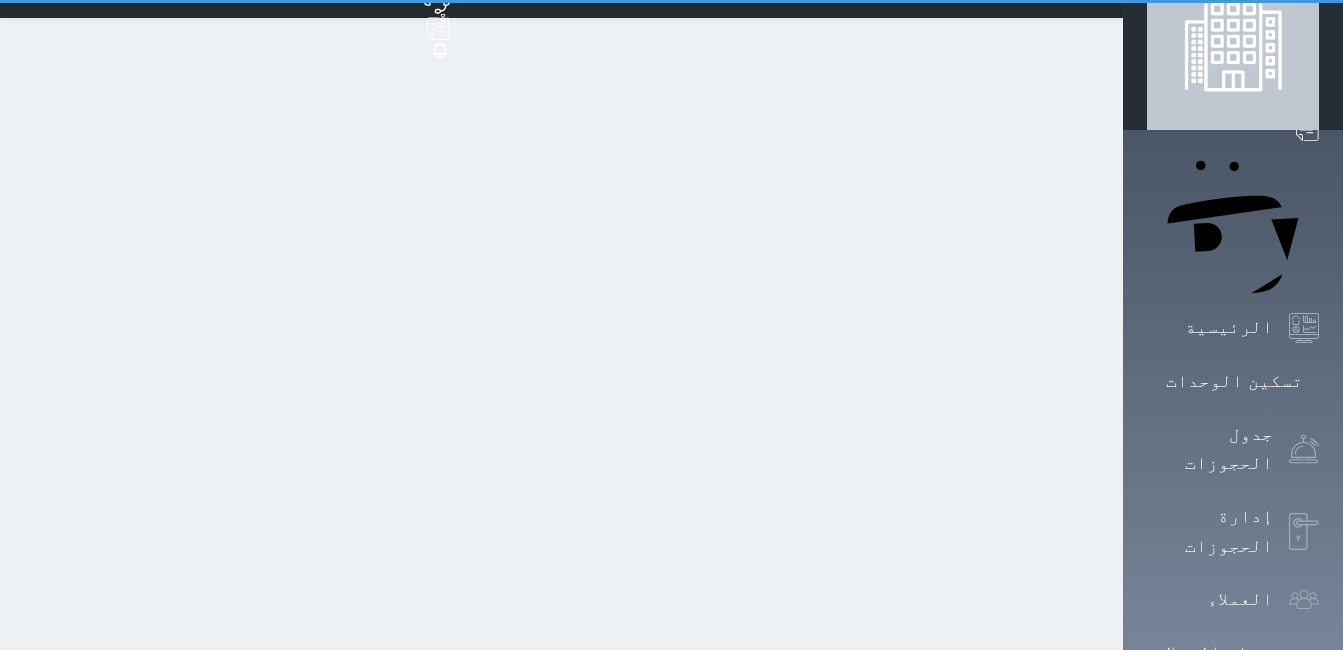 scroll, scrollTop: 0, scrollLeft: 0, axis: both 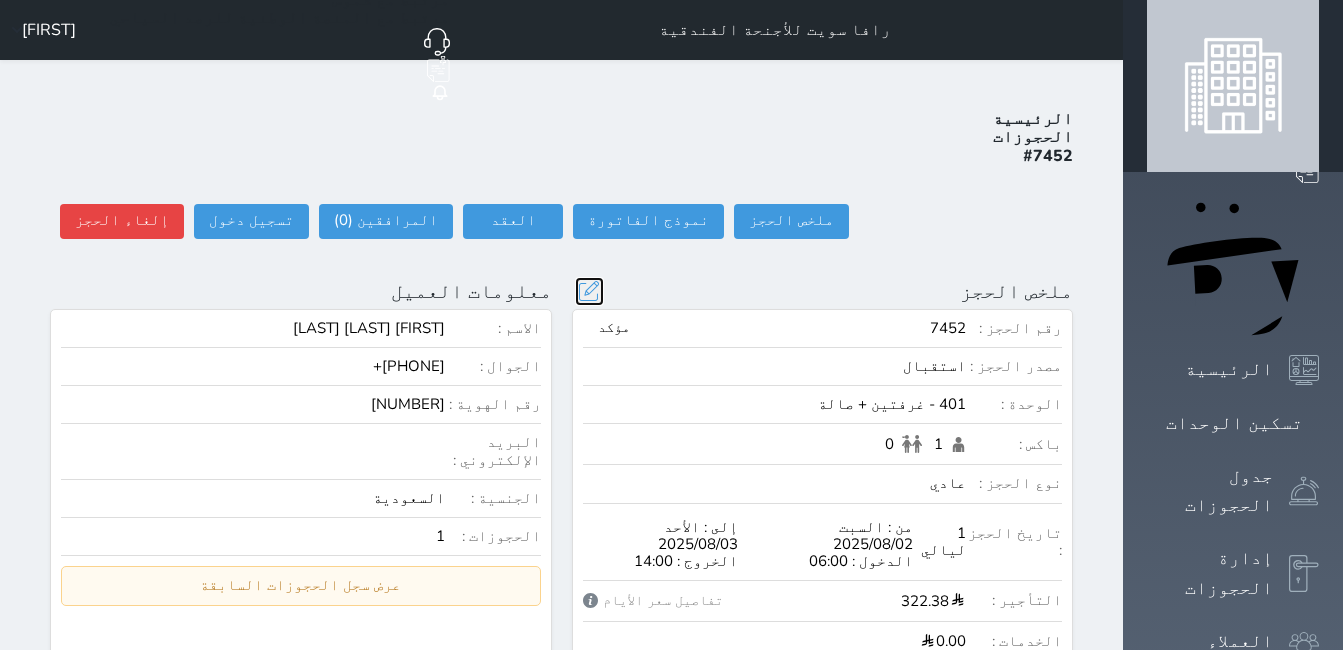 click at bounding box center (589, 291) 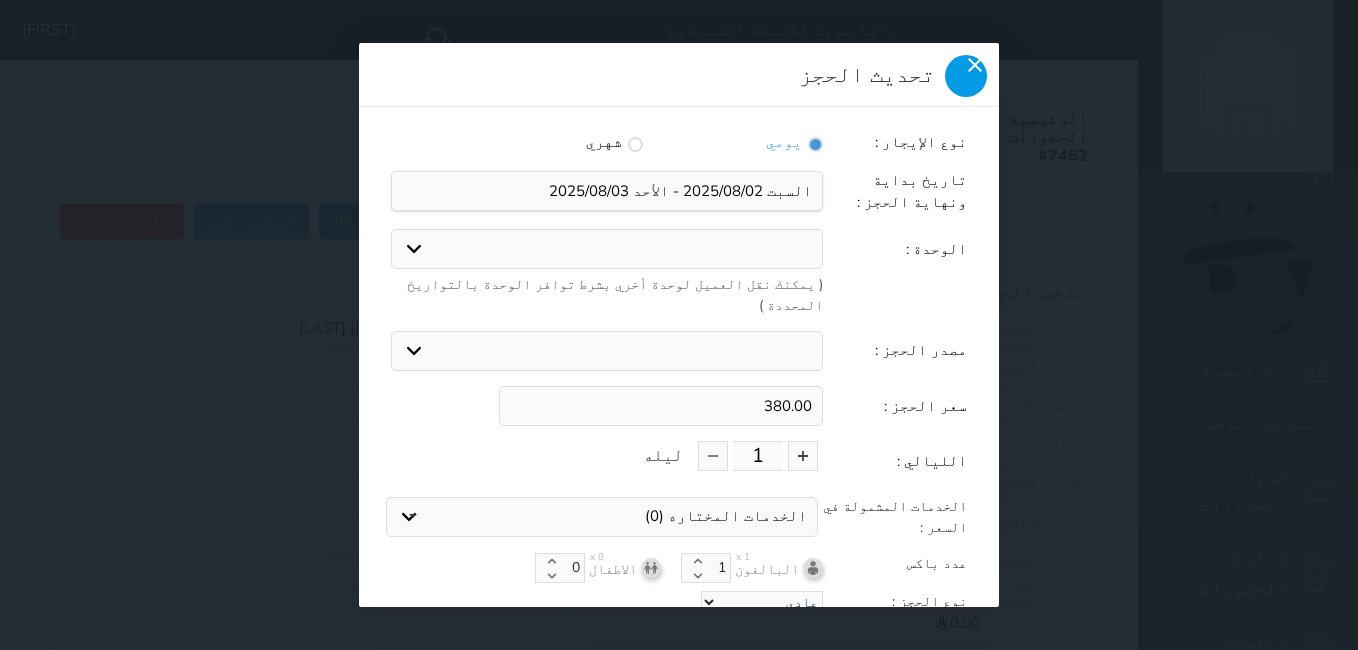 click at bounding box center [966, 76] 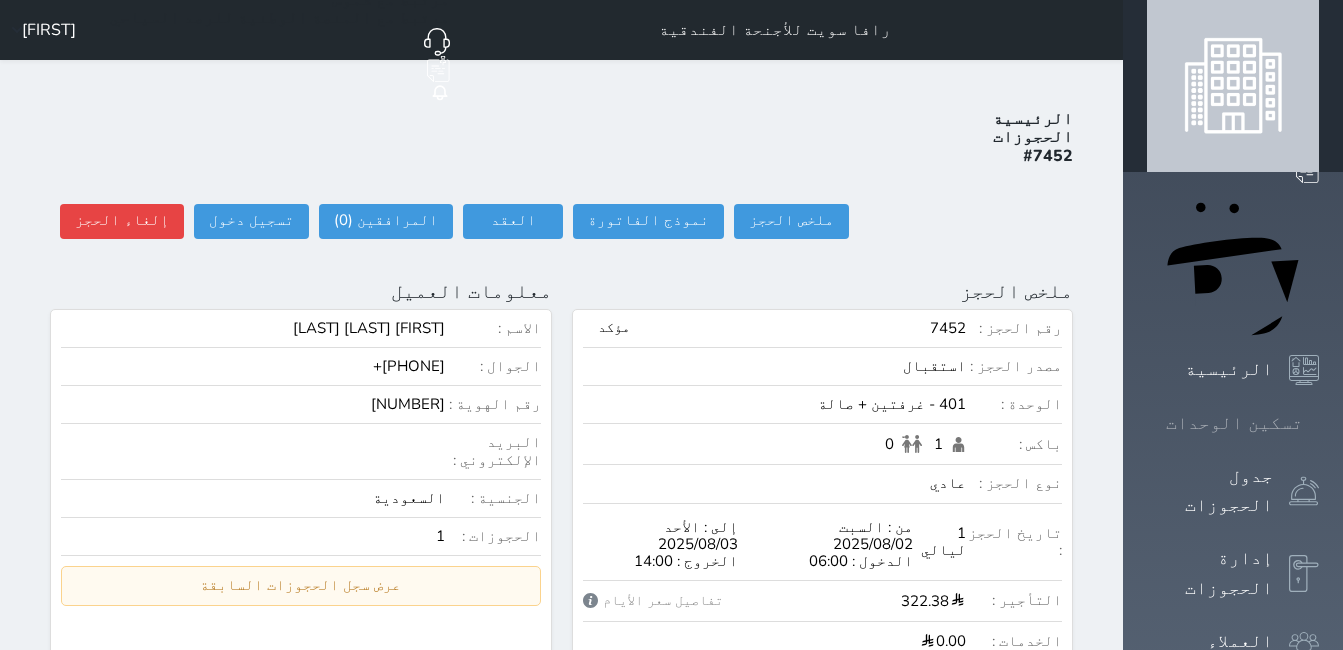 click on "تسكين الوحدات" at bounding box center [1234, 423] 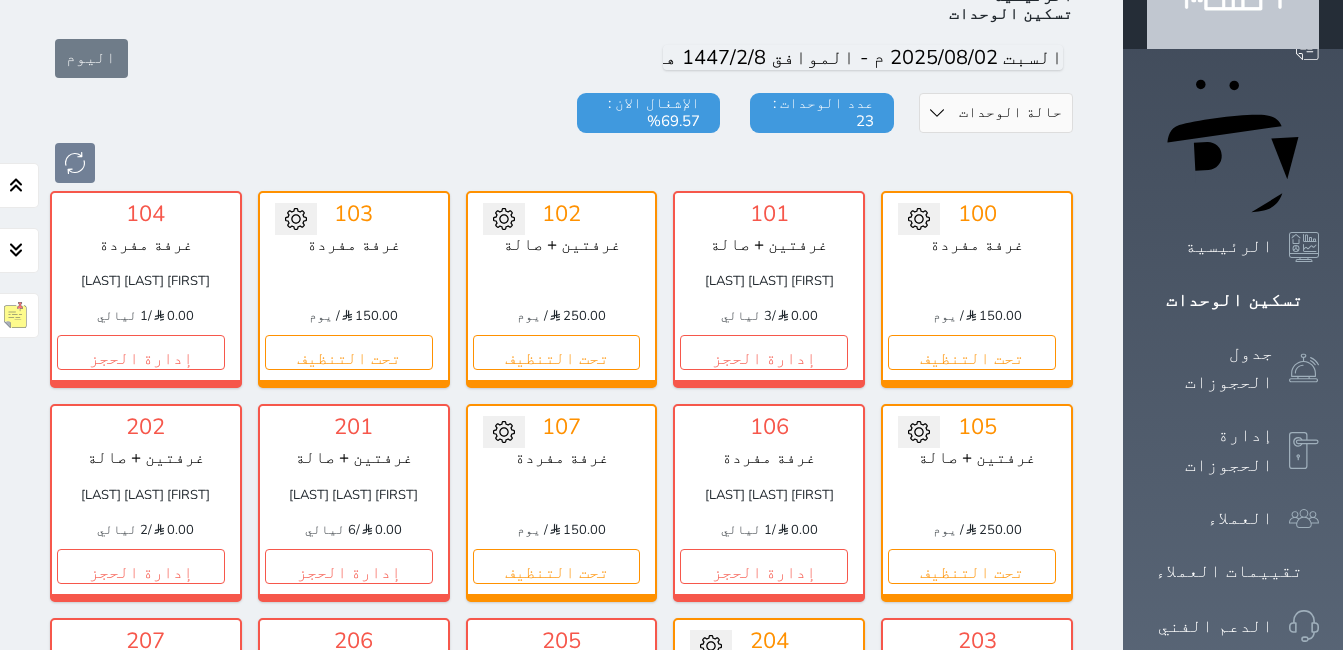 scroll, scrollTop: 500, scrollLeft: 0, axis: vertical 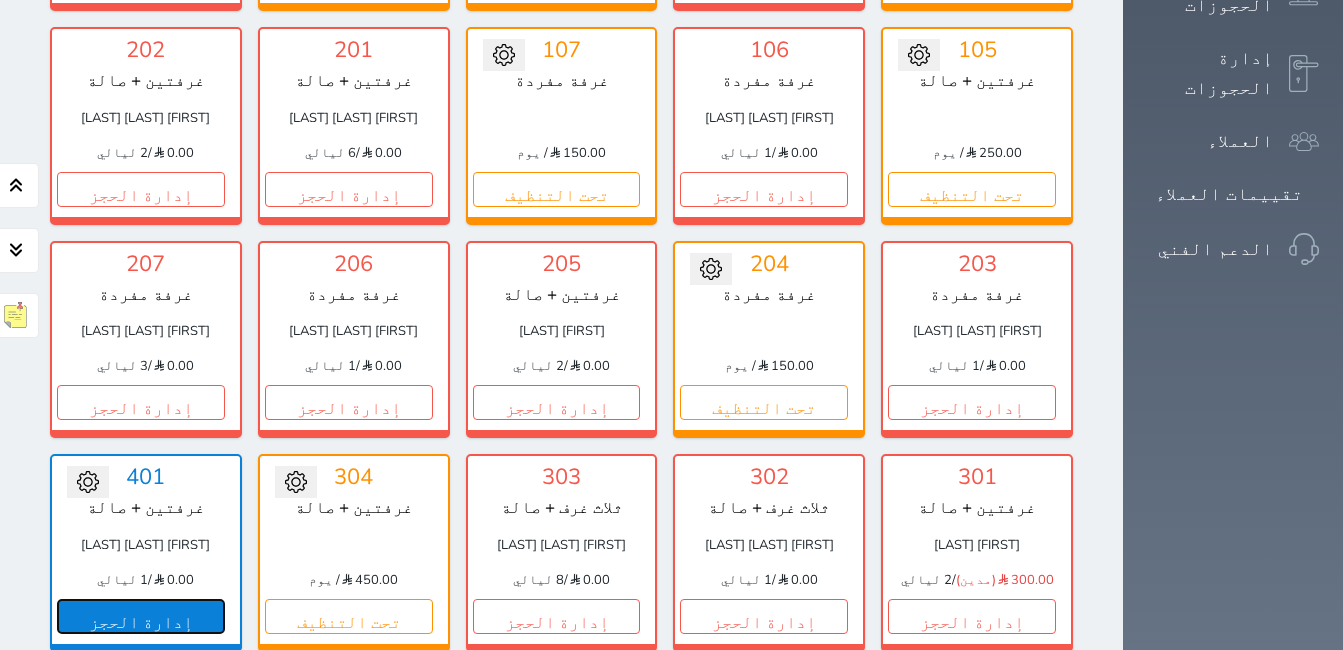 click on "إدارة الحجز" at bounding box center [141, 616] 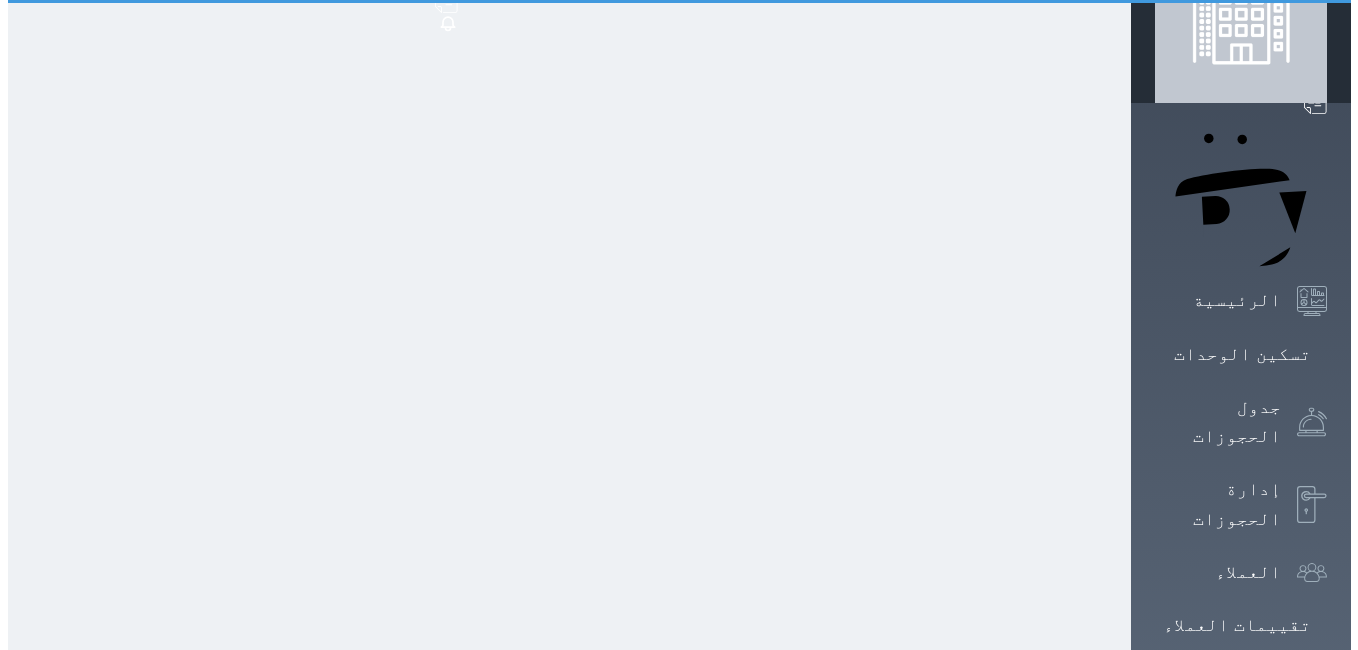 scroll, scrollTop: 0, scrollLeft: 0, axis: both 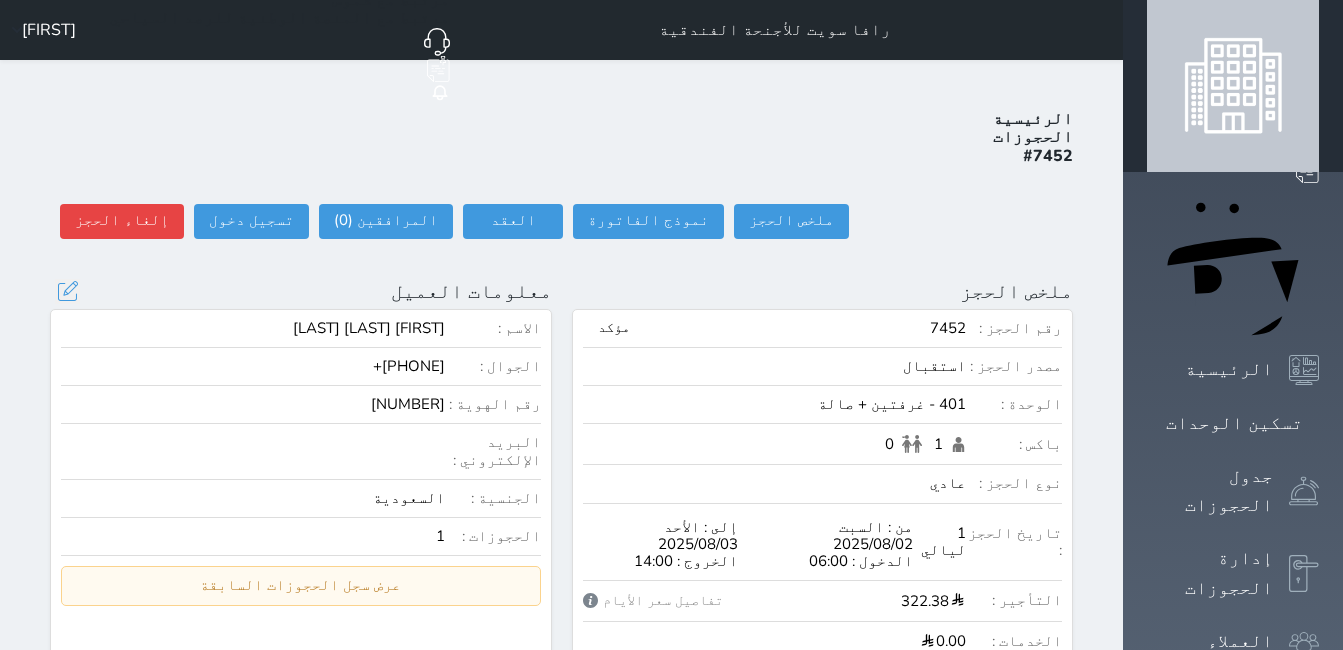 select 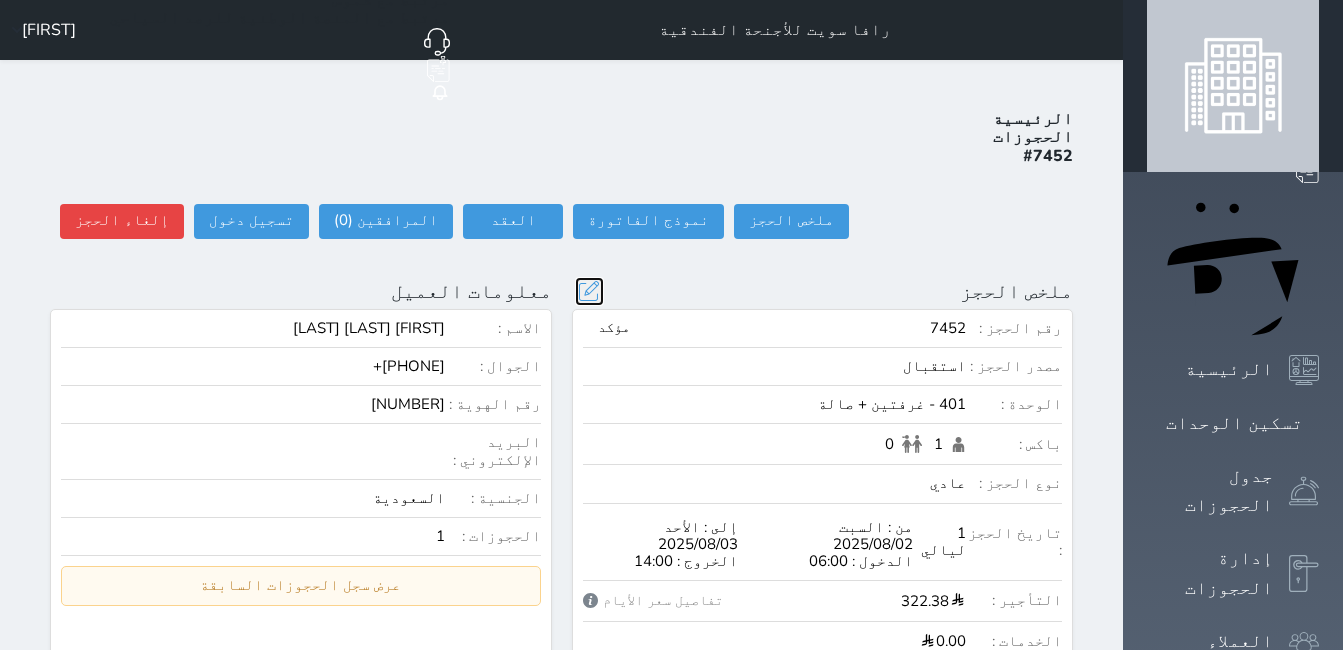 click at bounding box center (589, 291) 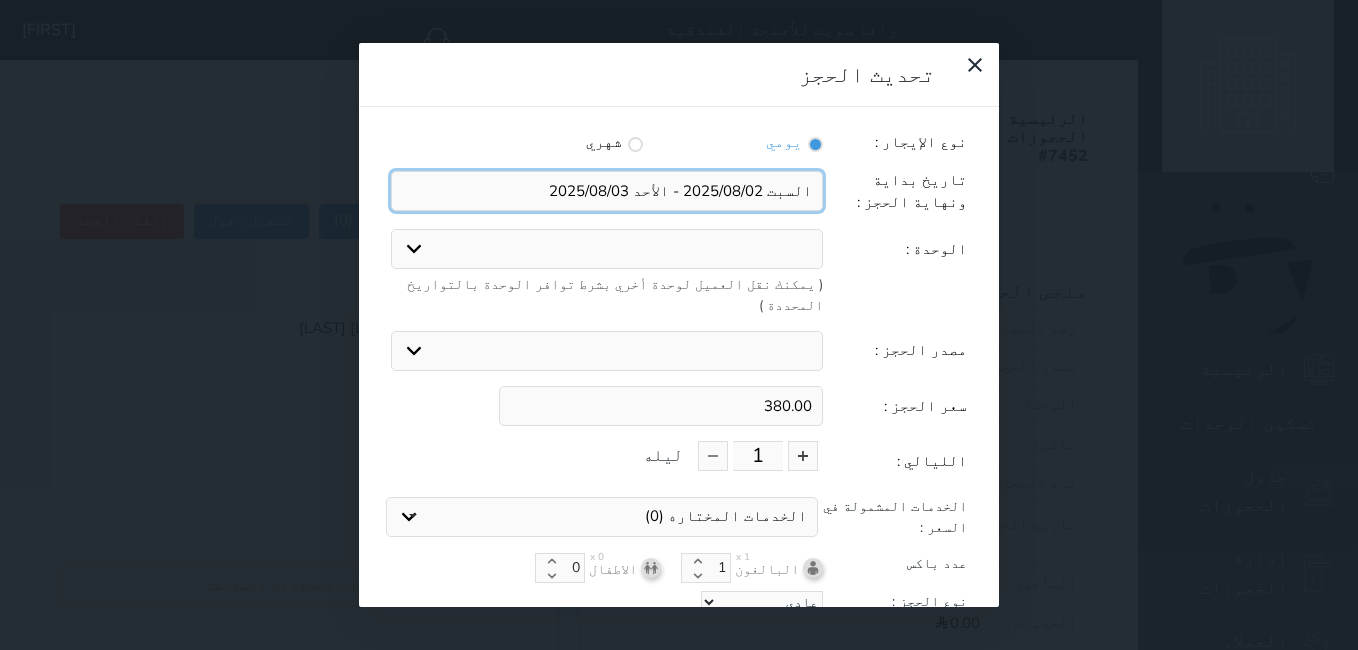 click at bounding box center [607, 191] 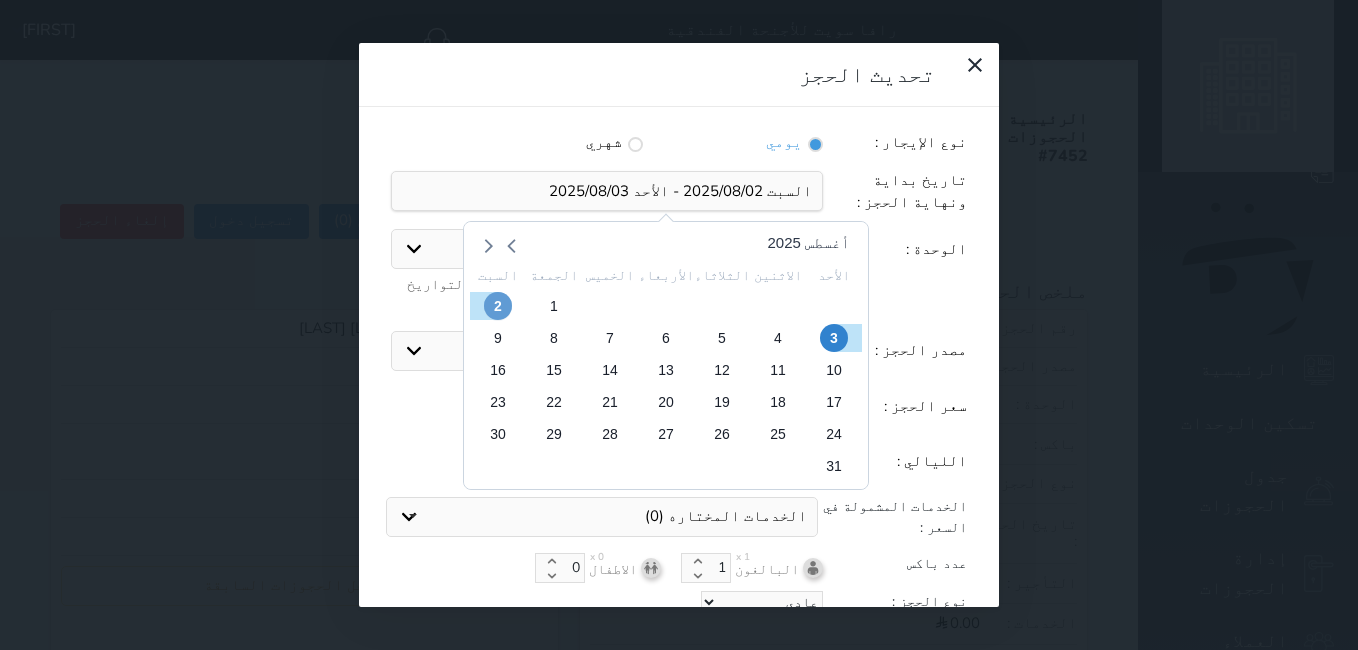 click on "2" at bounding box center [498, 306] 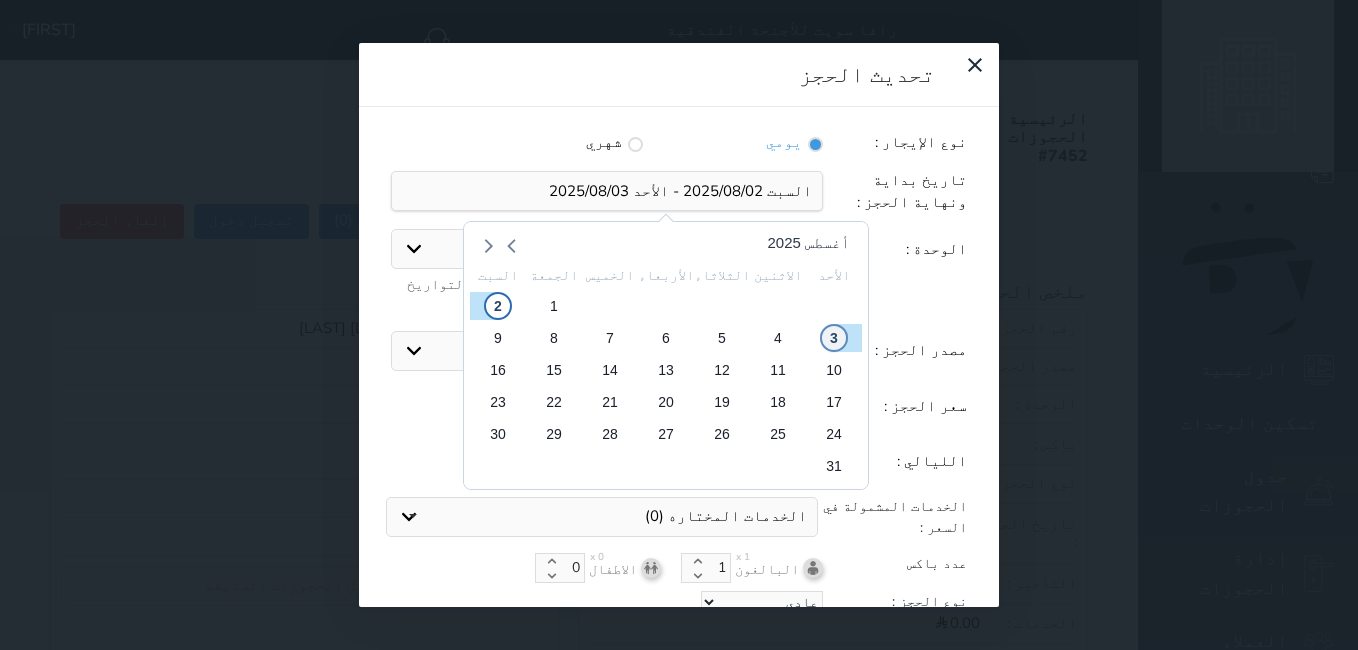 click on "3" at bounding box center (834, 338) 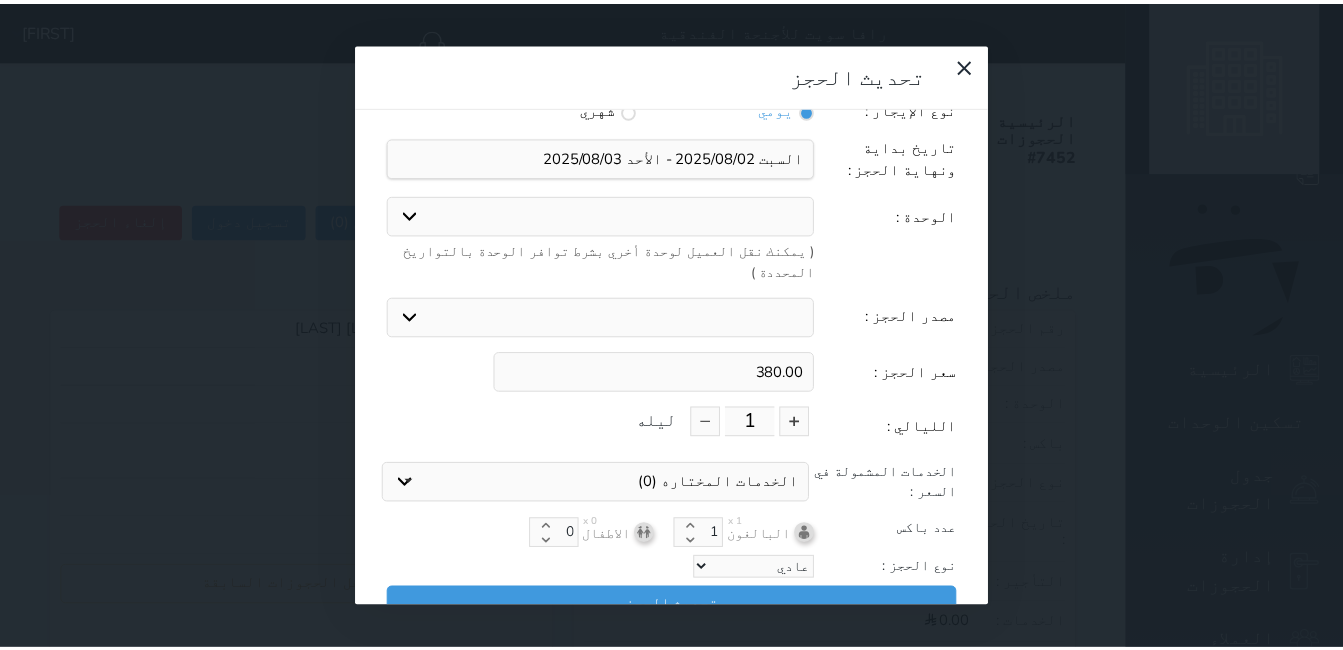 scroll, scrollTop: 45, scrollLeft: 0, axis: vertical 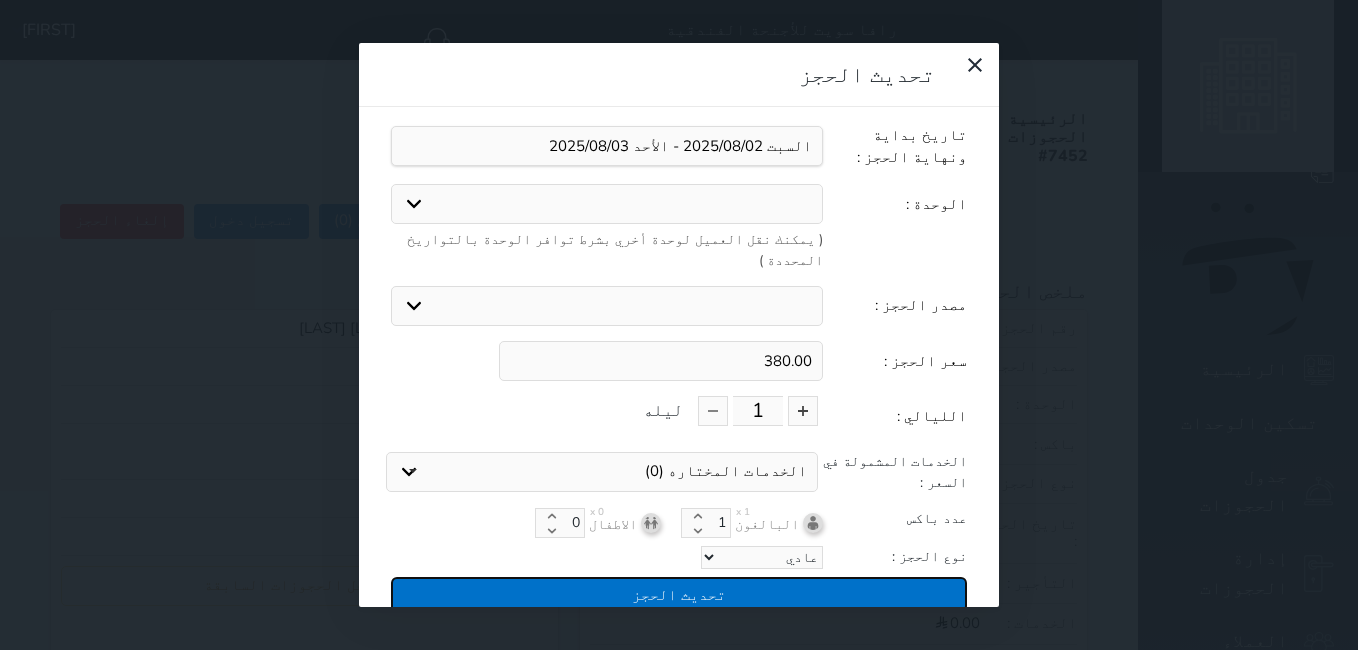 click on "تحديث الحجز" at bounding box center [679, 594] 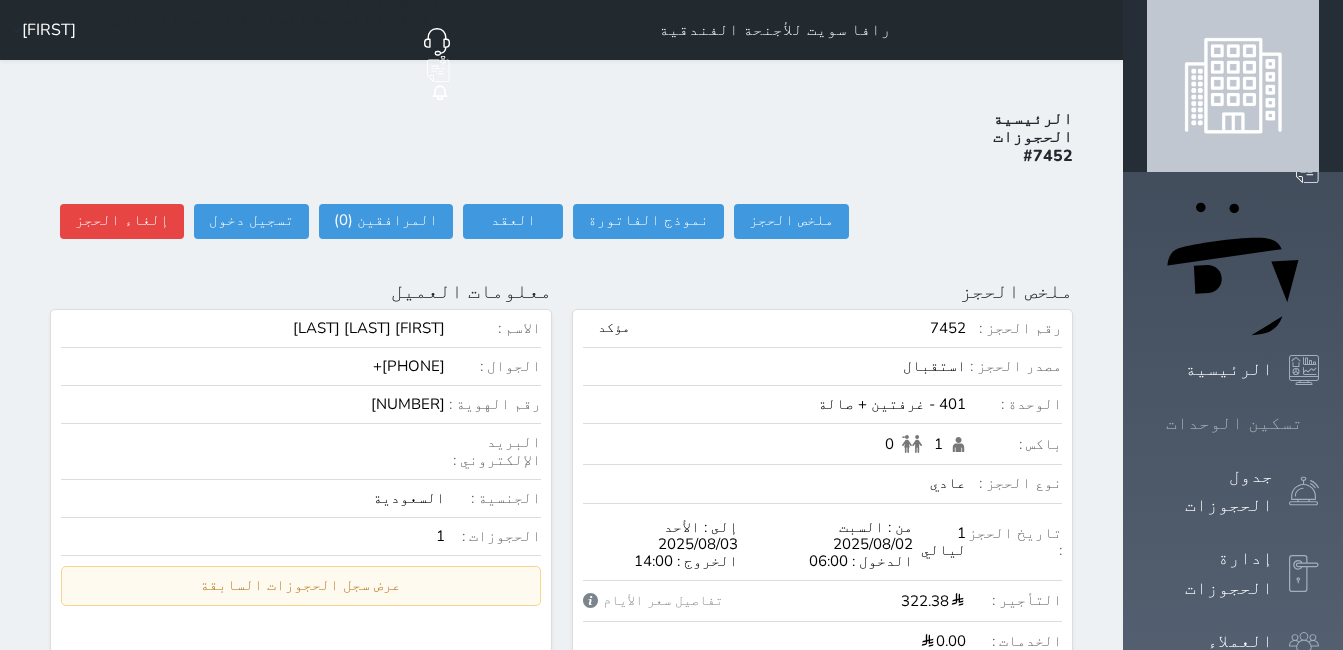 click on "تسكين الوحدات" at bounding box center (1234, 423) 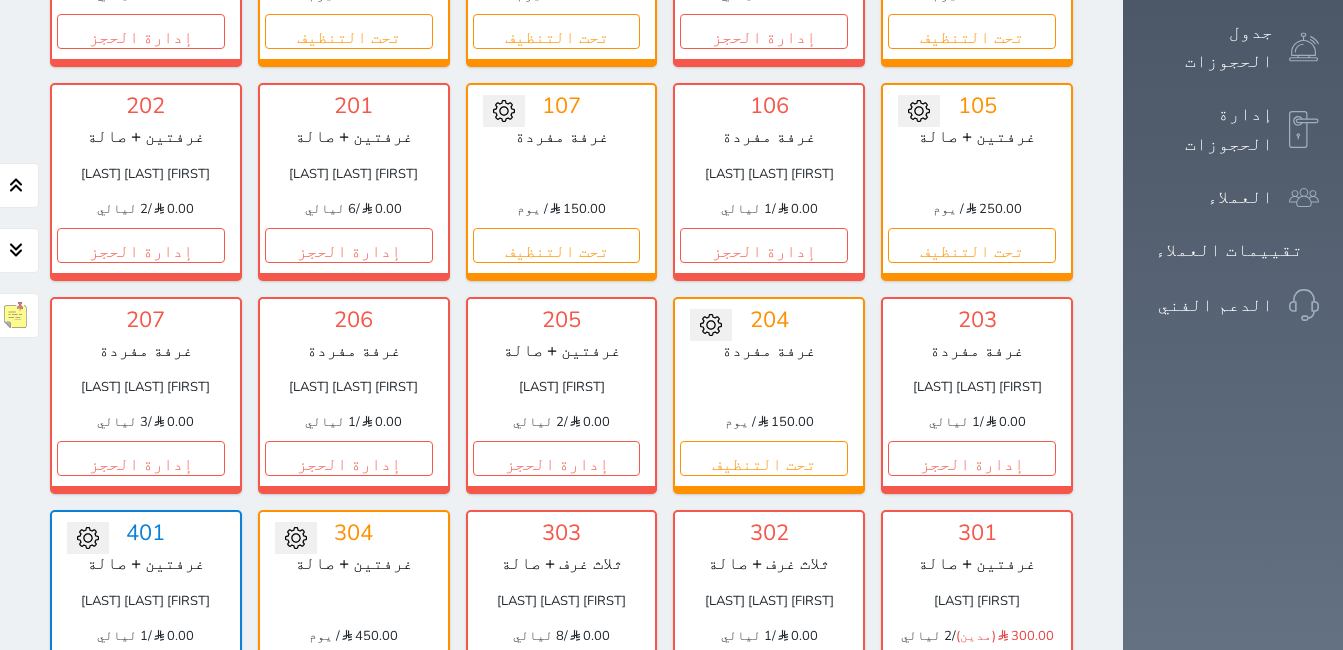 scroll, scrollTop: 478, scrollLeft: 0, axis: vertical 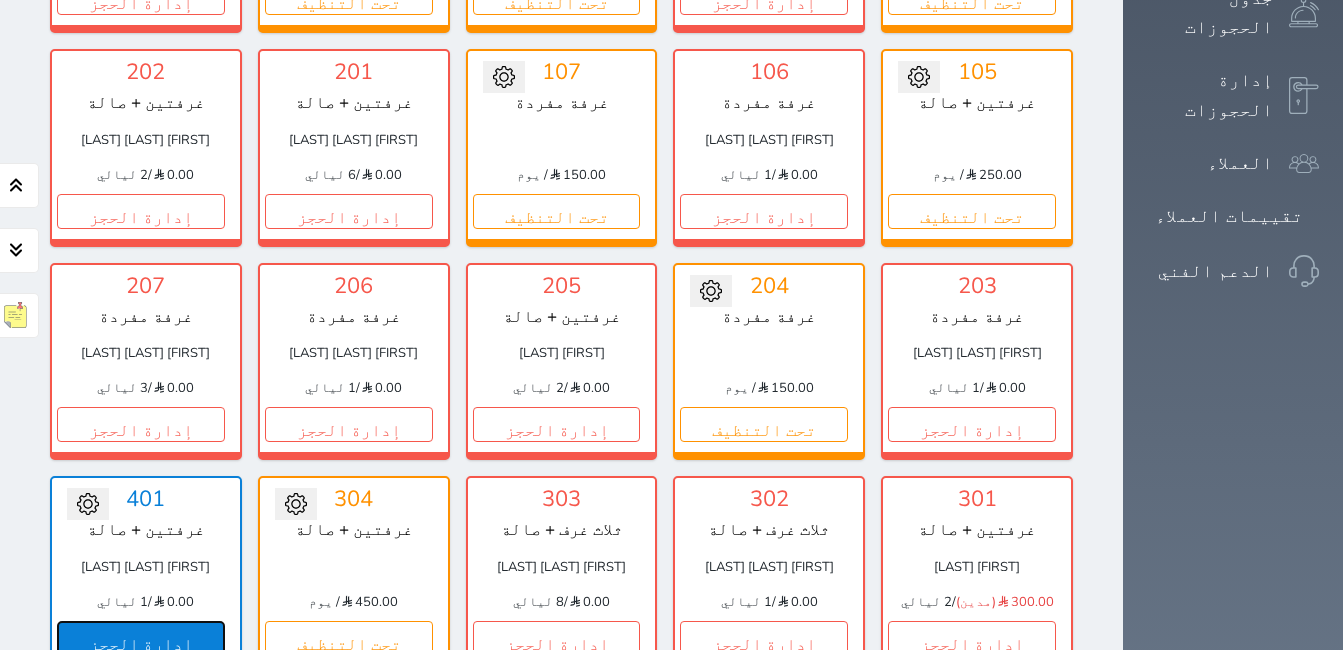 click on "إدارة الحجز" at bounding box center [141, 638] 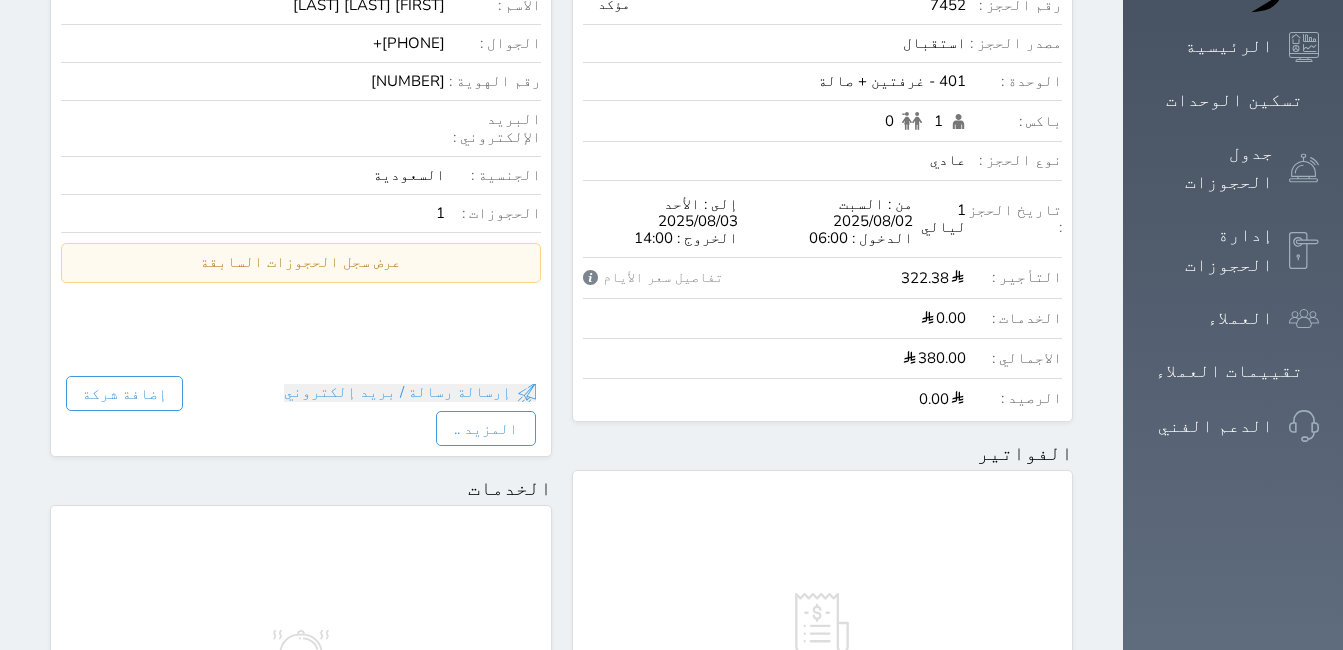 scroll, scrollTop: 100, scrollLeft: 0, axis: vertical 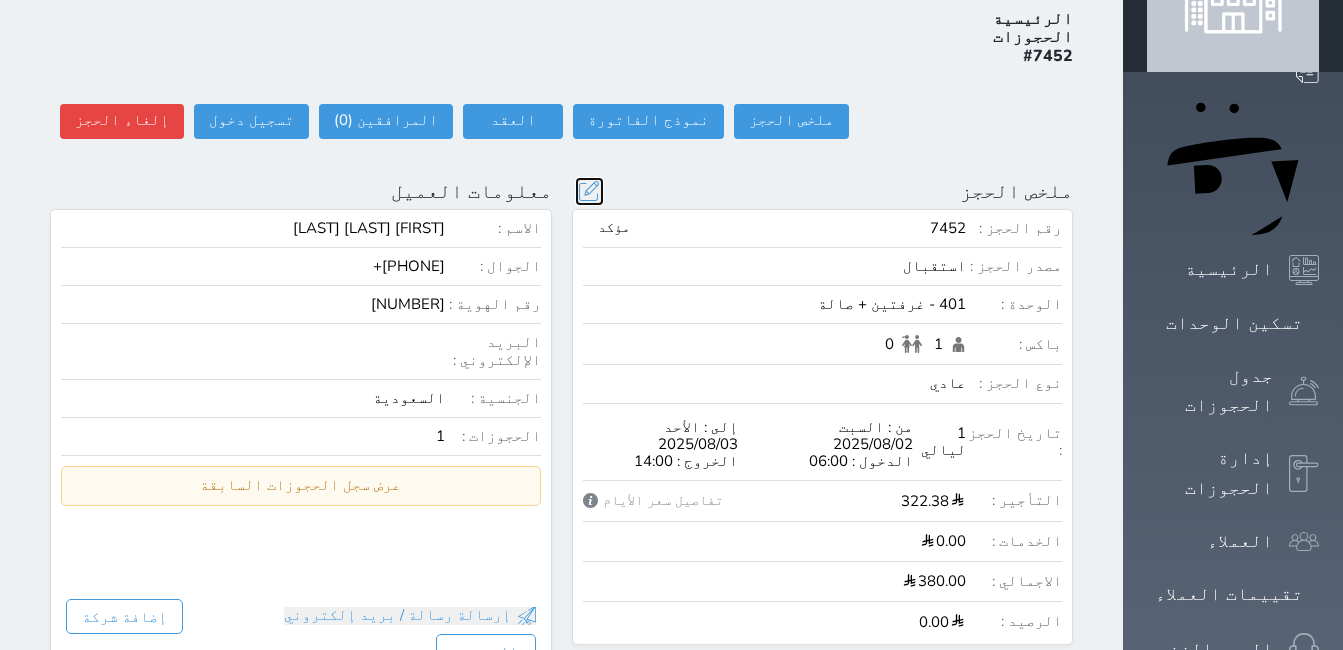 click at bounding box center (589, 191) 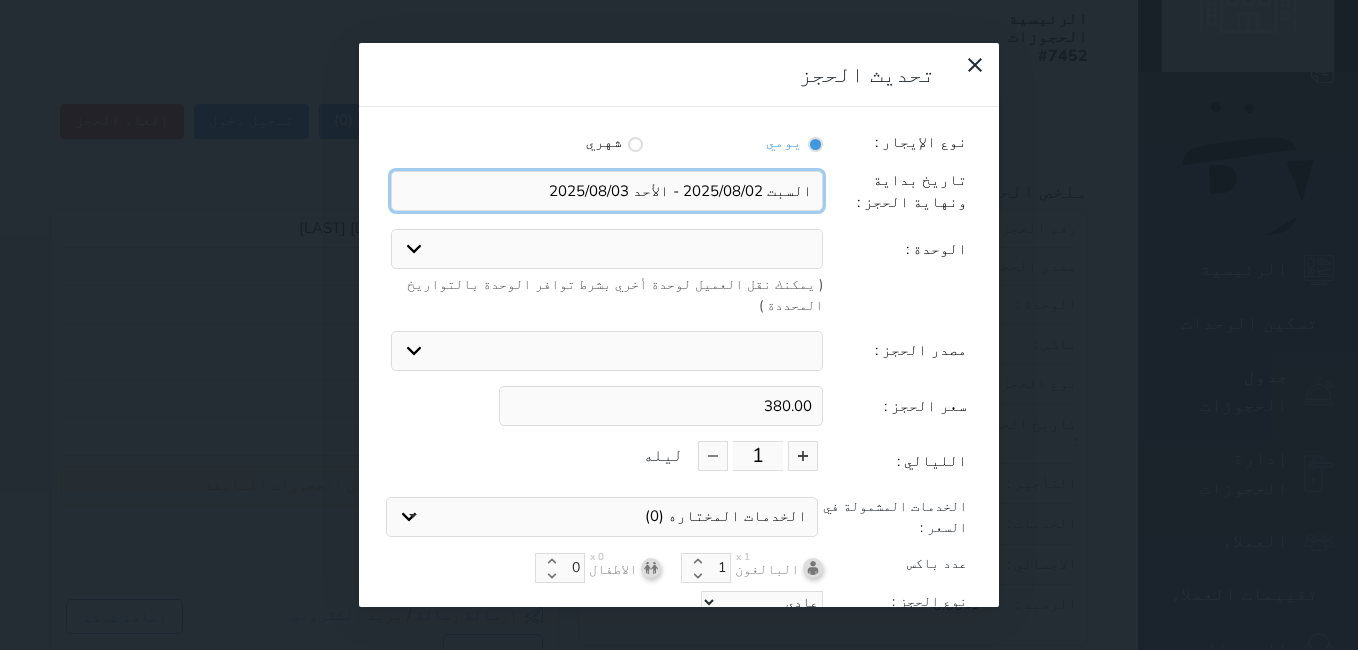 click at bounding box center [607, 191] 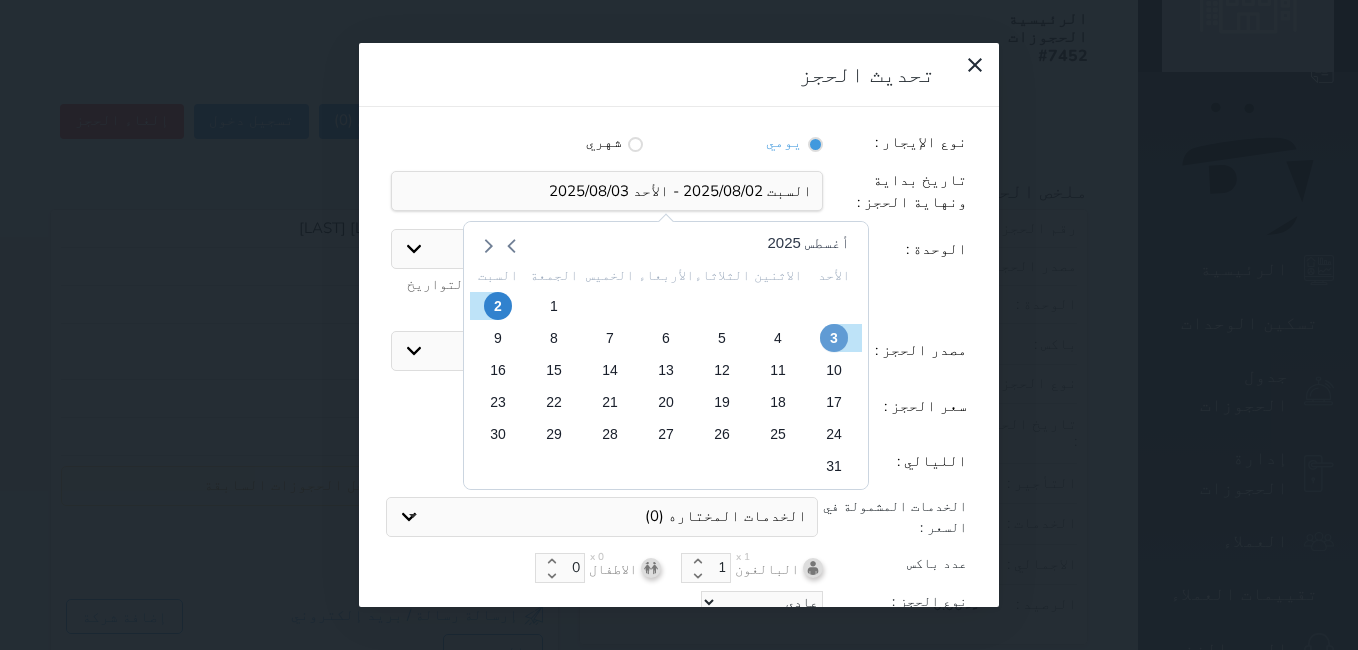 click on "3" at bounding box center [834, 338] 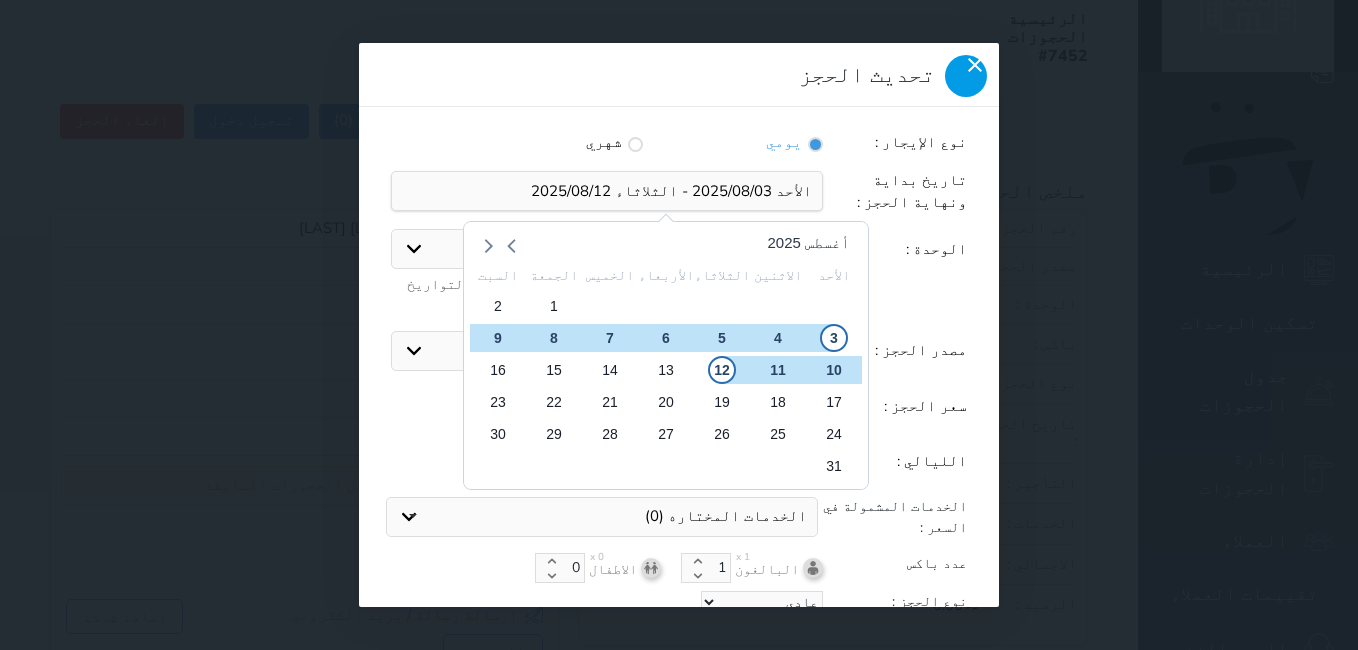 click 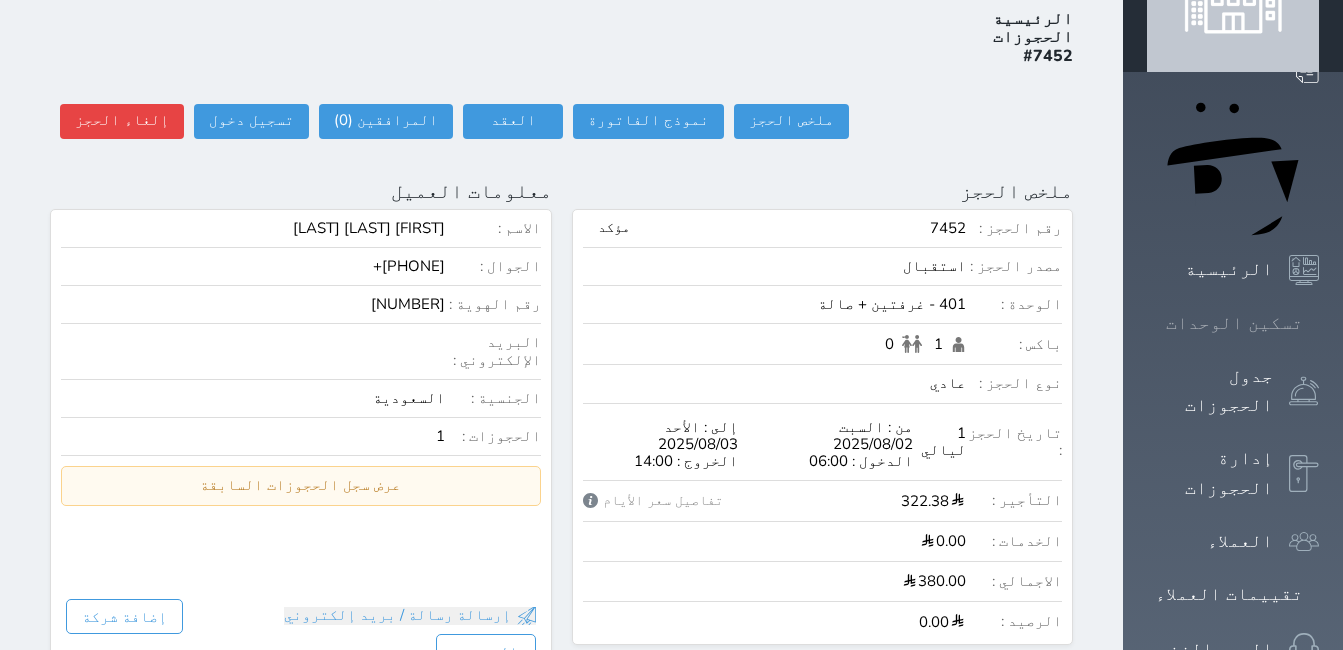 click on "تسكين الوحدات" at bounding box center [1234, 323] 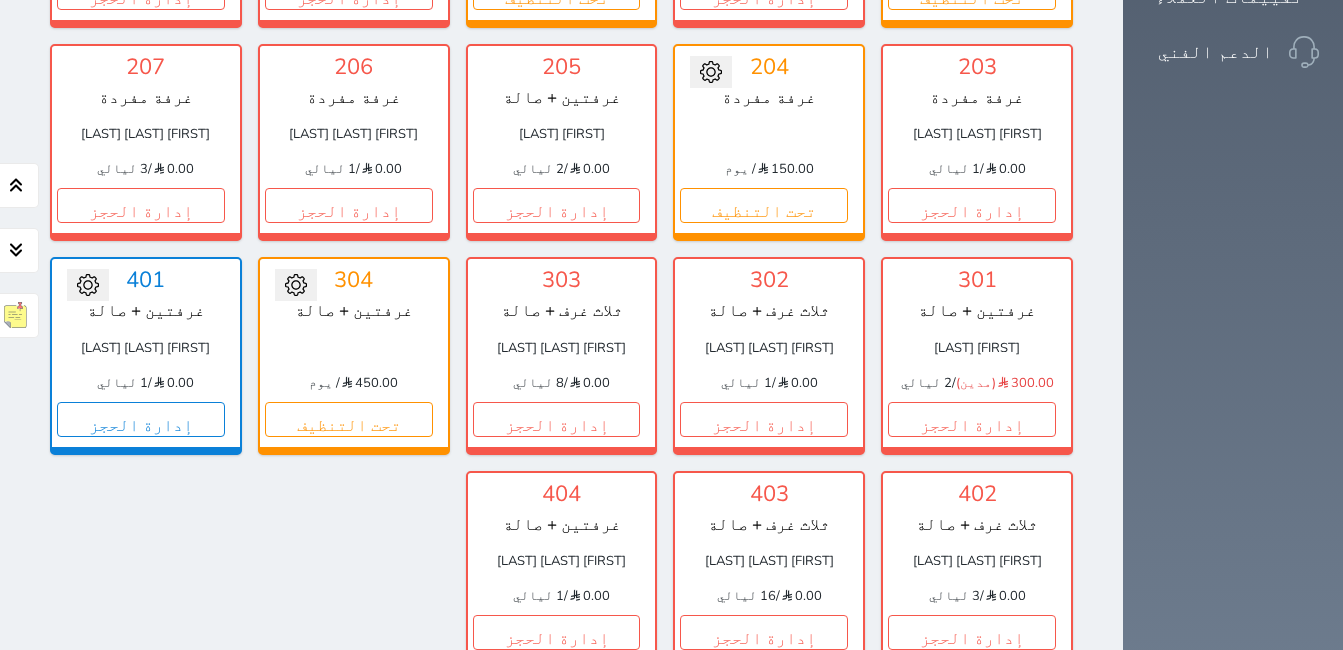 scroll, scrollTop: 700, scrollLeft: 0, axis: vertical 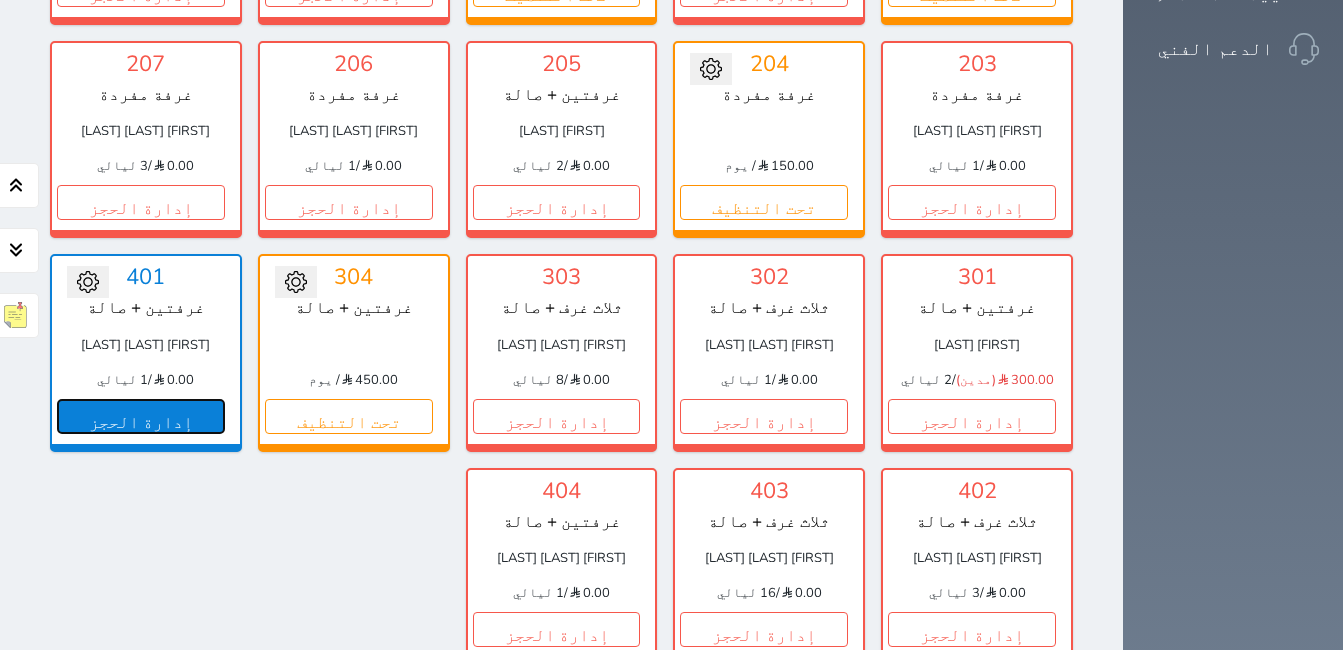 click on "إدارة الحجز" at bounding box center (141, 416) 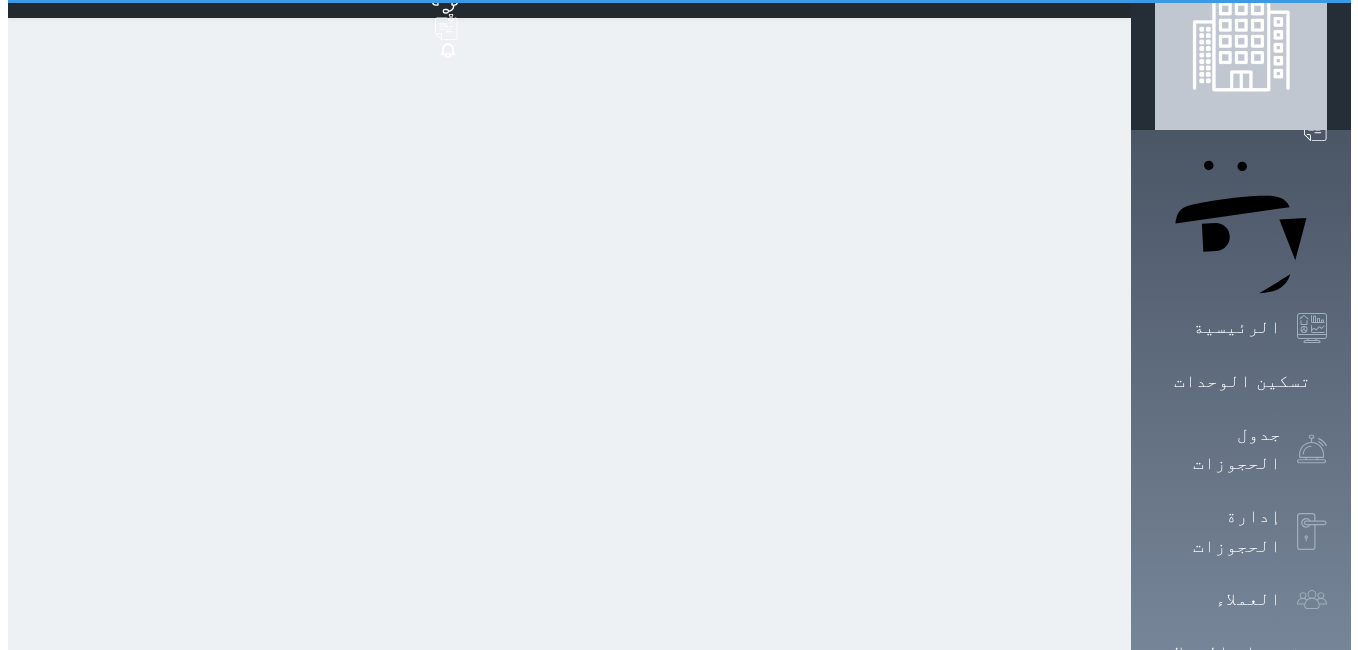 scroll, scrollTop: 0, scrollLeft: 0, axis: both 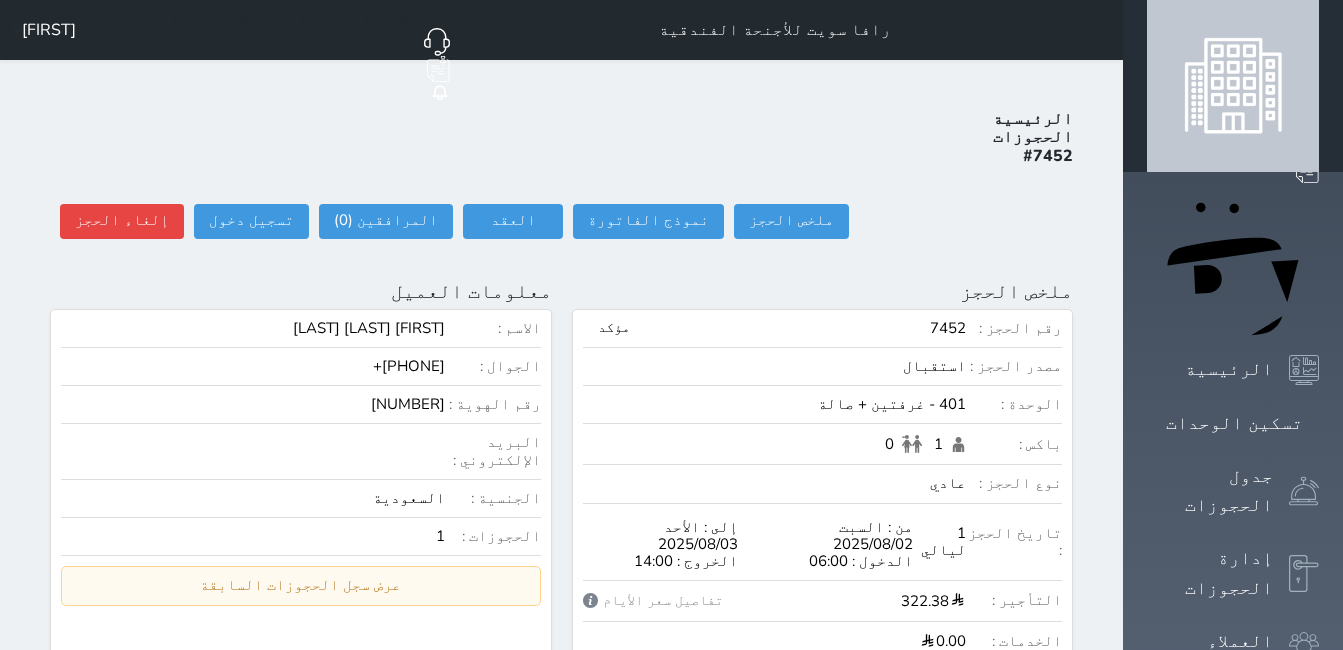 select 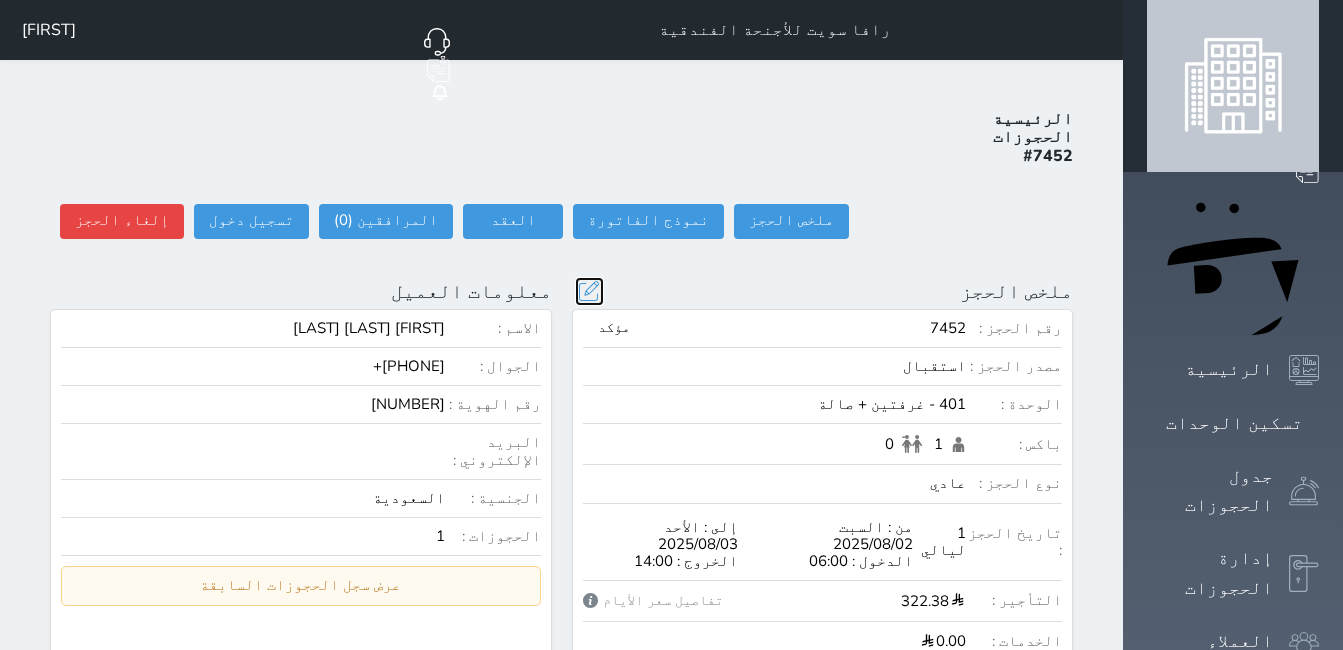click at bounding box center (589, 291) 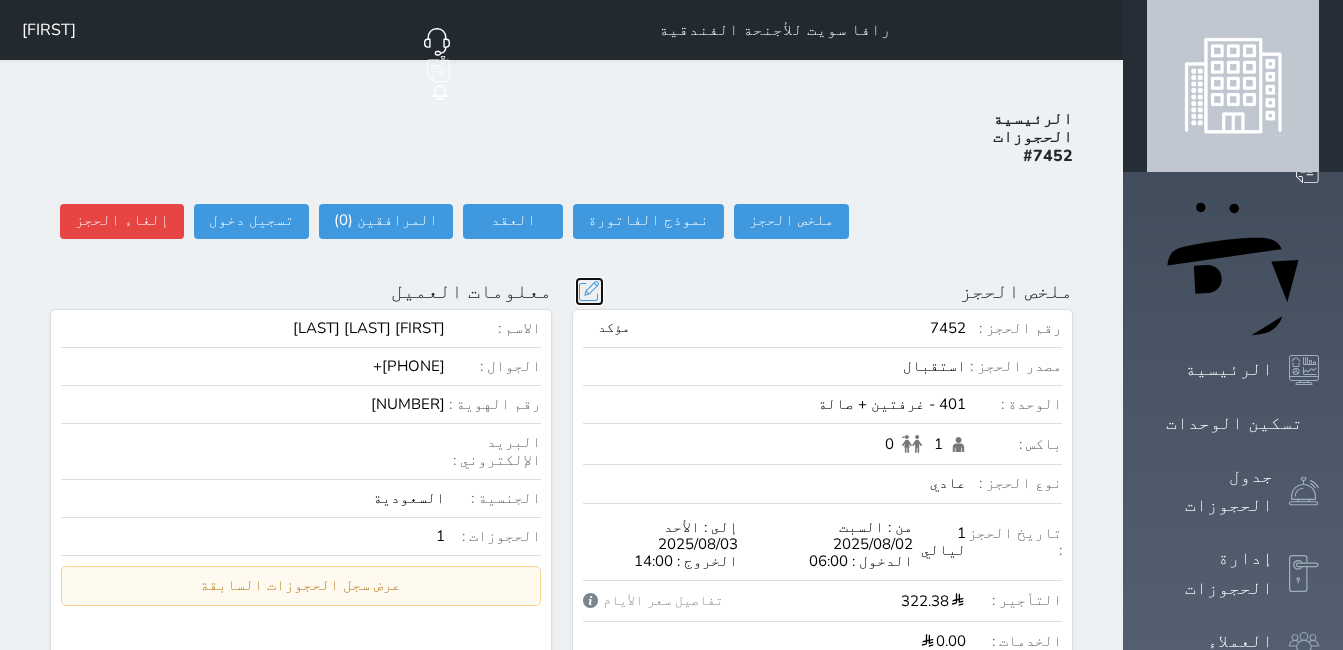 select on "[NUMBER]" 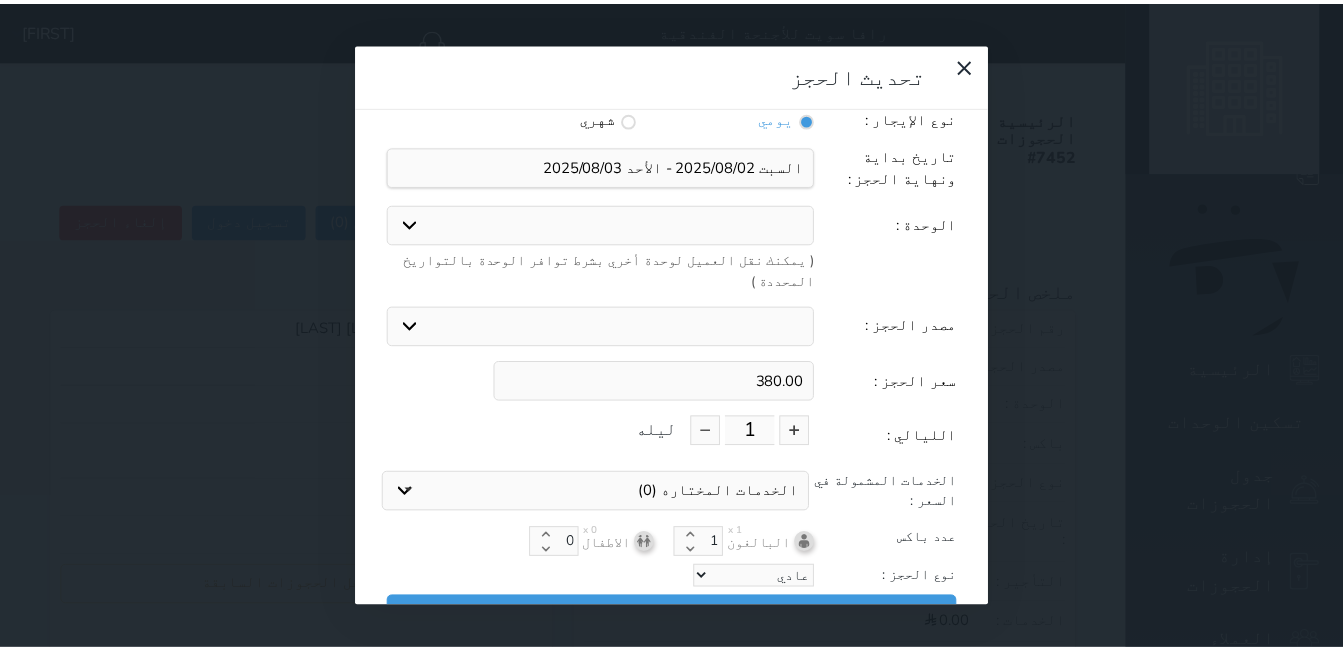 scroll, scrollTop: 45, scrollLeft: 0, axis: vertical 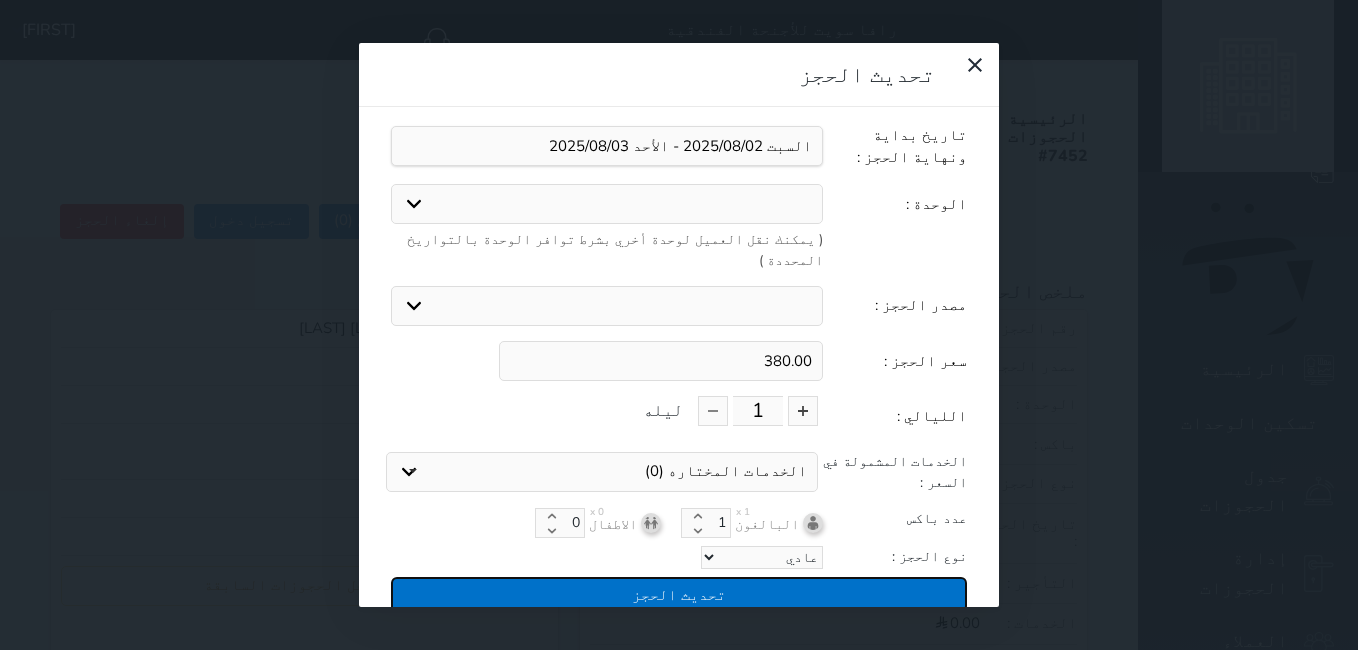 click on "تحديث الحجز" at bounding box center [679, 594] 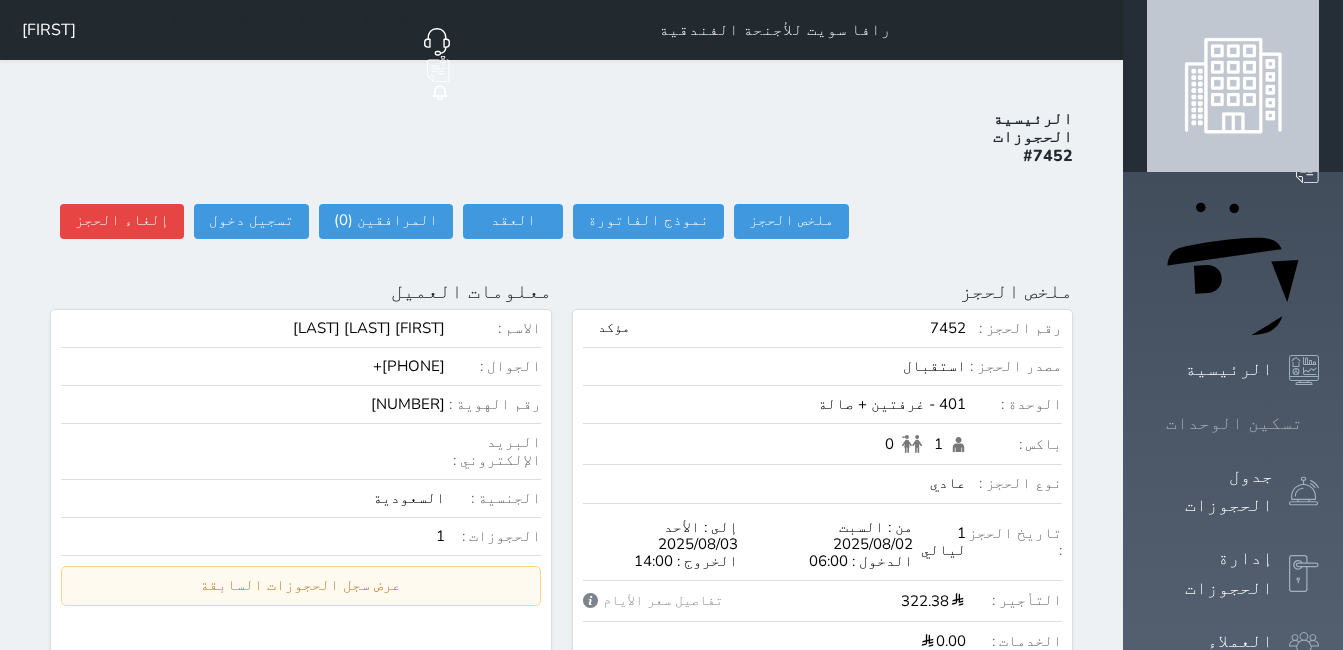 click on "تسكين الوحدات" at bounding box center [1234, 423] 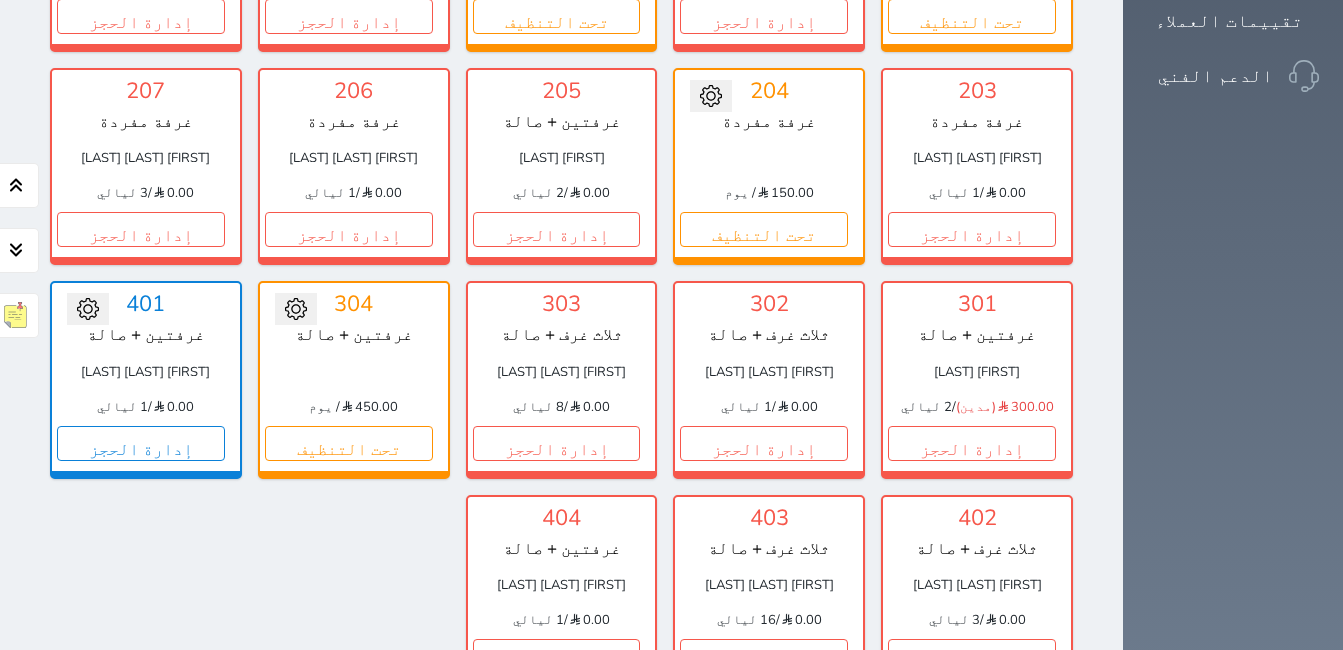 scroll, scrollTop: 678, scrollLeft: 0, axis: vertical 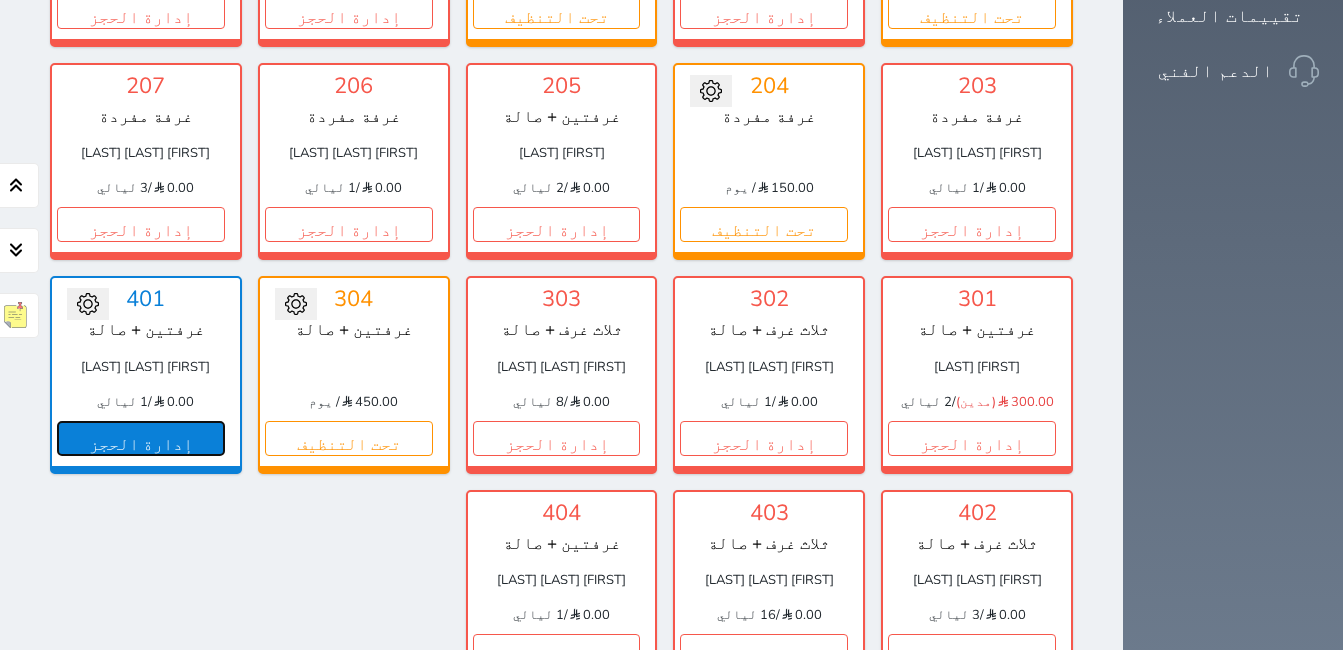 click on "إدارة الحجز" at bounding box center [141, 438] 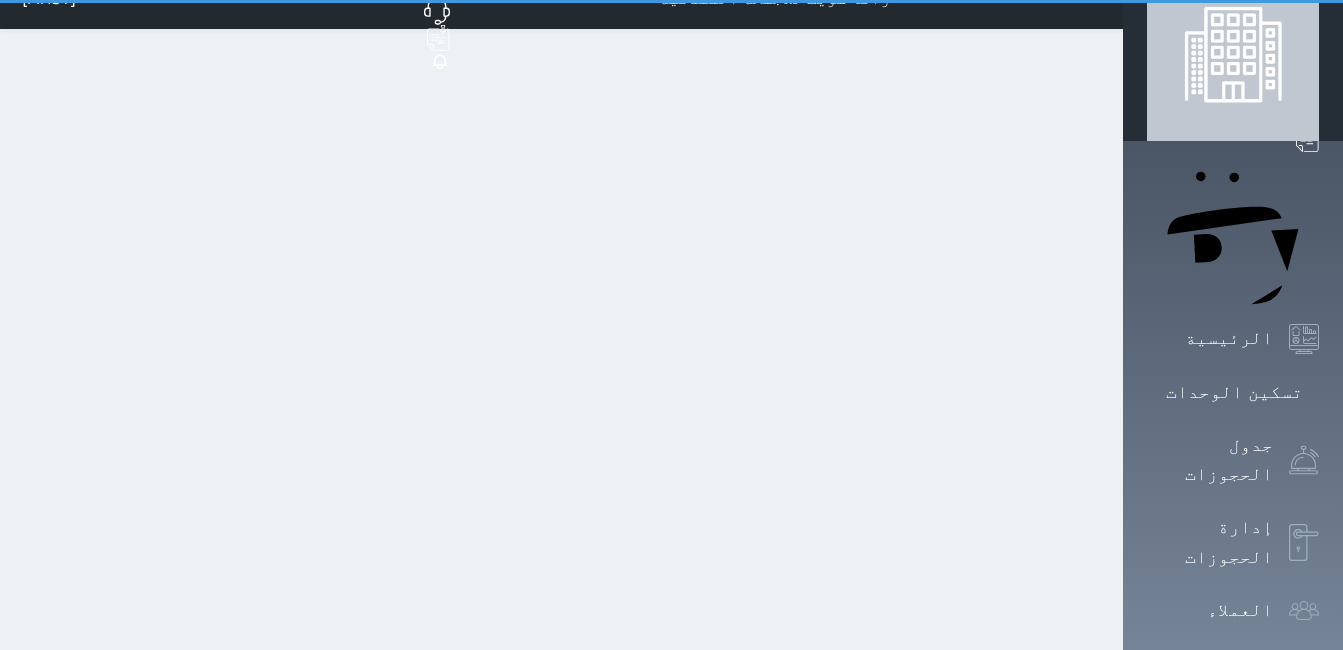 scroll, scrollTop: 0, scrollLeft: 0, axis: both 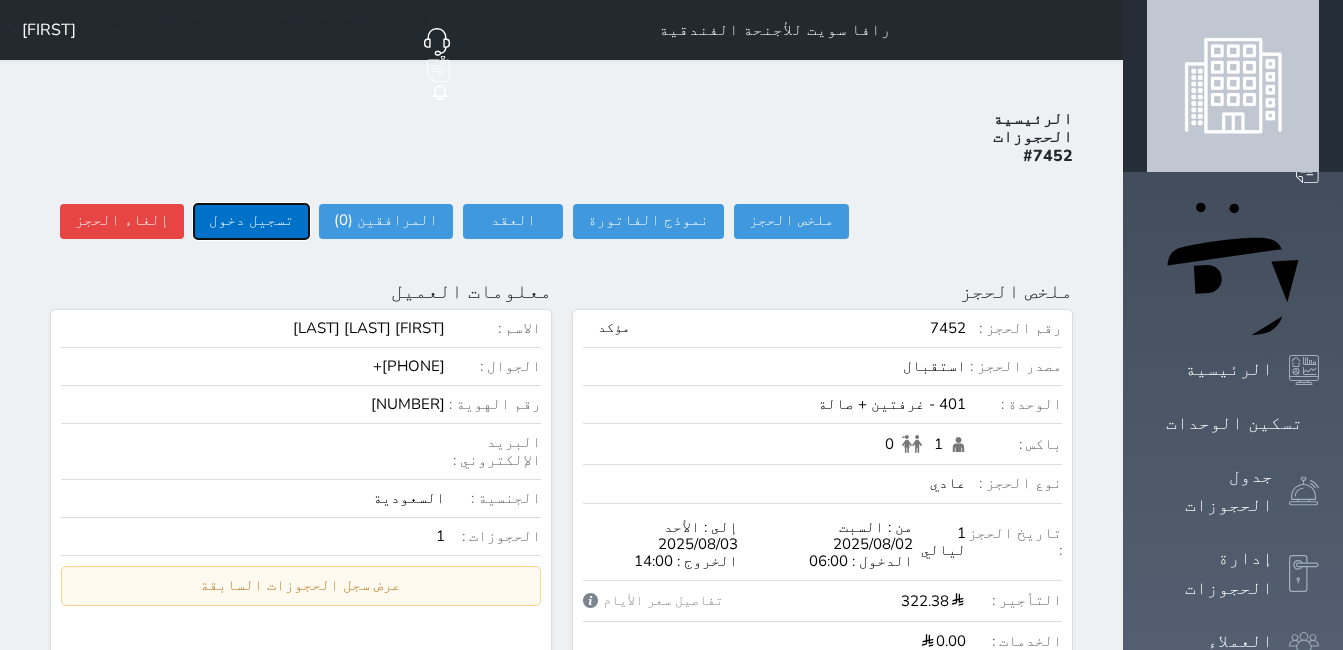 click on "تسجيل دخول" at bounding box center (251, 221) 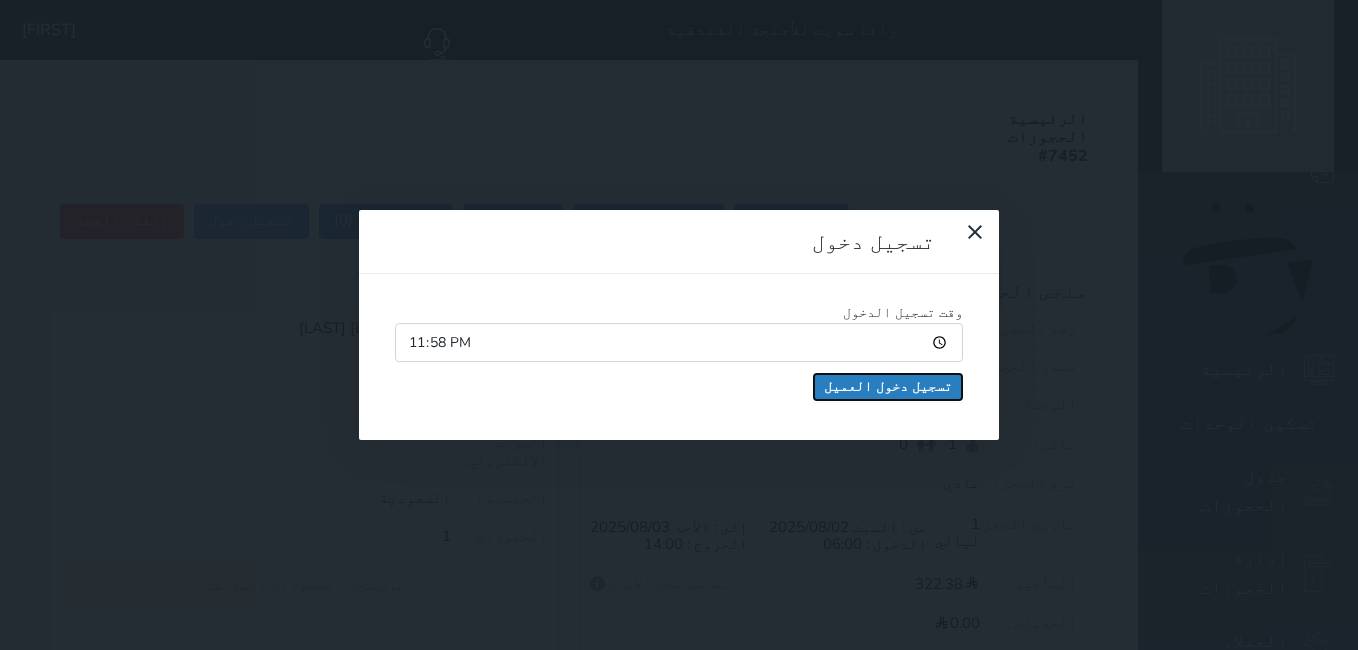 click on "تسجيل دخول العميل" at bounding box center [888, 387] 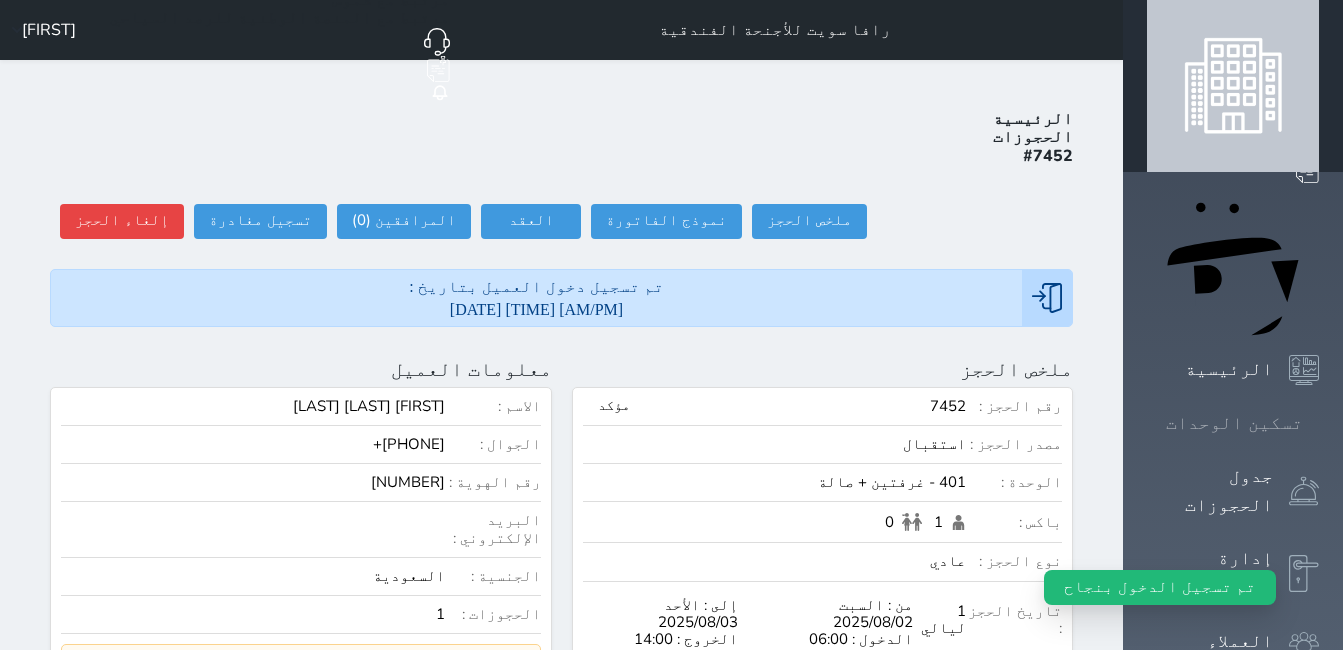 click on "تسكين الوحدات" at bounding box center [1234, 423] 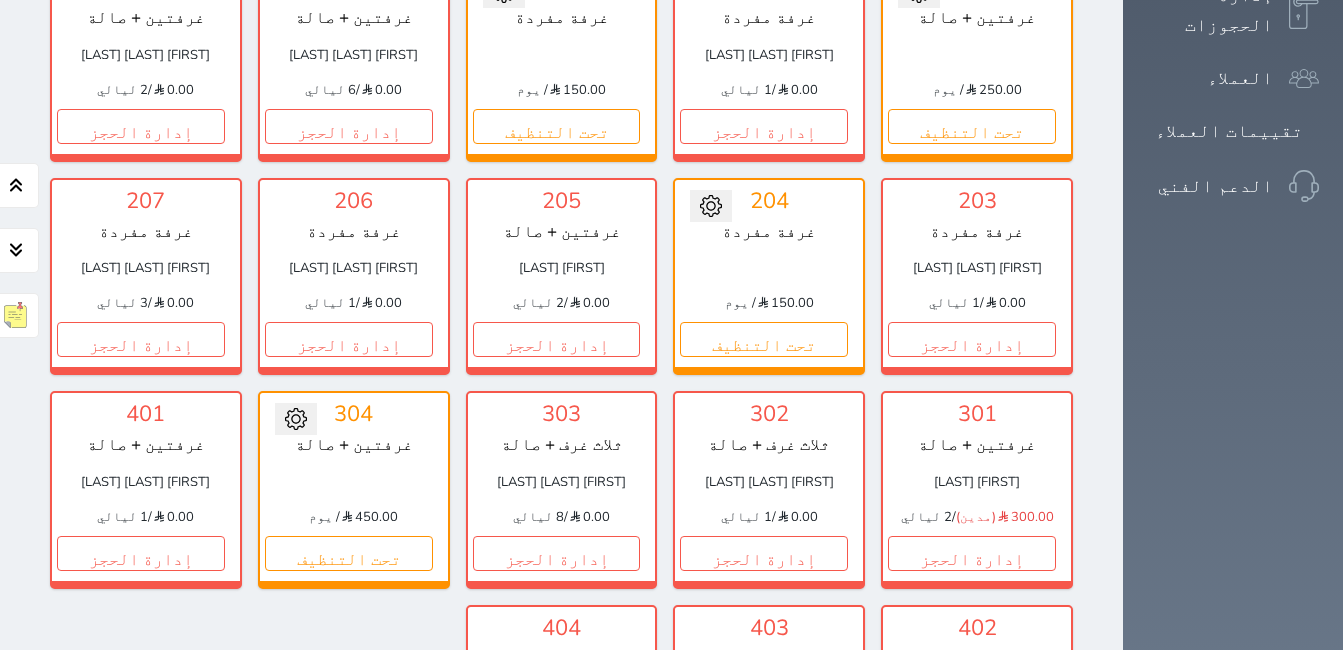 scroll, scrollTop: 578, scrollLeft: 0, axis: vertical 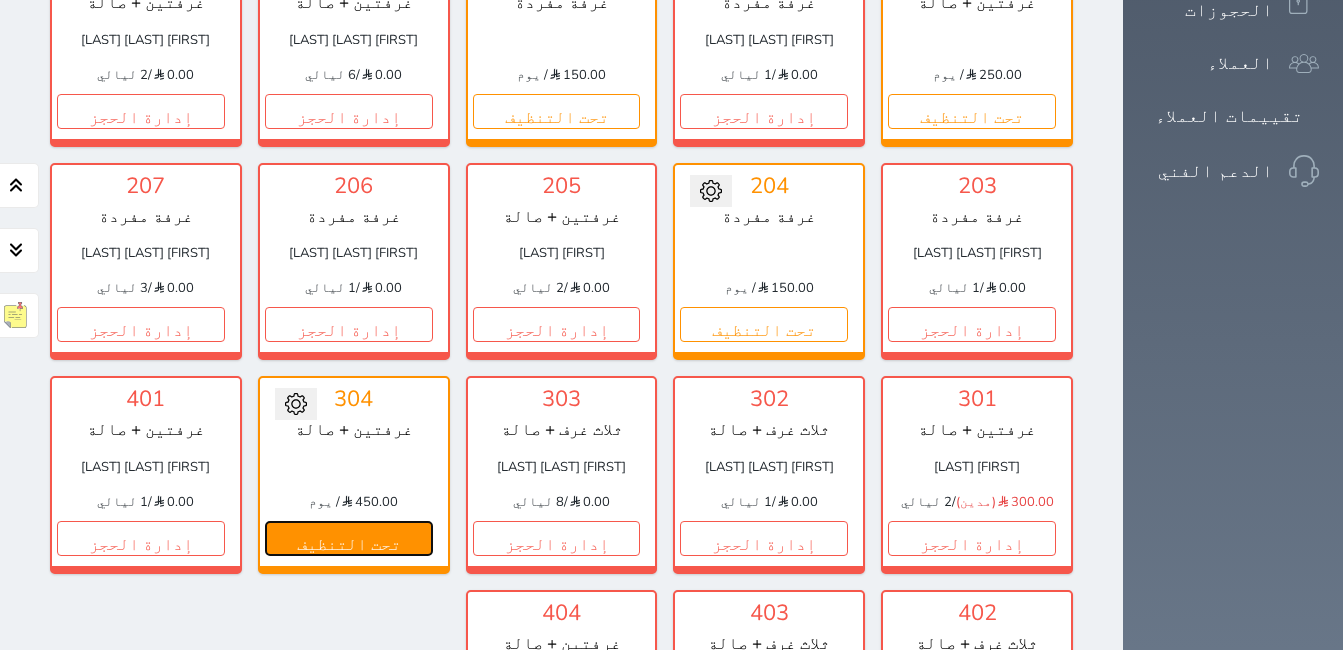 click on "تحت التنظيف" at bounding box center (349, 538) 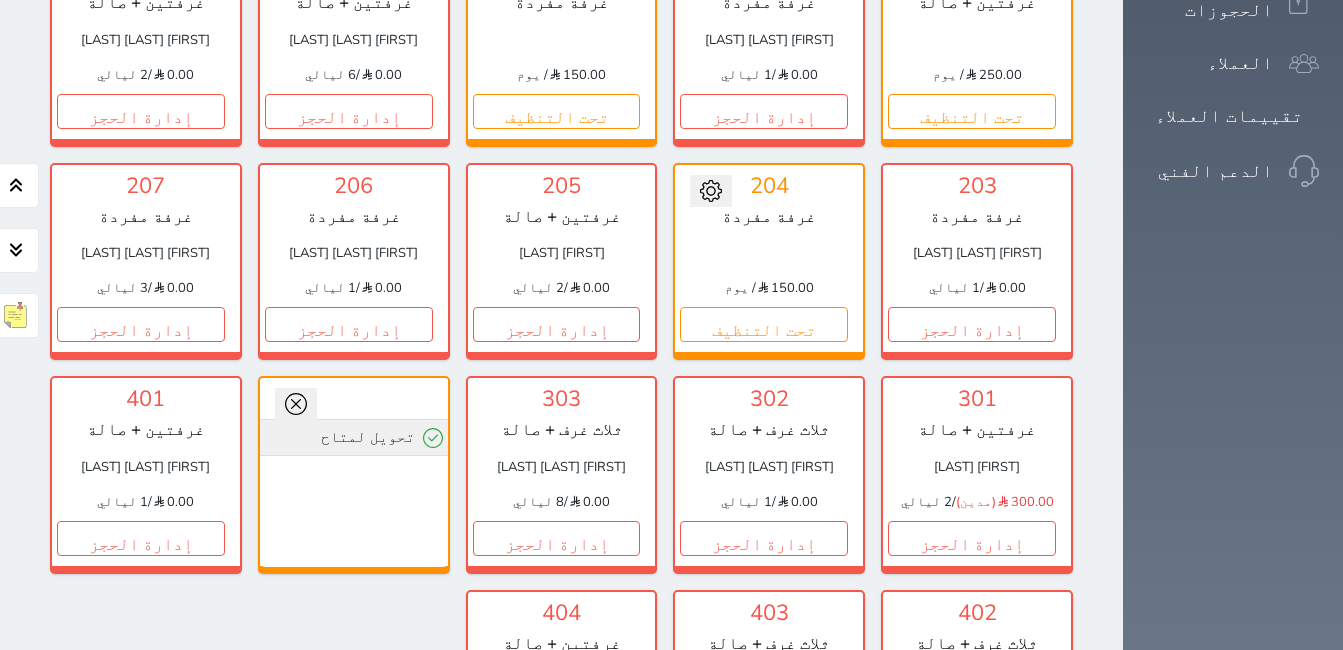 click 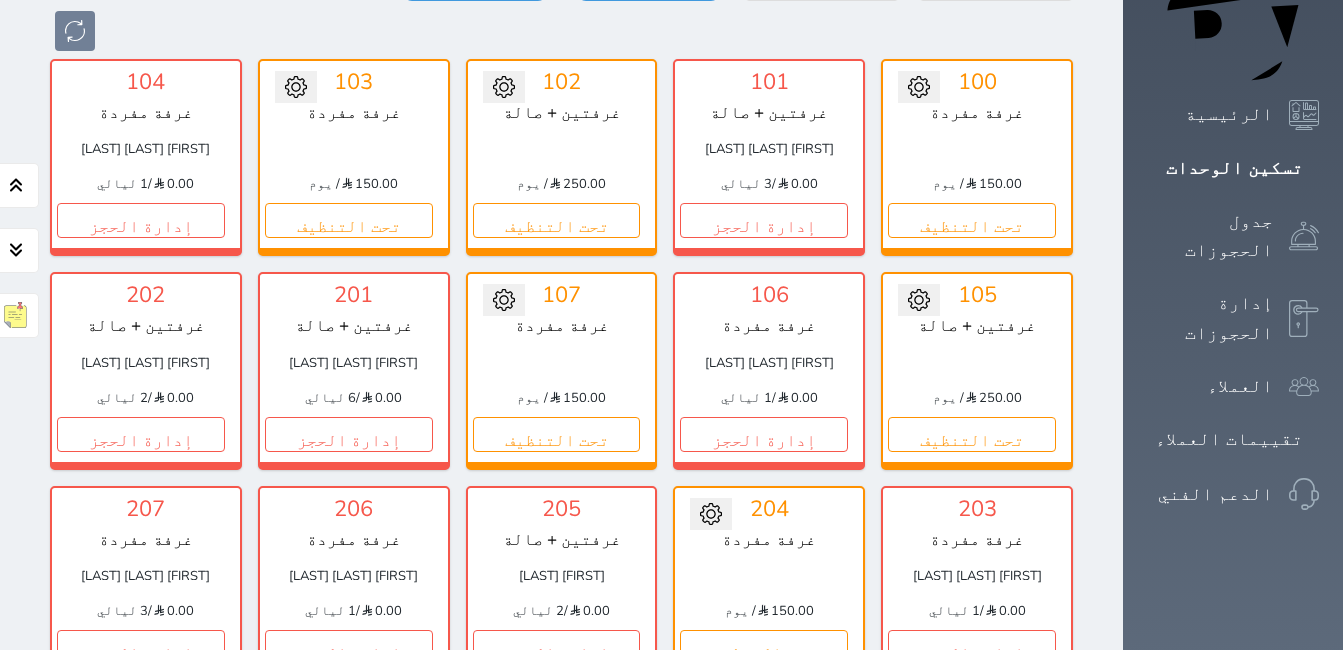 scroll, scrollTop: 200, scrollLeft: 0, axis: vertical 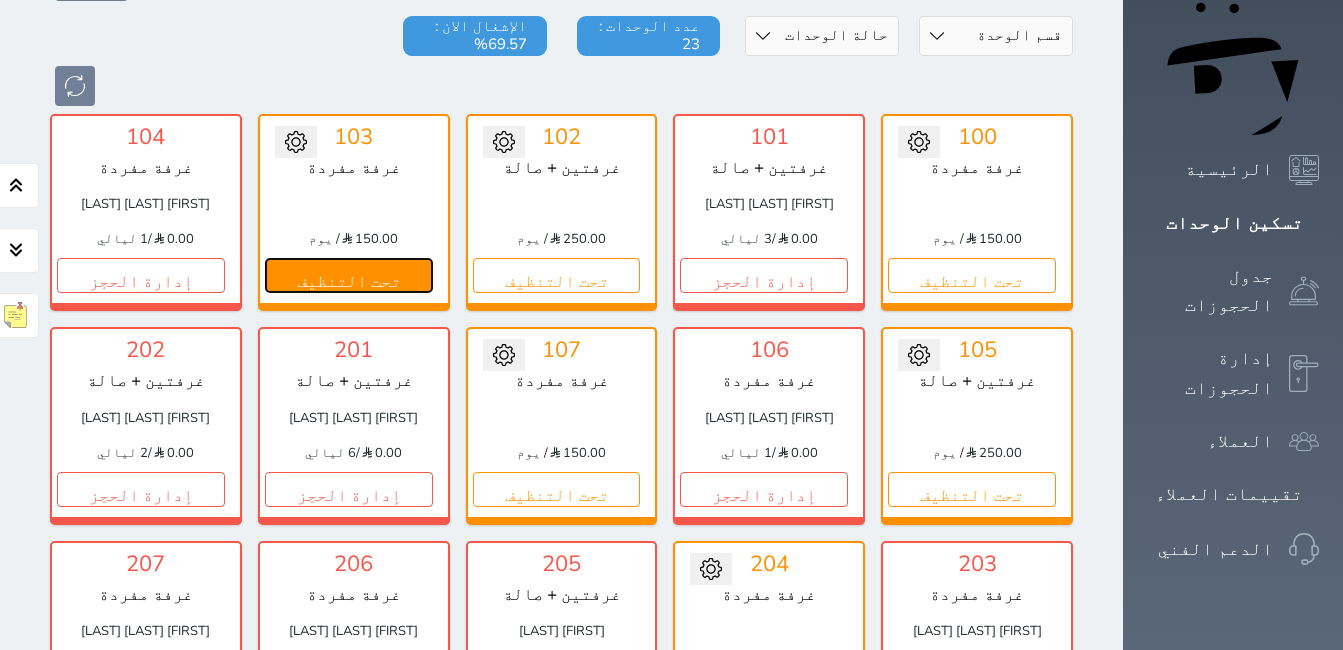 click on "تحت التنظيف" at bounding box center [349, 275] 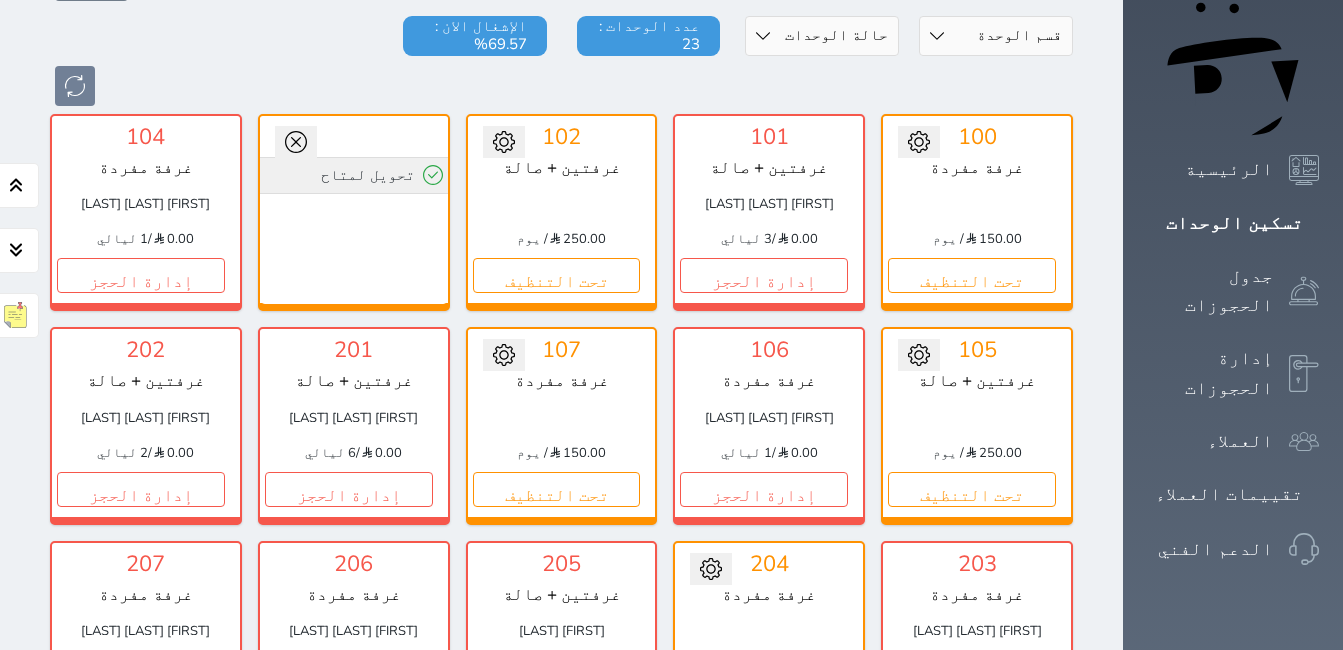 click 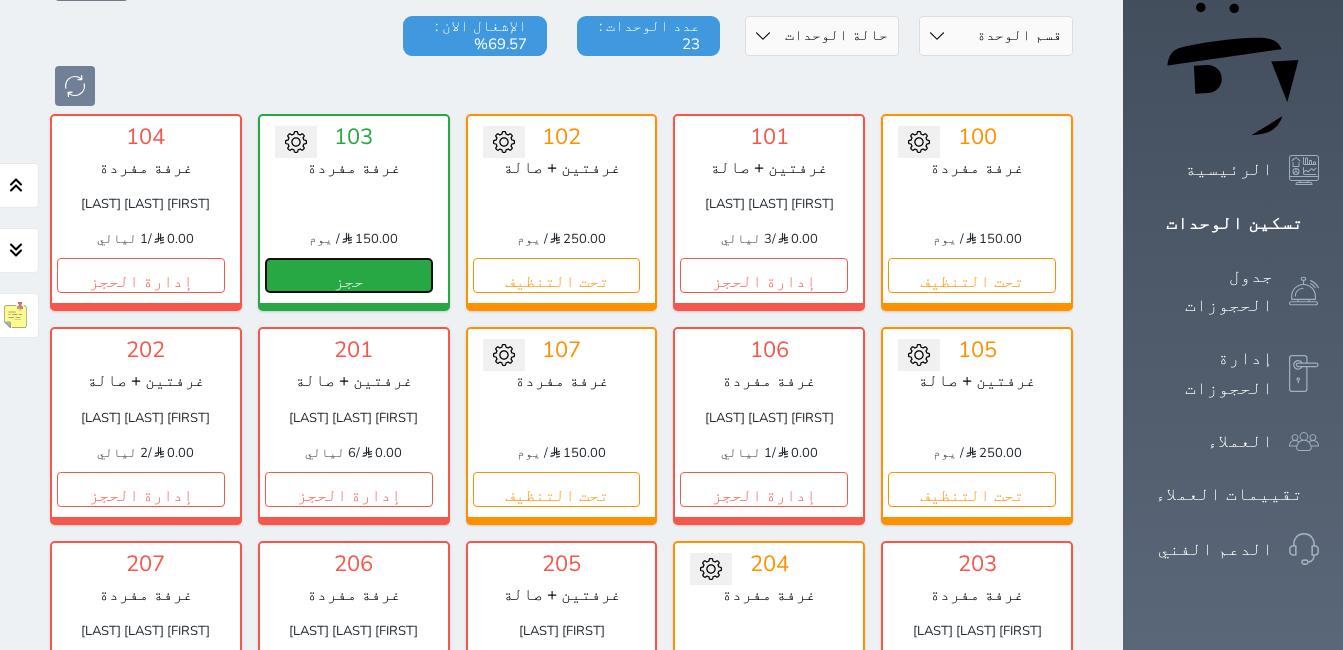 click on "حجز" at bounding box center [349, 275] 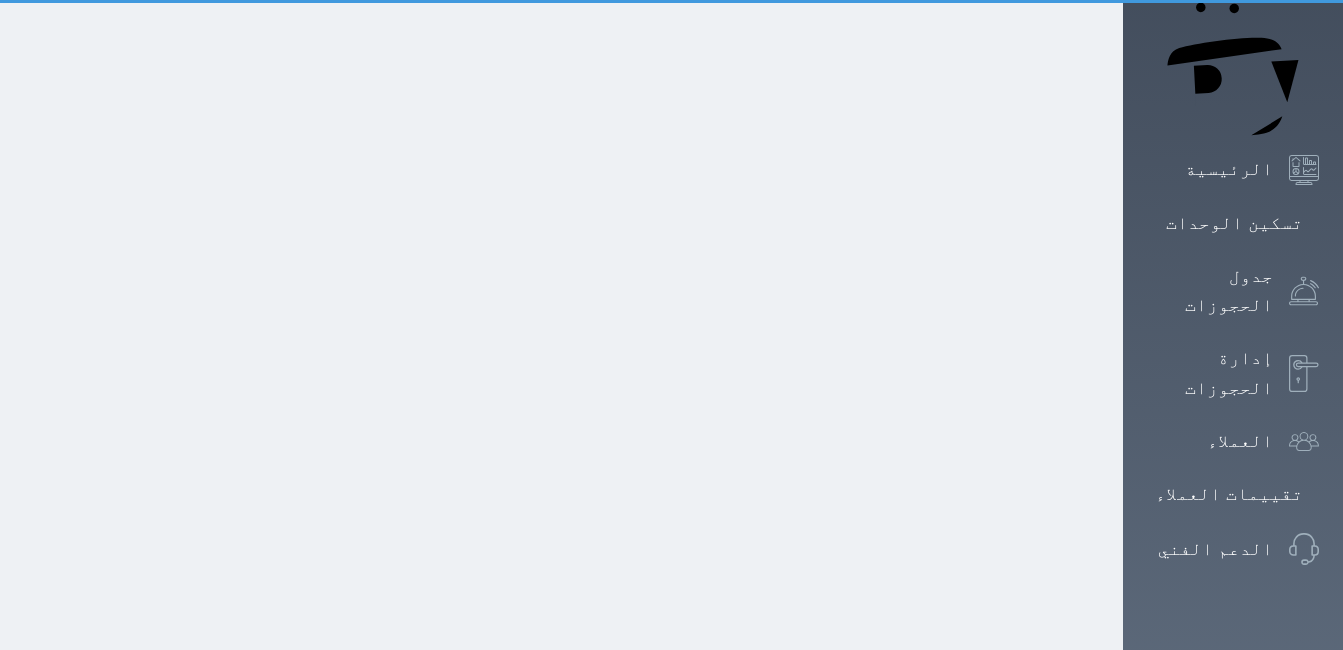 scroll, scrollTop: 30, scrollLeft: 0, axis: vertical 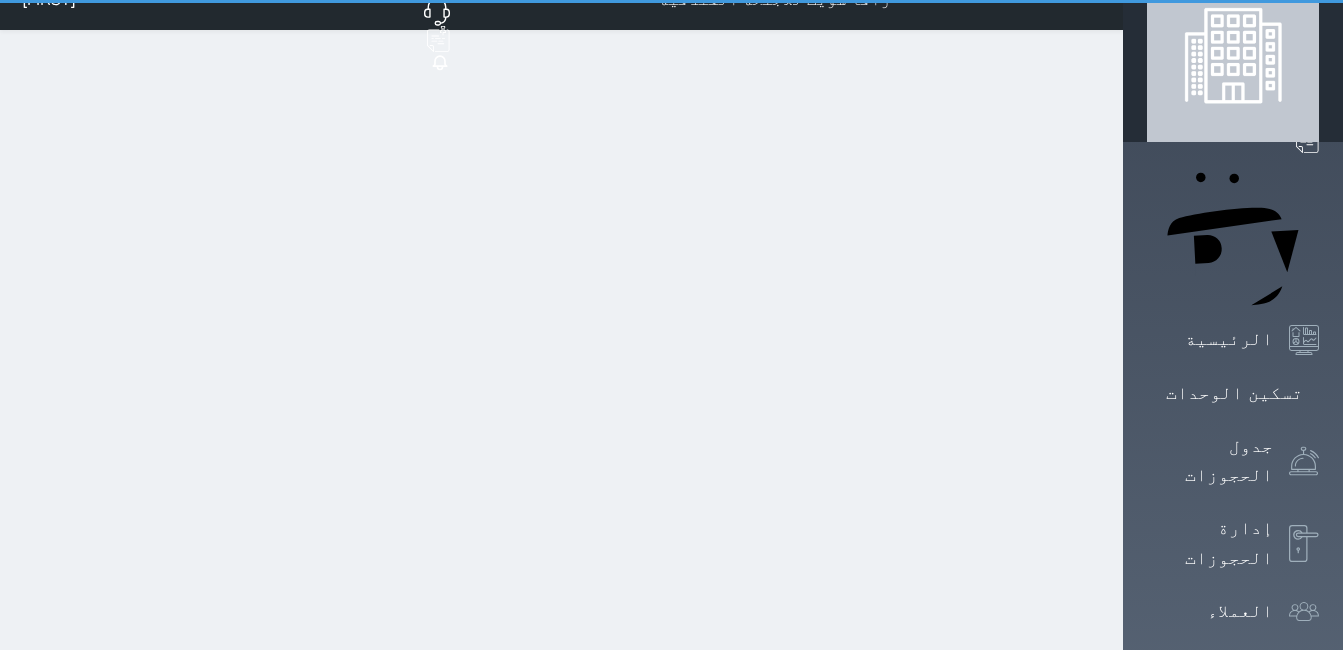 select on "1" 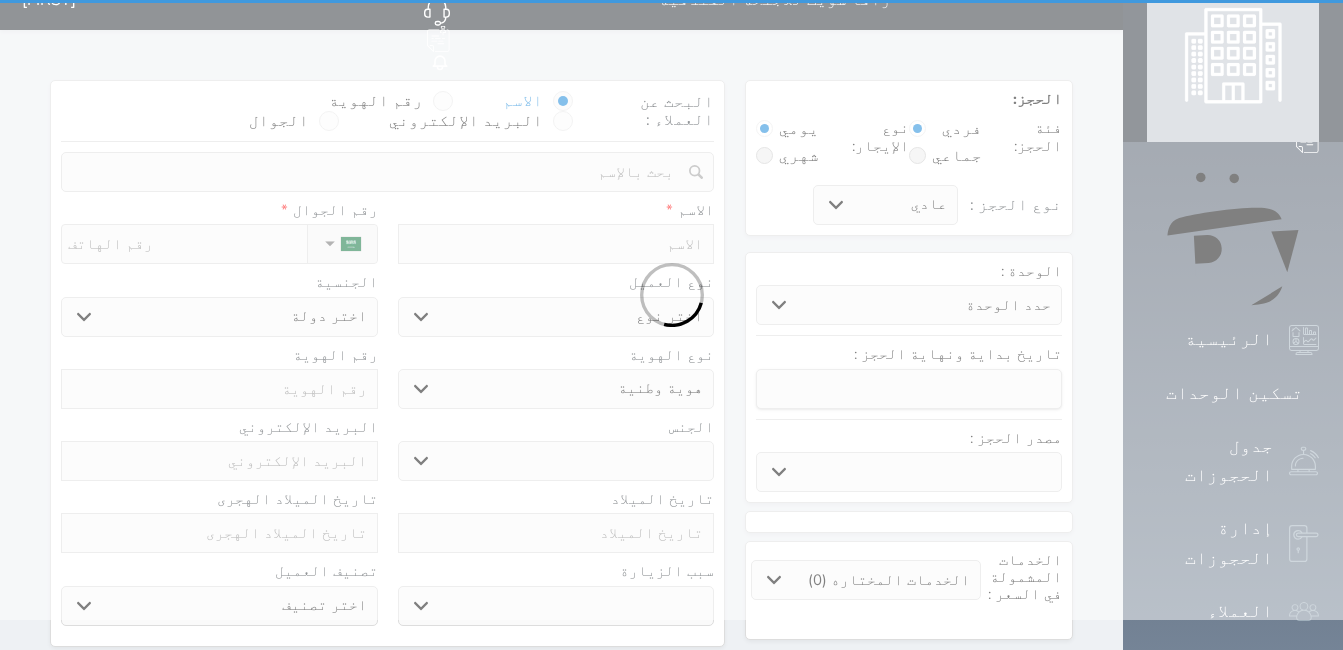 scroll, scrollTop: 0, scrollLeft: 0, axis: both 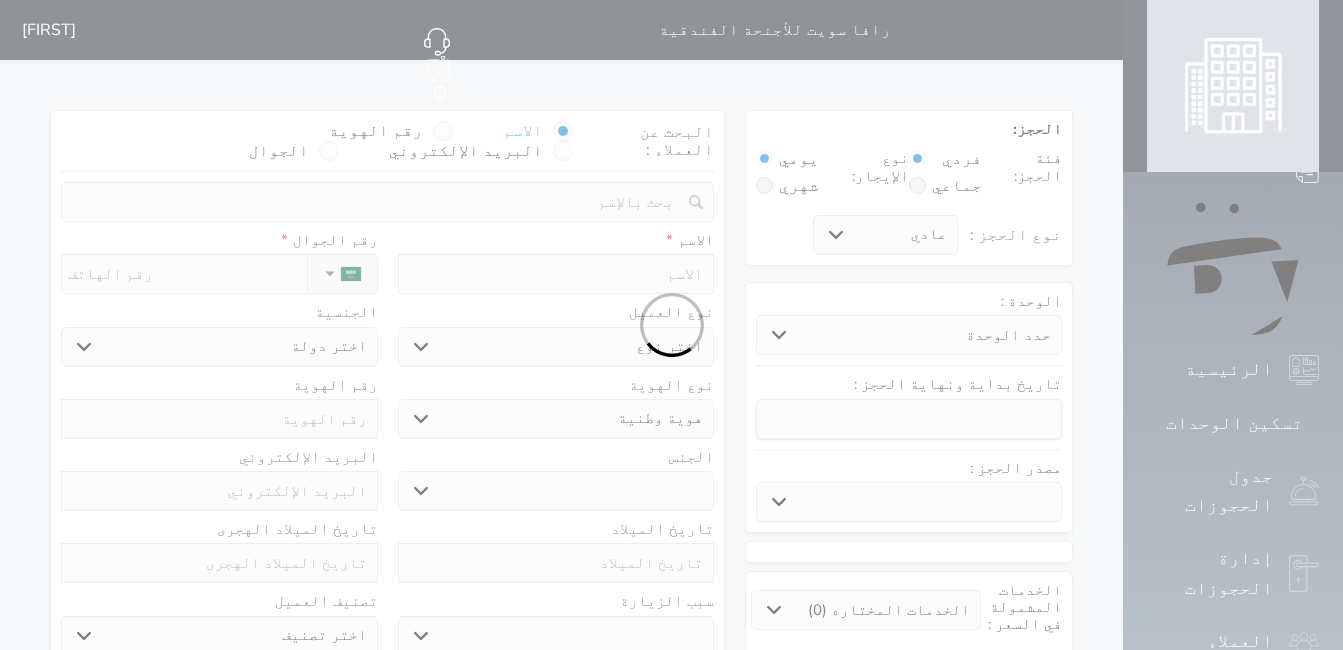 select 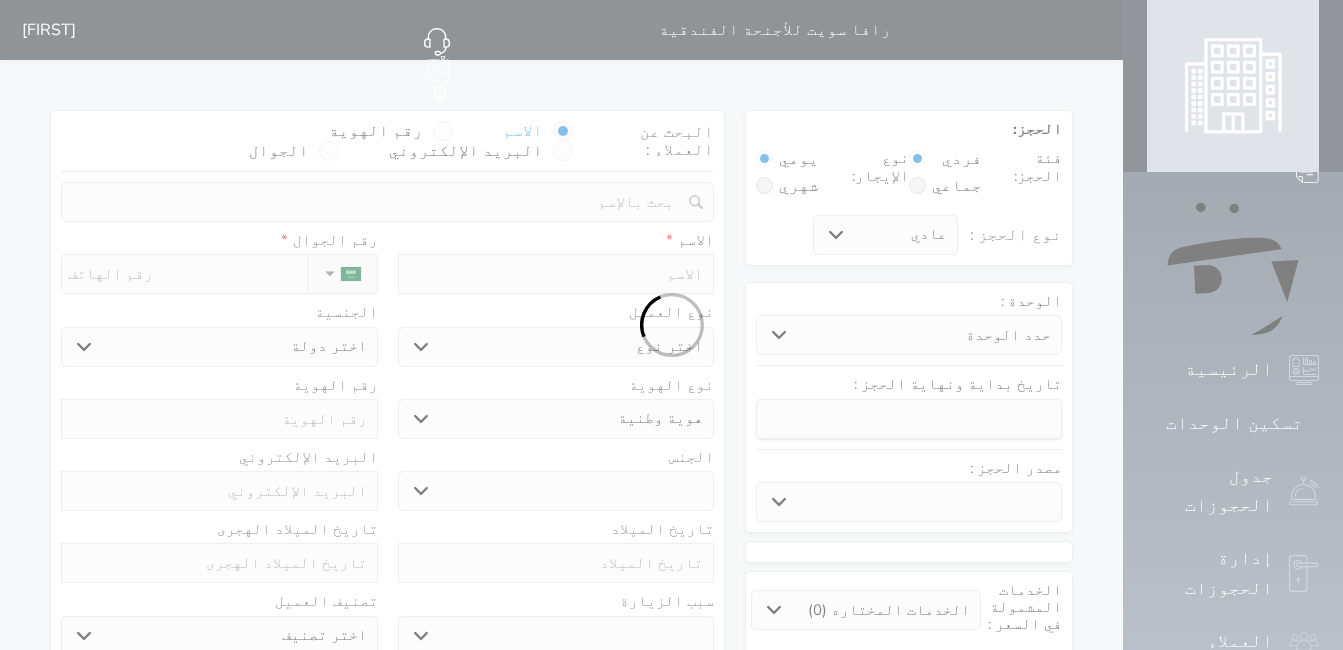 select 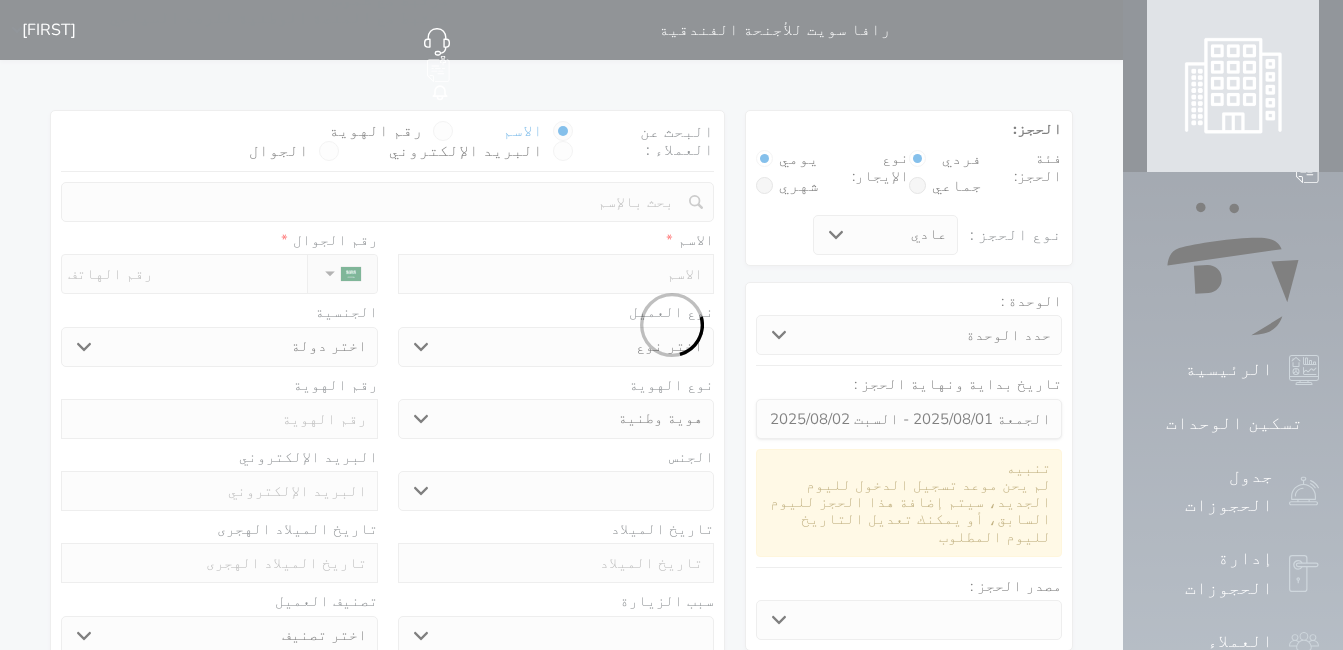 select 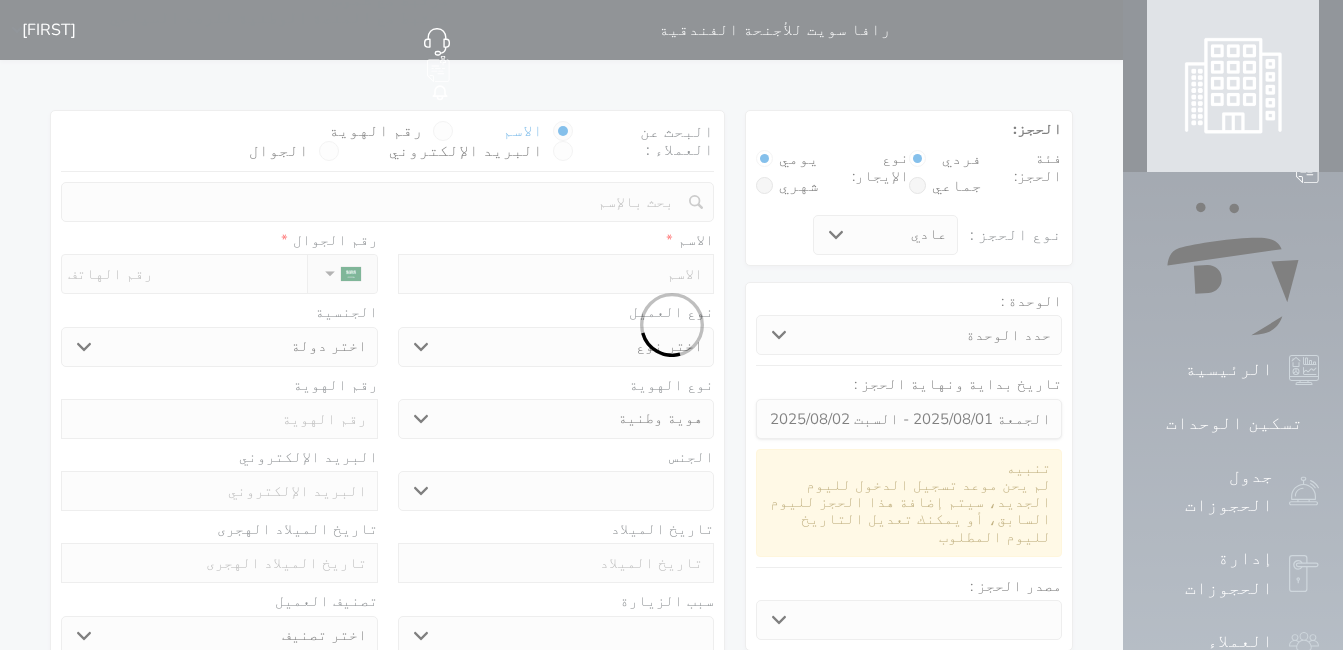 select 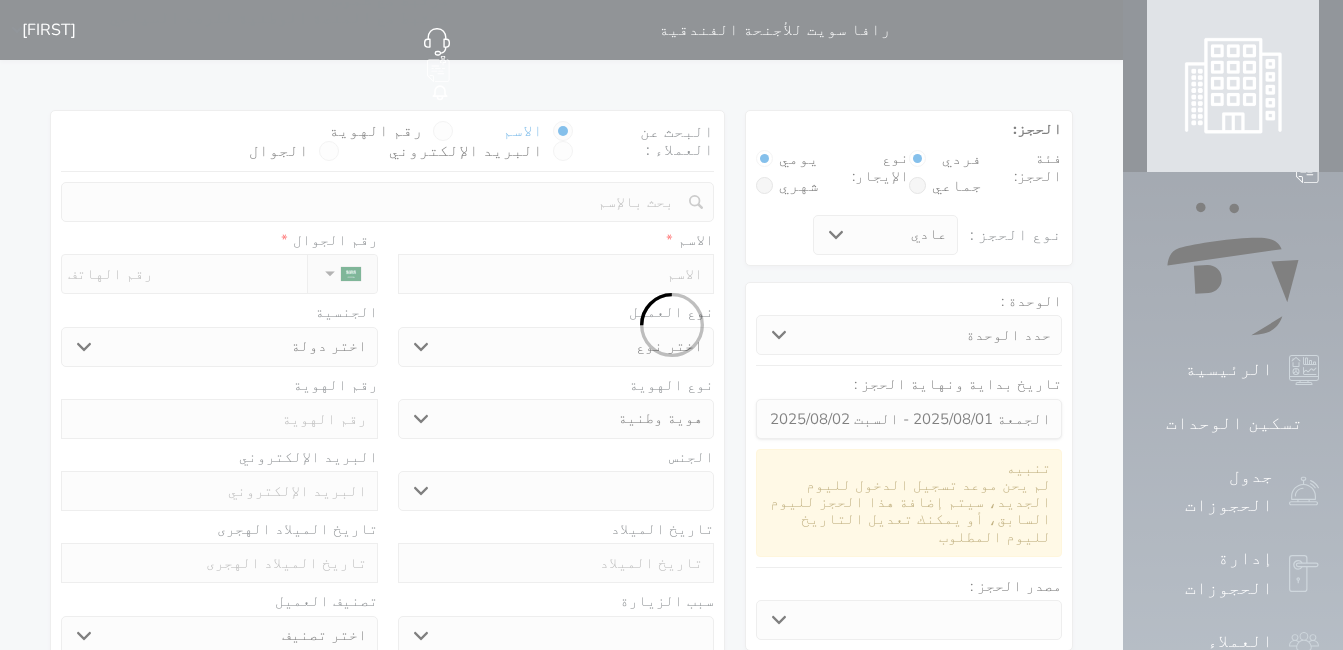 select 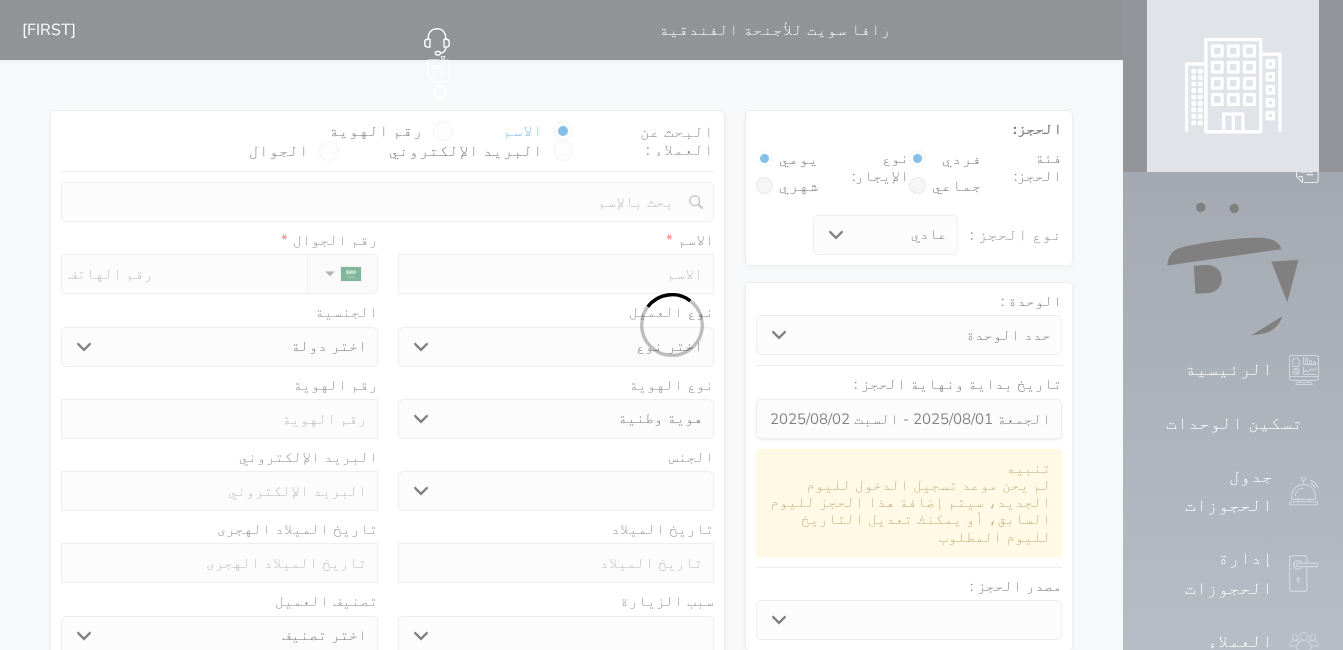 select 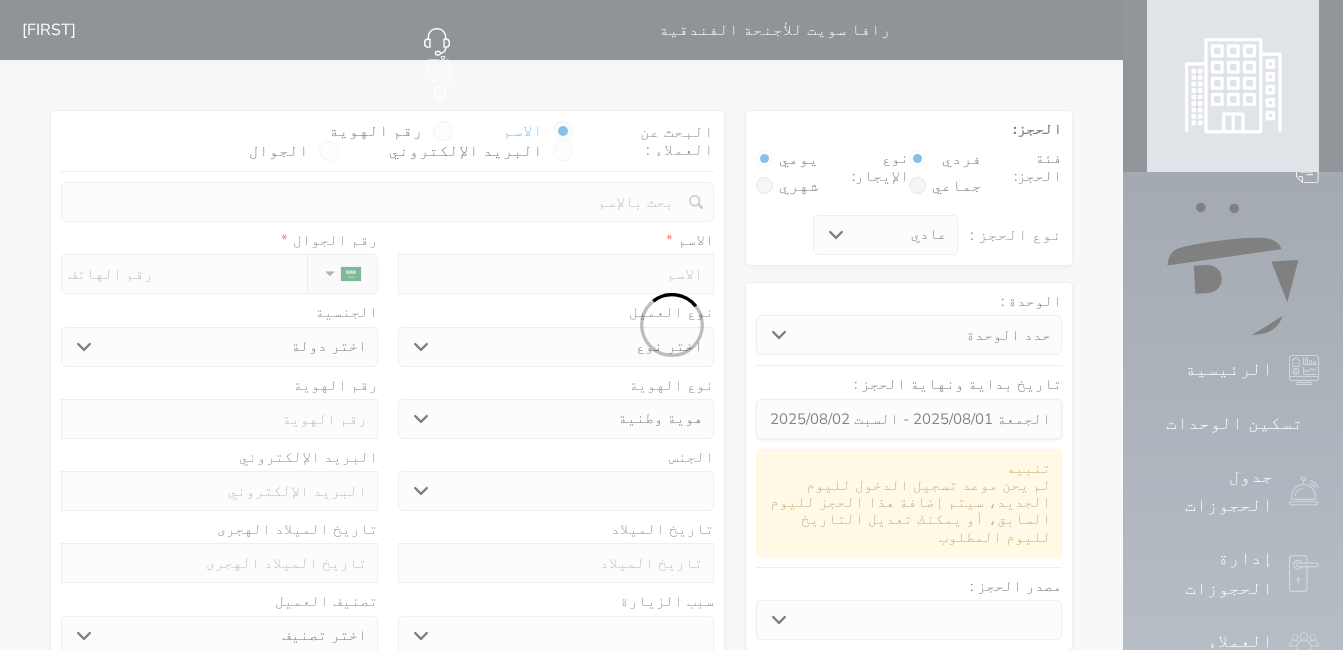 select 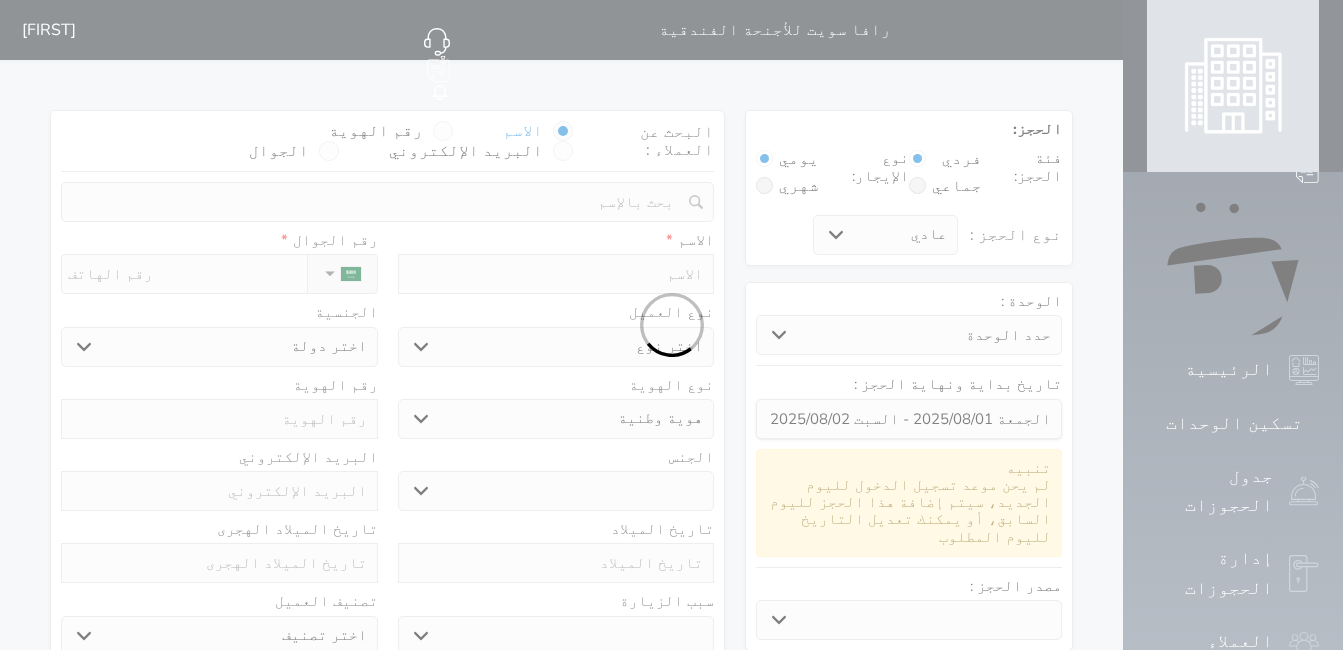 select 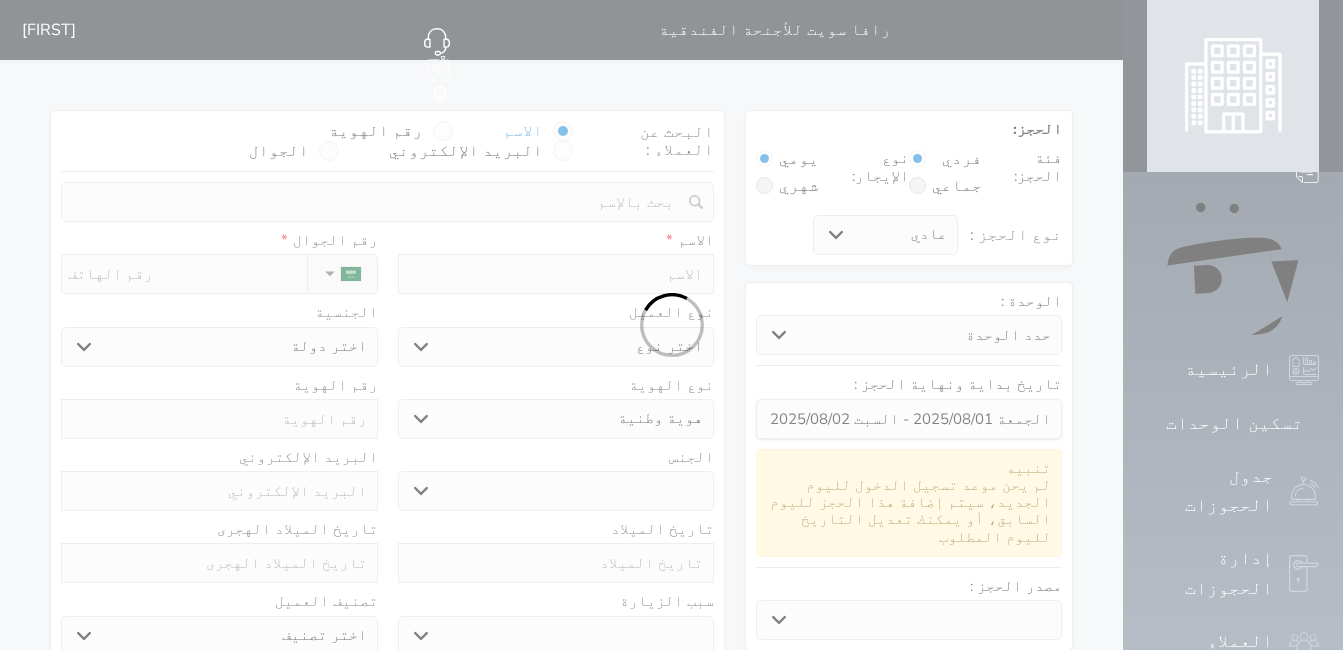 select 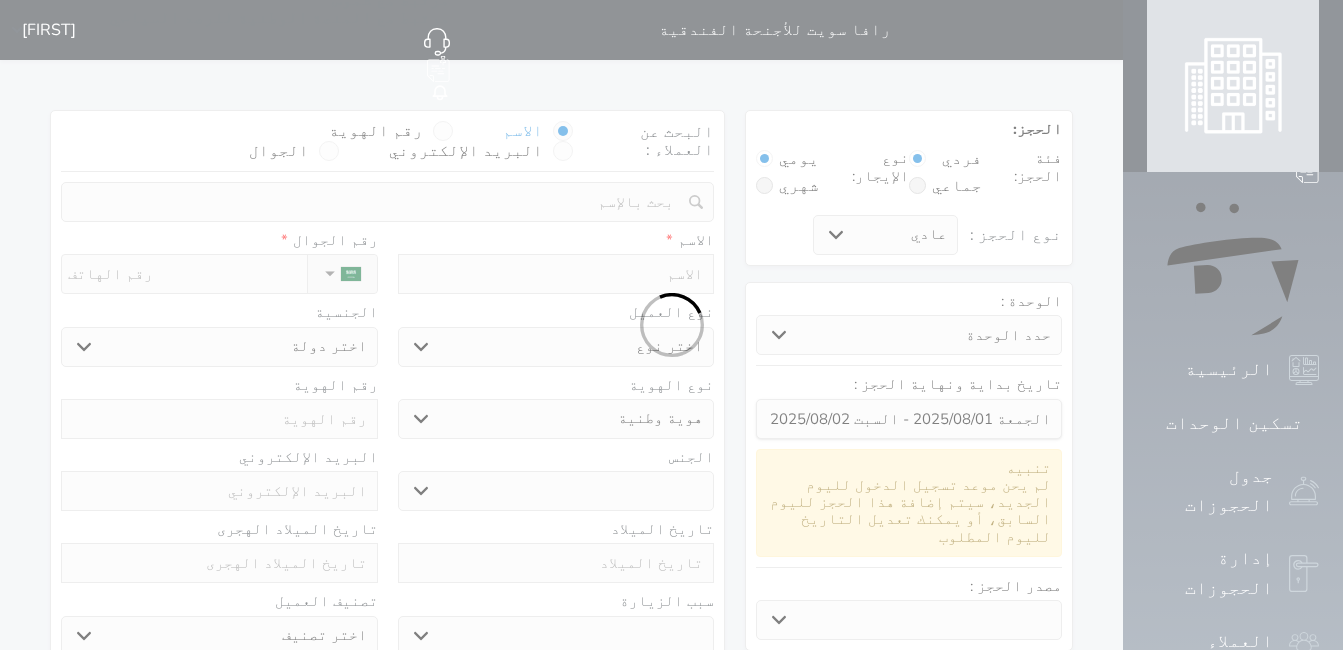 select 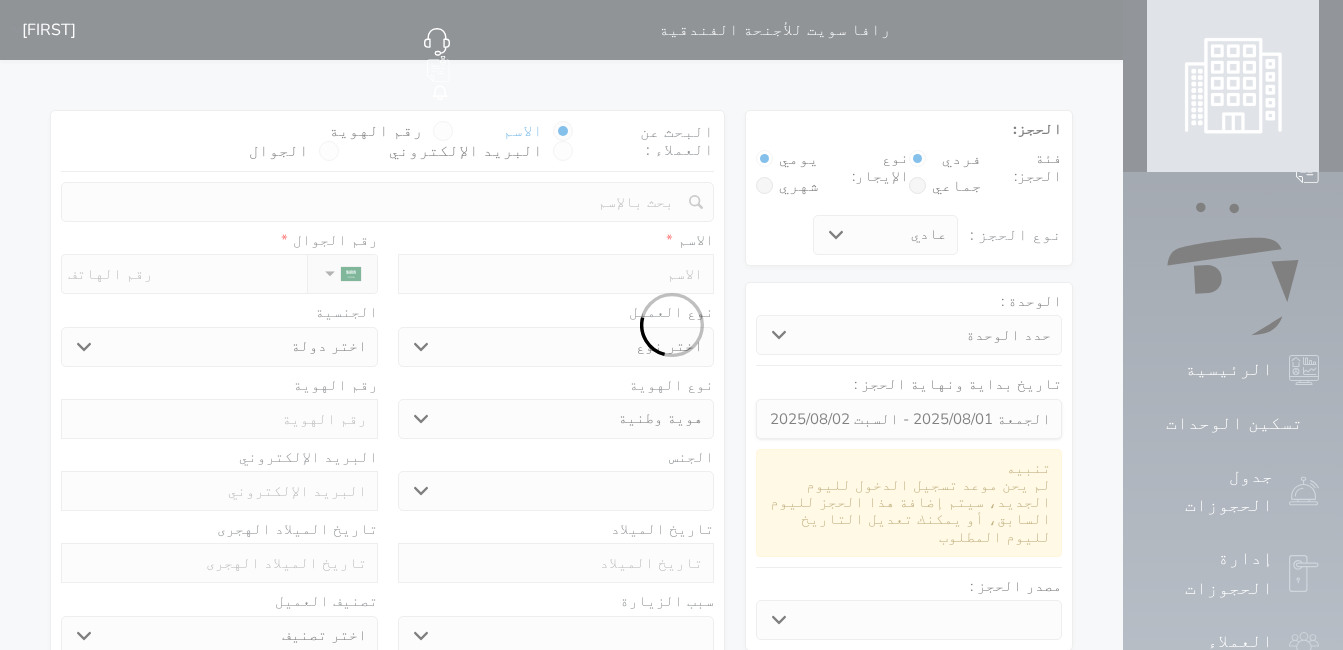 select 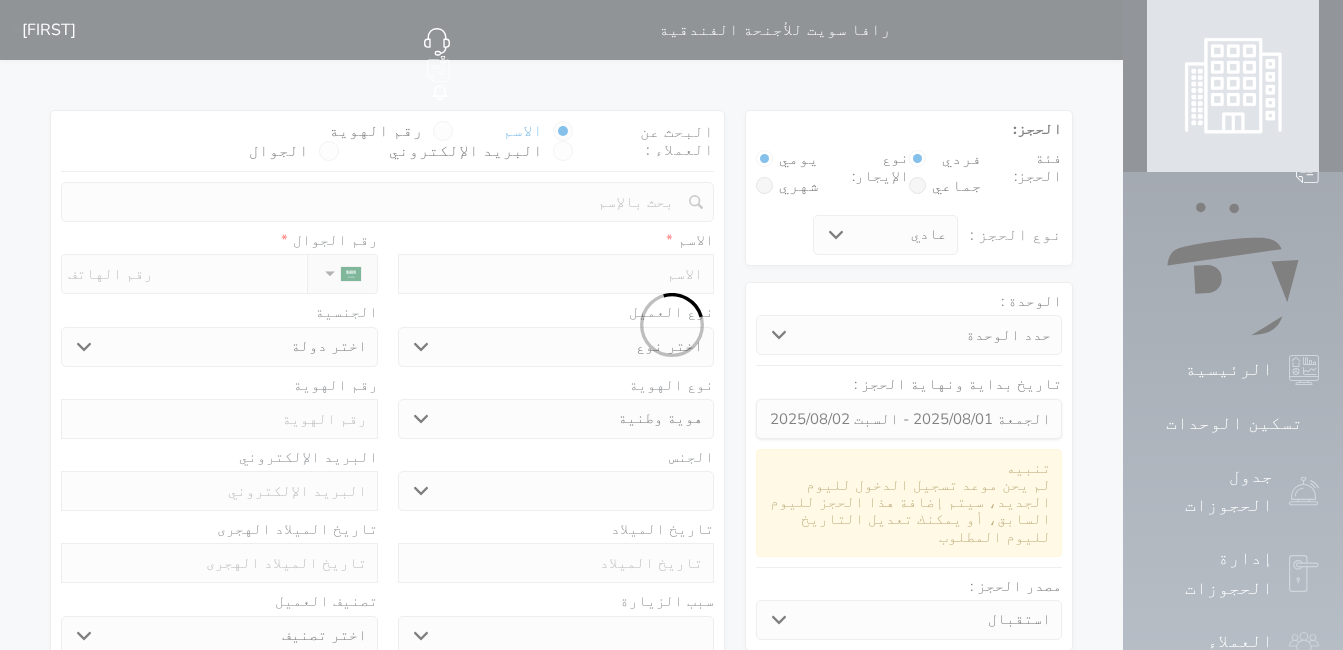 select 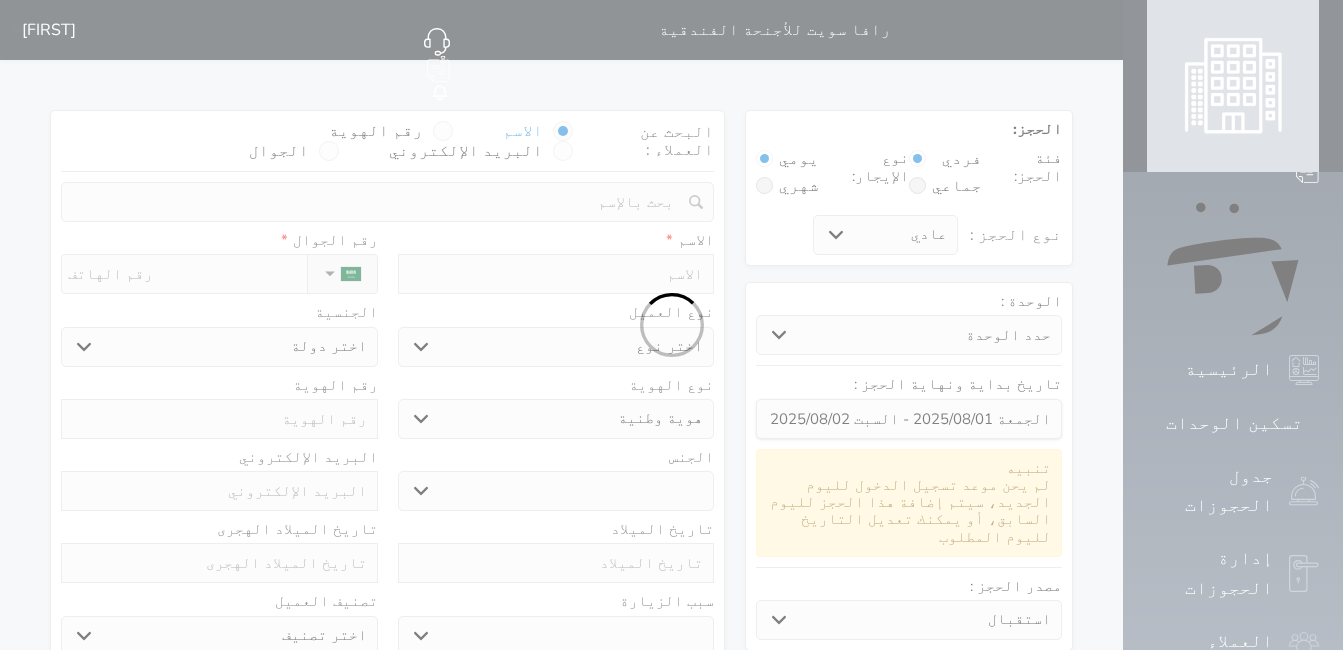 select 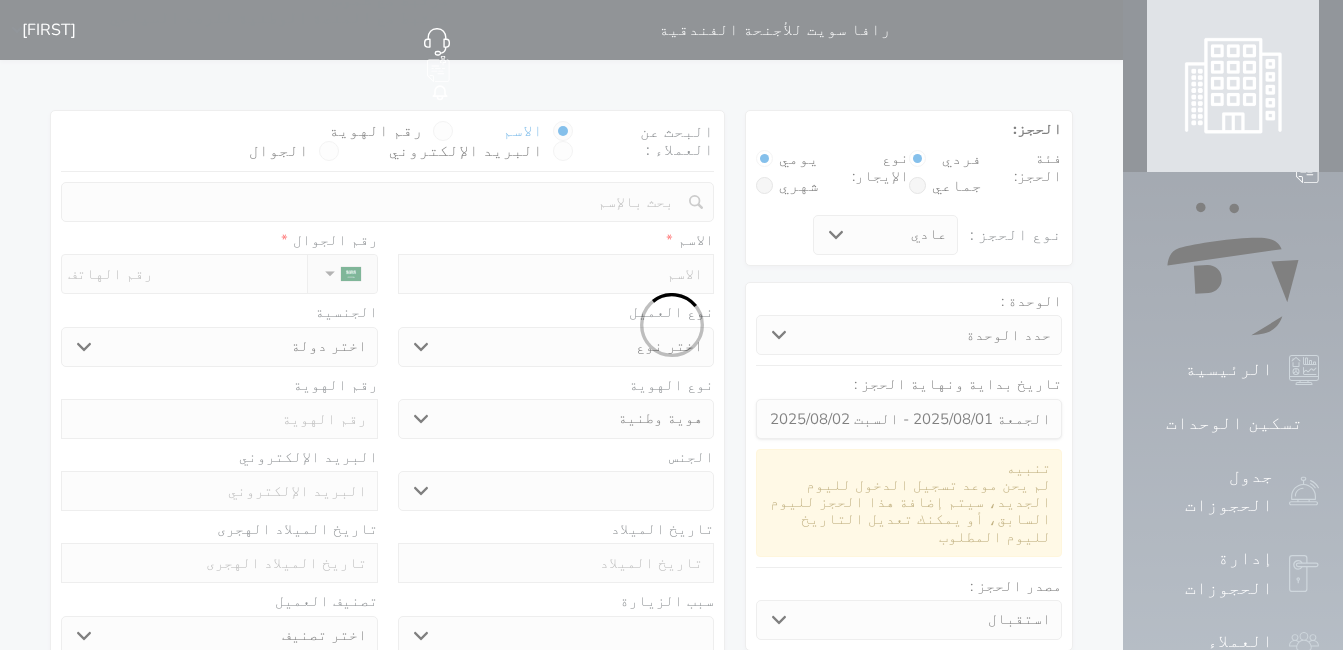 select 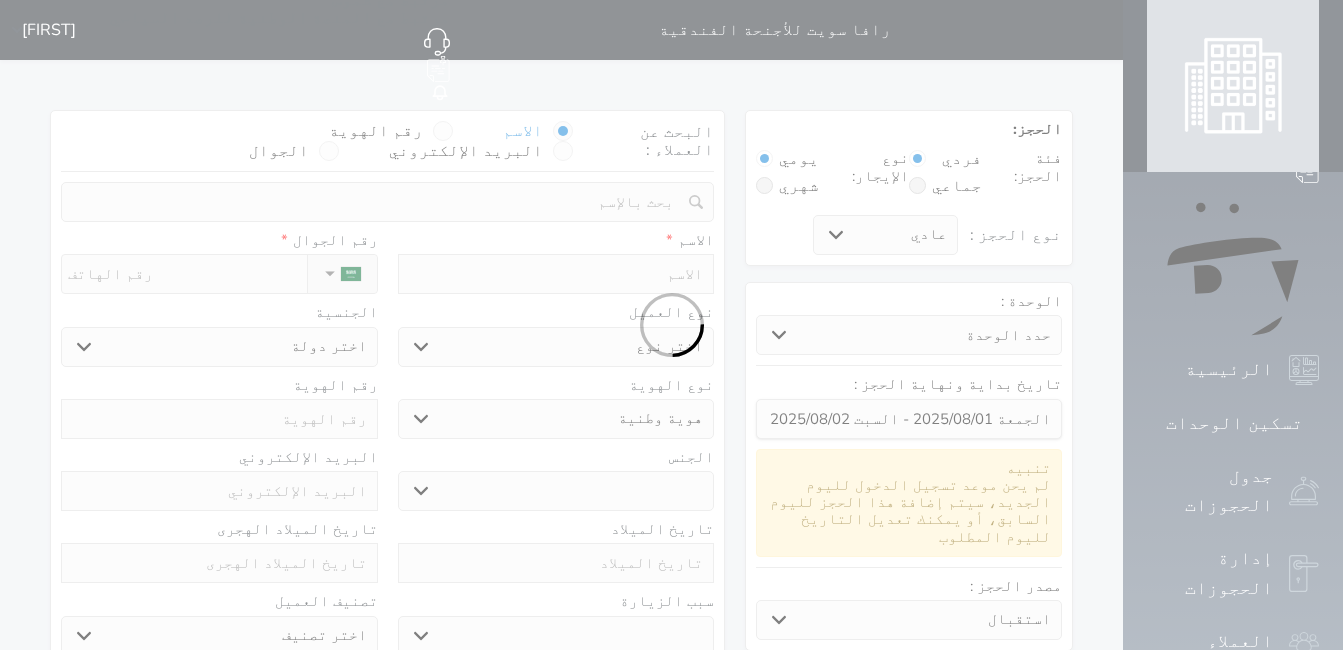 select on "113" 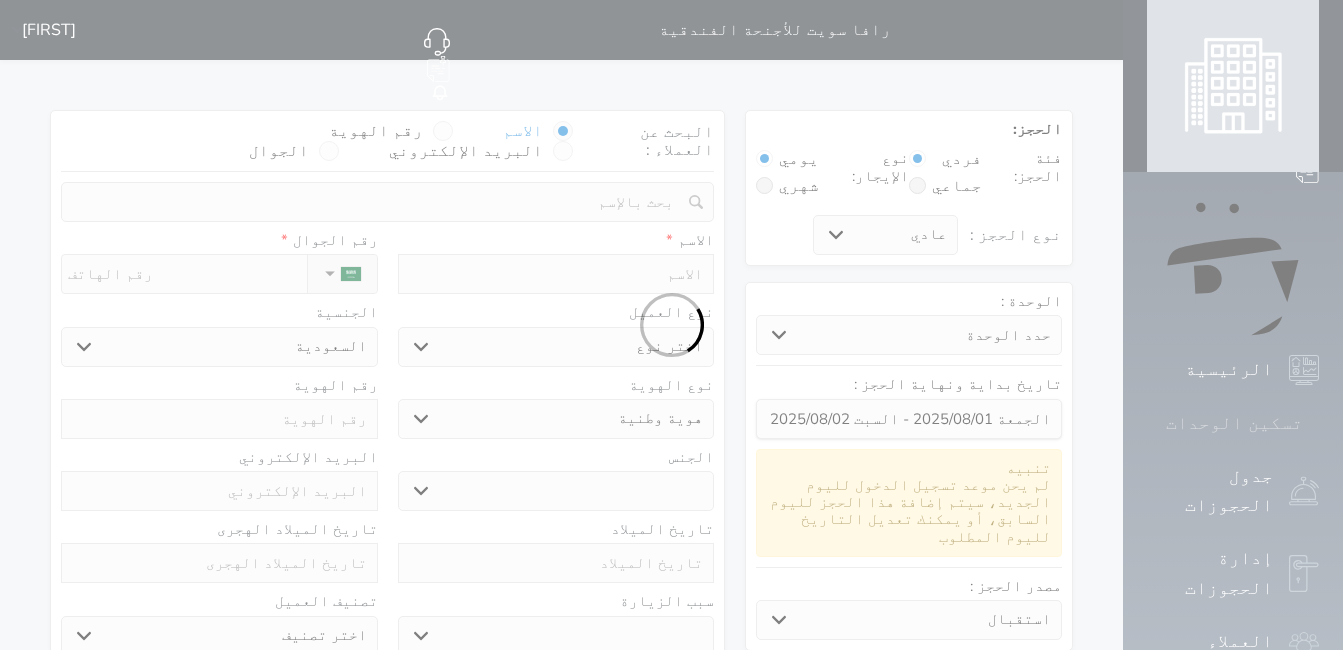 click on "تسكين الوحدات" at bounding box center [1234, 423] 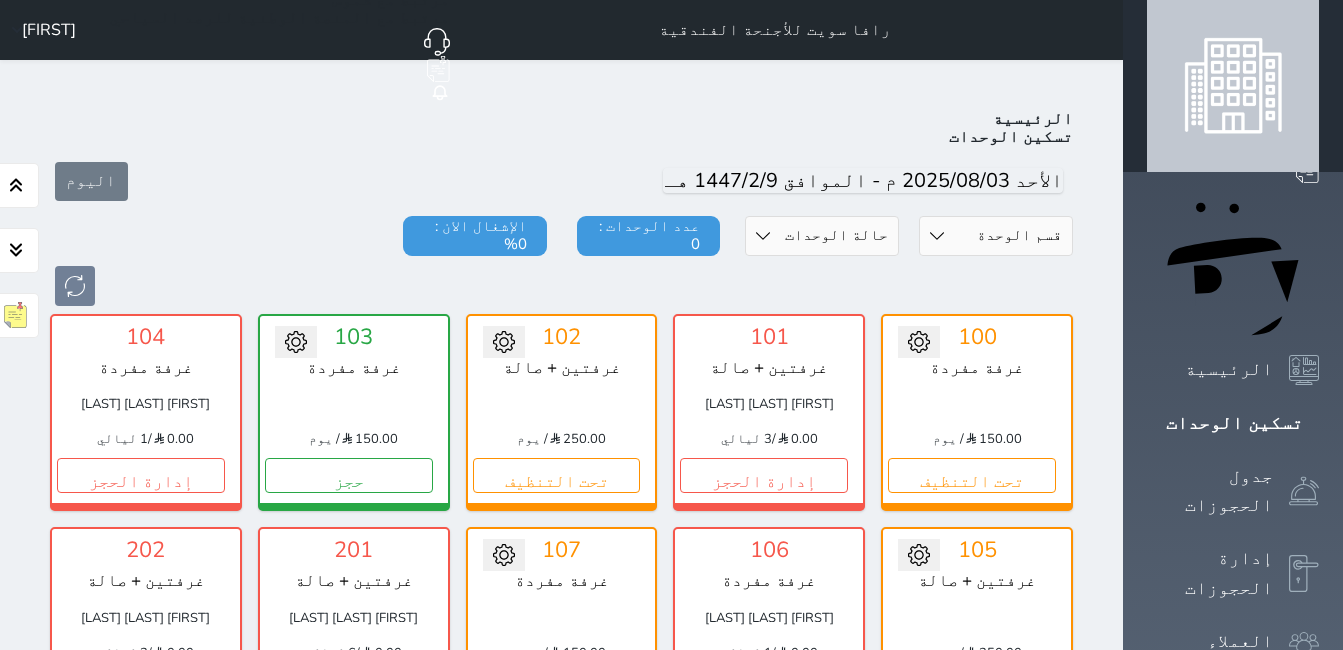 scroll, scrollTop: 78, scrollLeft: 0, axis: vertical 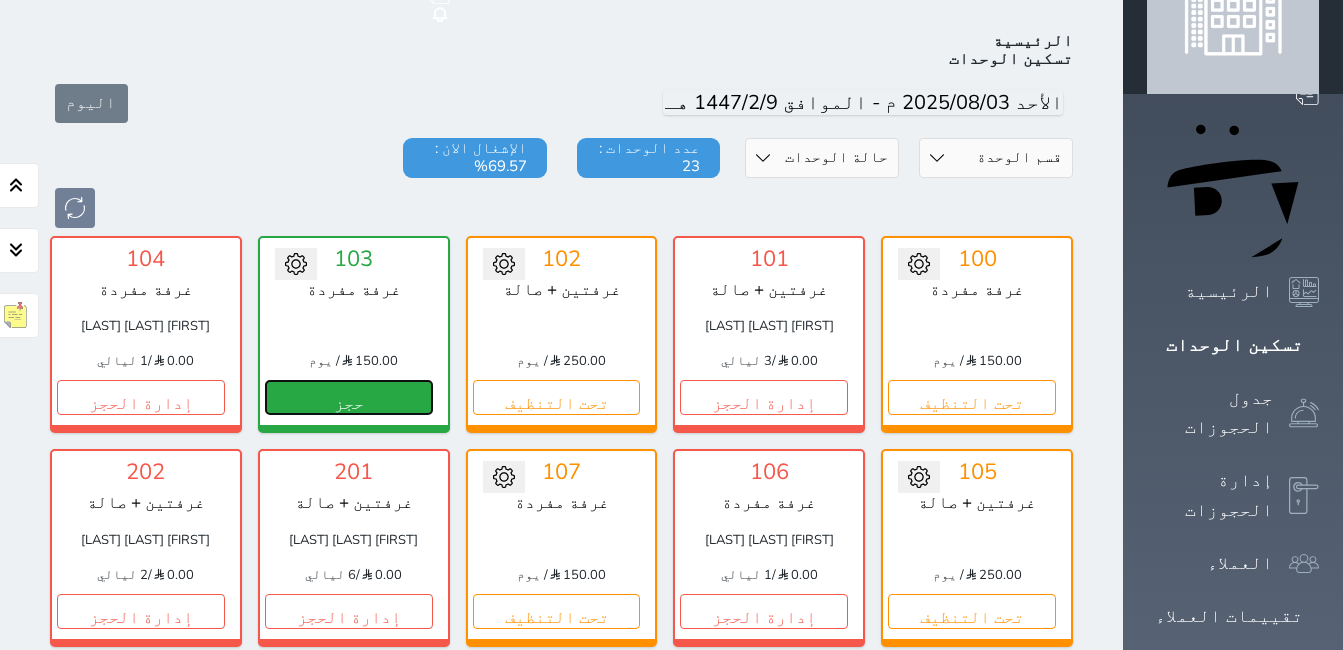 click on "حجز" at bounding box center (349, 397) 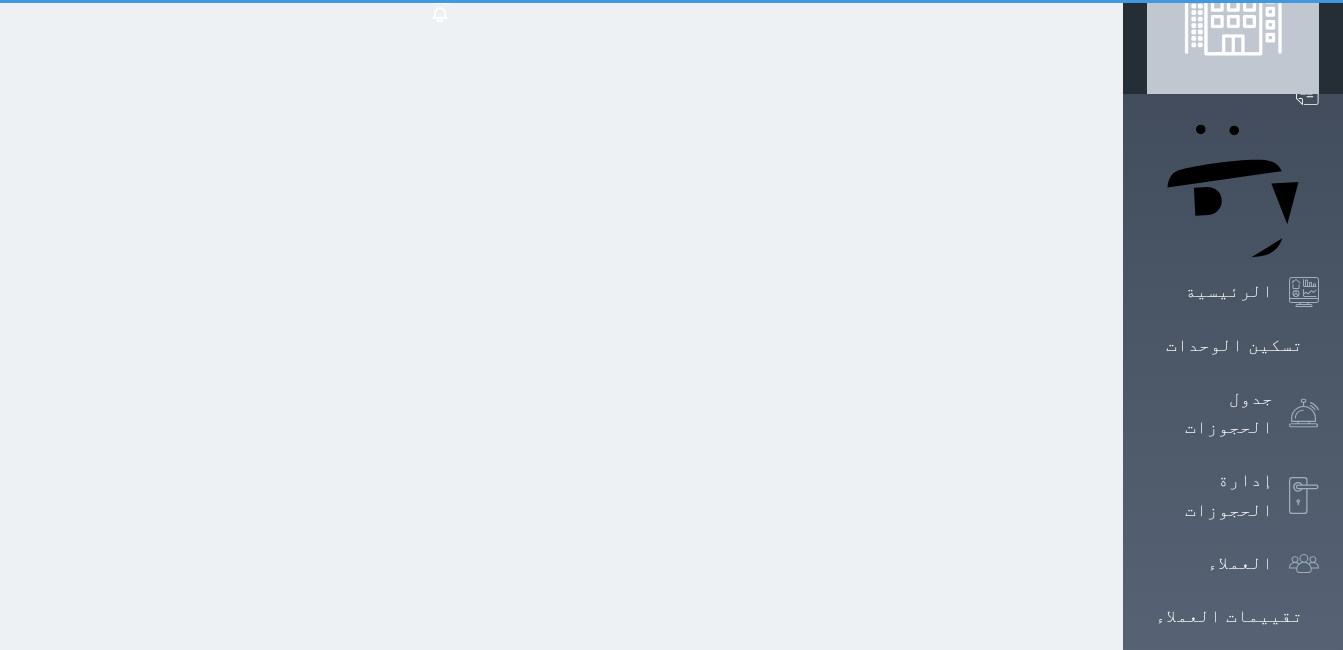 scroll, scrollTop: 0, scrollLeft: 0, axis: both 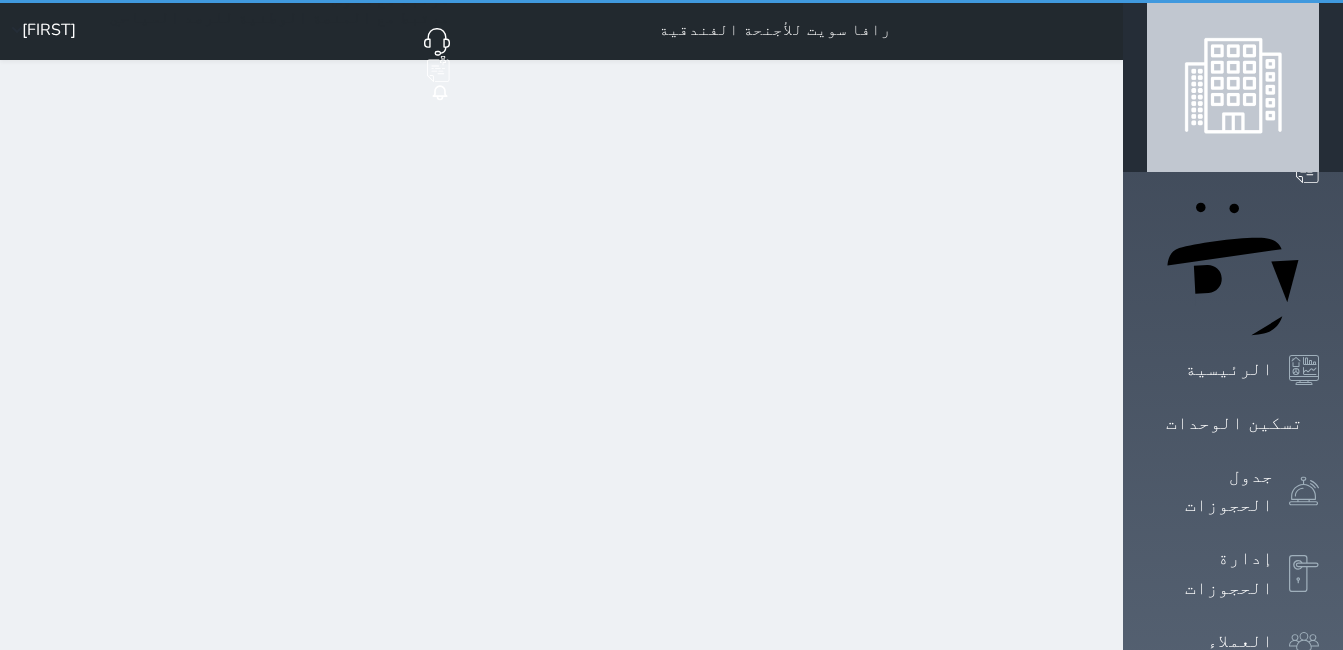 select on "1" 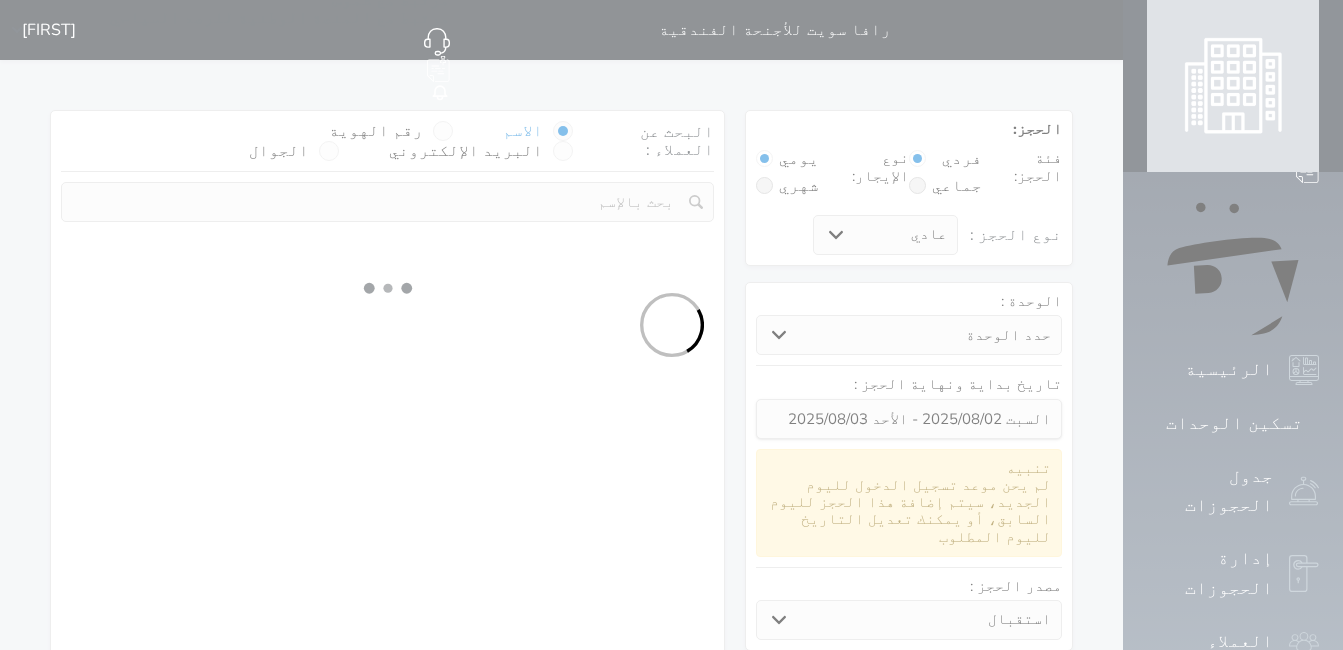 select 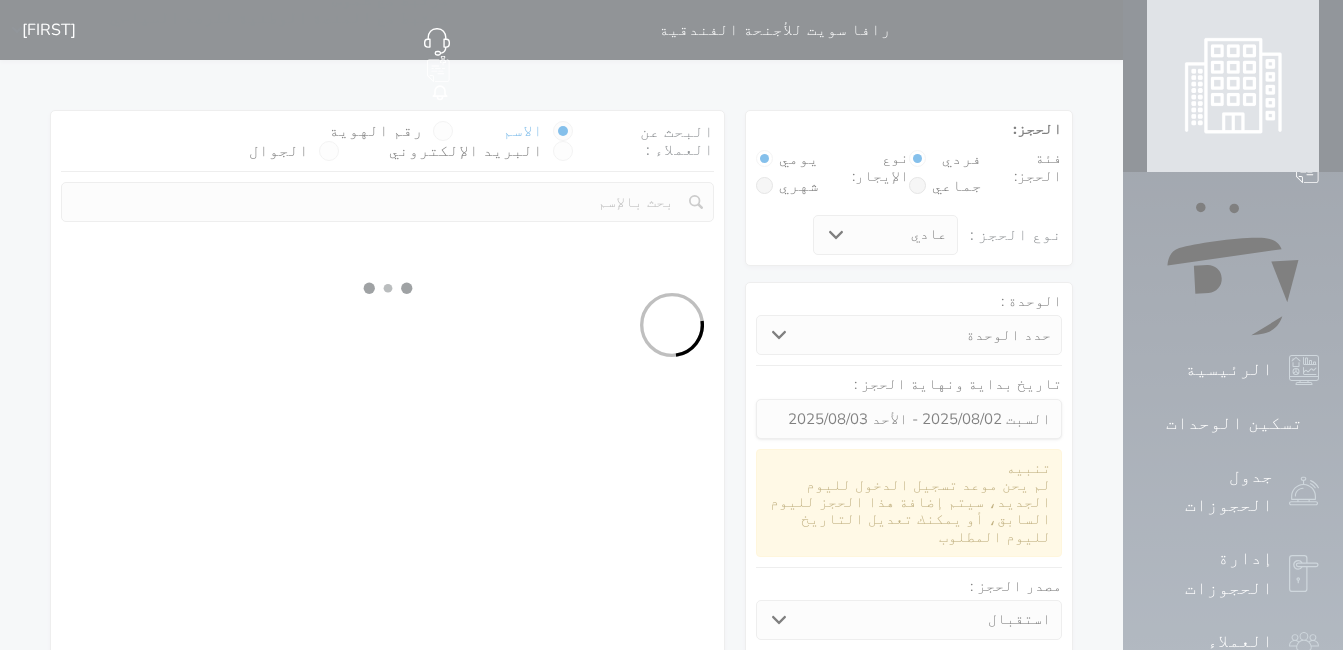 select on "1" 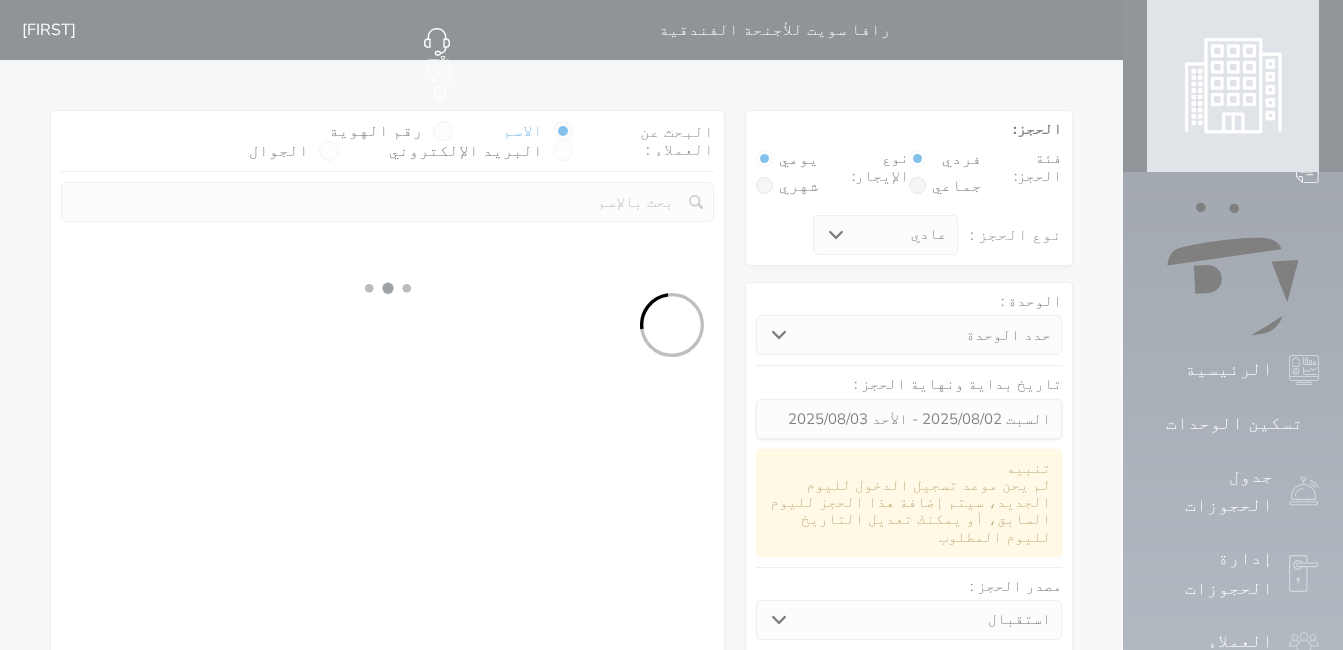 select on "113" 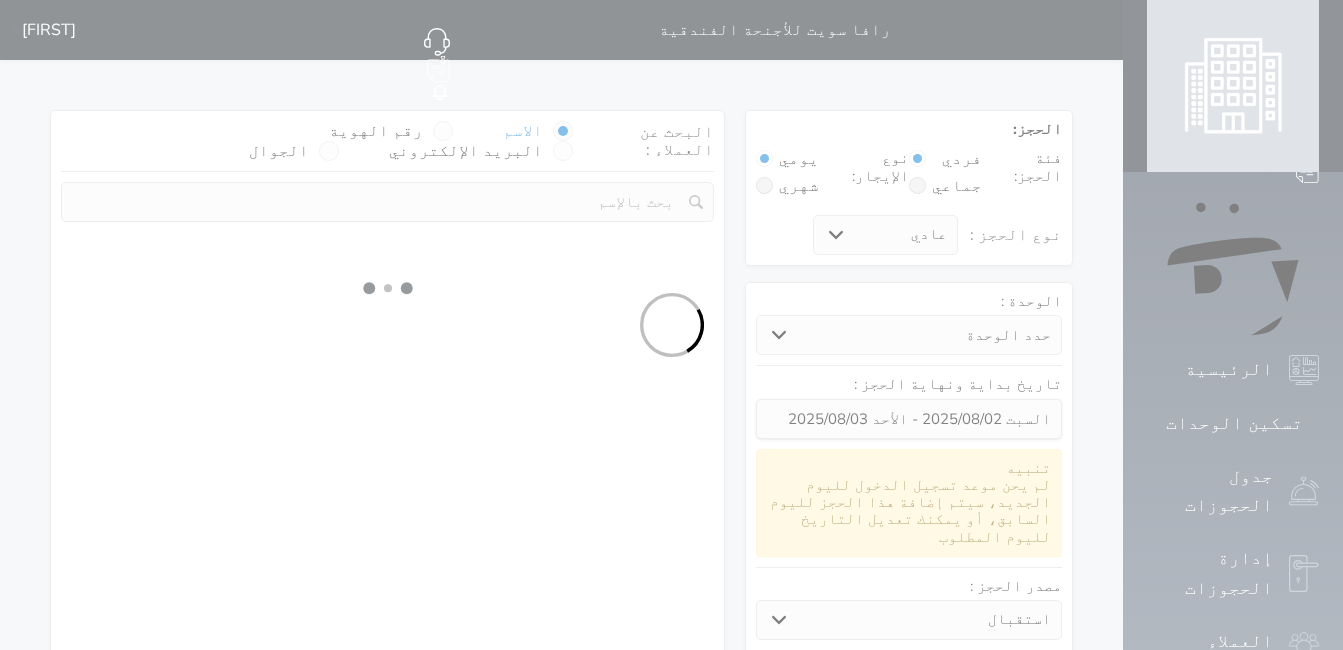 select on "1" 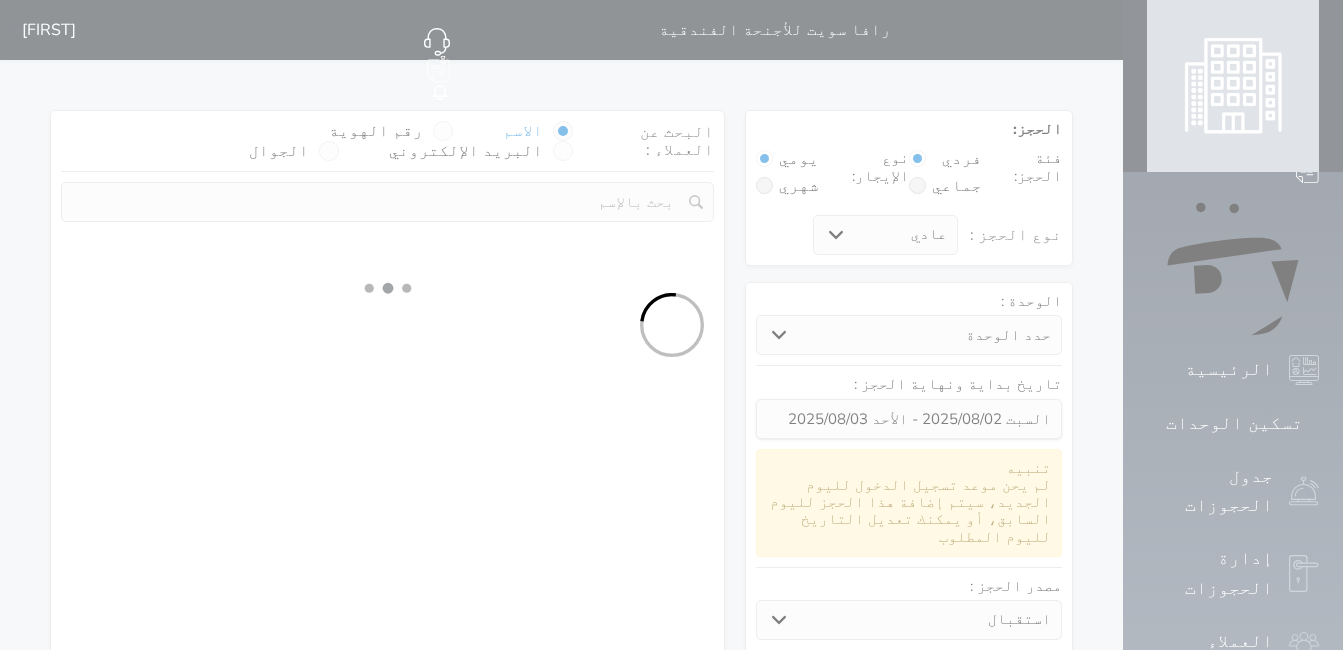 select 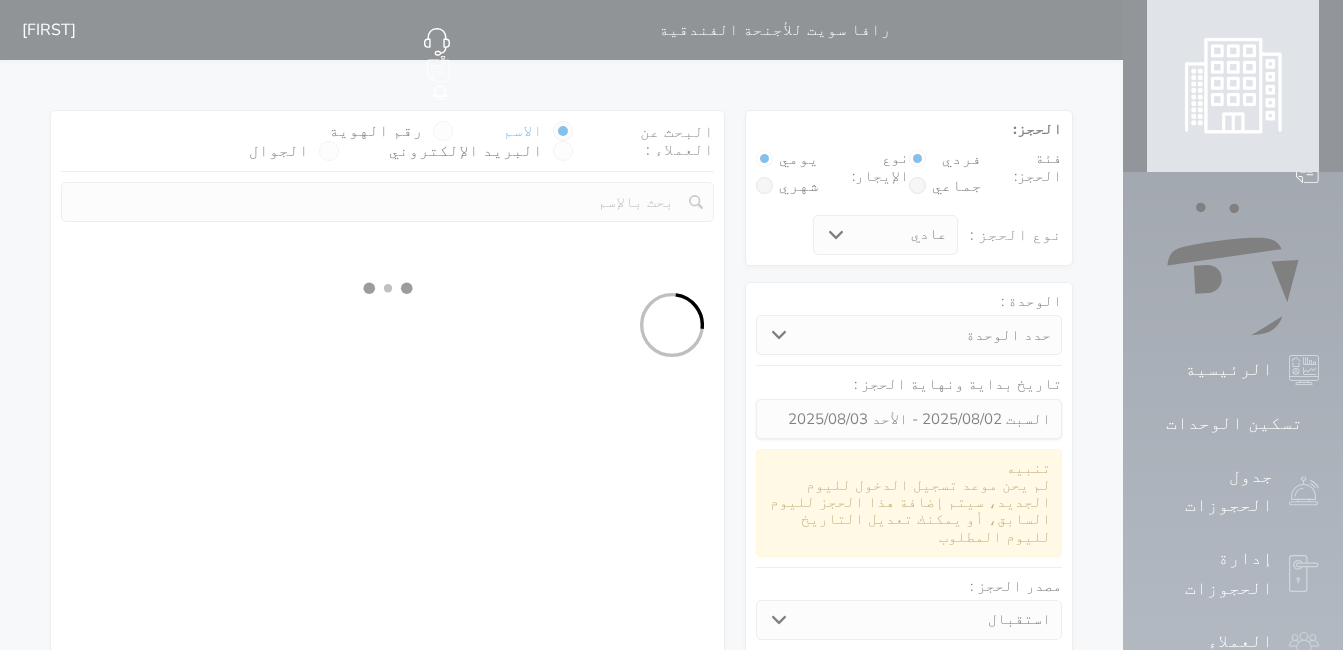 select on "7" 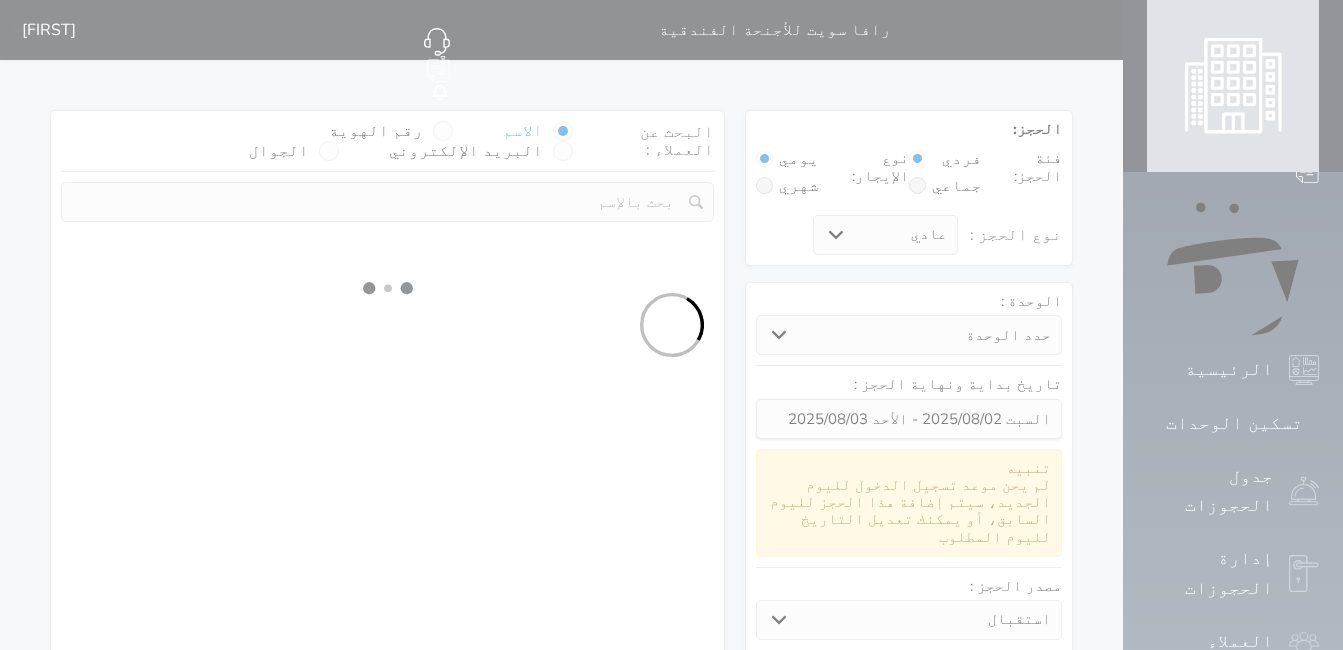 select 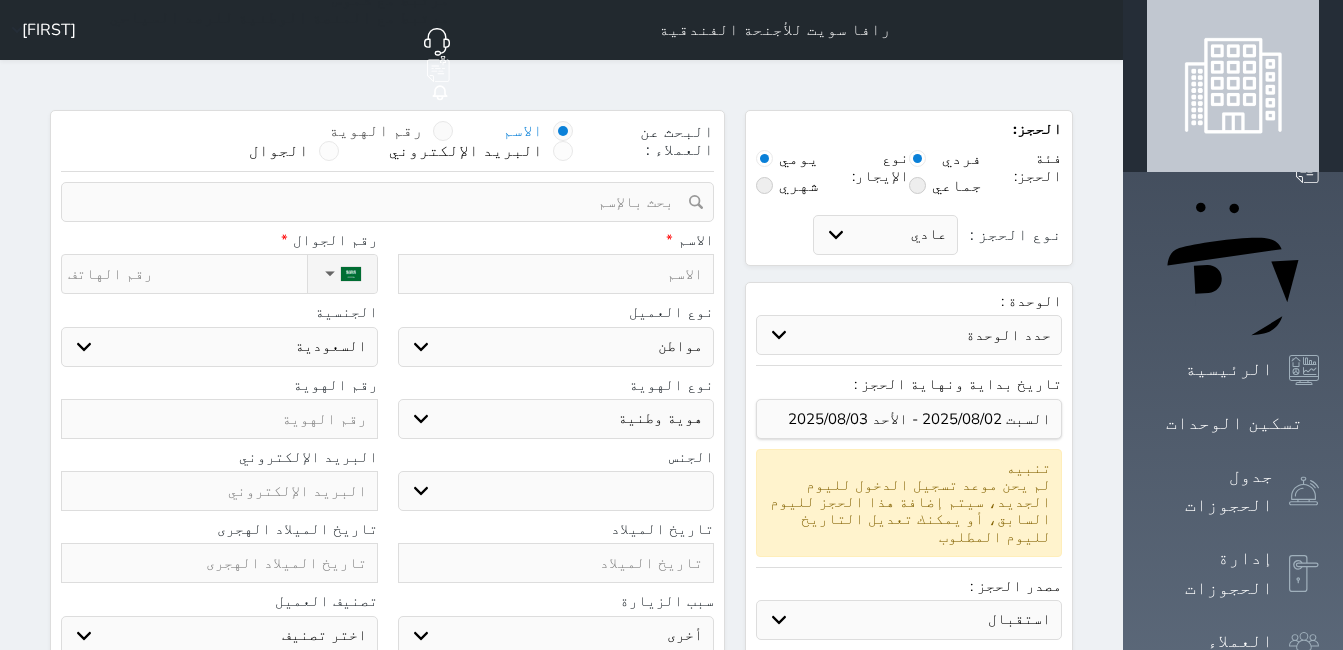 select 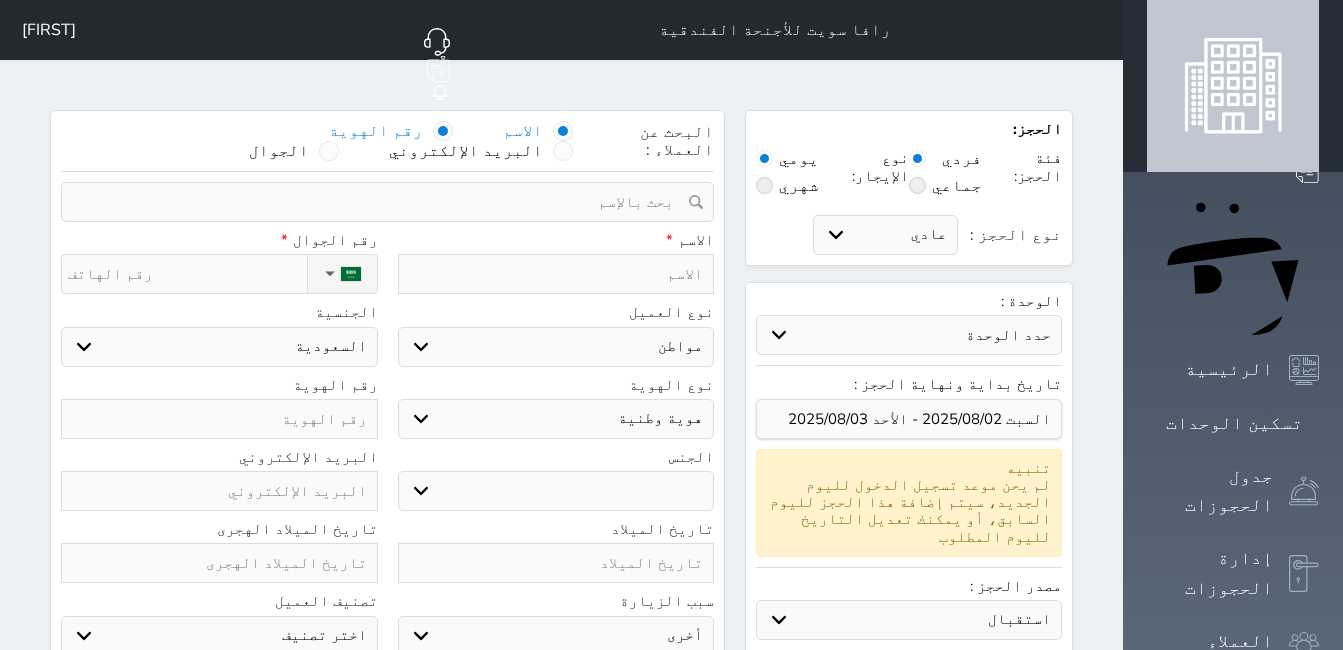 select 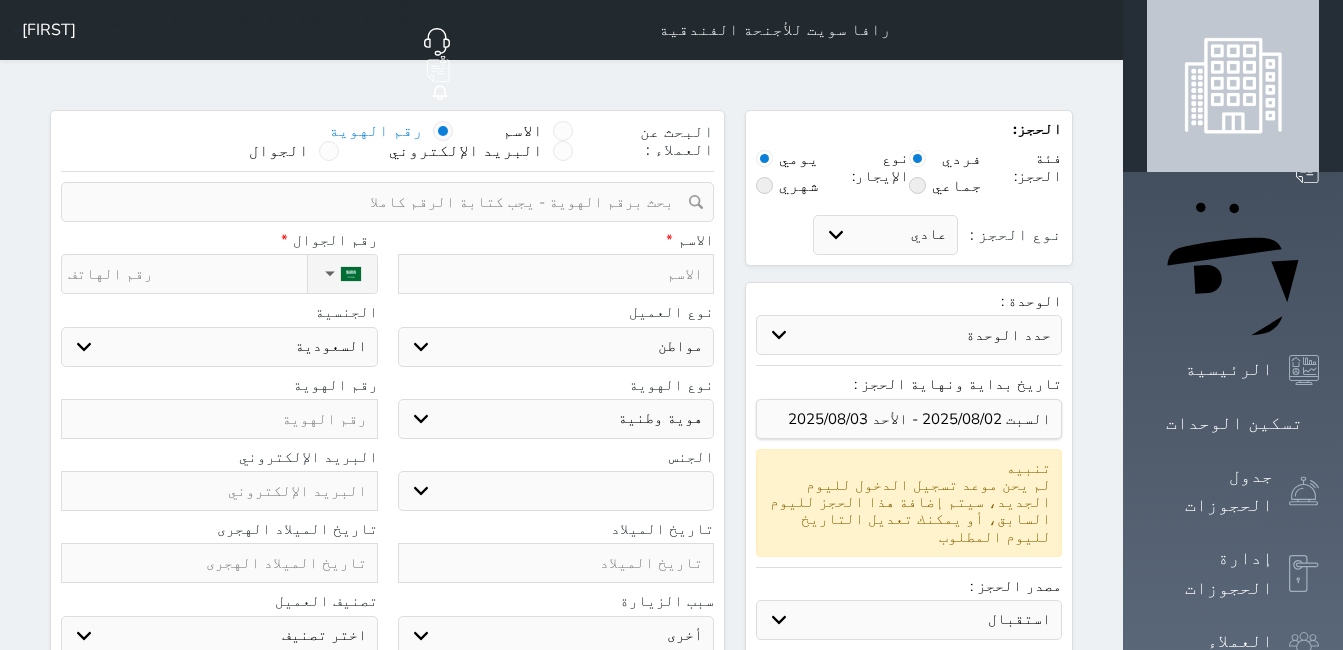 click at bounding box center (380, 202) 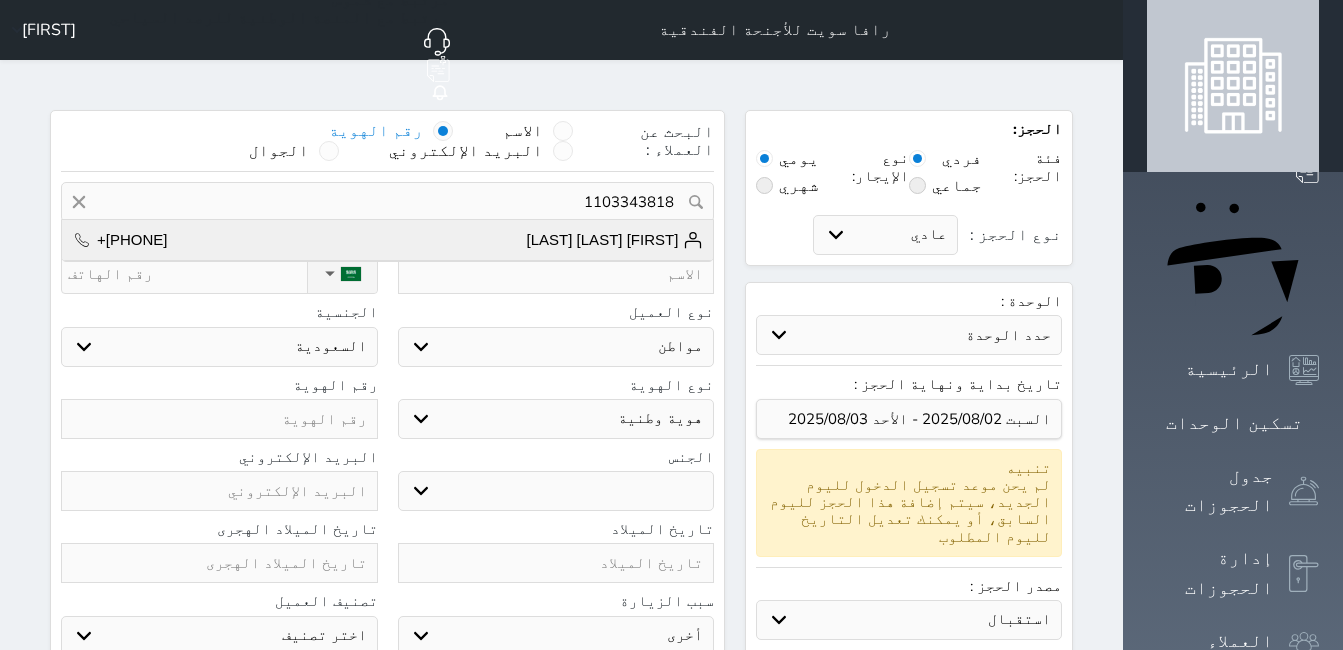 click on "[FIRST] [LAST] [LAST]" at bounding box center [615, 240] 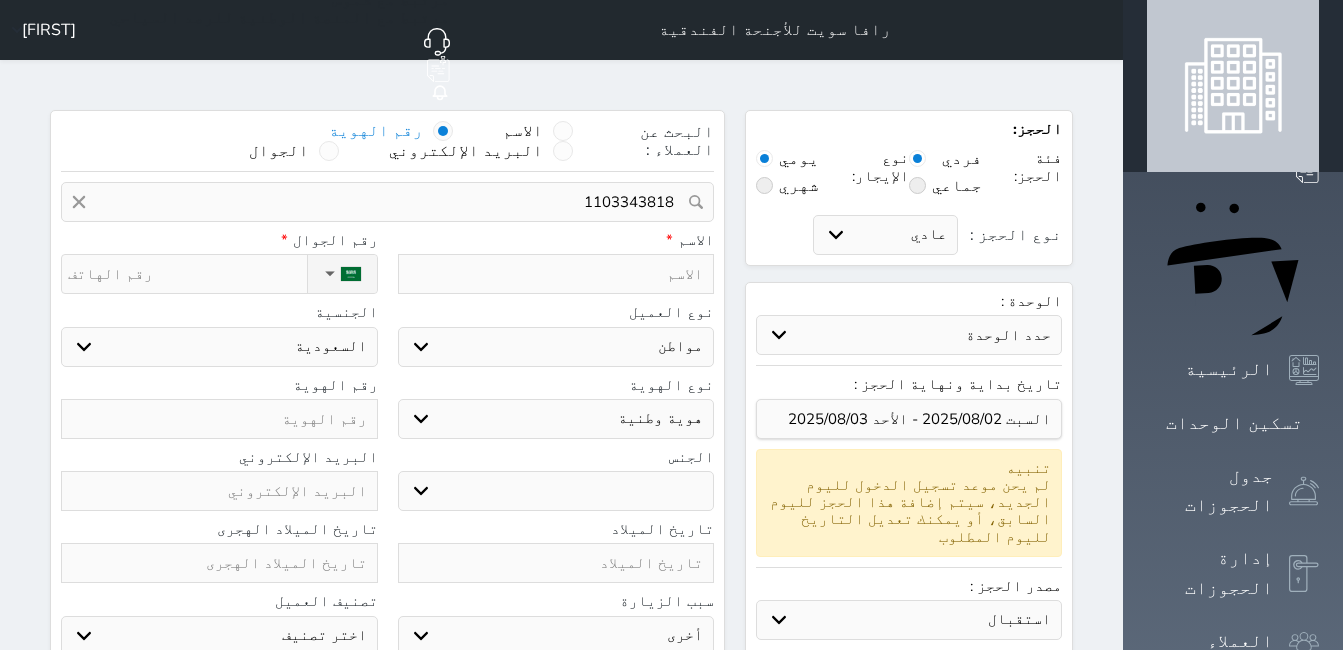 type on "[FIRST] [LAST] [LAST]  ||  +[PHONE]" 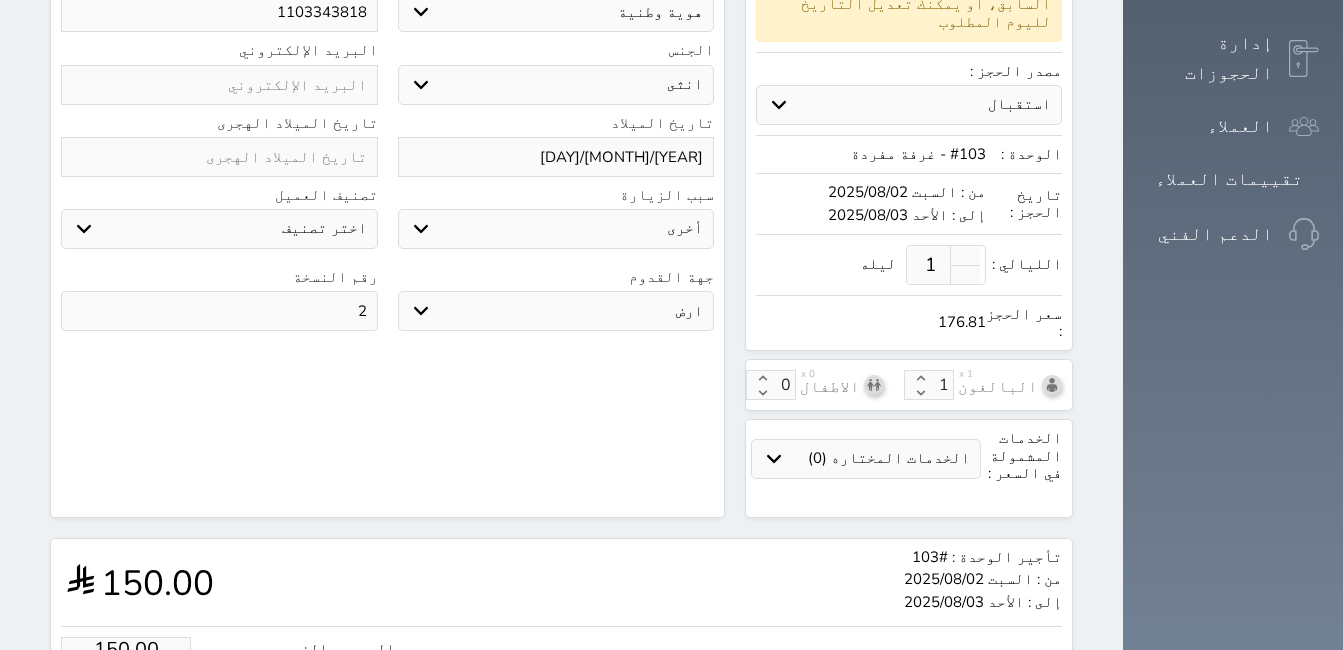 scroll, scrollTop: 661, scrollLeft: 0, axis: vertical 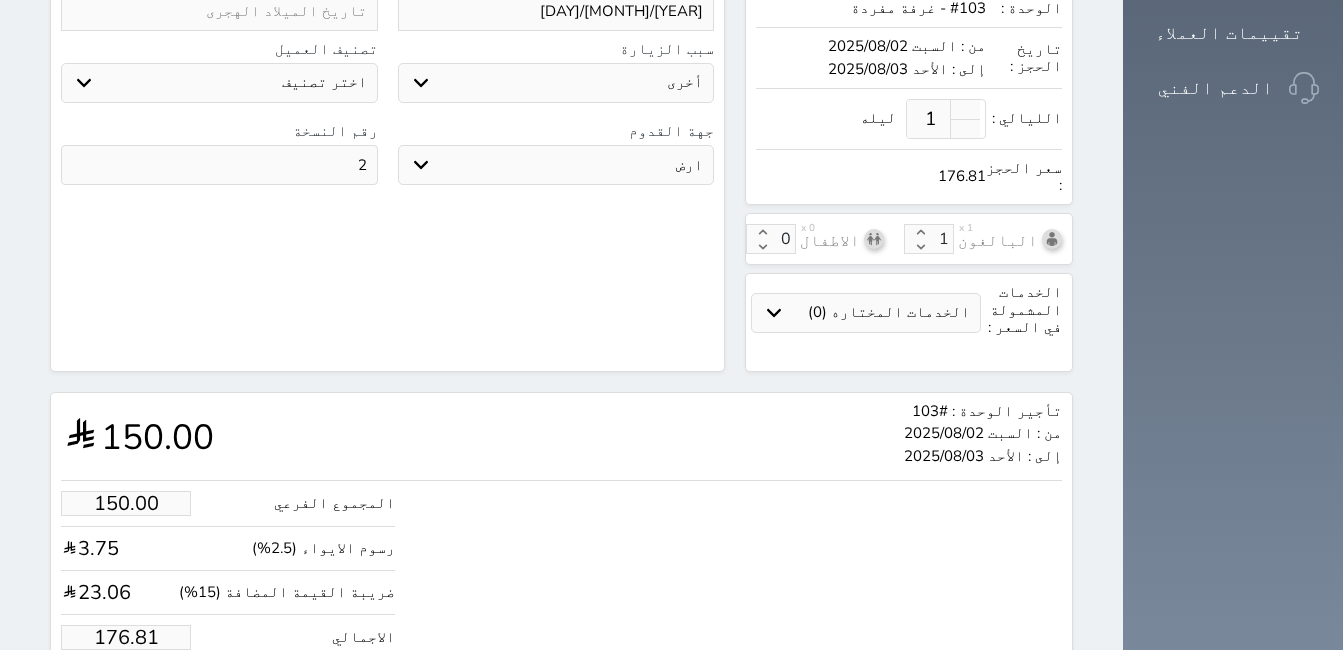 click on "176.81" at bounding box center [126, 637] 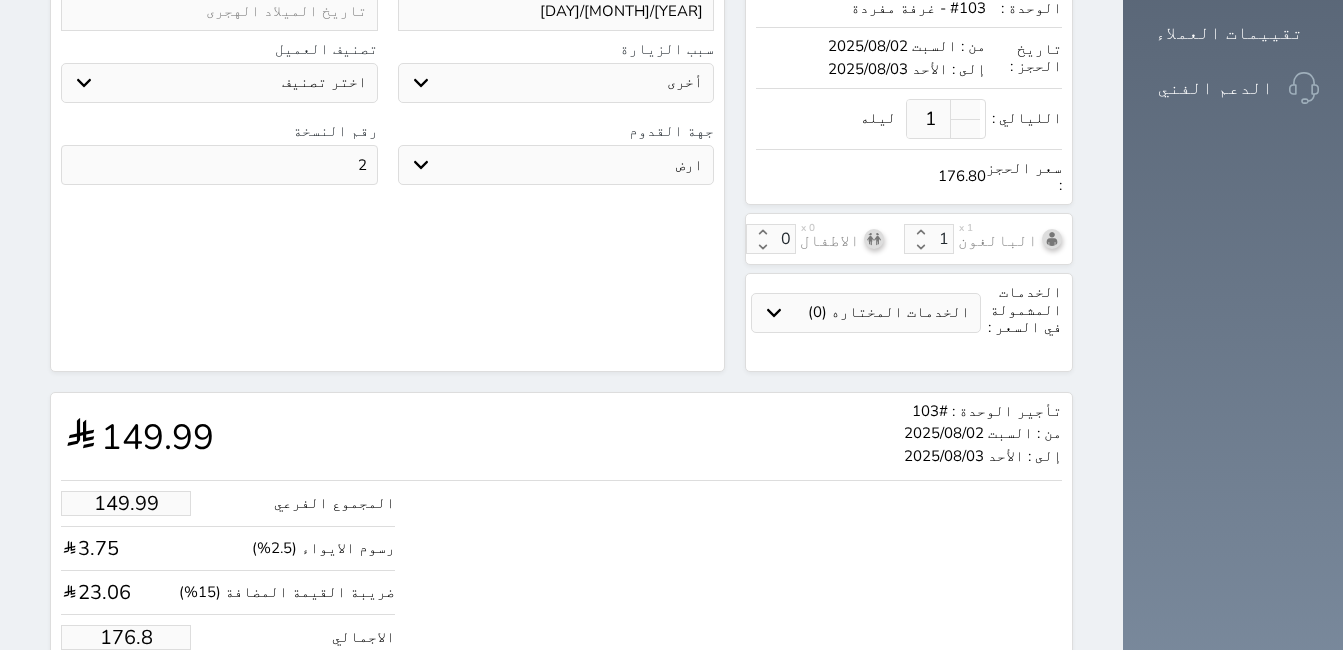 type on "149.31" 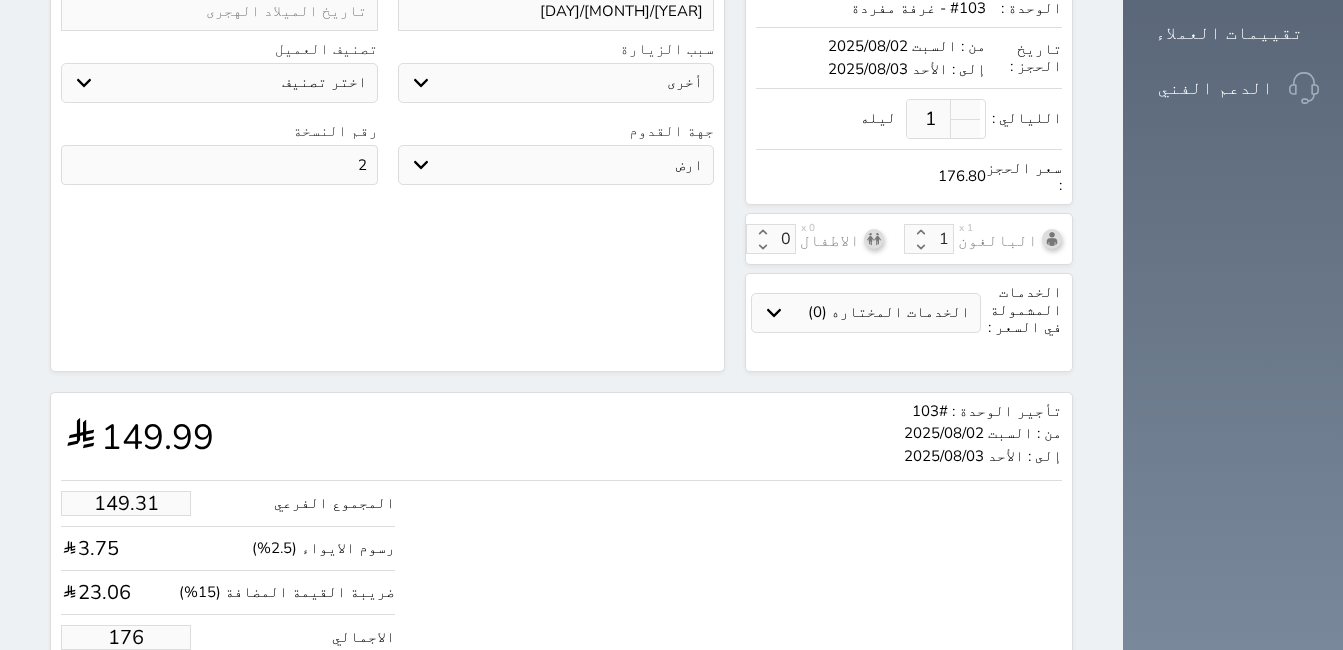 type on "14.42" 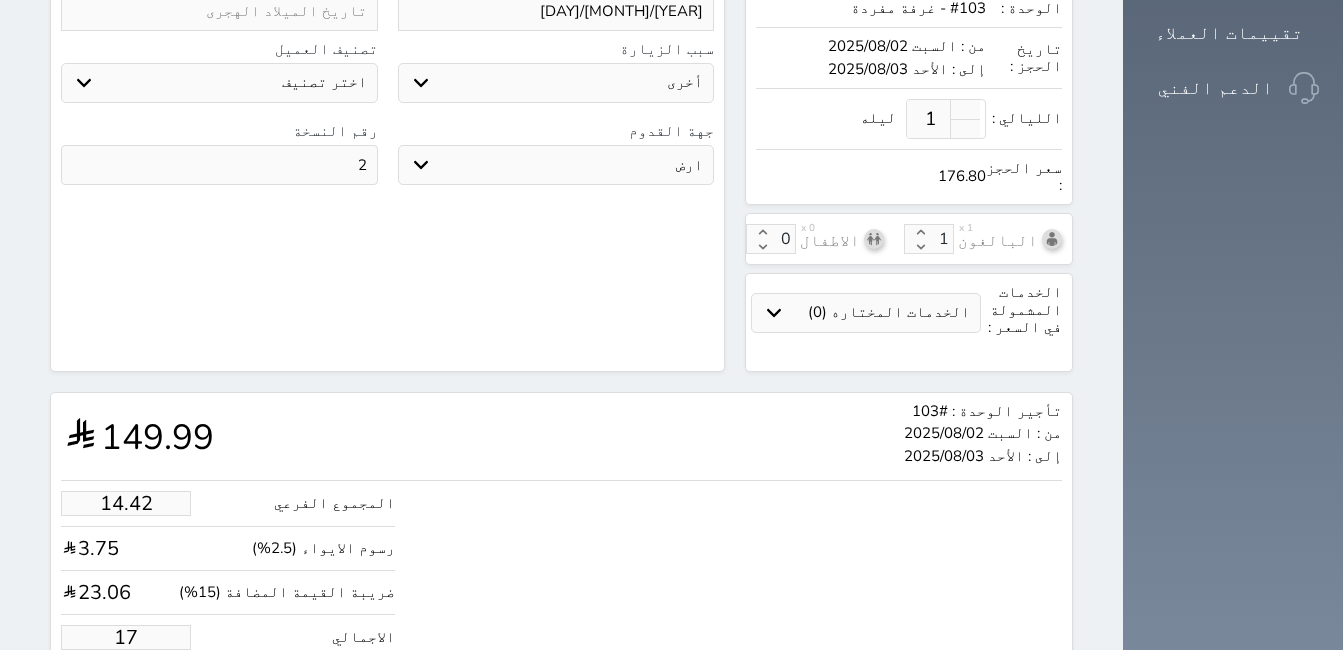 type on "1.00" 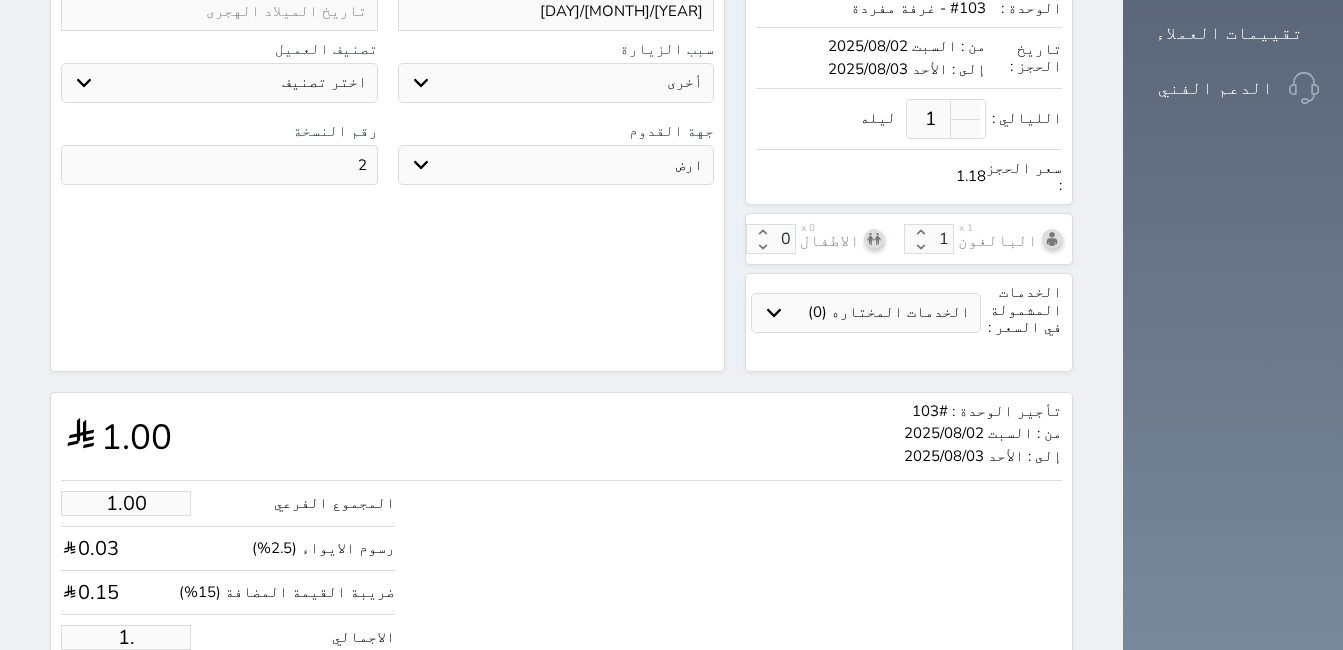 type on "1" 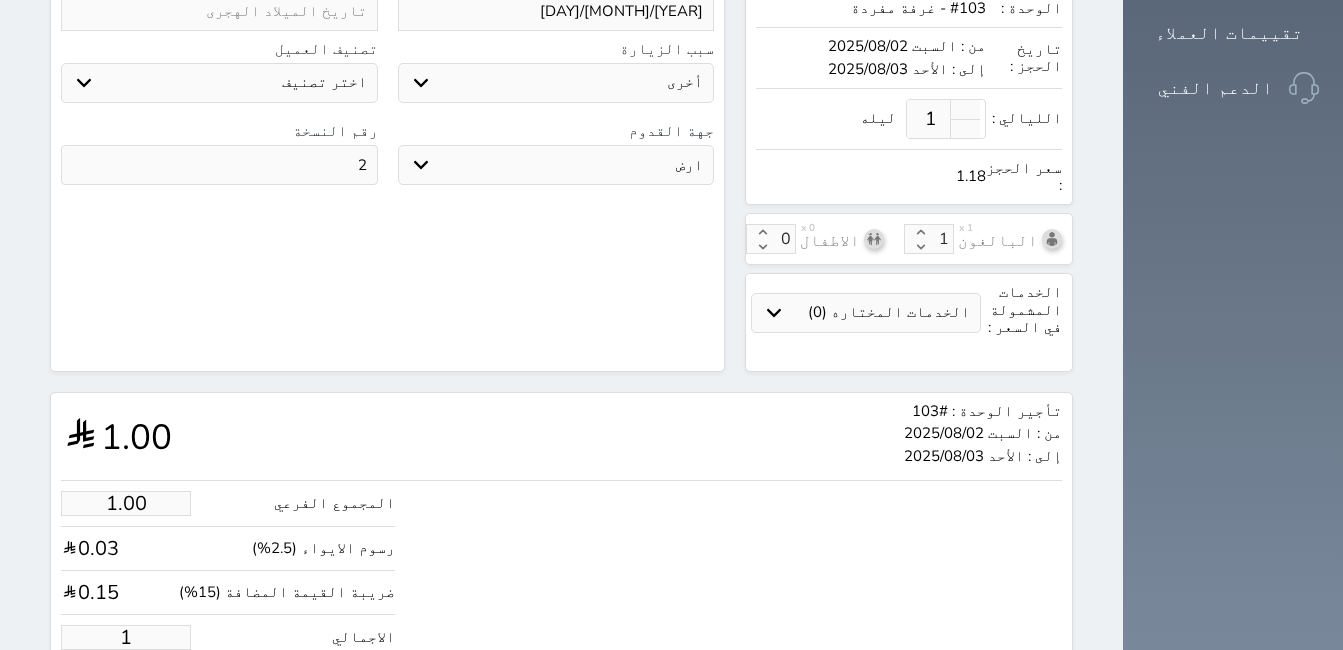 type 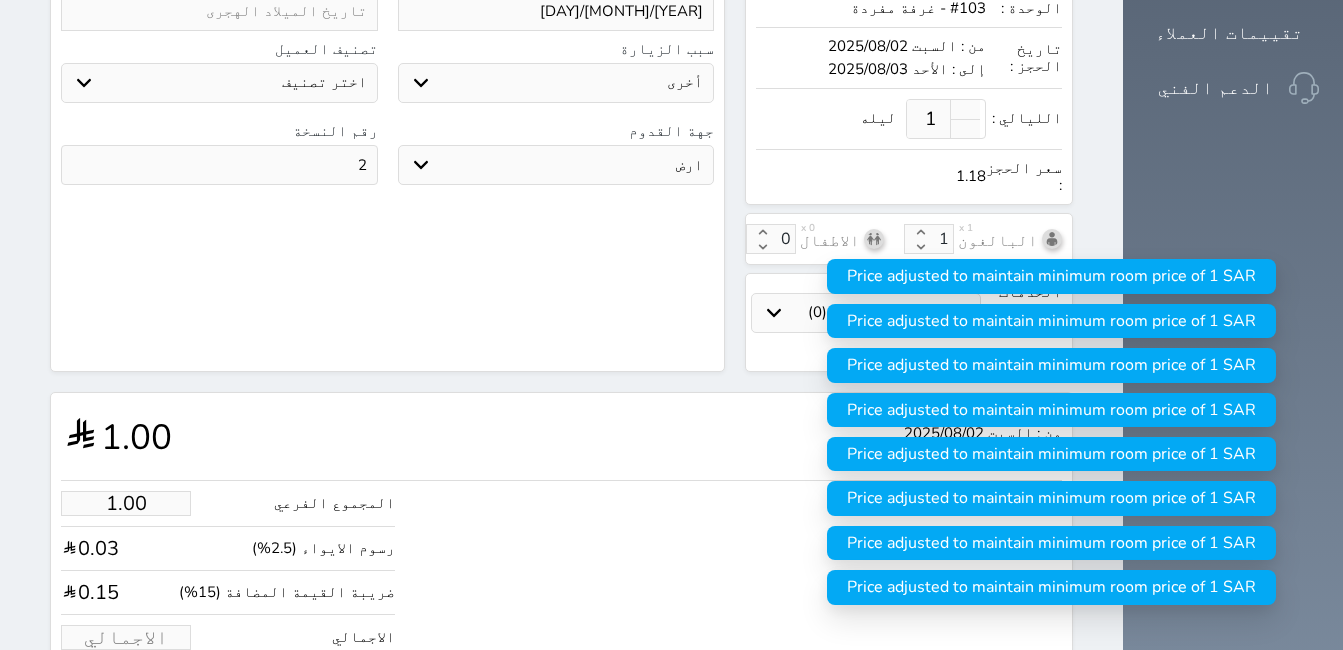 type on "1.70" 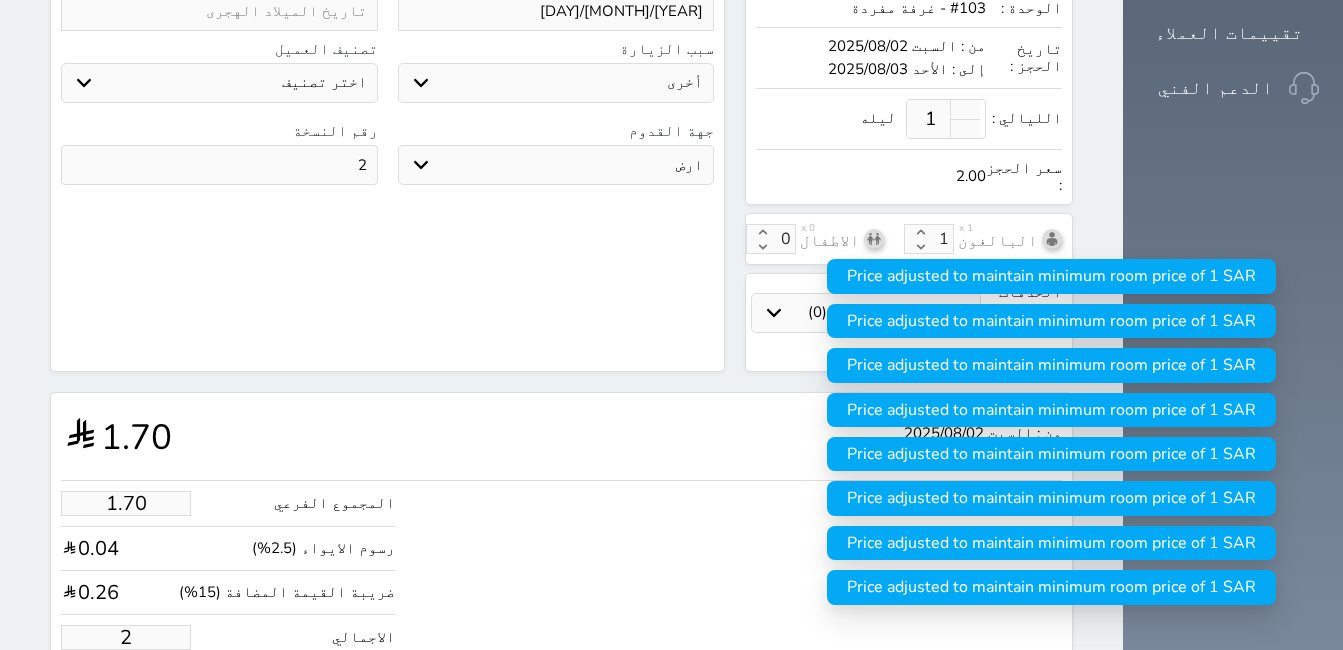 type on "16.97" 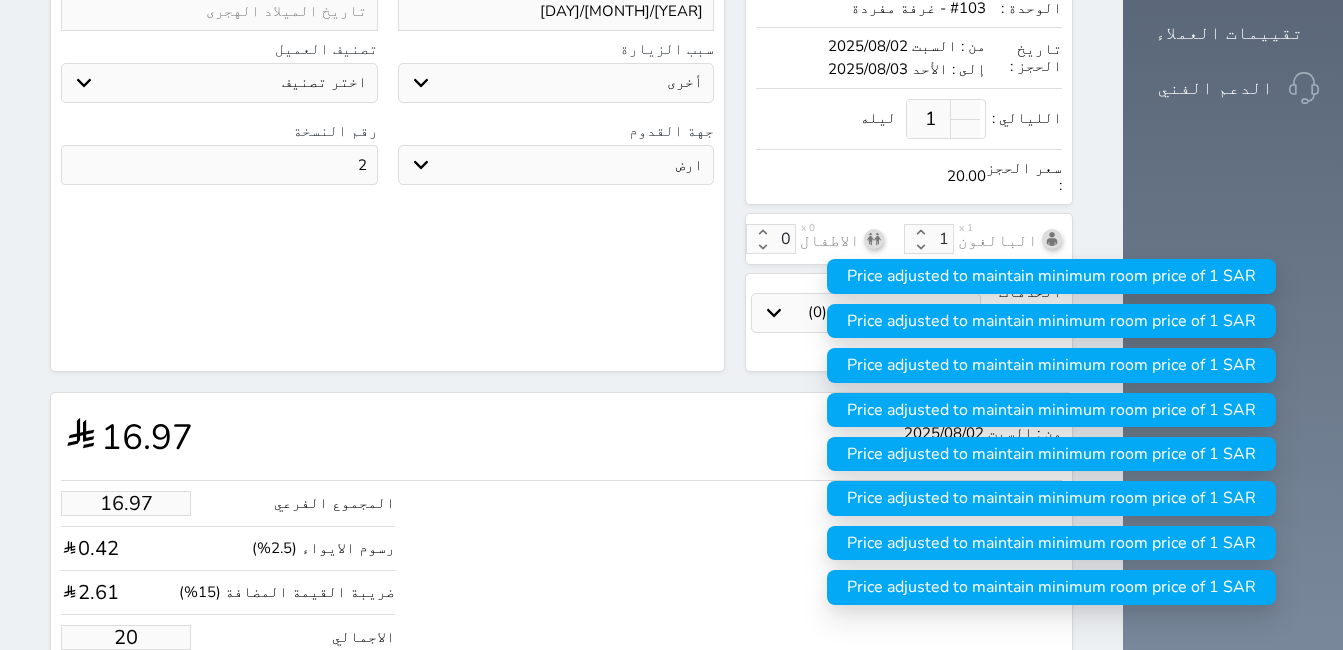 type on "169.67" 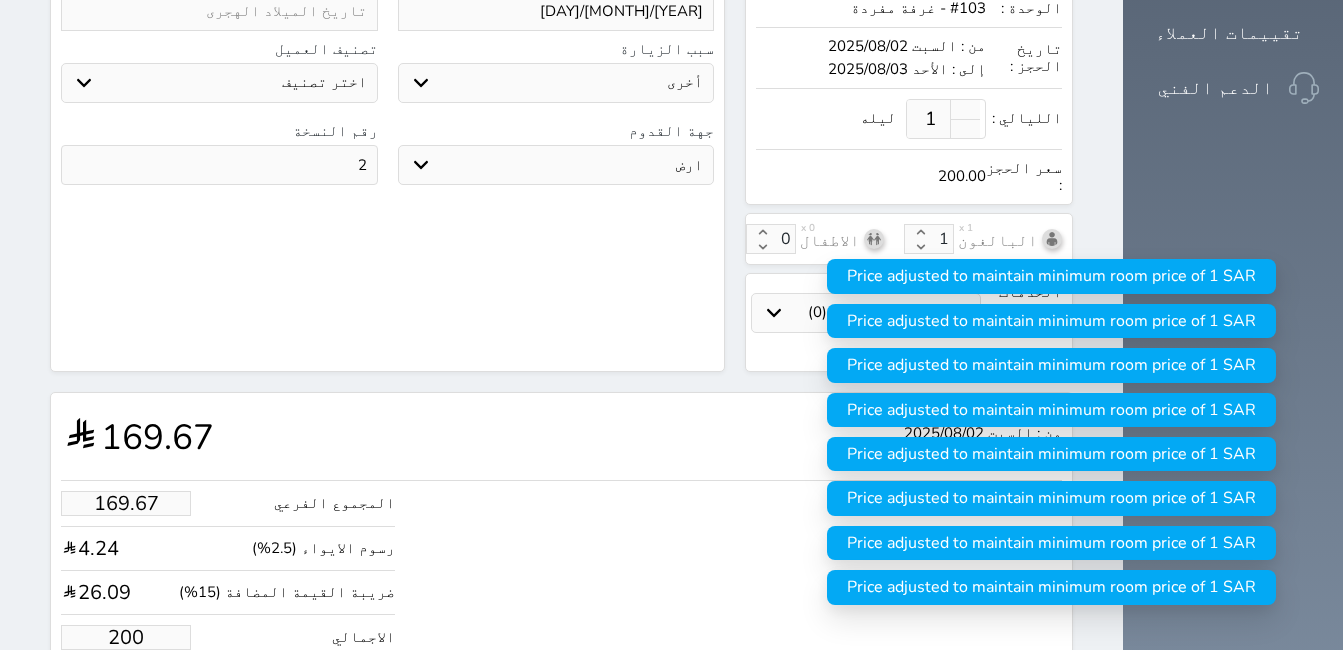 type on "200.00" 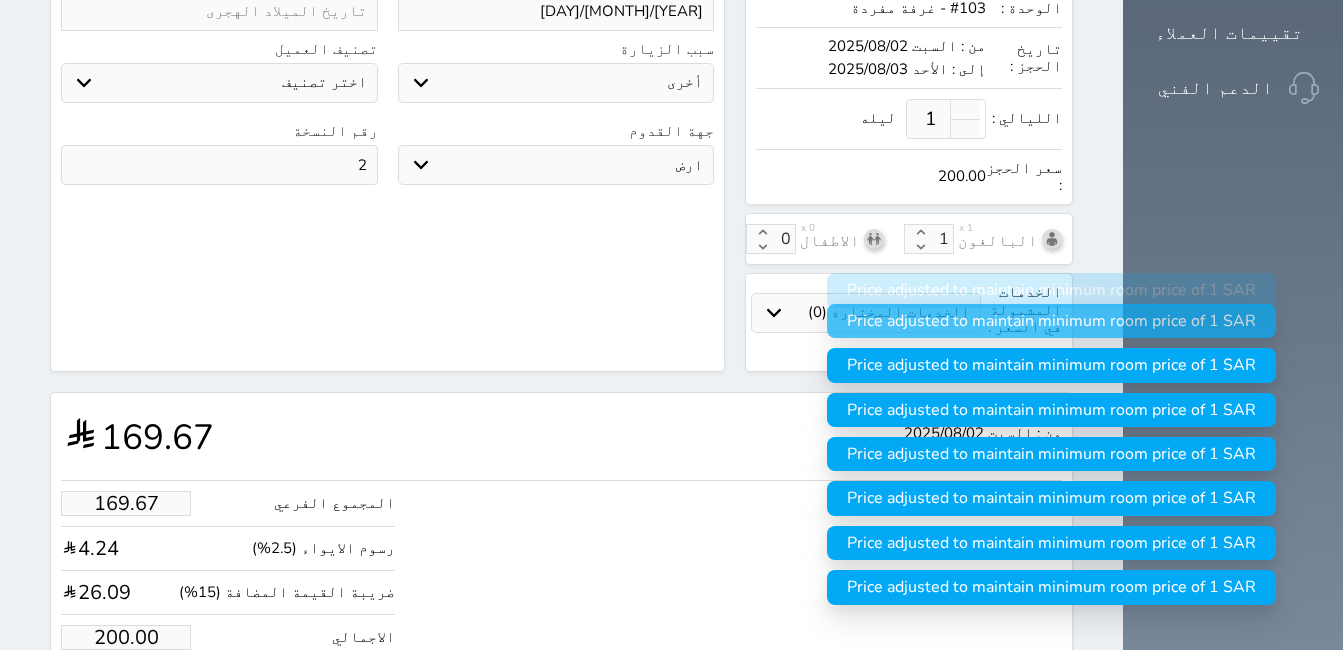 click on "حجز" at bounding box center [149, 698] 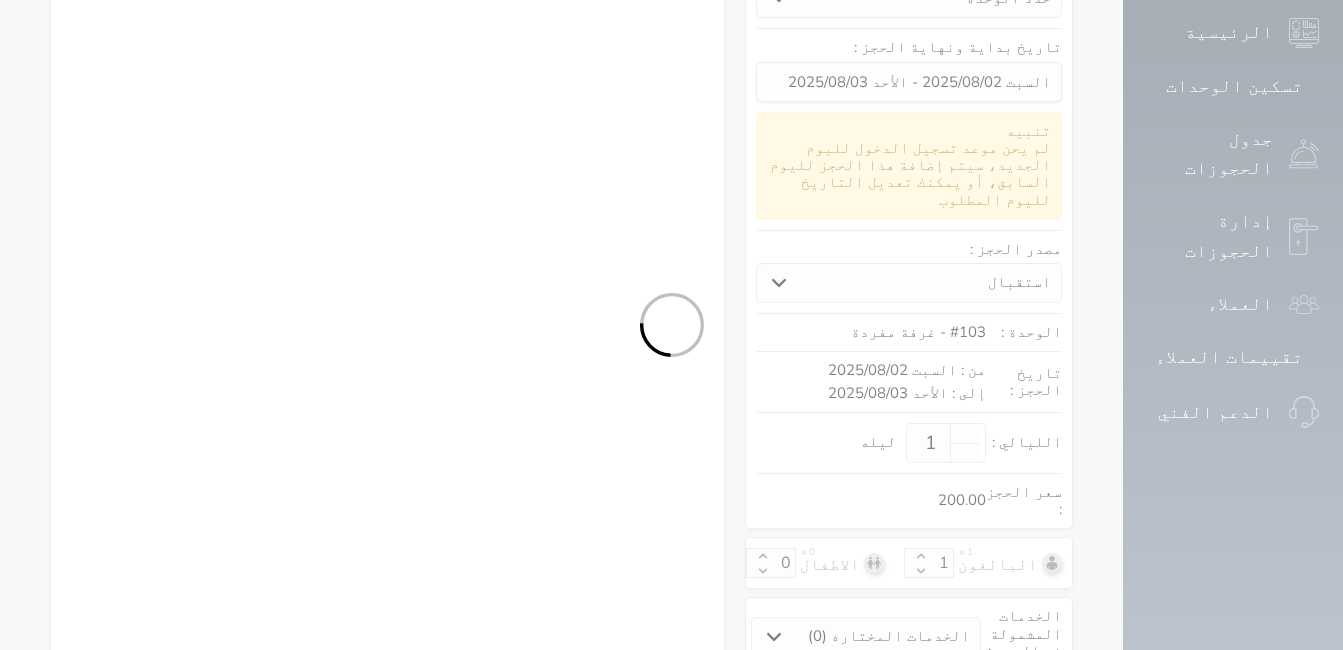 select on "1" 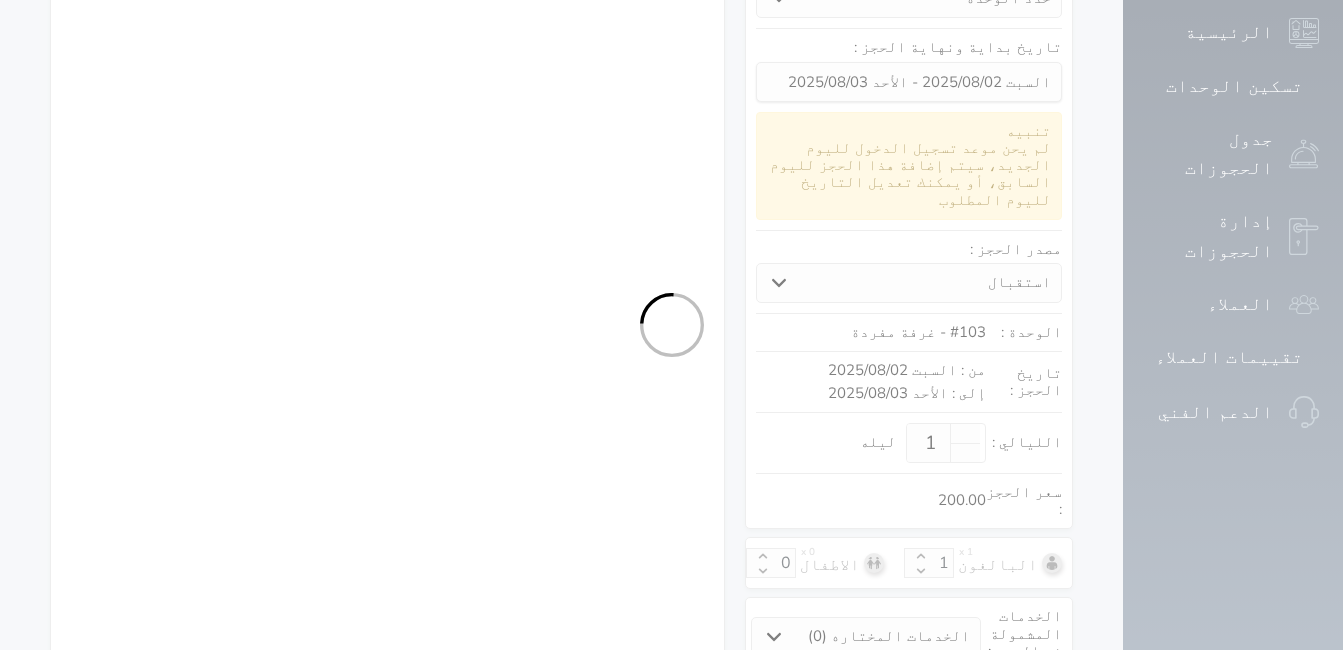 select on "113" 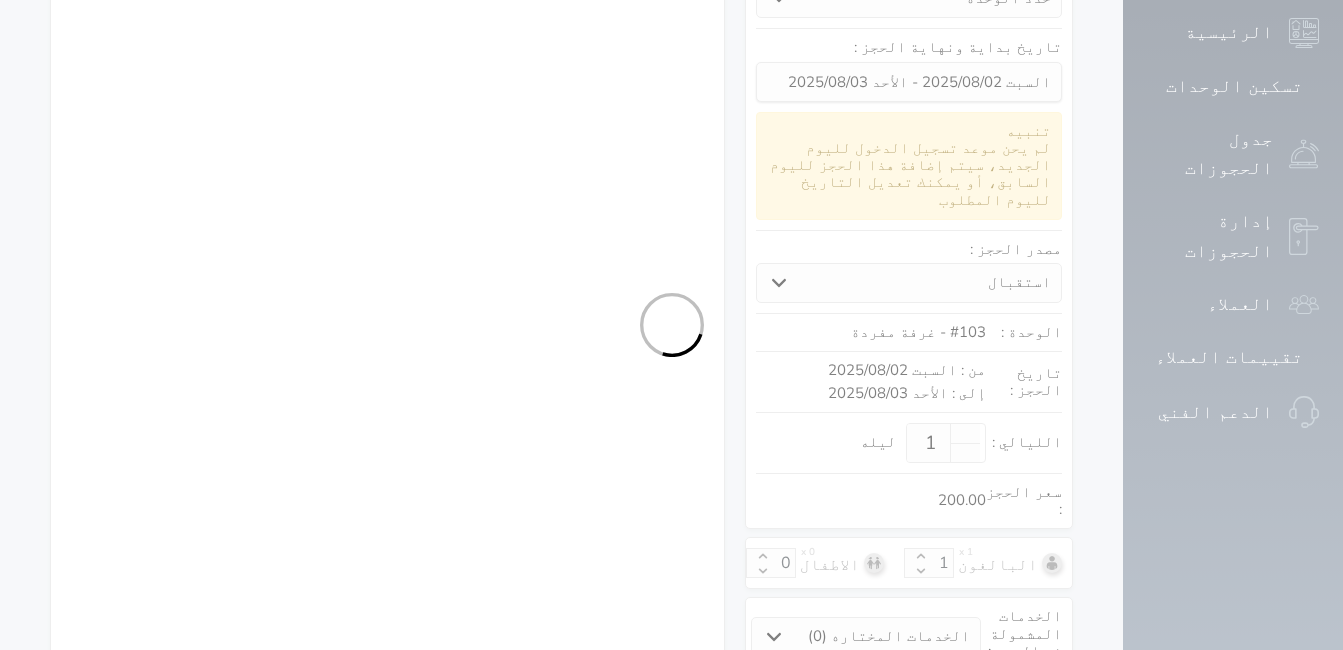 select on "1" 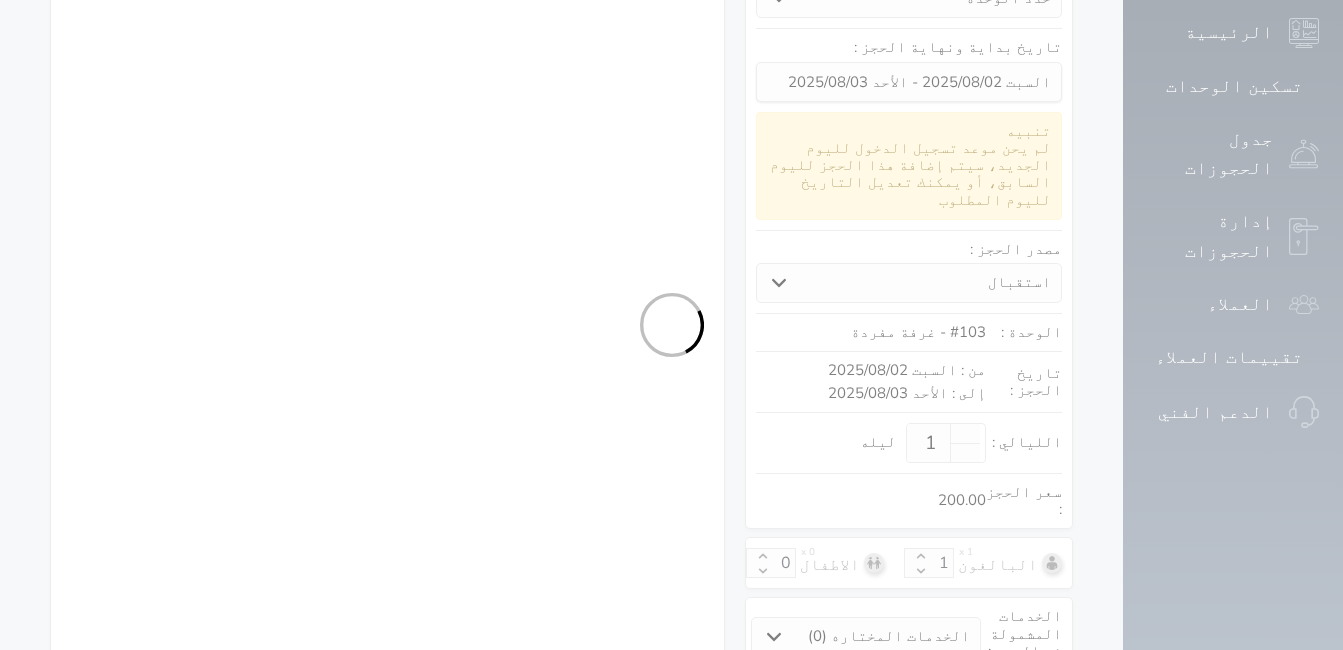 select on "female" 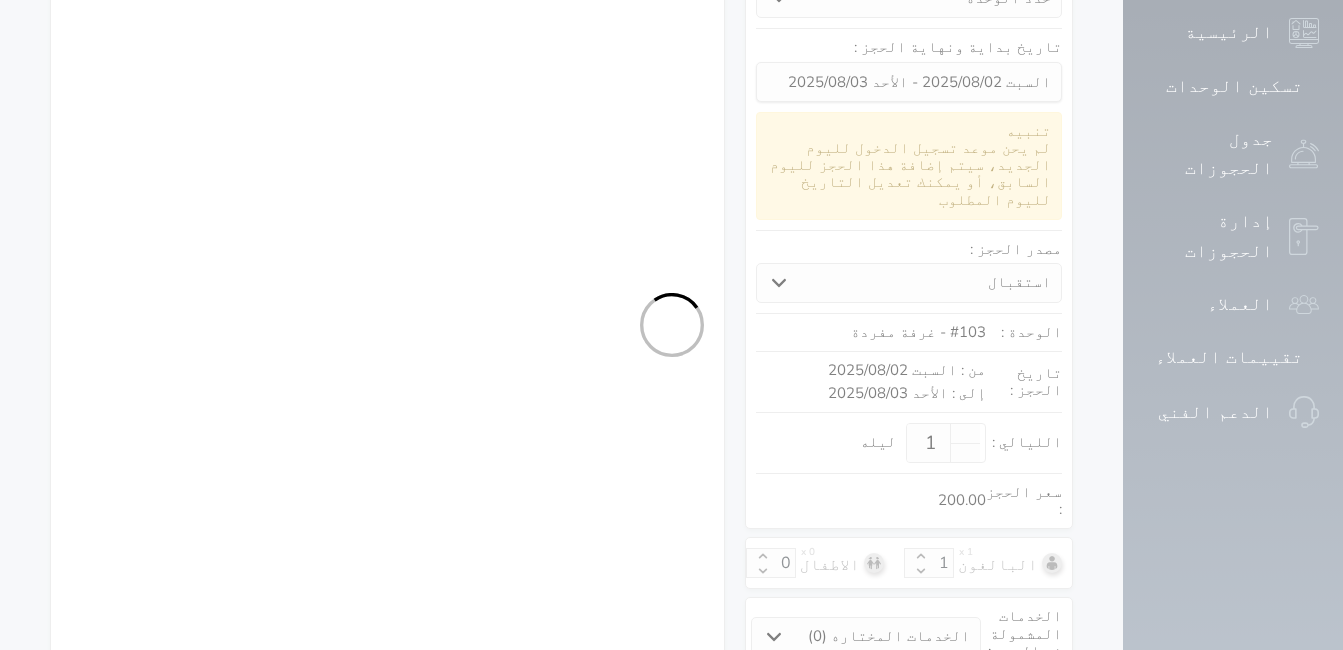 select on "7" 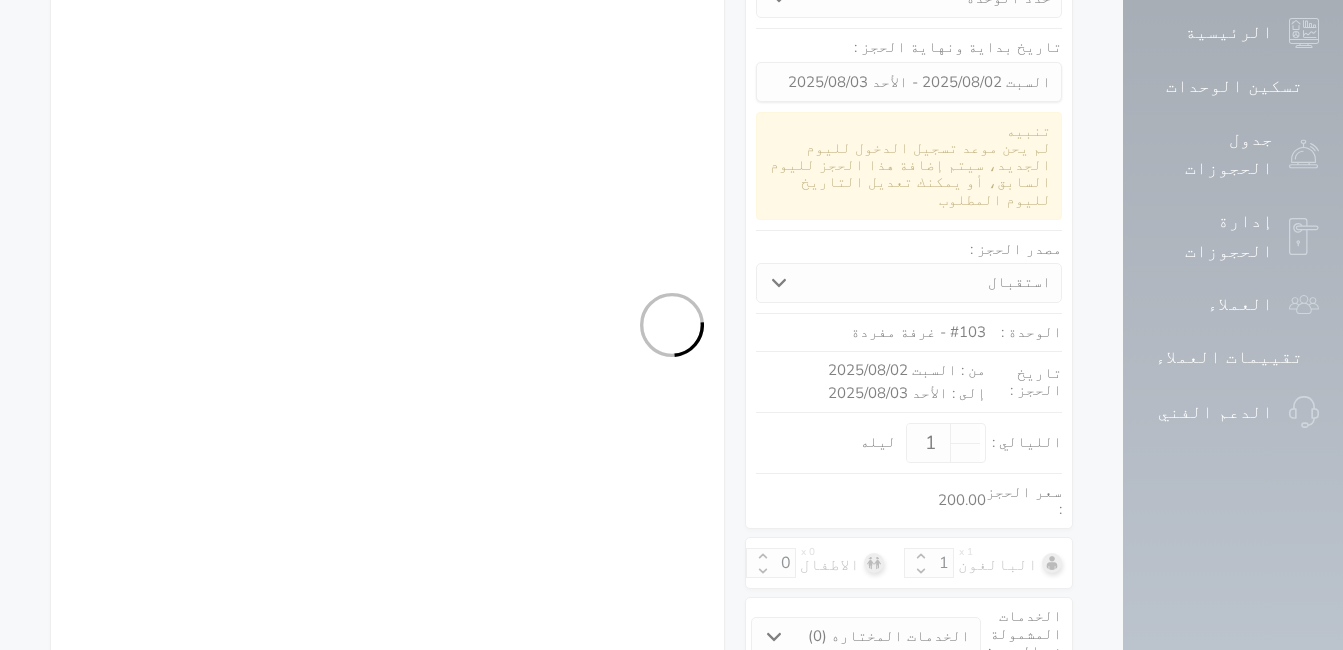 select on "9" 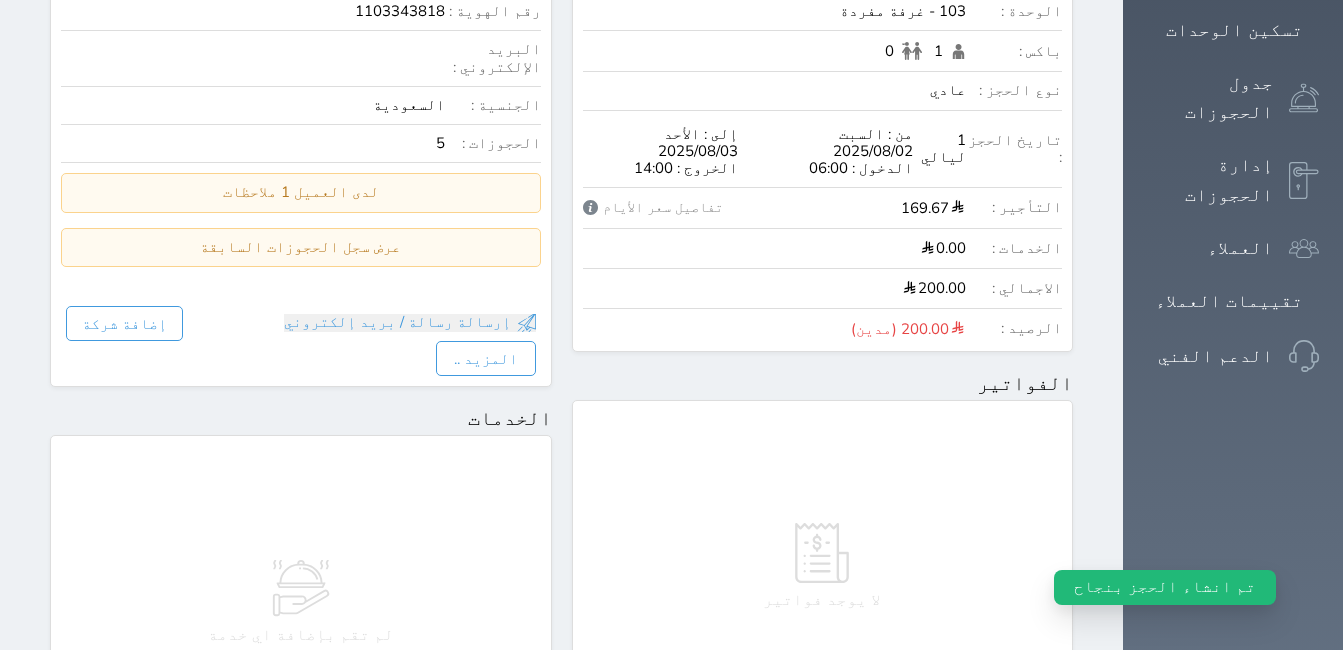 scroll, scrollTop: 400, scrollLeft: 0, axis: vertical 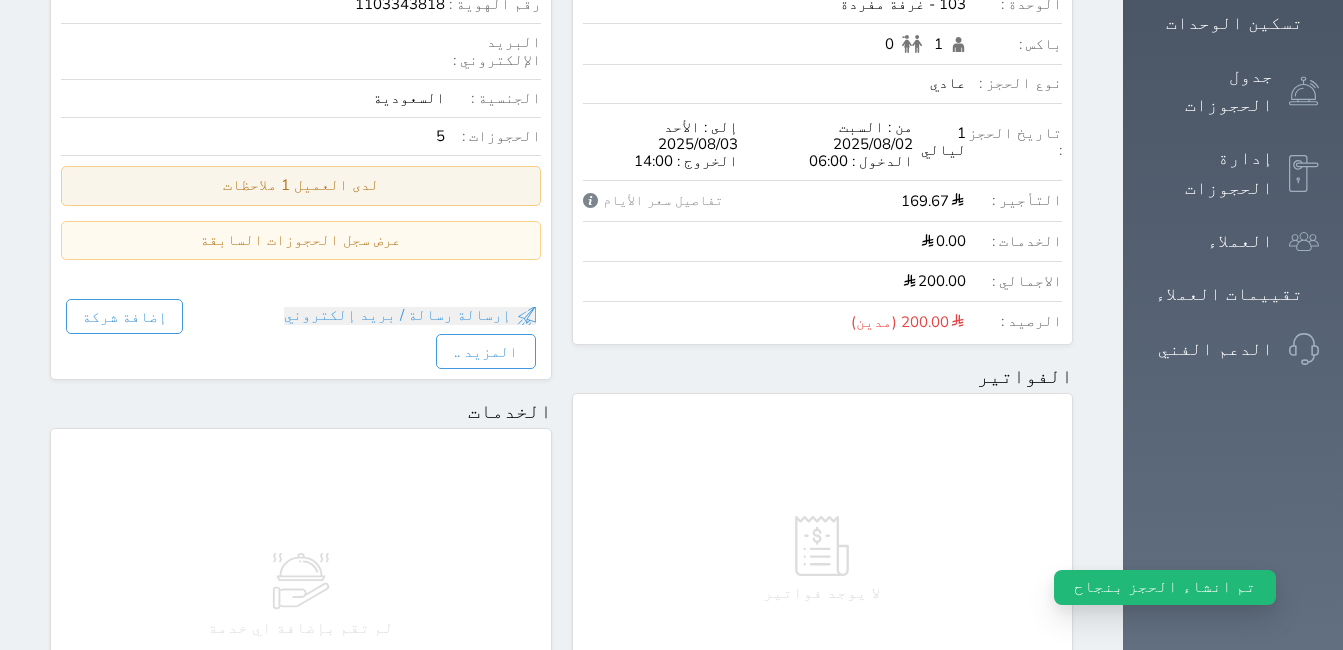 click on "لدى العميل 1 ملاحظات" at bounding box center [301, 185] 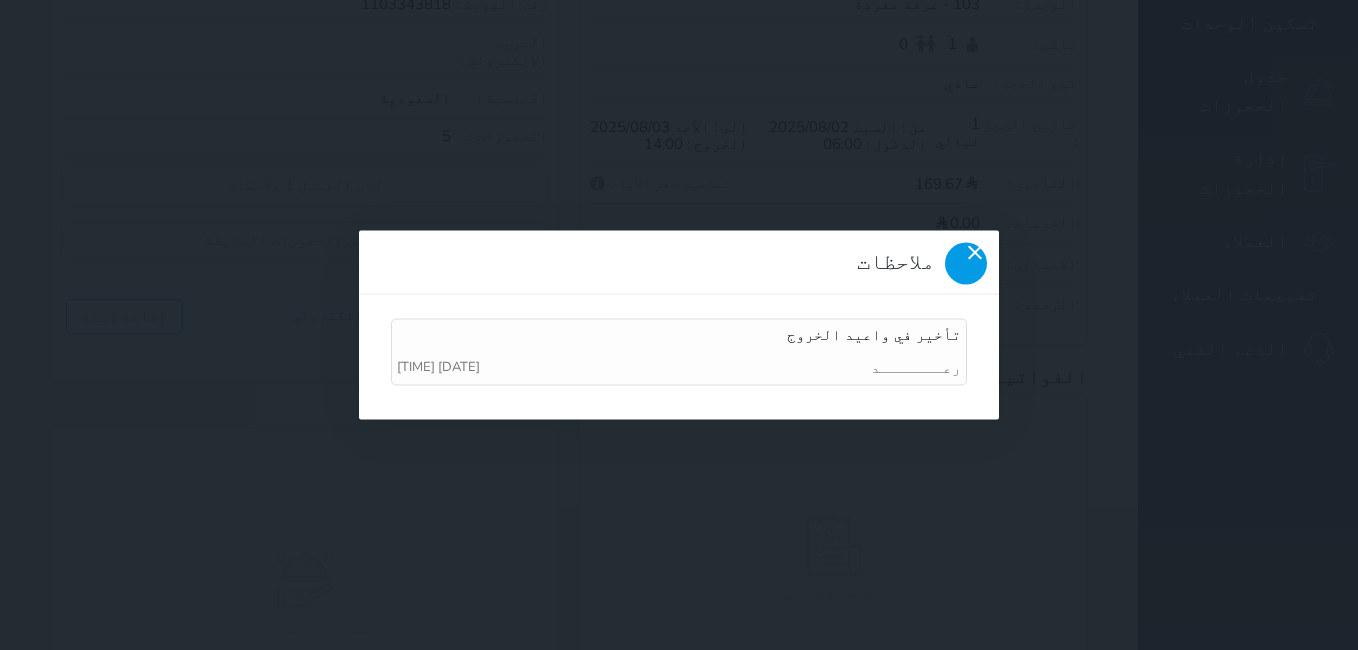 click 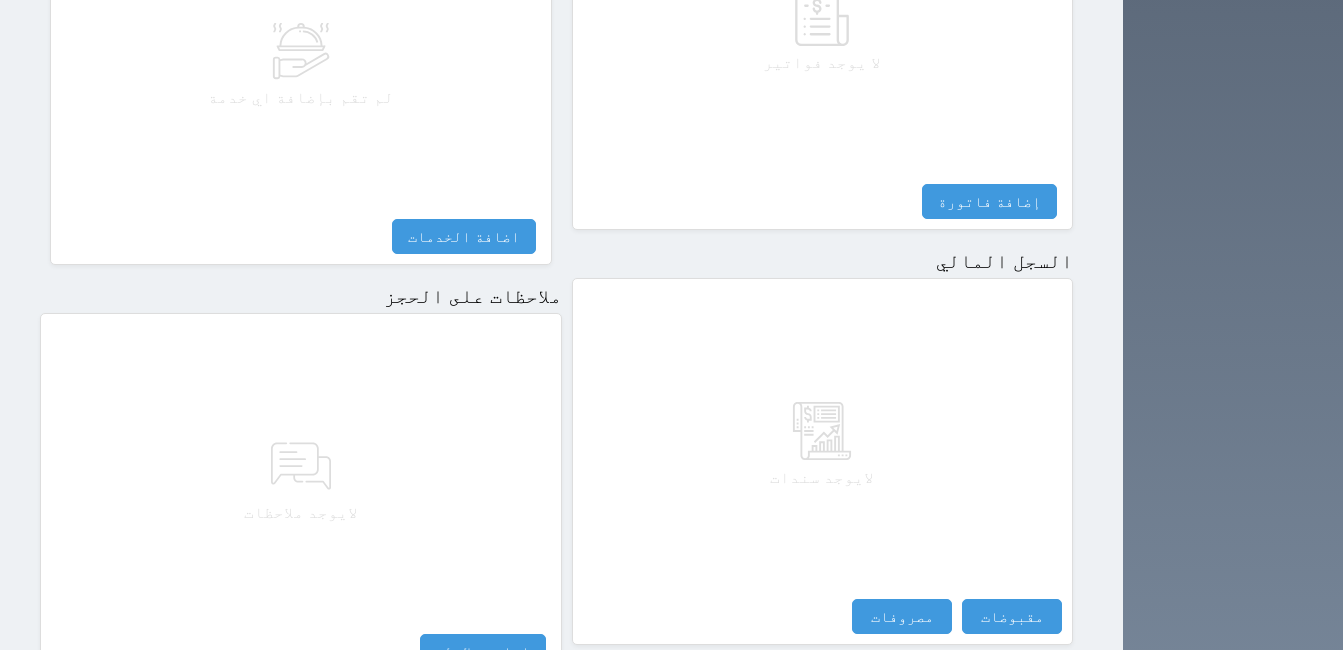 scroll, scrollTop: 952, scrollLeft: 0, axis: vertical 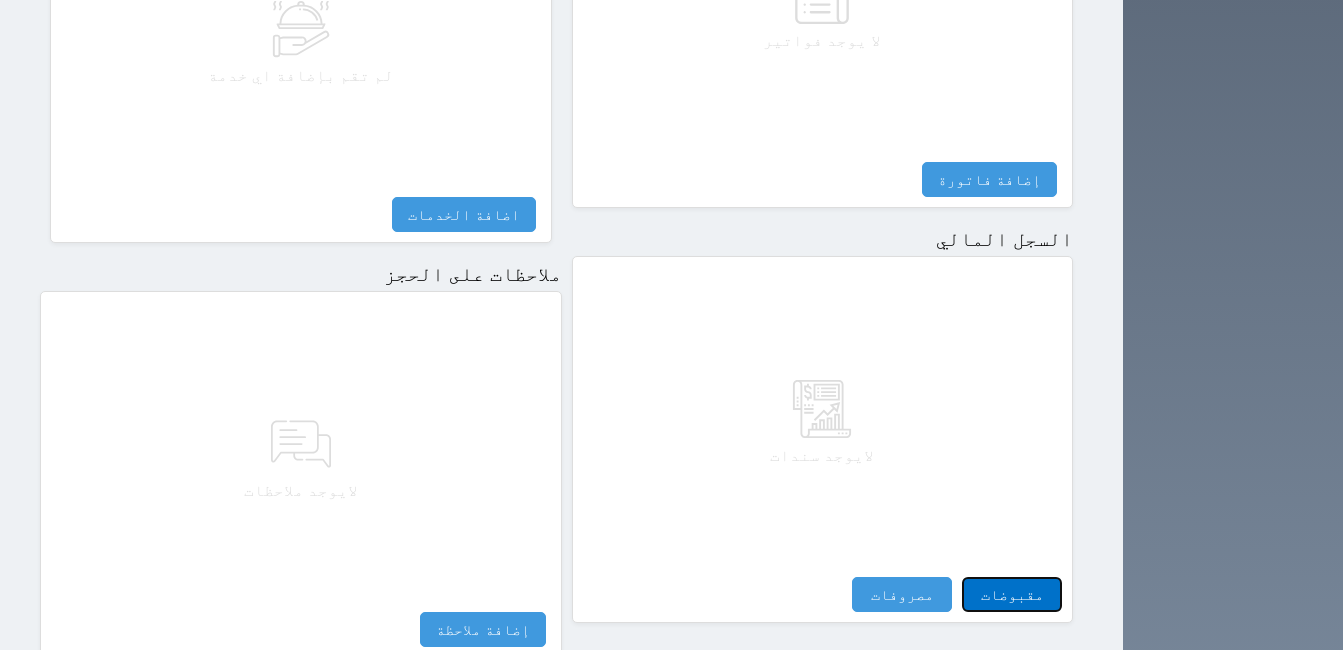 click on "مقبوضات" at bounding box center (1012, 594) 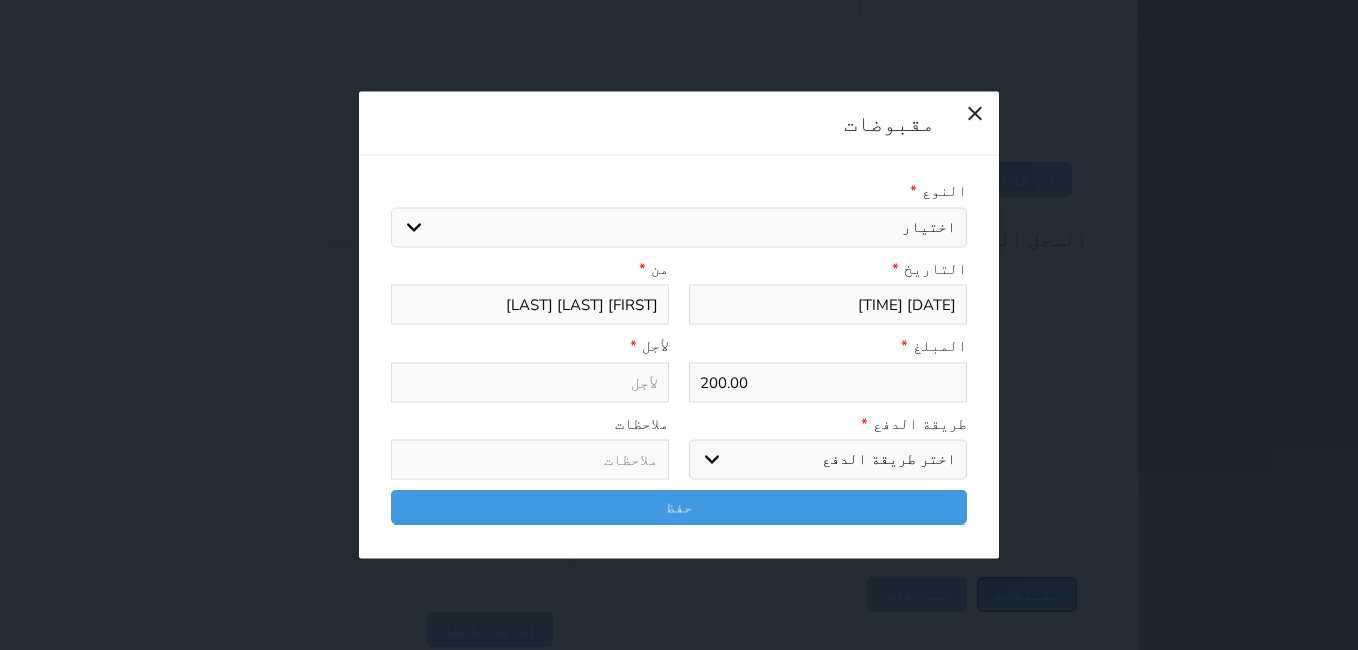 select 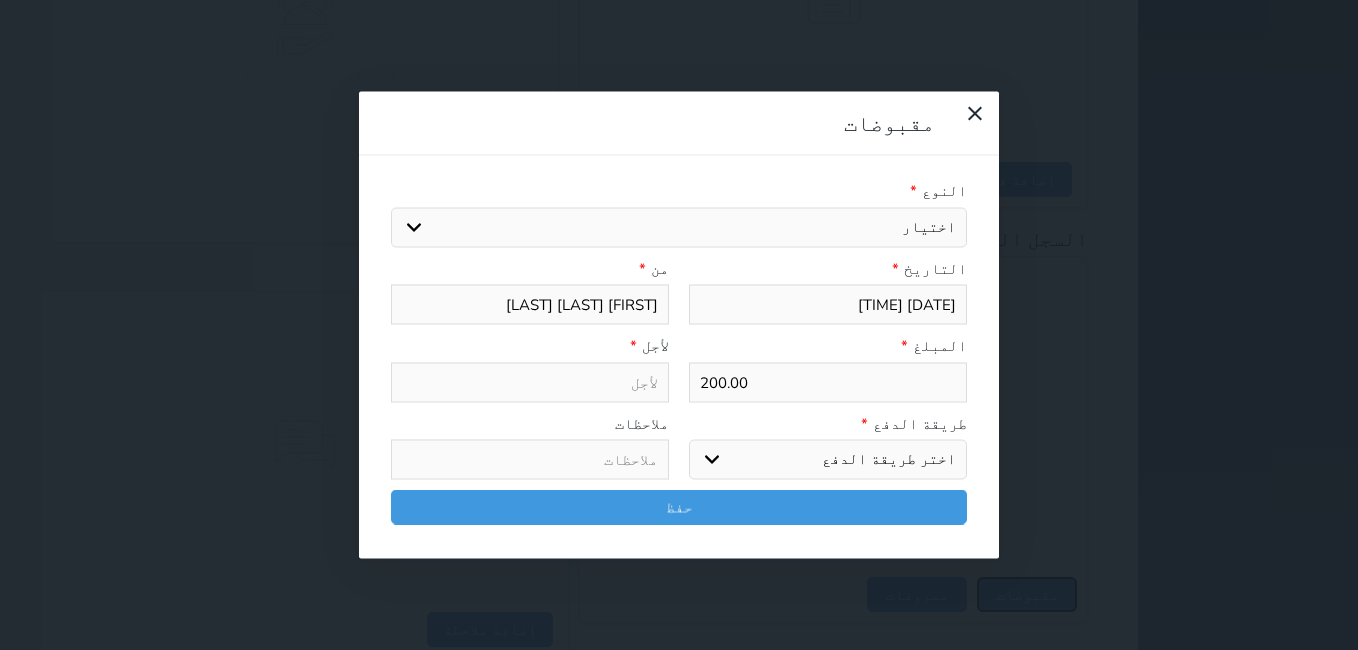 select 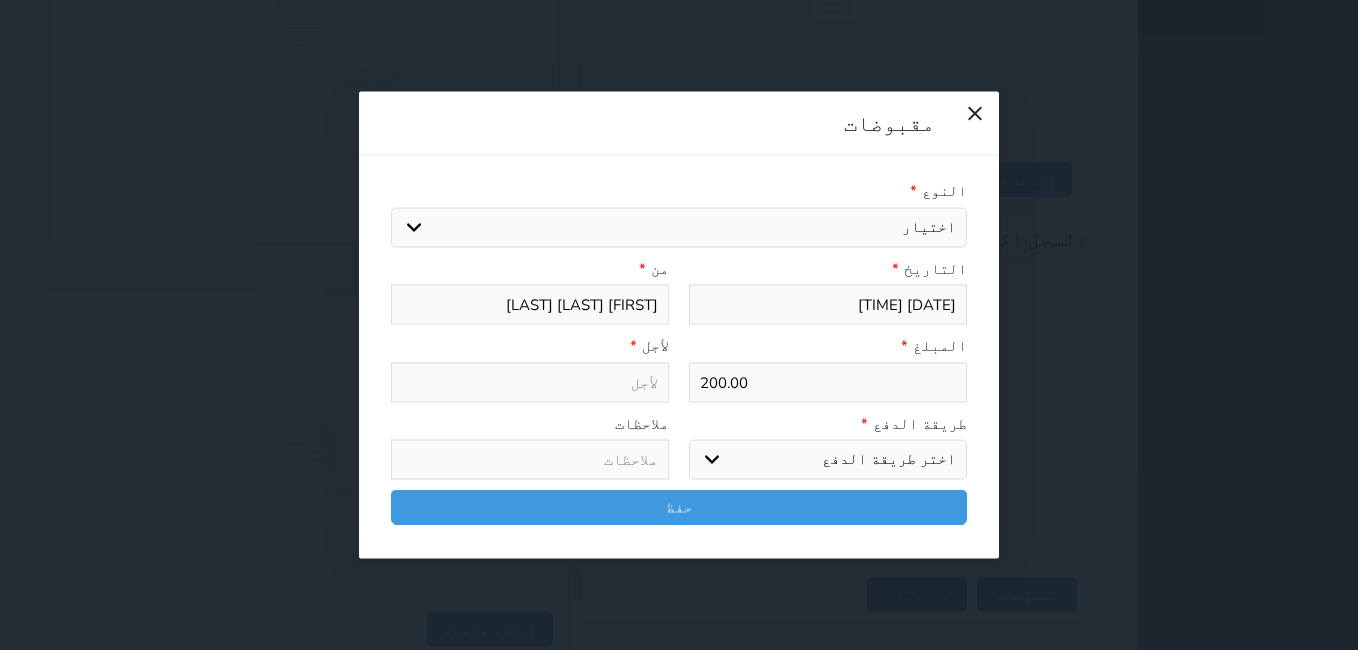 click on "اختيار   مقبوضات عامة قيمة إيجار فواتير تامين عربون لا ينطبق آخر مغسلة واي فاي - الإنترنت مواقف السيارات طعام الأغذية والمشروبات مشروبات المشروبات الباردة المشروبات الساخنة الإفطار غداء عشاء مخبز و كعك حمام سباحة الصالة الرياضية سبا و خدمات الجمال اختيار وإسقاط (خدمات النقل) ميني بار كابل - تلفزيون سرير إضافي تصفيف الشعر التسوق خدمات الجولات السياحية المنظمة خدمات الدليل السياحي" at bounding box center [679, 227] 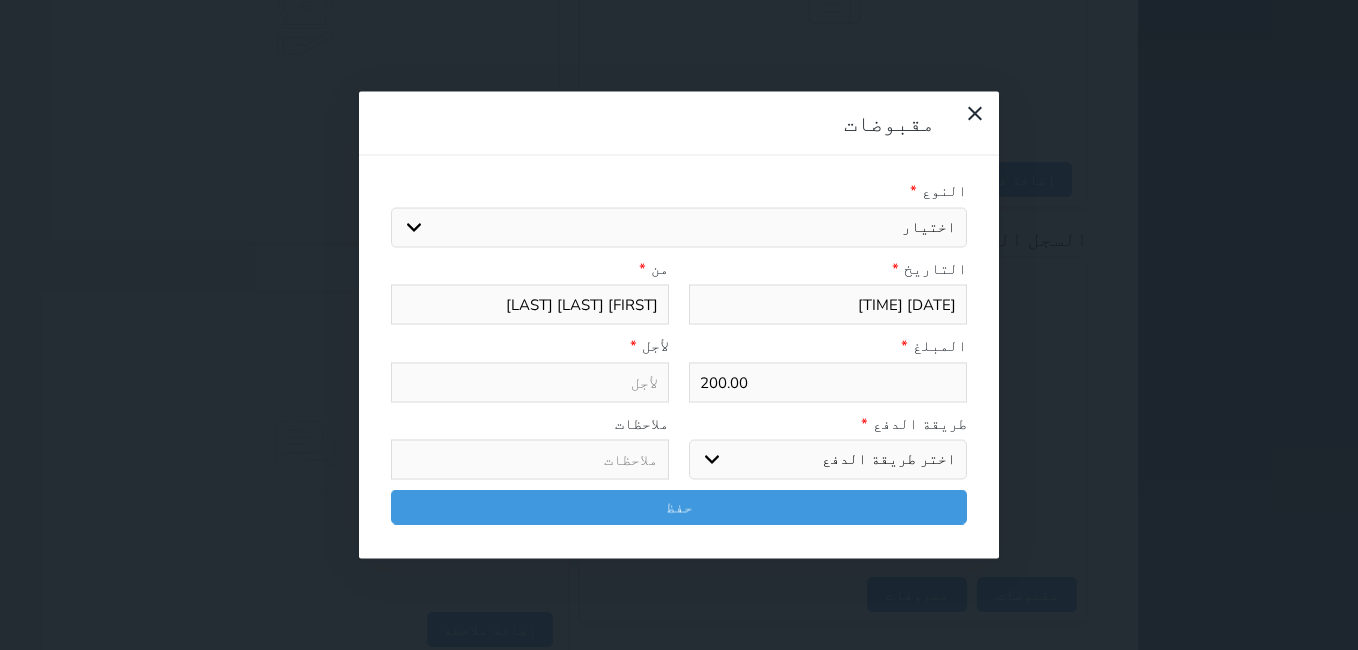 select on "[NUMBER]" 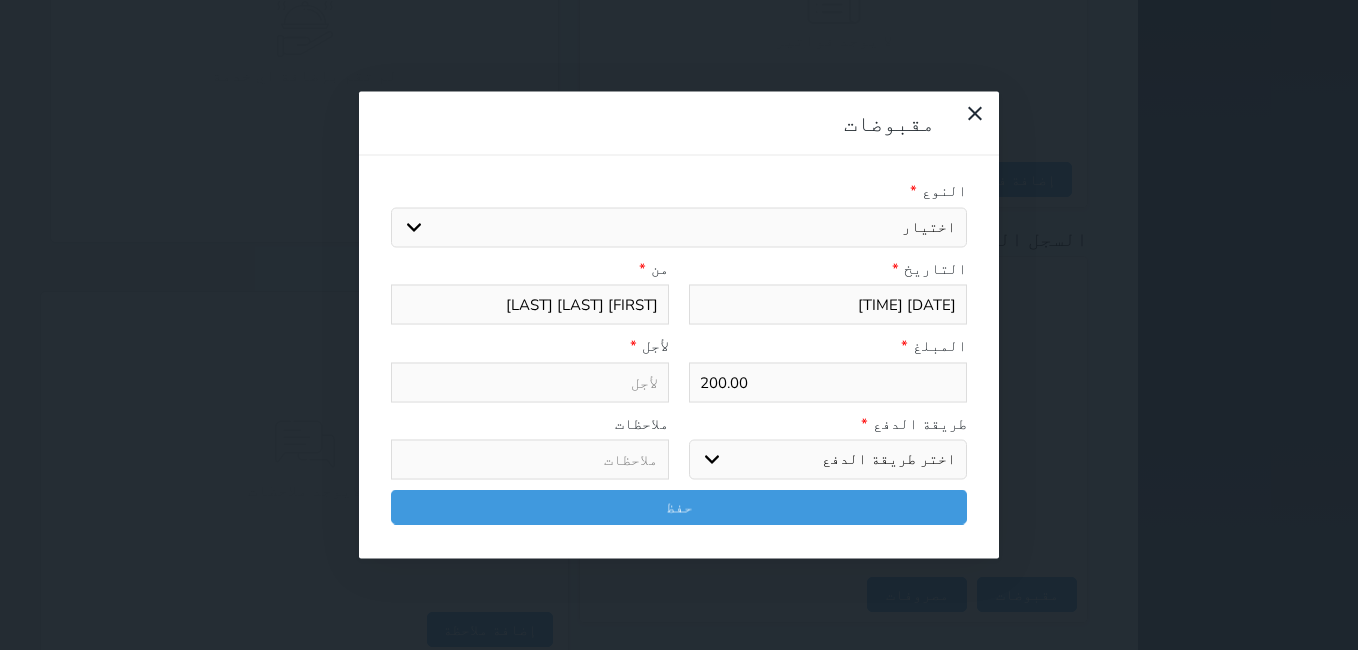 click on "اختيار   مقبوضات عامة قيمة إيجار فواتير تامين عربون لا ينطبق آخر مغسلة واي فاي - الإنترنت مواقف السيارات طعام الأغذية والمشروبات مشروبات المشروبات الباردة المشروبات الساخنة الإفطار غداء عشاء مخبز و كعك حمام سباحة الصالة الرياضية سبا و خدمات الجمال اختيار وإسقاط (خدمات النقل) ميني بار كابل - تلفزيون سرير إضافي تصفيف الشعر التسوق خدمات الجولات السياحية المنظمة خدمات الدليل السياحي" at bounding box center [679, 227] 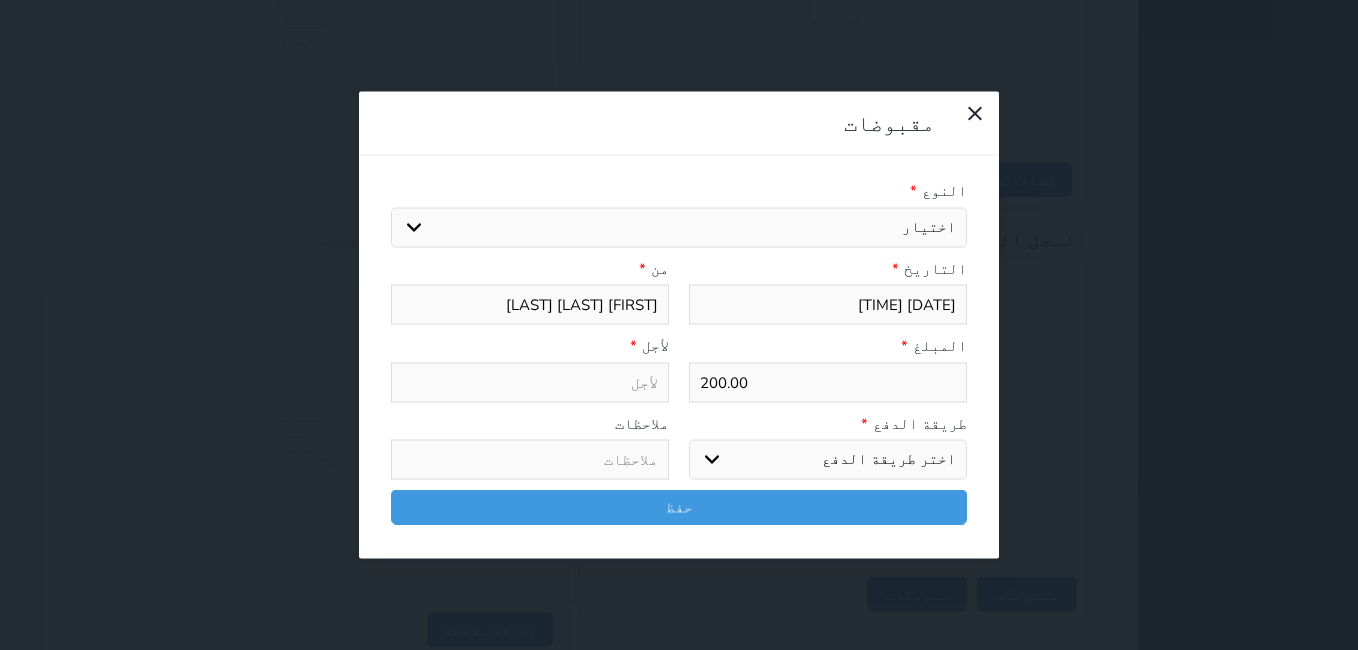 type on "قيمة إيجار - الوحدة - 103" 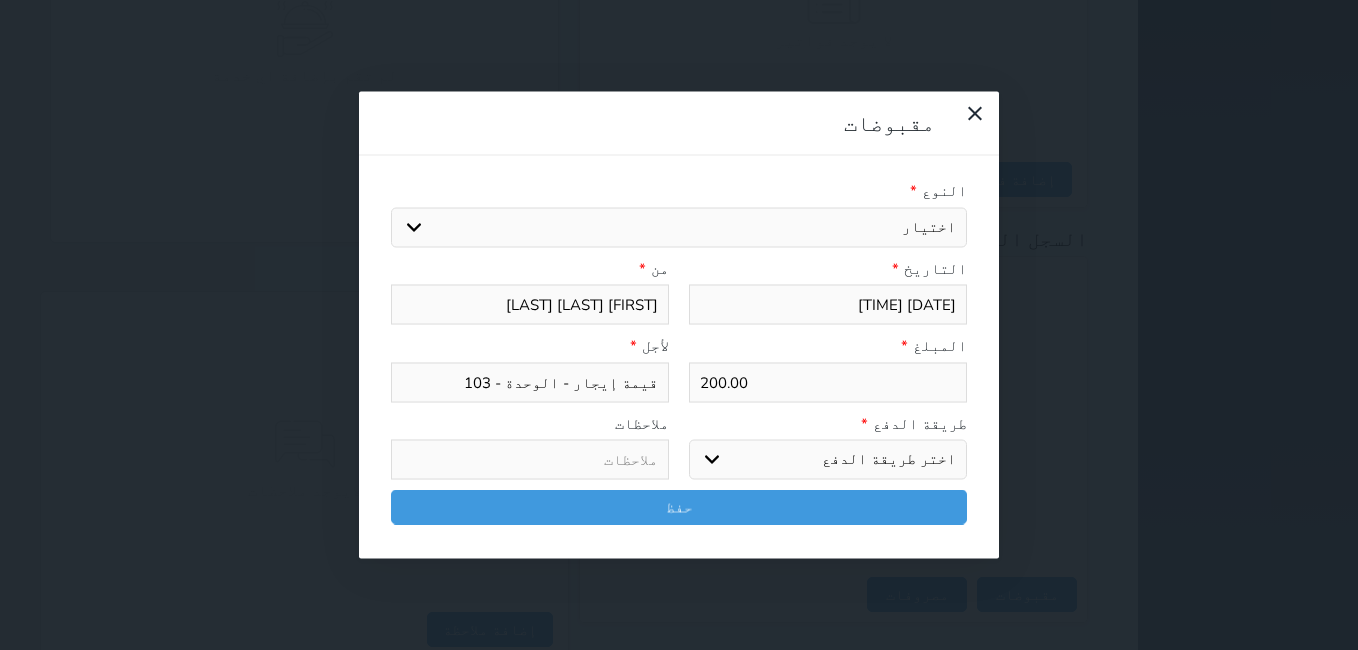 click on "اختر طريقة الدفع   دفع نقدى   تحويل بنكى   مدى   بطاقة ائتمان   آجل" at bounding box center (828, 460) 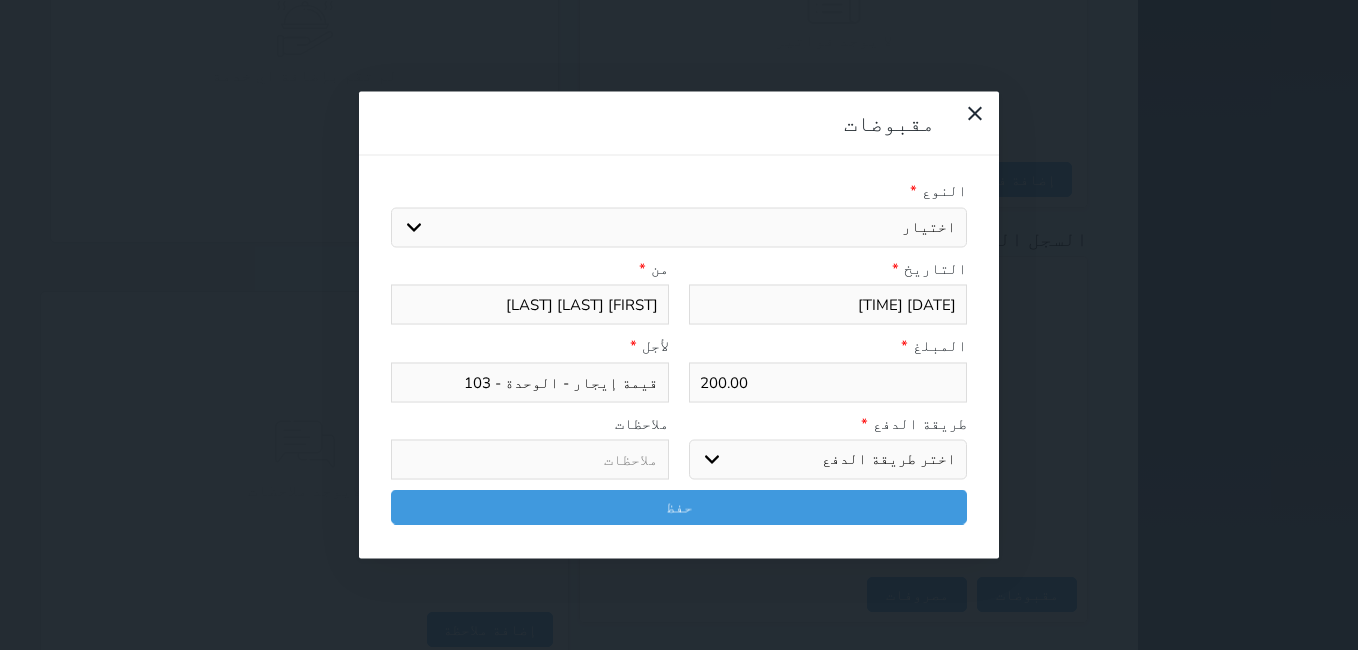select on "cash" 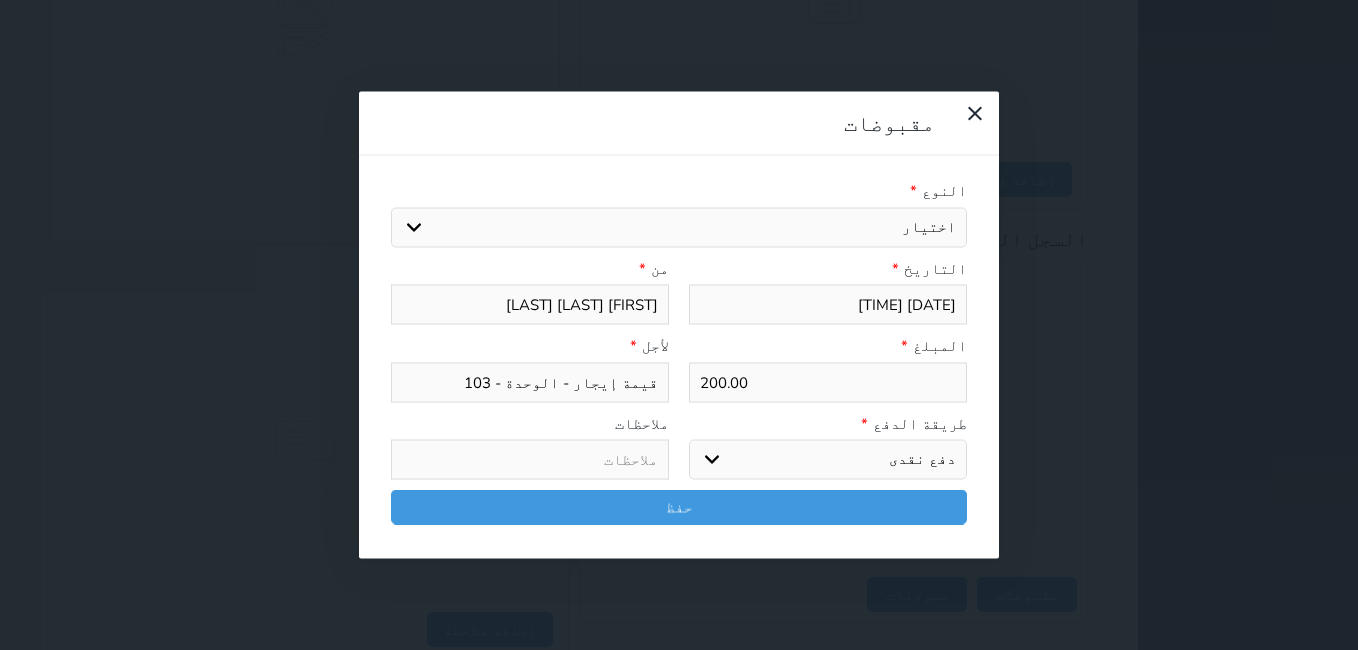 click on "اختر طريقة الدفع   دفع نقدى   تحويل بنكى   مدى   بطاقة ائتمان   آجل" at bounding box center [828, 460] 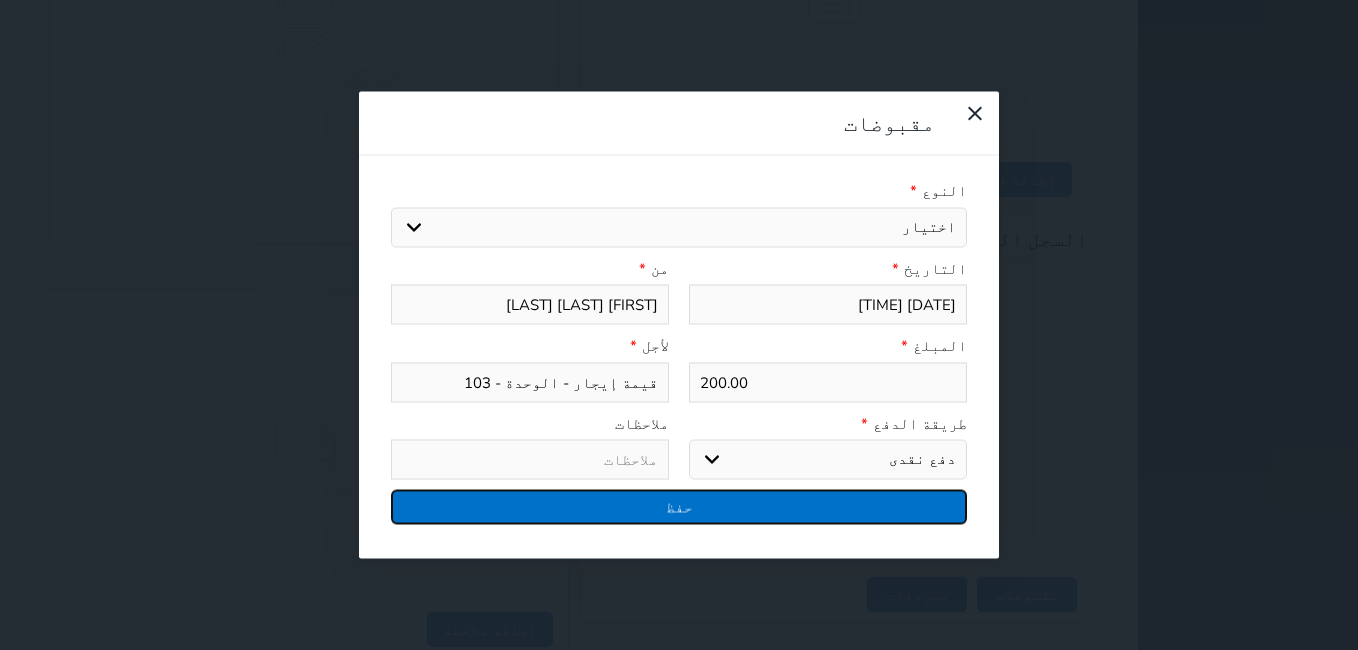 click on "حفظ" at bounding box center [679, 507] 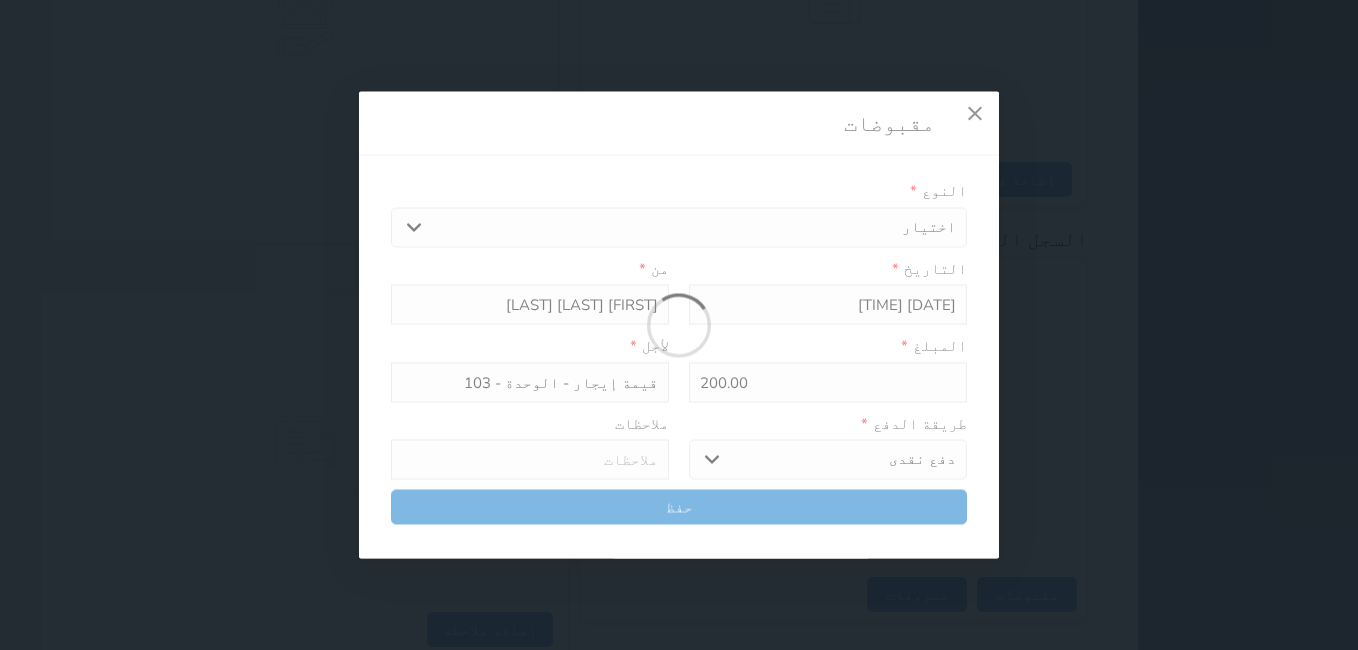 select 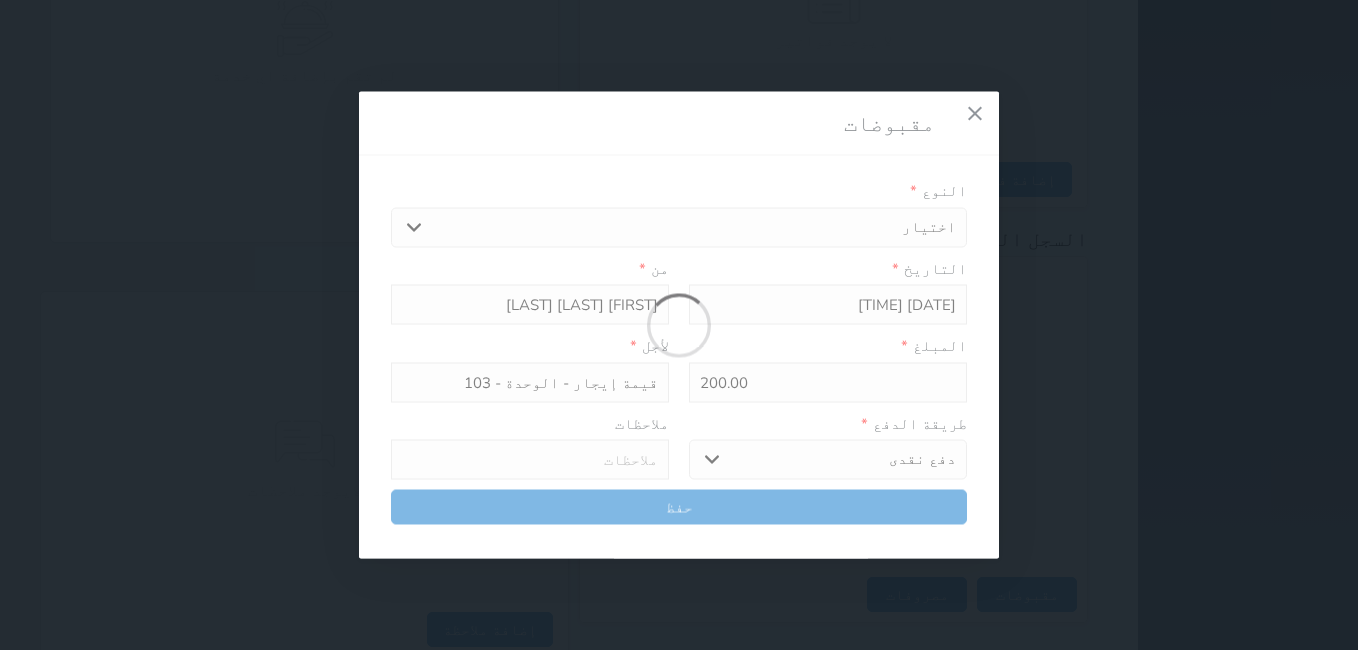 type 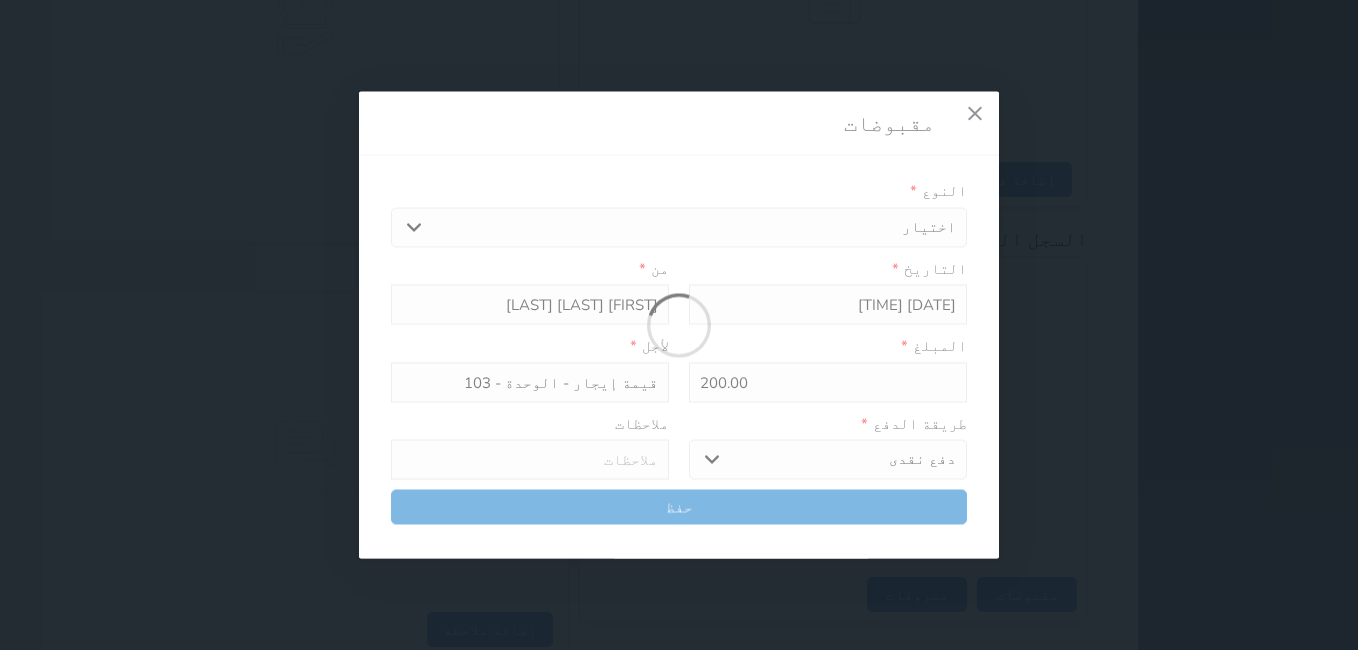 type on "0" 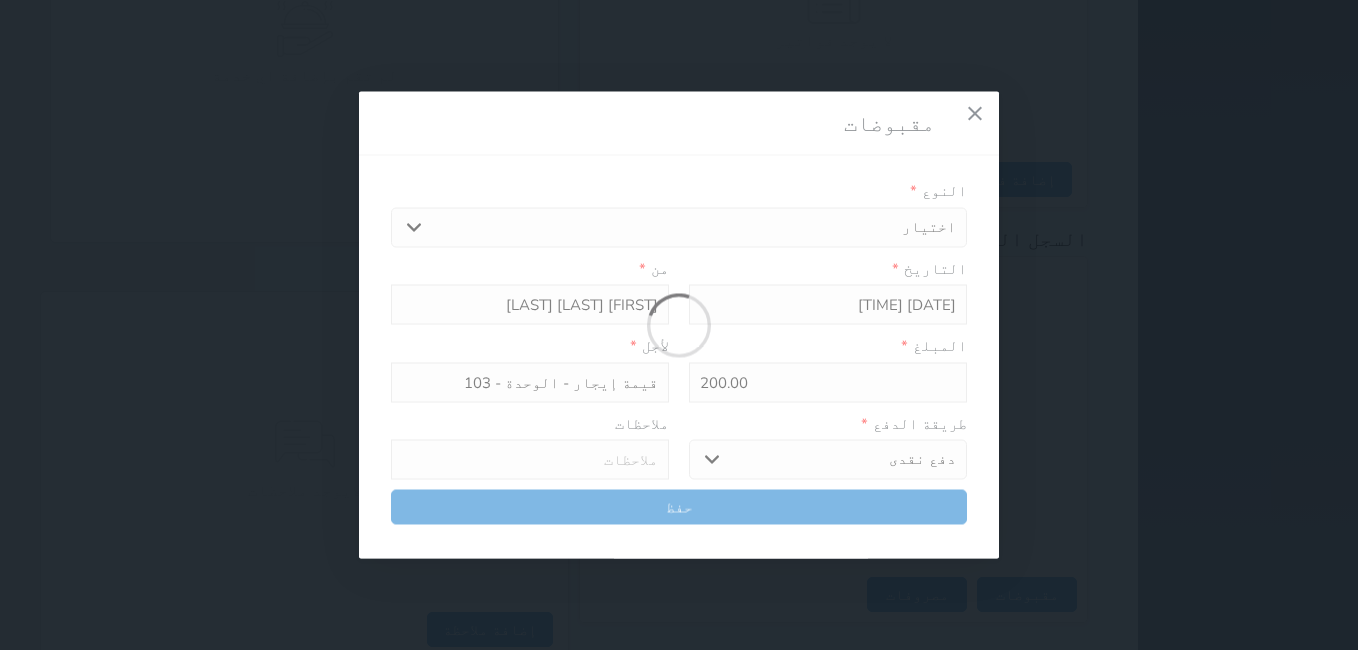 select 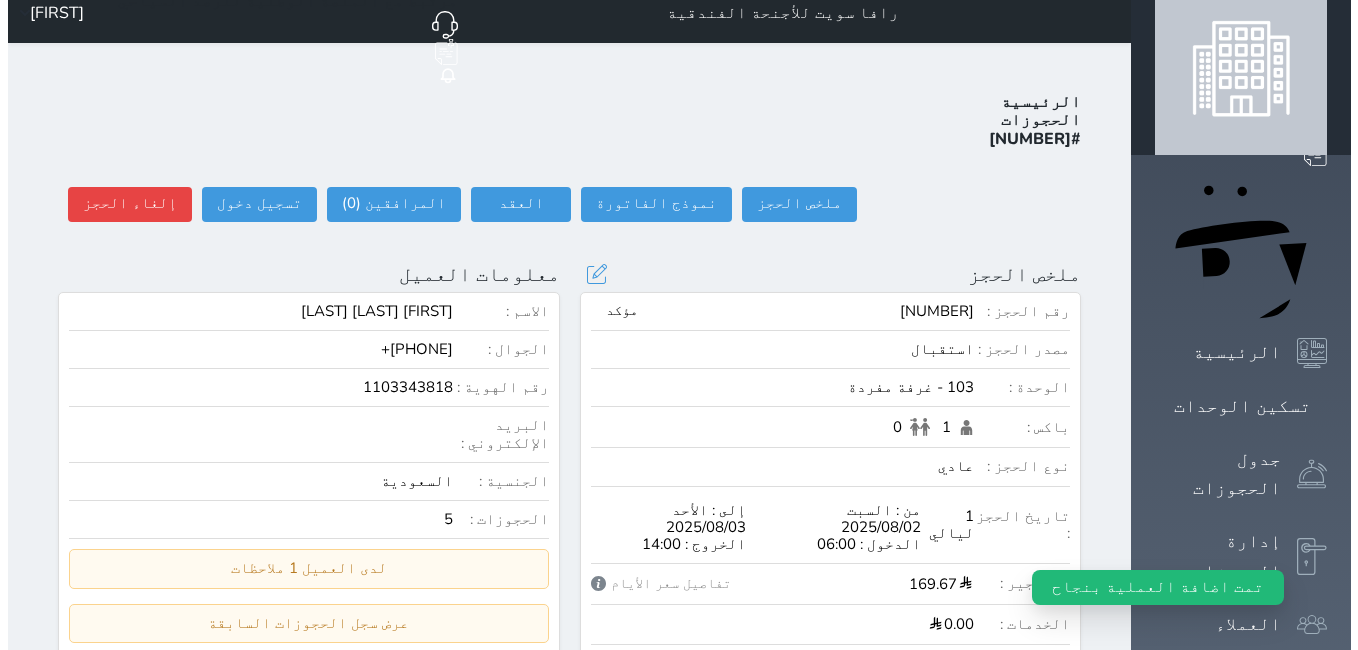 scroll, scrollTop: 0, scrollLeft: 0, axis: both 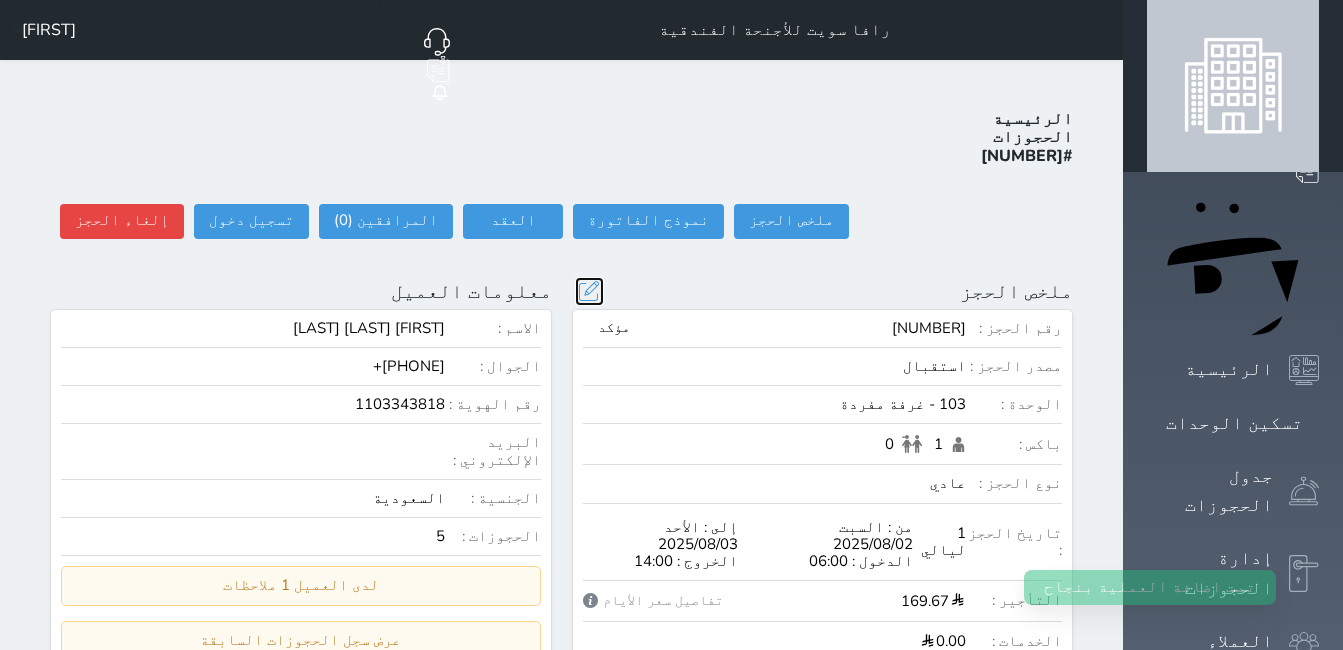 click at bounding box center (589, 291) 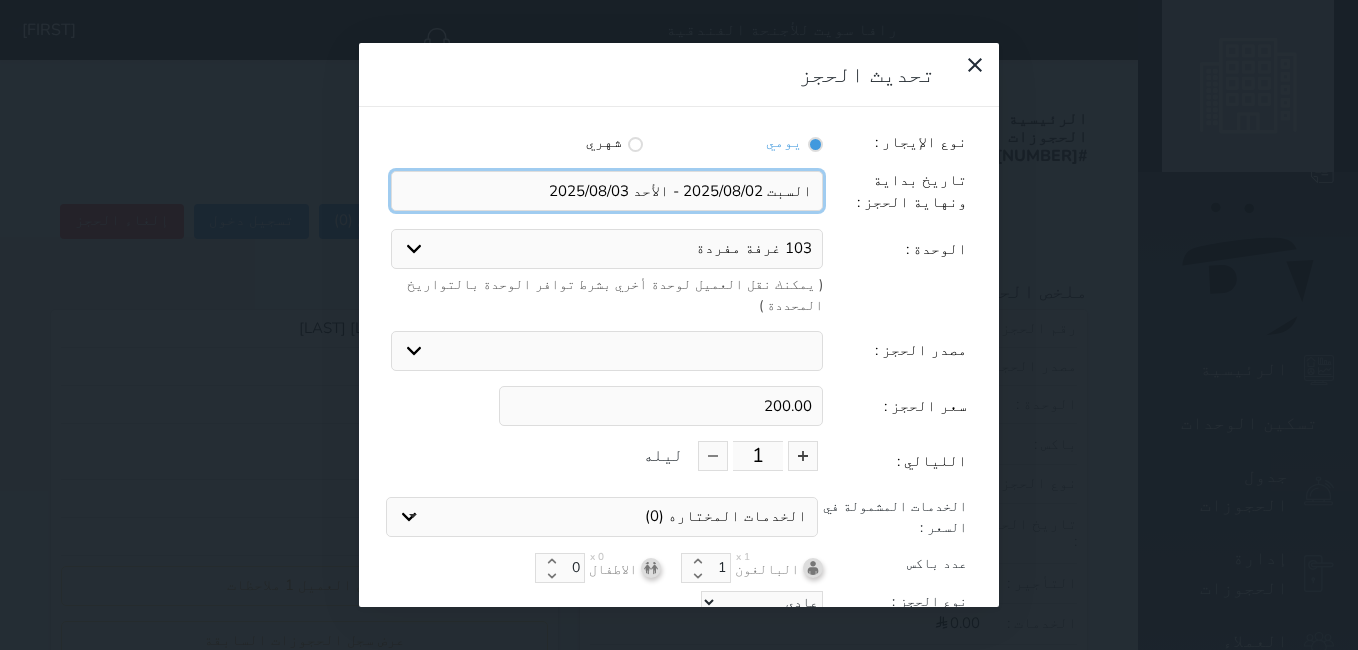 click at bounding box center [607, 191] 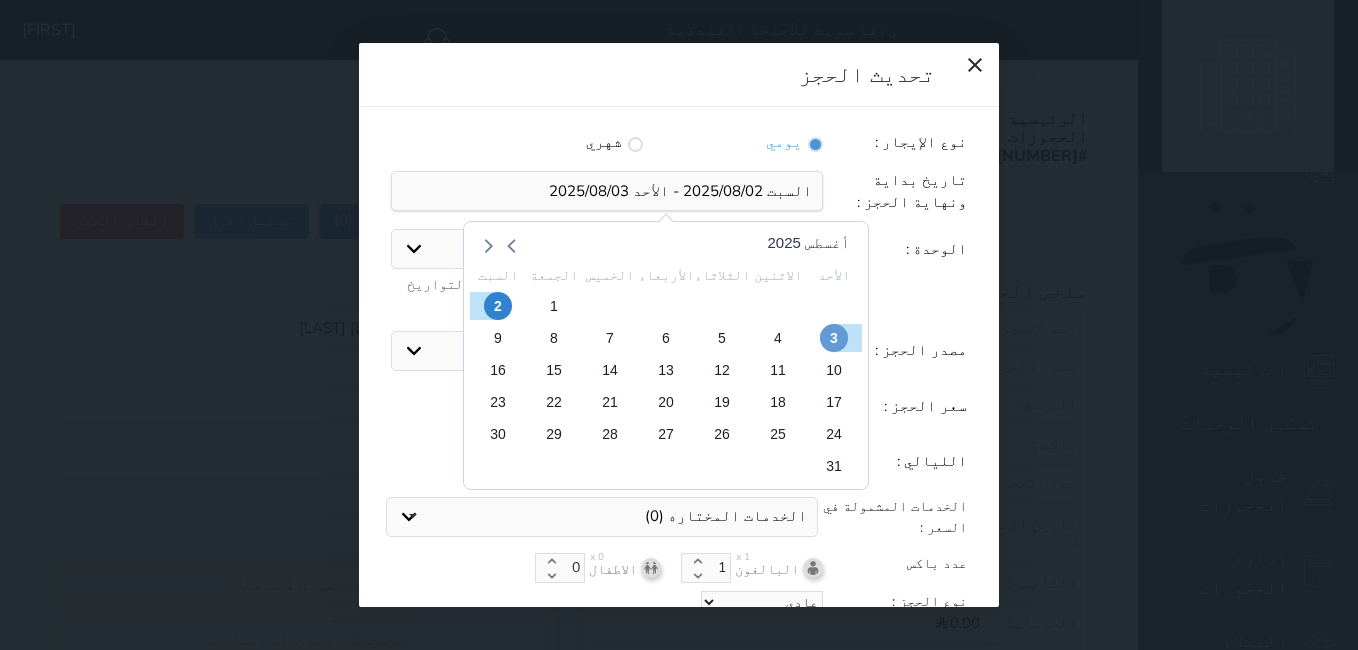 click on "3" at bounding box center (834, 338) 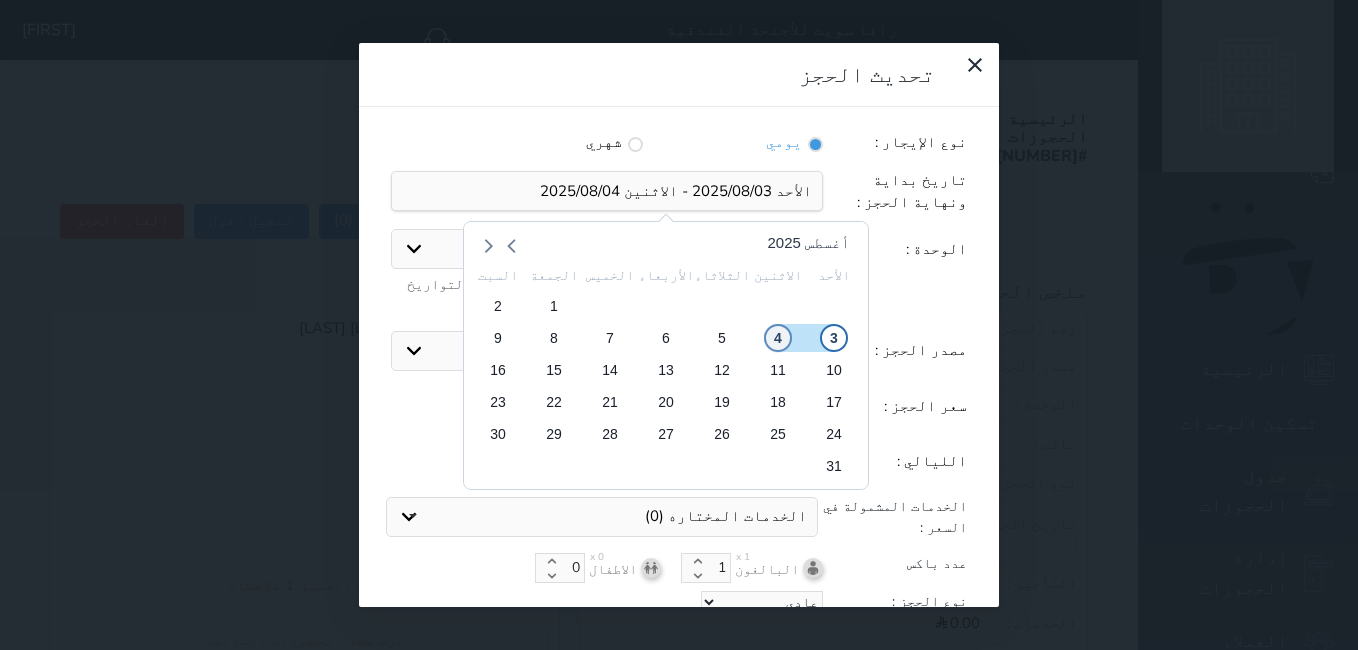 click on "4" at bounding box center [778, 338] 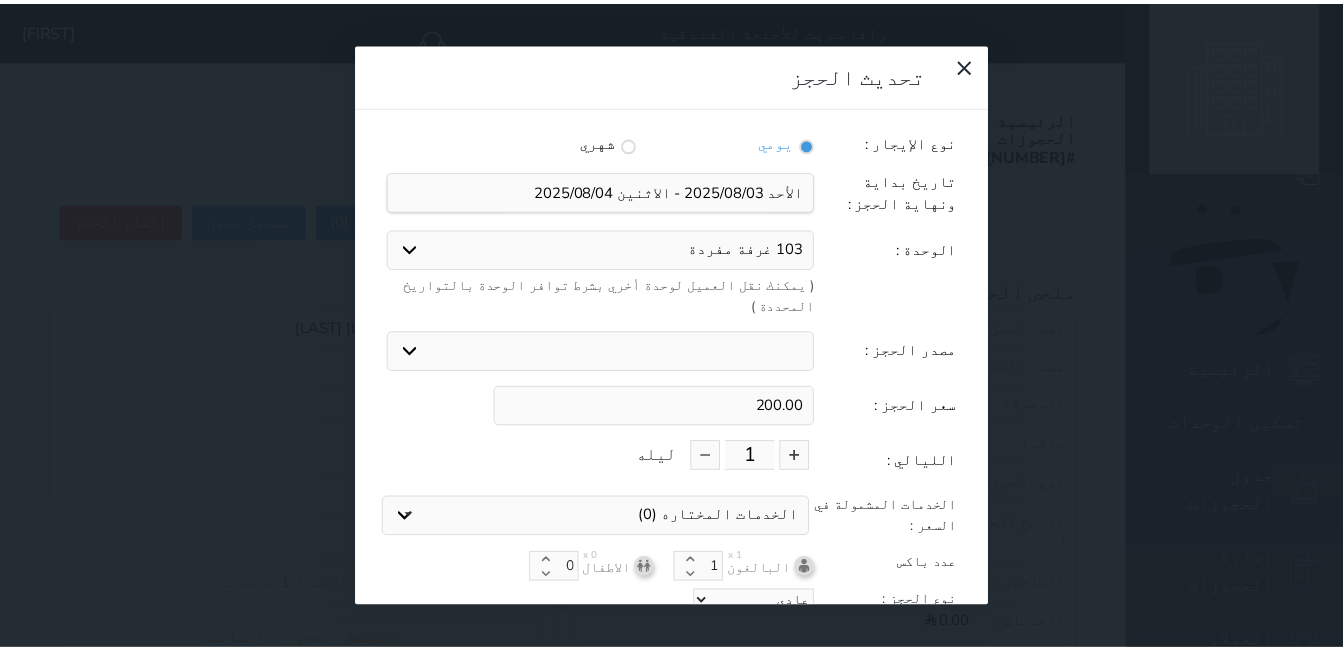 scroll, scrollTop: 45, scrollLeft: 0, axis: vertical 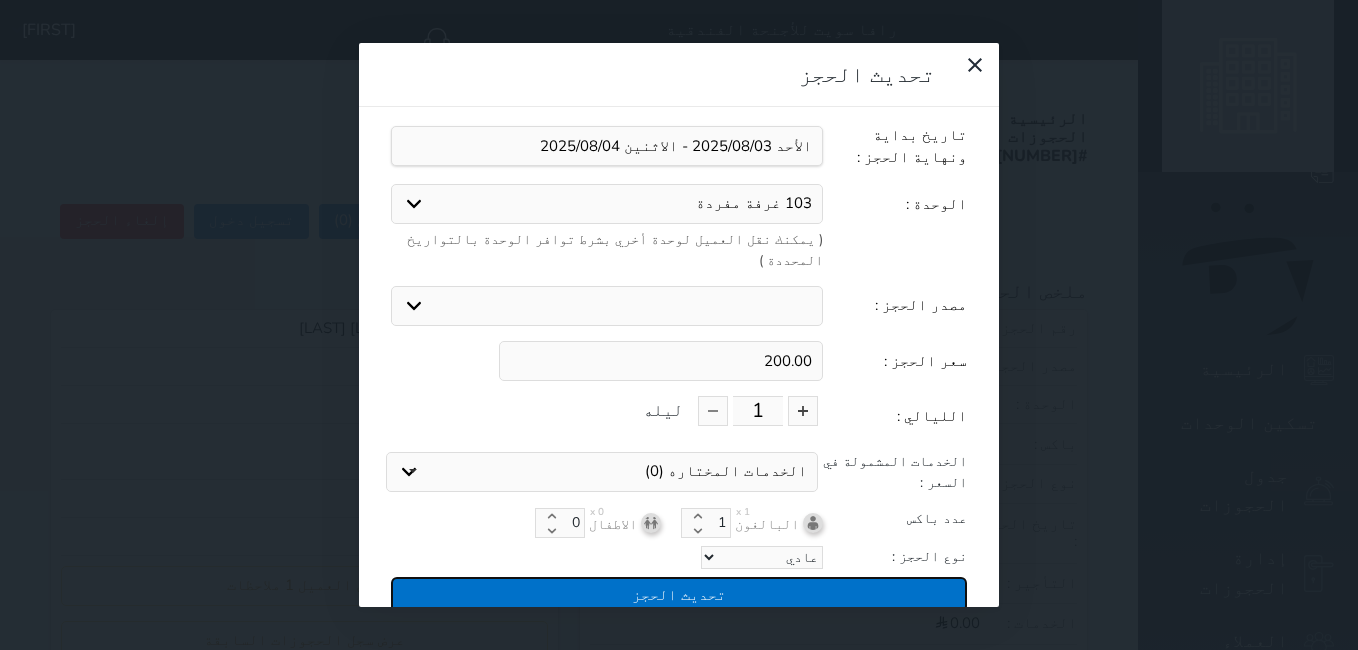 click on "تحديث الحجز" at bounding box center (679, 594) 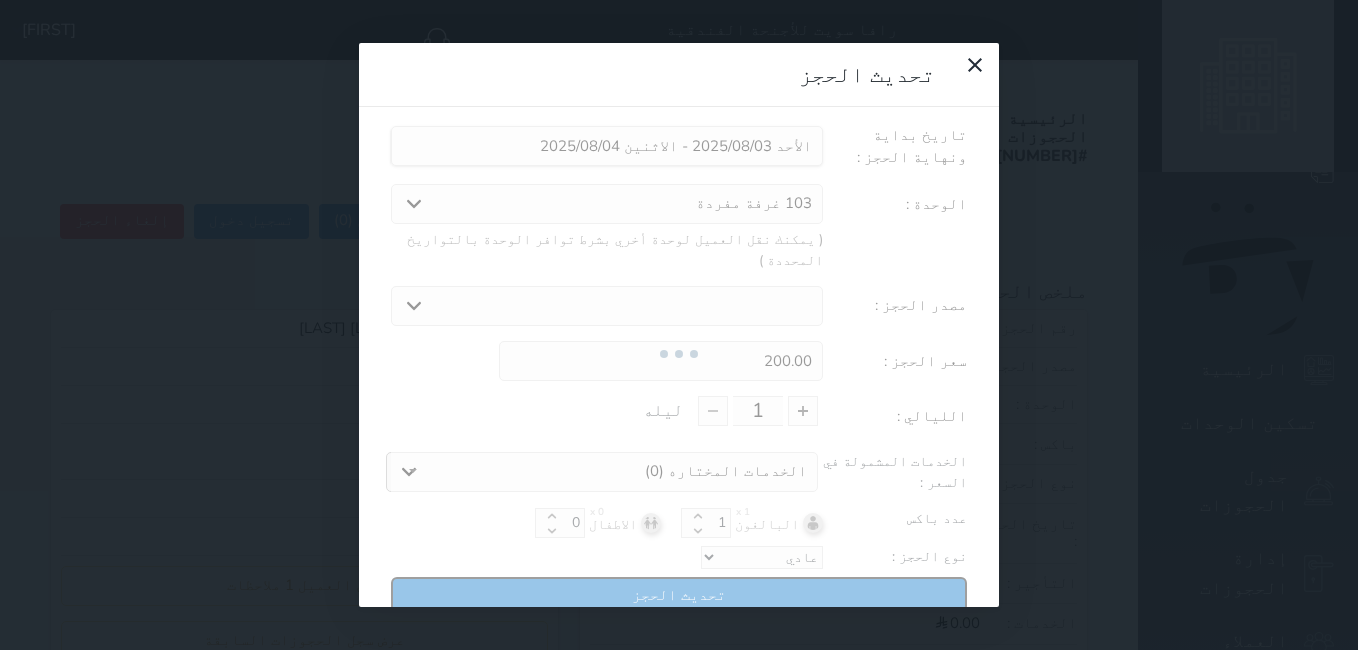 type on "200" 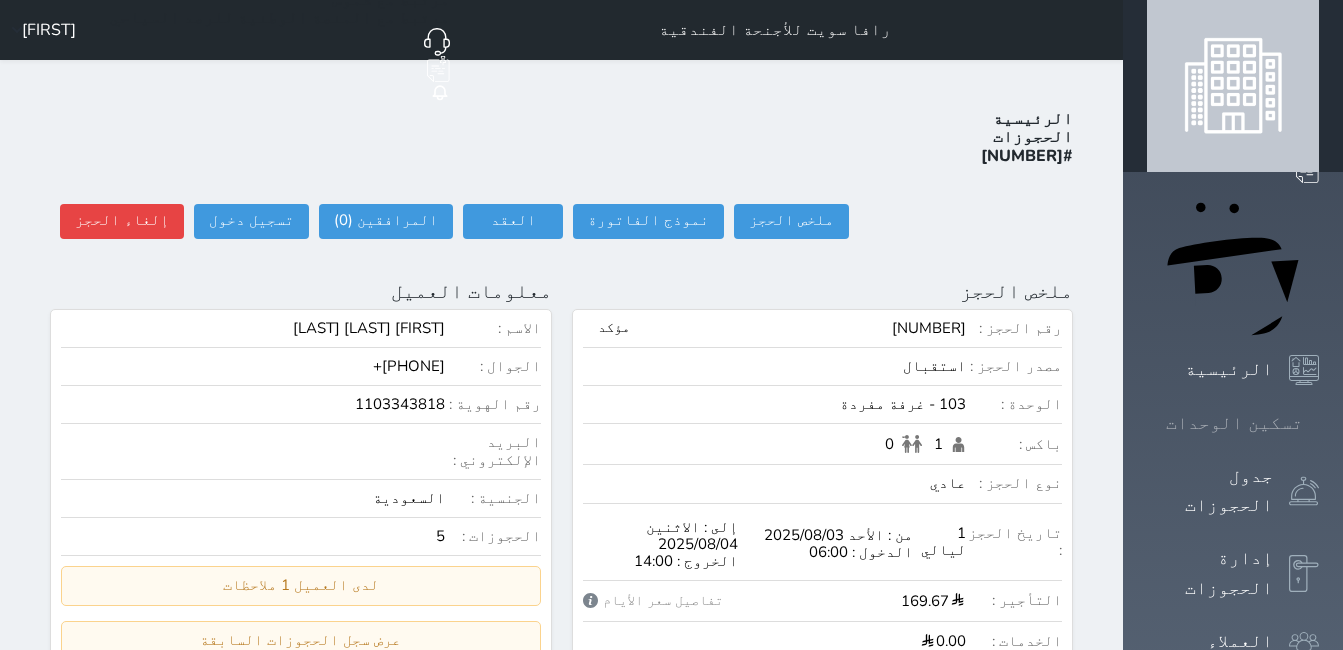 click on "تسكين الوحدات" at bounding box center [1234, 423] 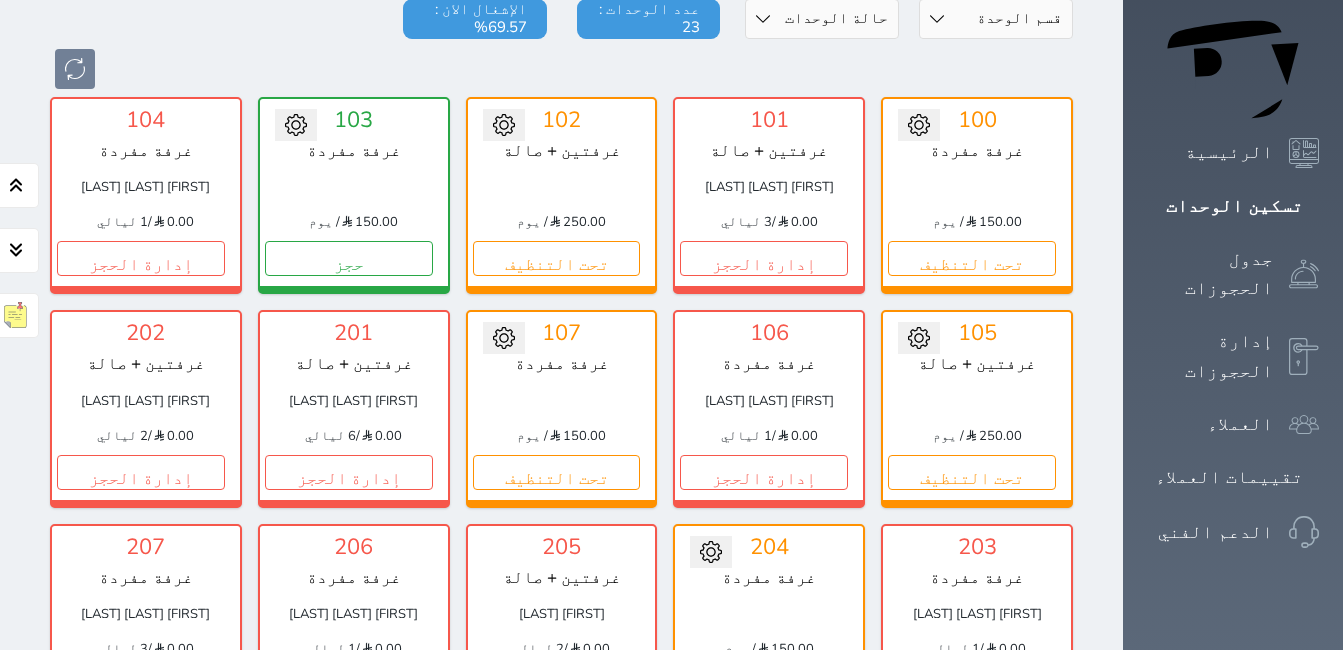 scroll, scrollTop: 304, scrollLeft: 0, axis: vertical 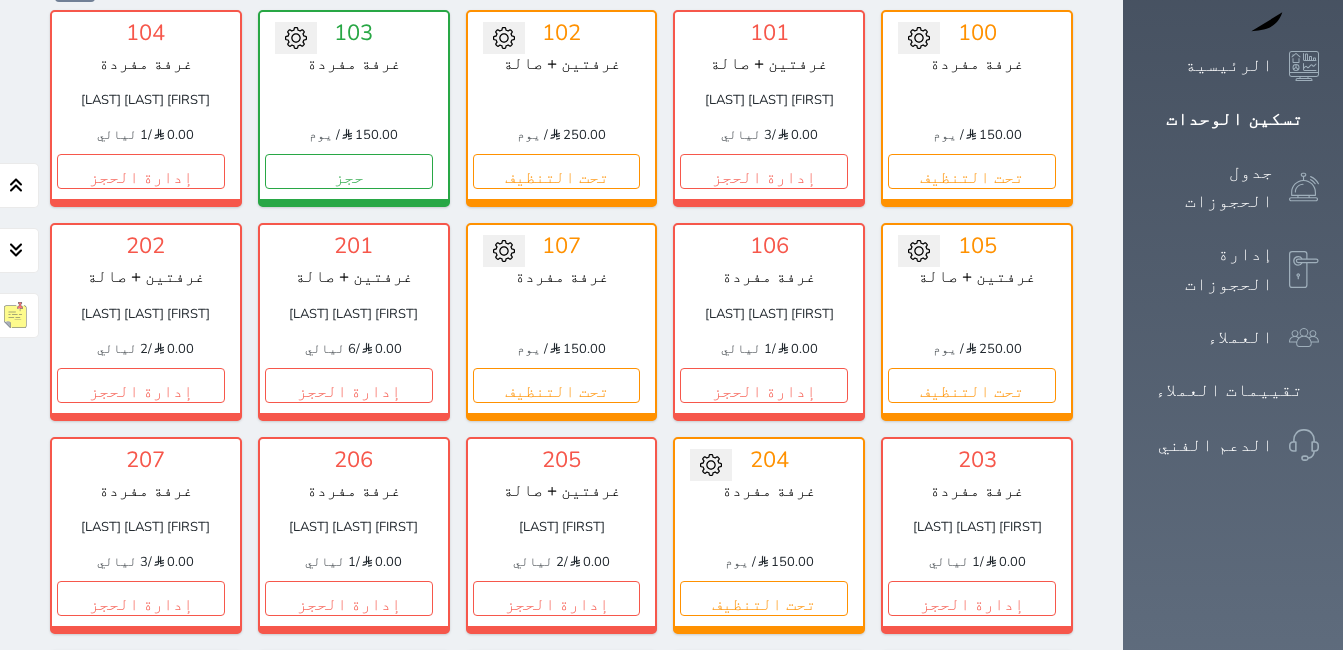 click on "301 غرفتين + صالة
[FIRST] [LAST]
300.00
(مدين)
/   2 ليالي           إدارة الحجز" at bounding box center (977, 748) 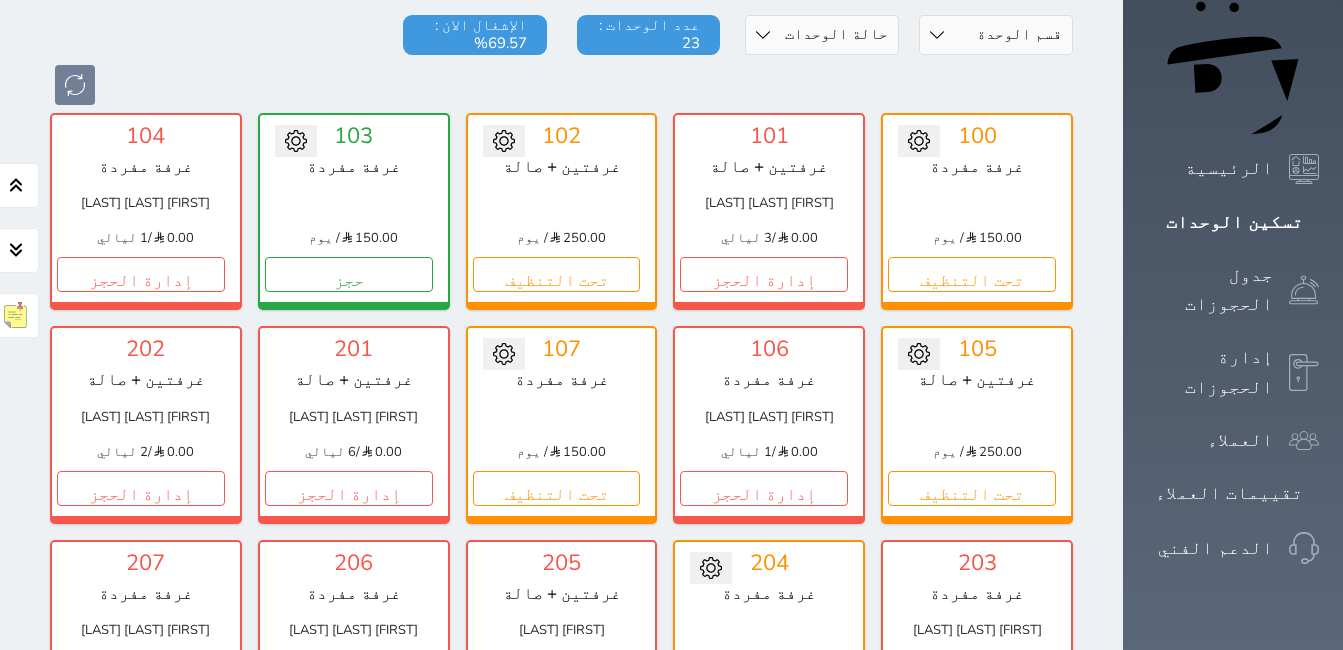 scroll, scrollTop: 200, scrollLeft: 0, axis: vertical 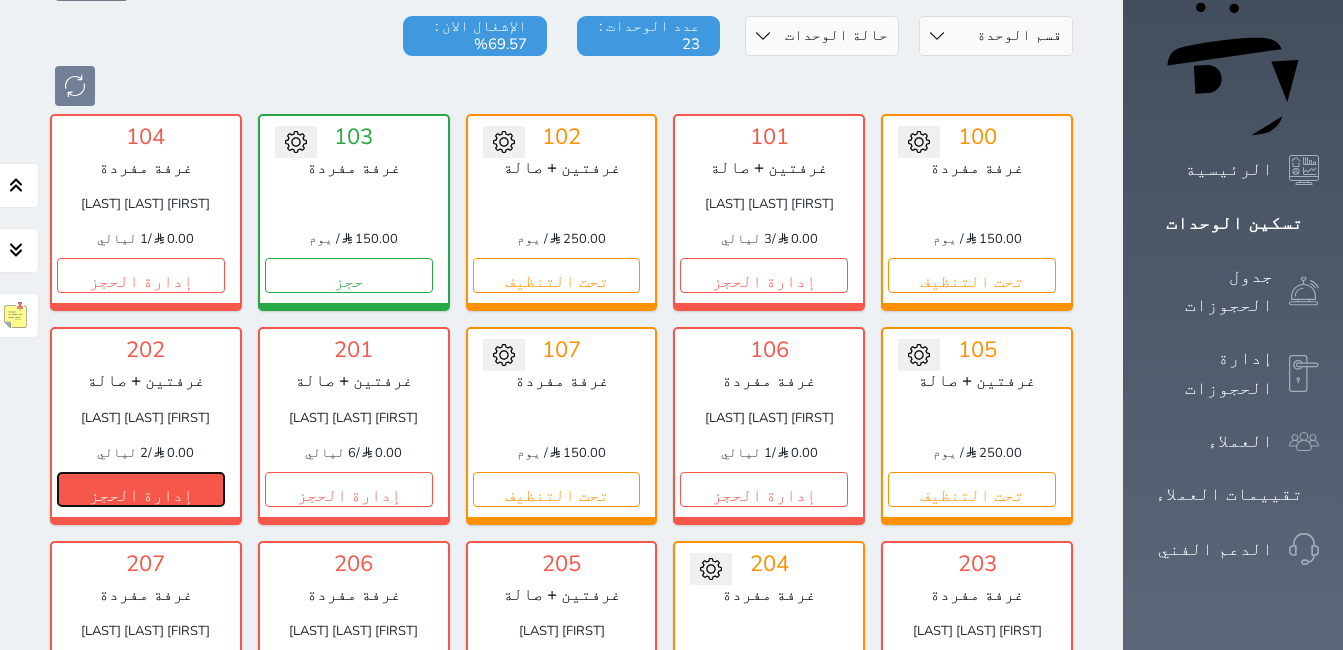 click on "إدارة الحجز" at bounding box center [141, 489] 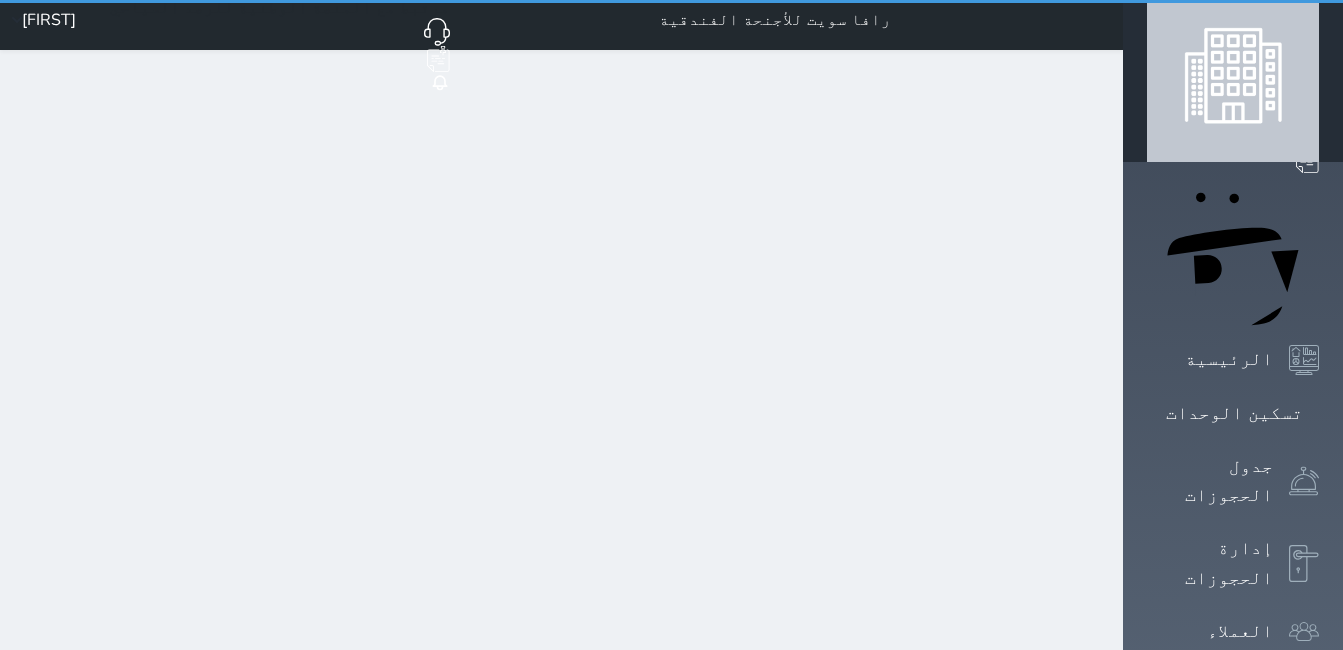 scroll, scrollTop: 0, scrollLeft: 0, axis: both 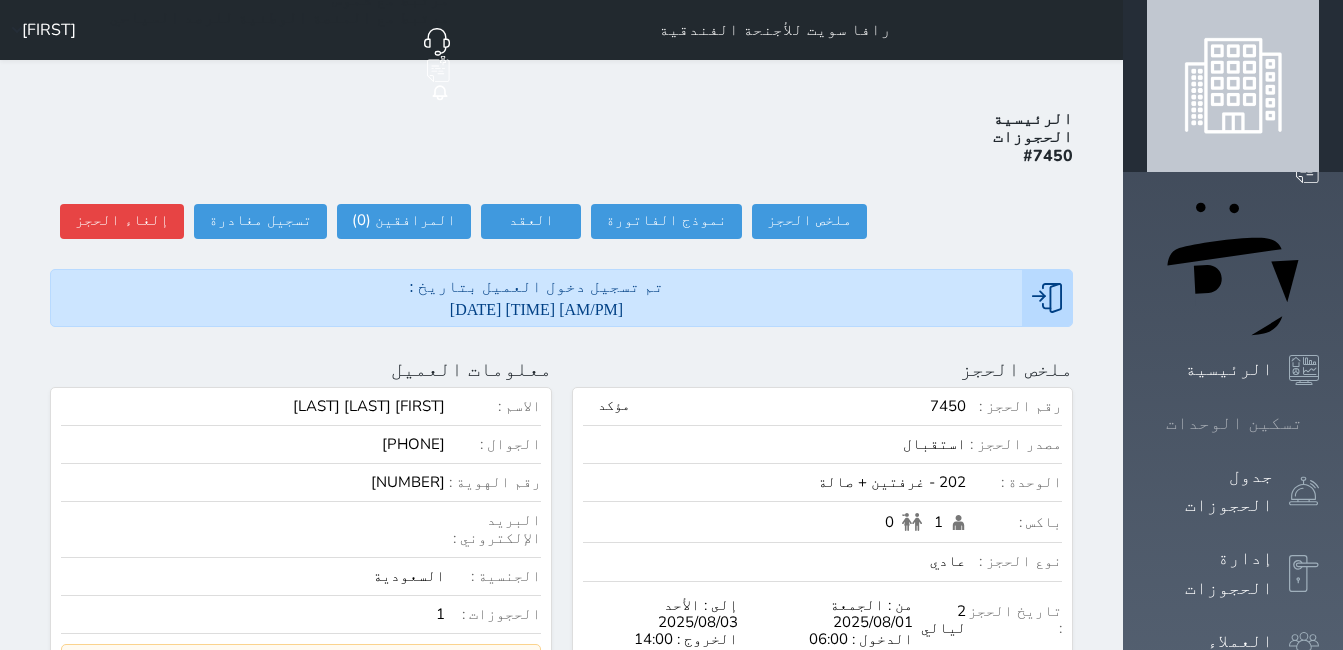 click at bounding box center (1319, 423) 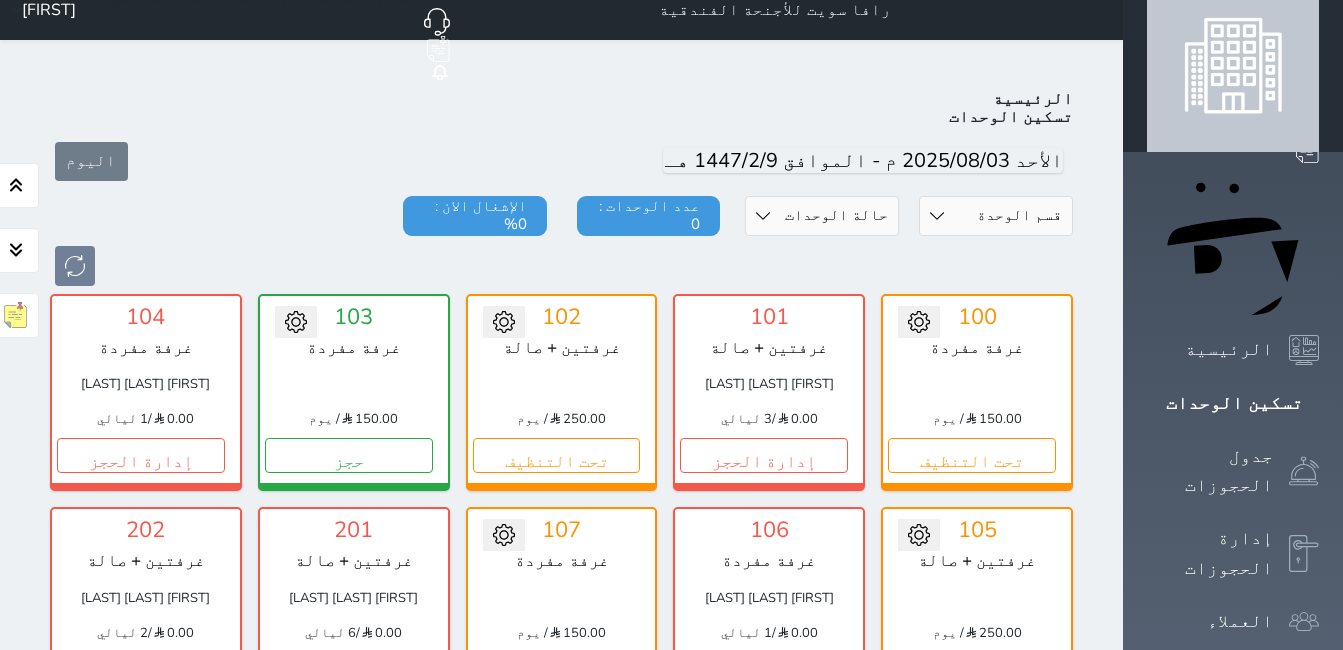 scroll, scrollTop: 19, scrollLeft: 0, axis: vertical 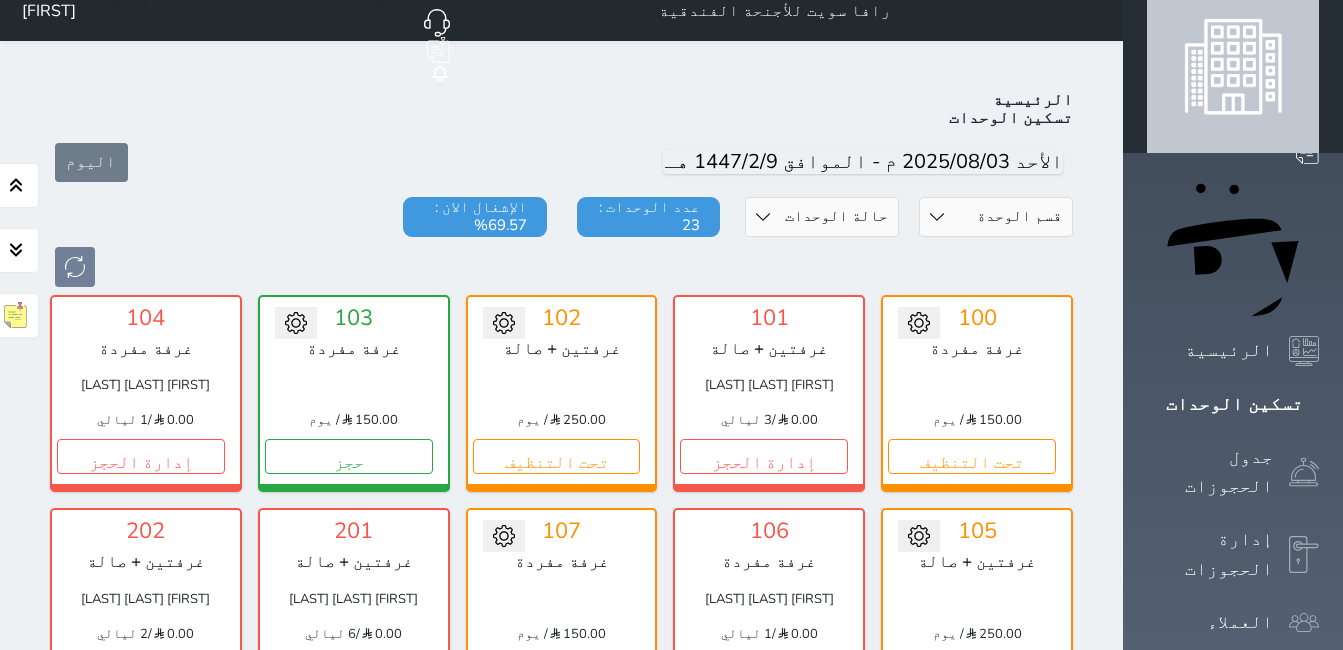 click on "تحويل لمتاح
102   غرفتين + صالة
250.00
/ يوم             تحت التنظيف" at bounding box center (562, 393) 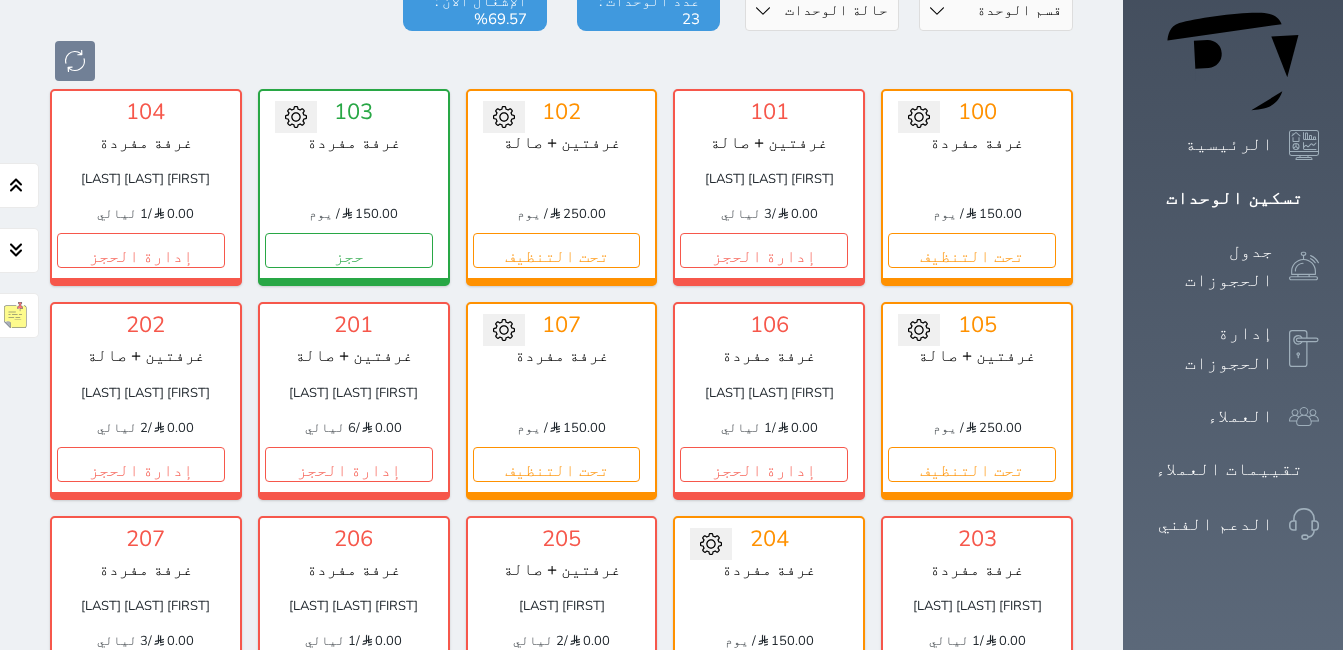 scroll, scrollTop: 300, scrollLeft: 0, axis: vertical 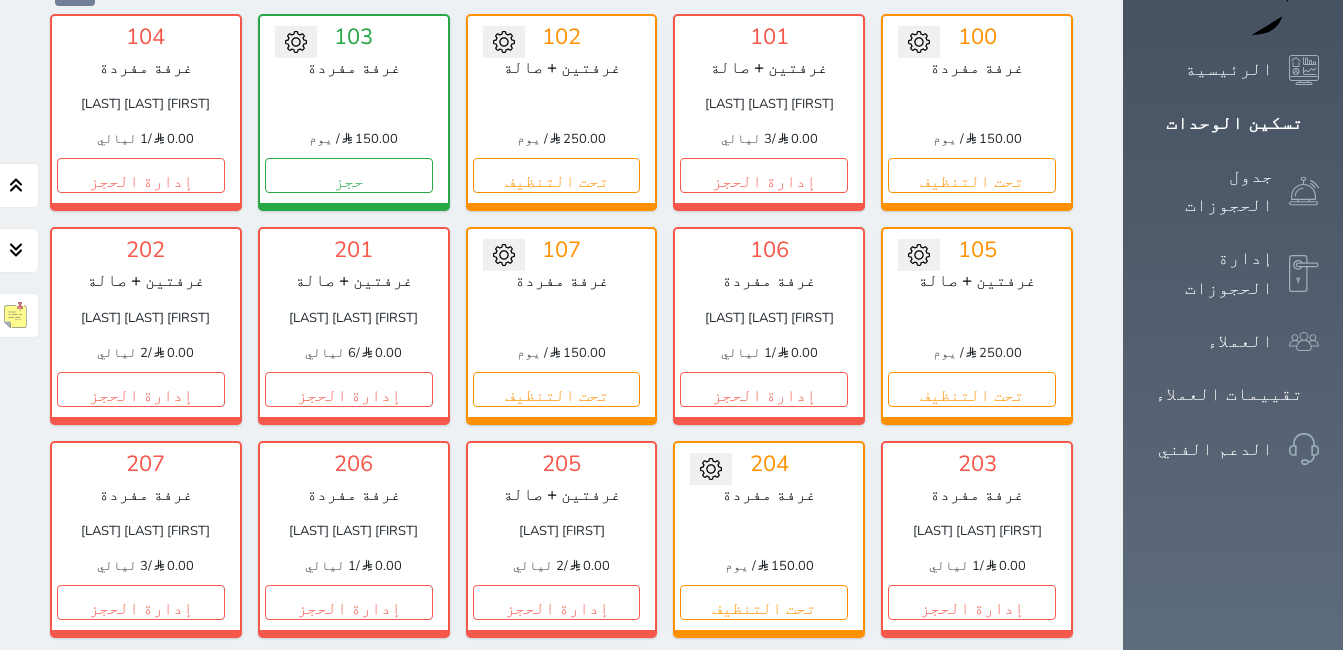 click on "201 غرفتين + صالة
[FIRST] [LAST] [LAST]
0.00
/   6 ليالي           إدارة الحجز" at bounding box center (354, 325) 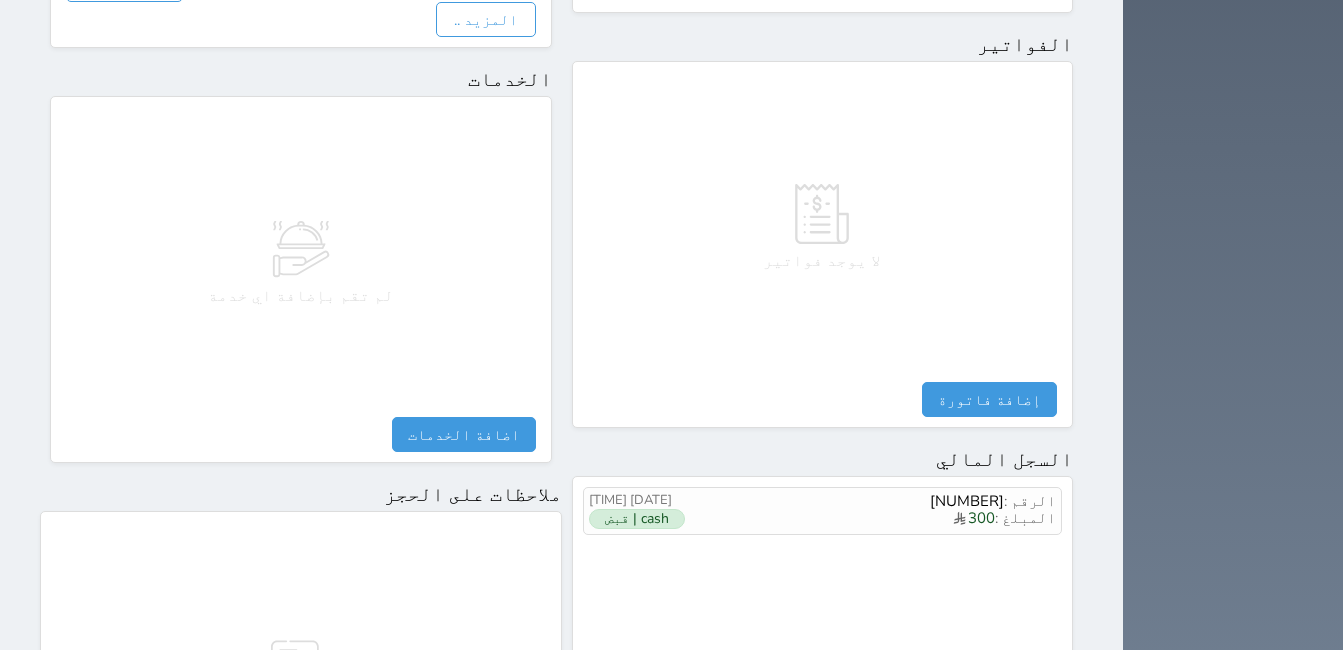 scroll, scrollTop: 1100, scrollLeft: 0, axis: vertical 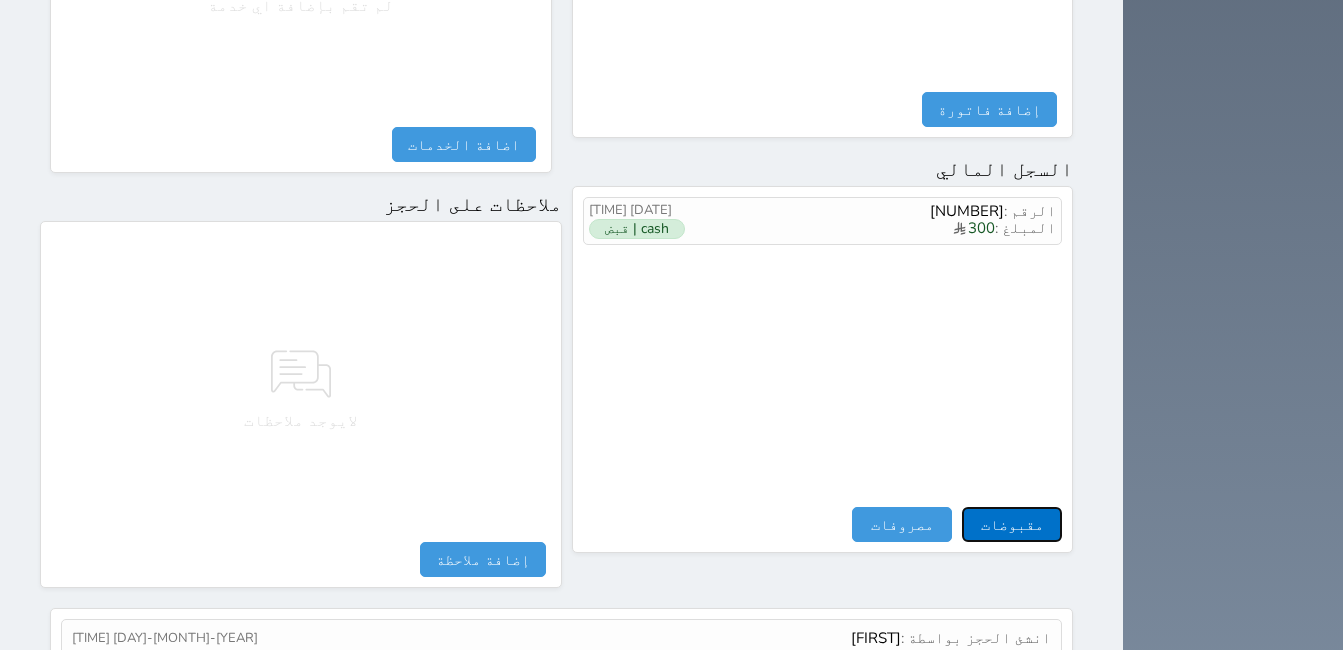 click on "مقبوضات" at bounding box center (1012, 524) 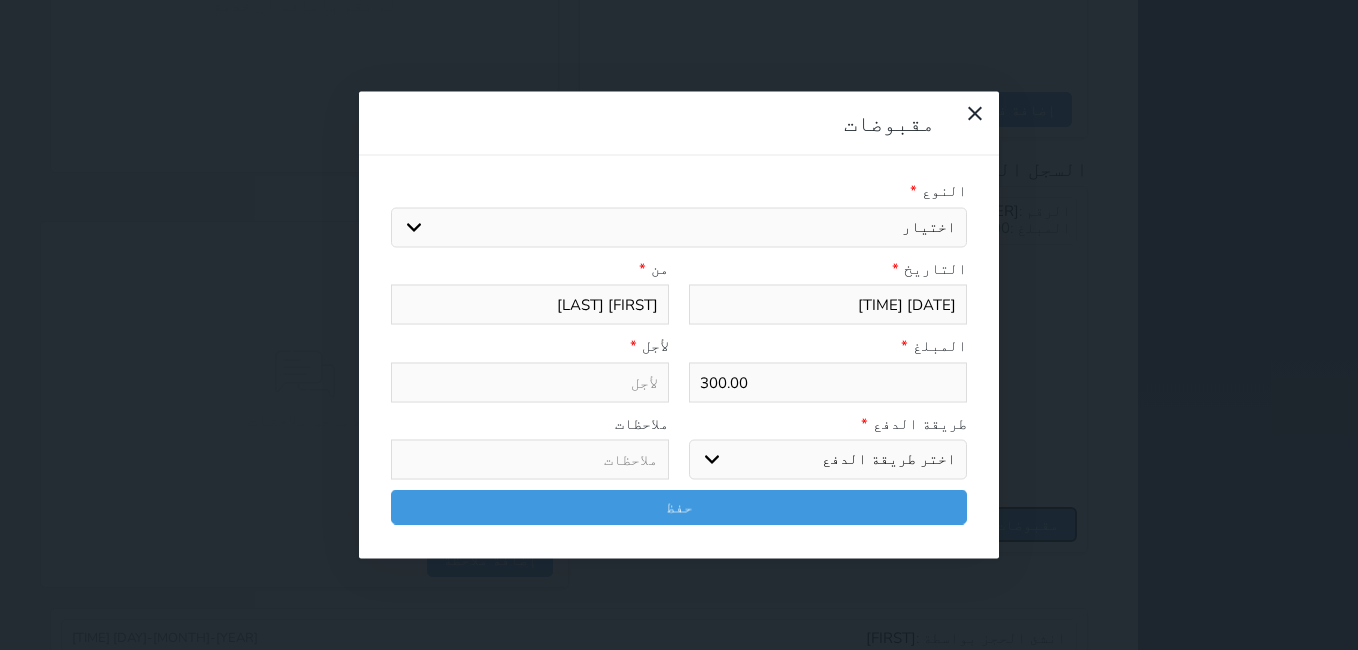 select 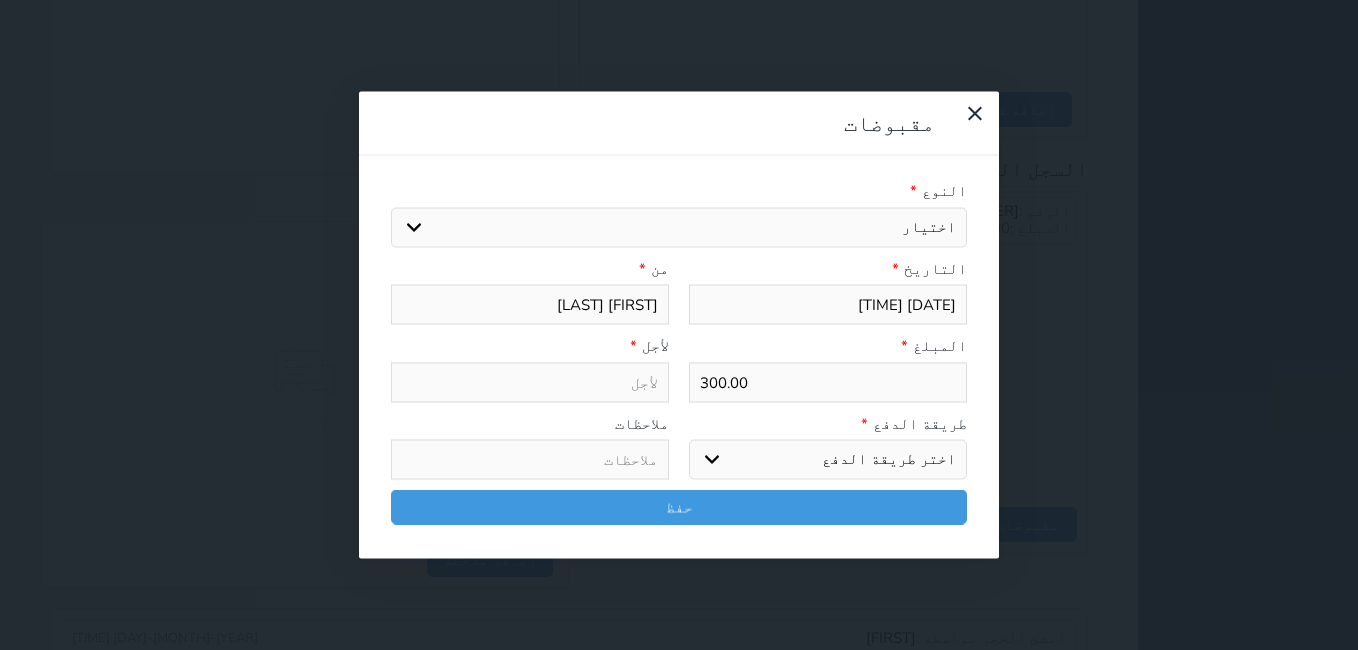 click on "اختيار   مقبوضات عامة قيمة إيجار فواتير تامين عربون لا ينطبق آخر مغسلة واي فاي - الإنترنت مواقف السيارات طعام الأغذية والمشروبات مشروبات المشروبات الباردة المشروبات الساخنة الإفطار غداء عشاء مخبز و كعك حمام سباحة الصالة الرياضية سبا و خدمات الجمال اختيار وإسقاط (خدمات النقل) ميني بار كابل - تلفزيون سرير إضافي تصفيف الشعر التسوق خدمات الجولات السياحية المنظمة خدمات الدليل السياحي" at bounding box center [679, 227] 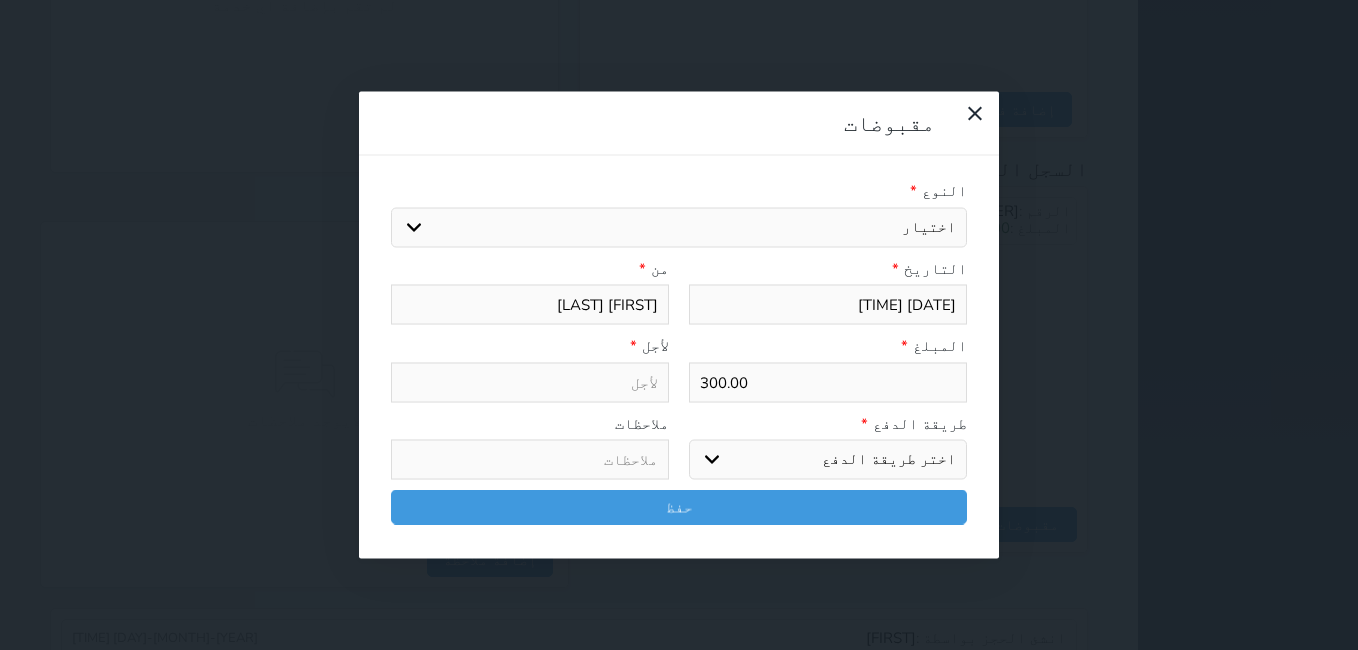 select on "[NUMBER]" 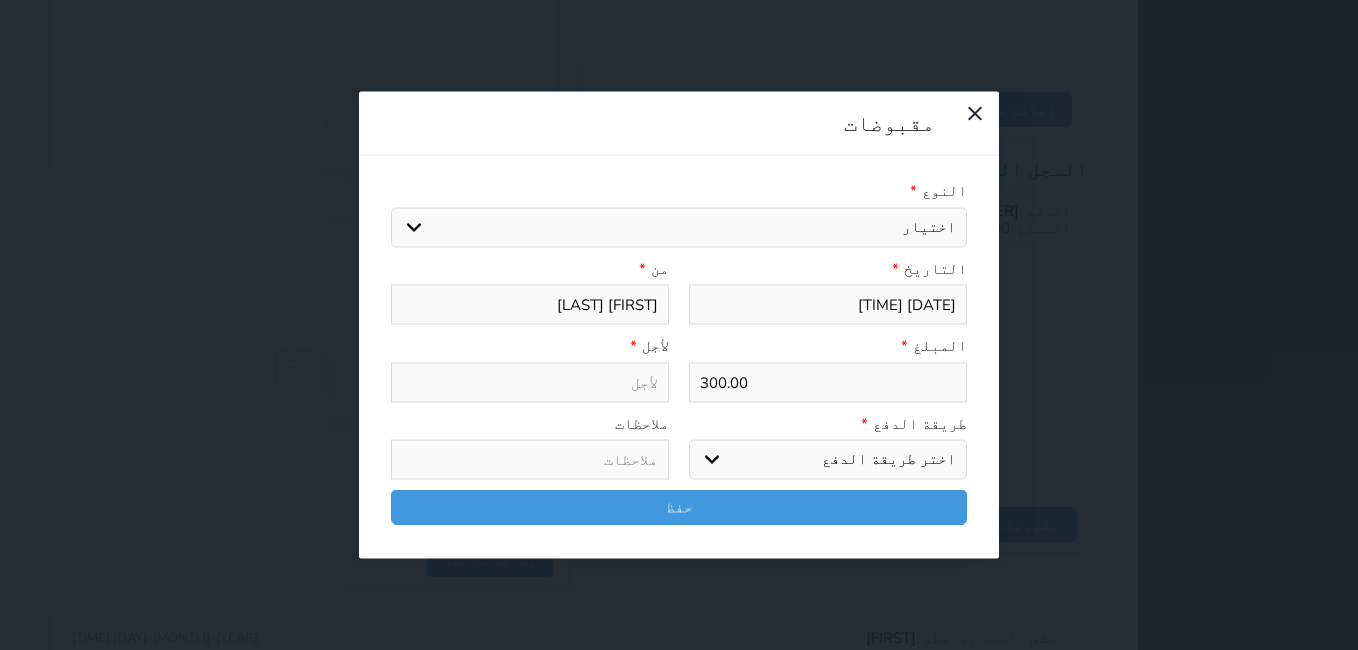 click on "اختيار   مقبوضات عامة قيمة إيجار فواتير تامين عربون لا ينطبق آخر مغسلة واي فاي - الإنترنت مواقف السيارات طعام الأغذية والمشروبات مشروبات المشروبات الباردة المشروبات الساخنة الإفطار غداء عشاء مخبز و كعك حمام سباحة الصالة الرياضية سبا و خدمات الجمال اختيار وإسقاط (خدمات النقل) ميني بار كابل - تلفزيون سرير إضافي تصفيف الشعر التسوق خدمات الجولات السياحية المنظمة خدمات الدليل السياحي" at bounding box center (679, 227) 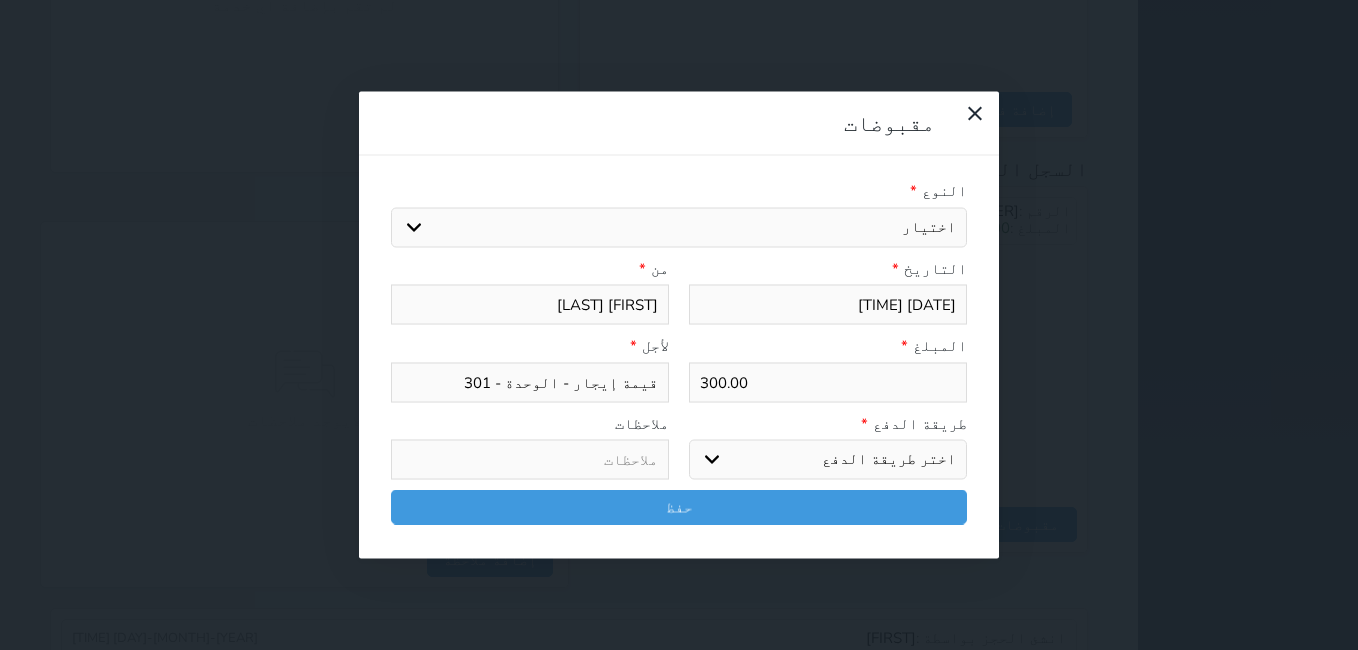 click on "اختر طريقة الدفع   دفع نقدى   تحويل بنكى   مدى   بطاقة ائتمان   آجل" at bounding box center (828, 460) 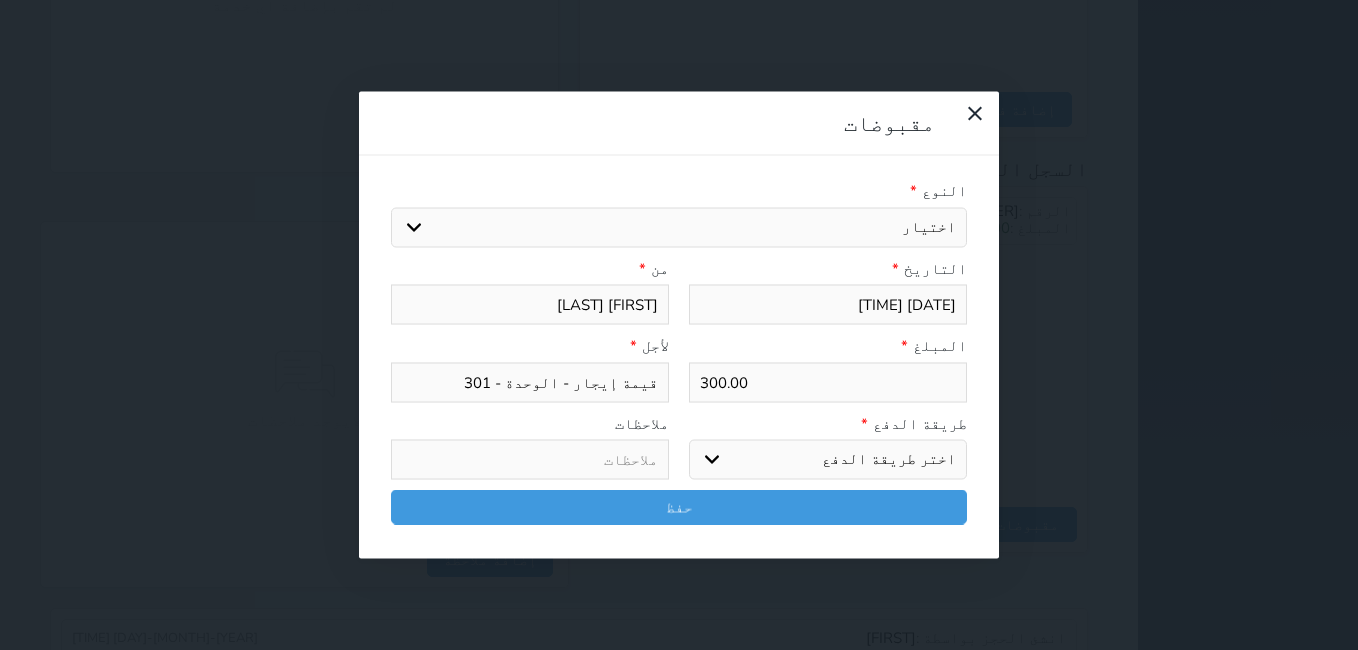 select on "mada" 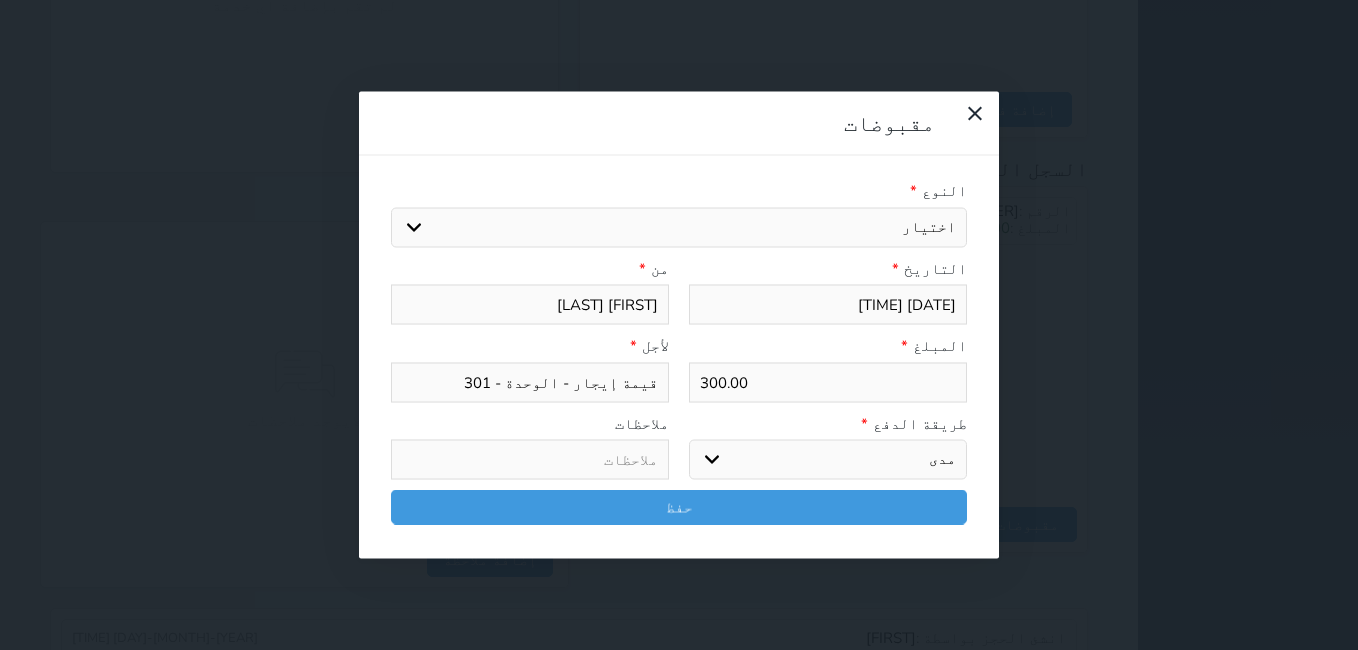 click on "اختر طريقة الدفع   دفع نقدى   تحويل بنكى   مدى   بطاقة ائتمان   آجل" at bounding box center (828, 460) 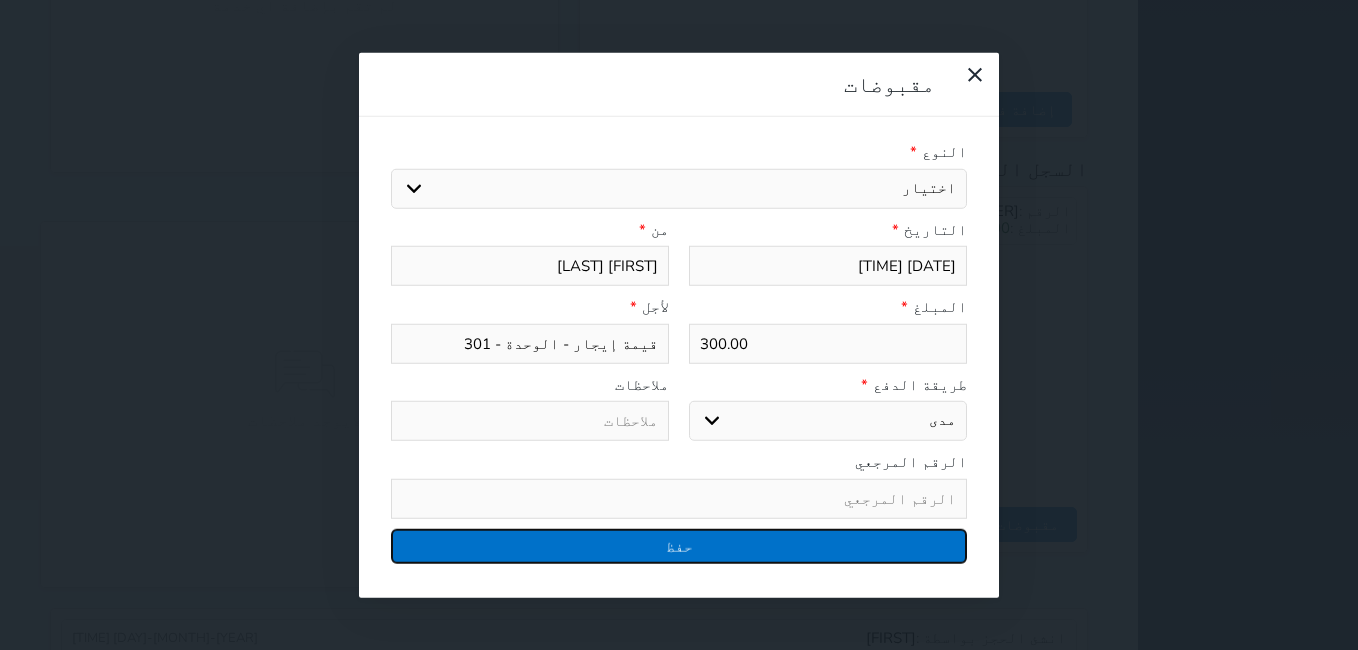 click on "حفظ" at bounding box center [679, 545] 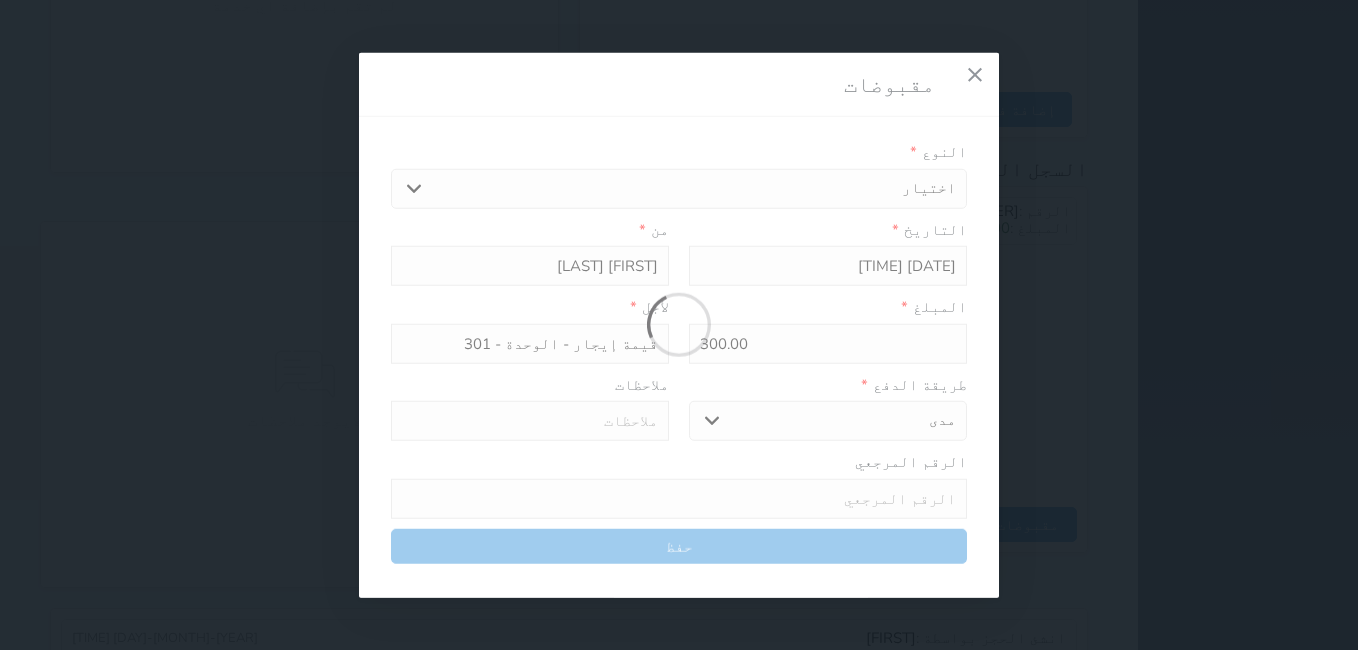 select 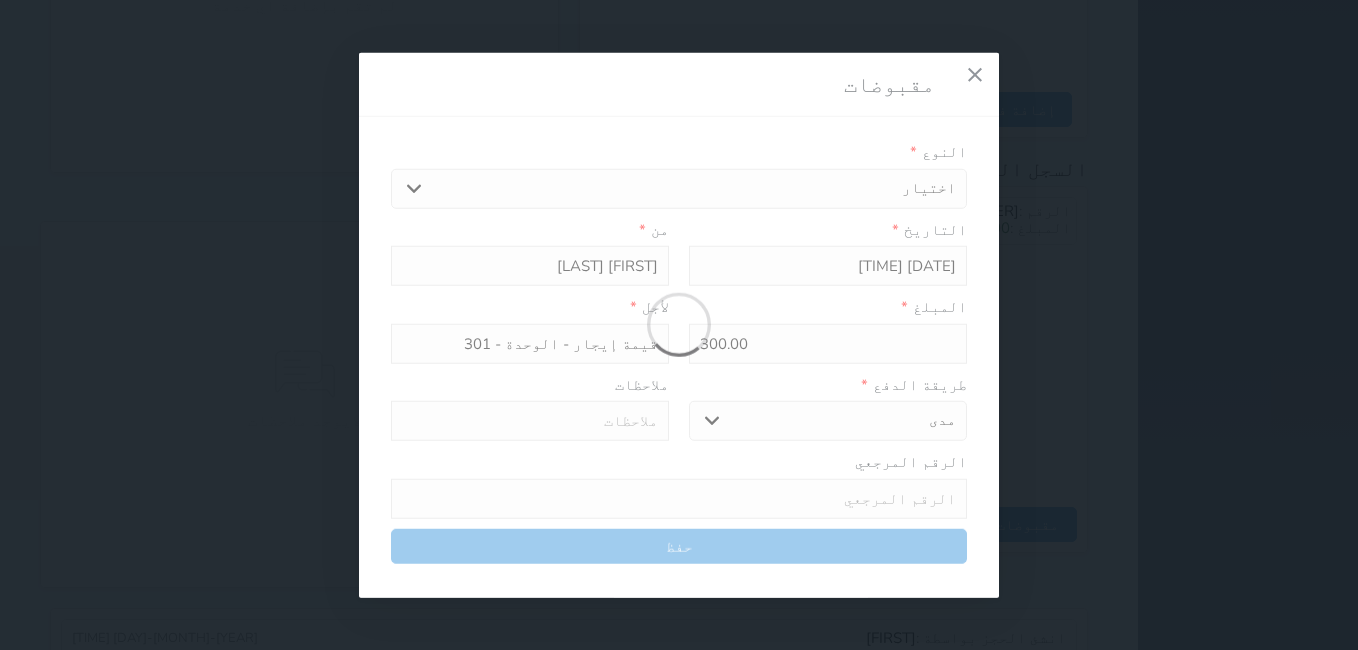 type 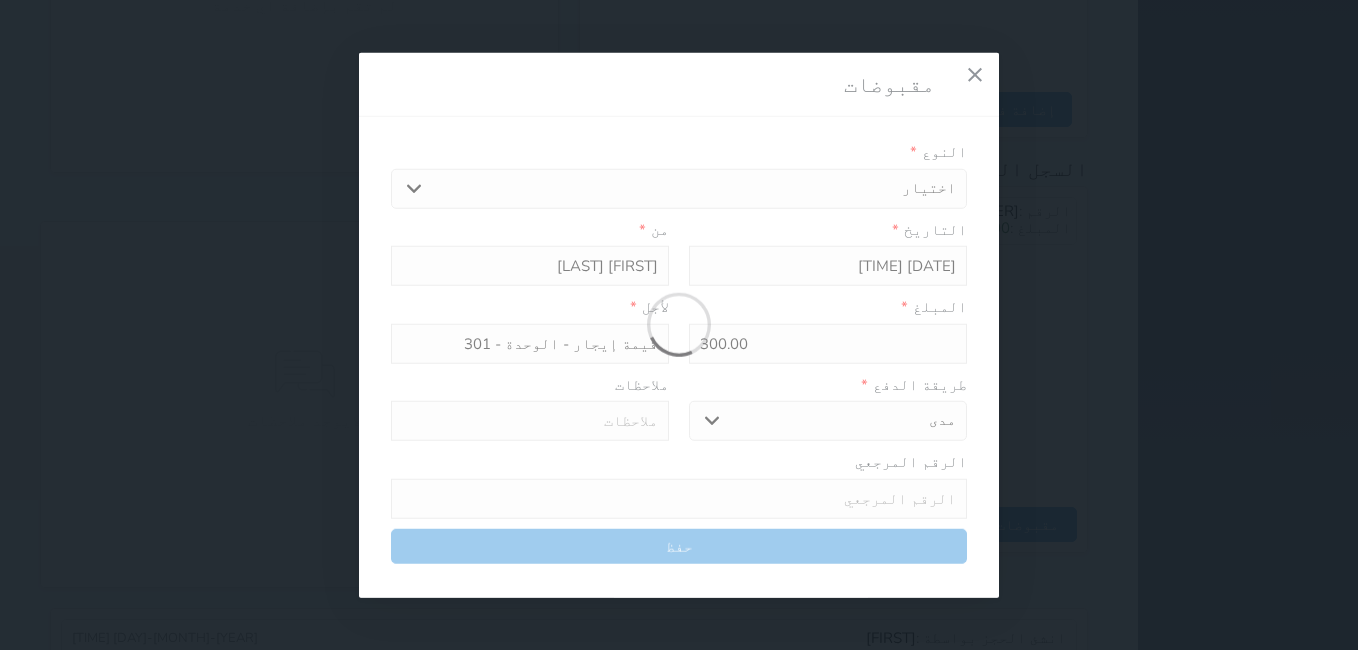 type on "0" 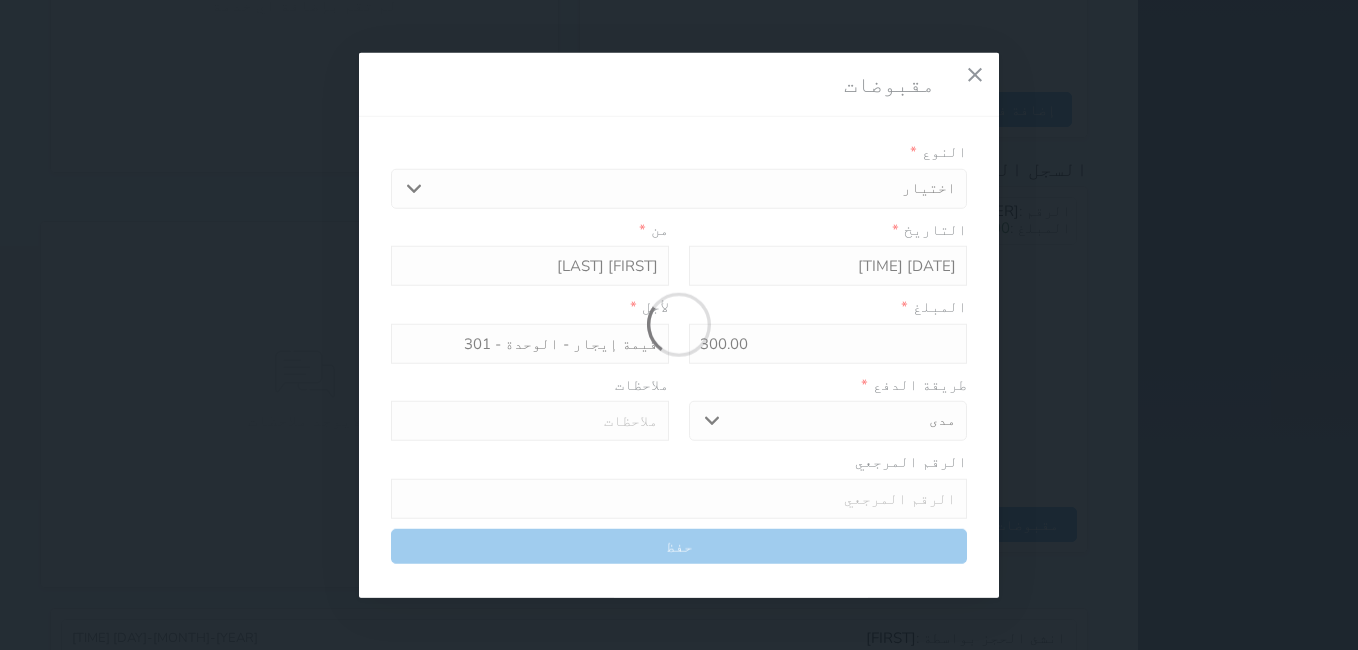 select 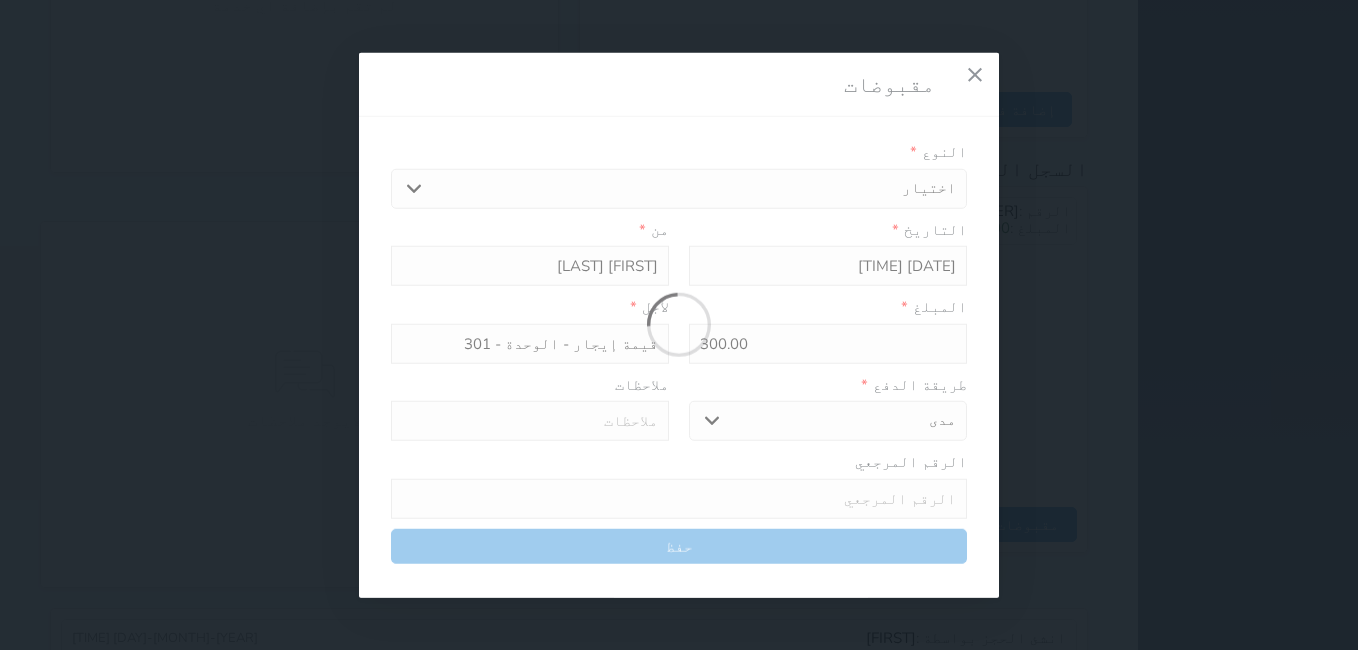 type on "0" 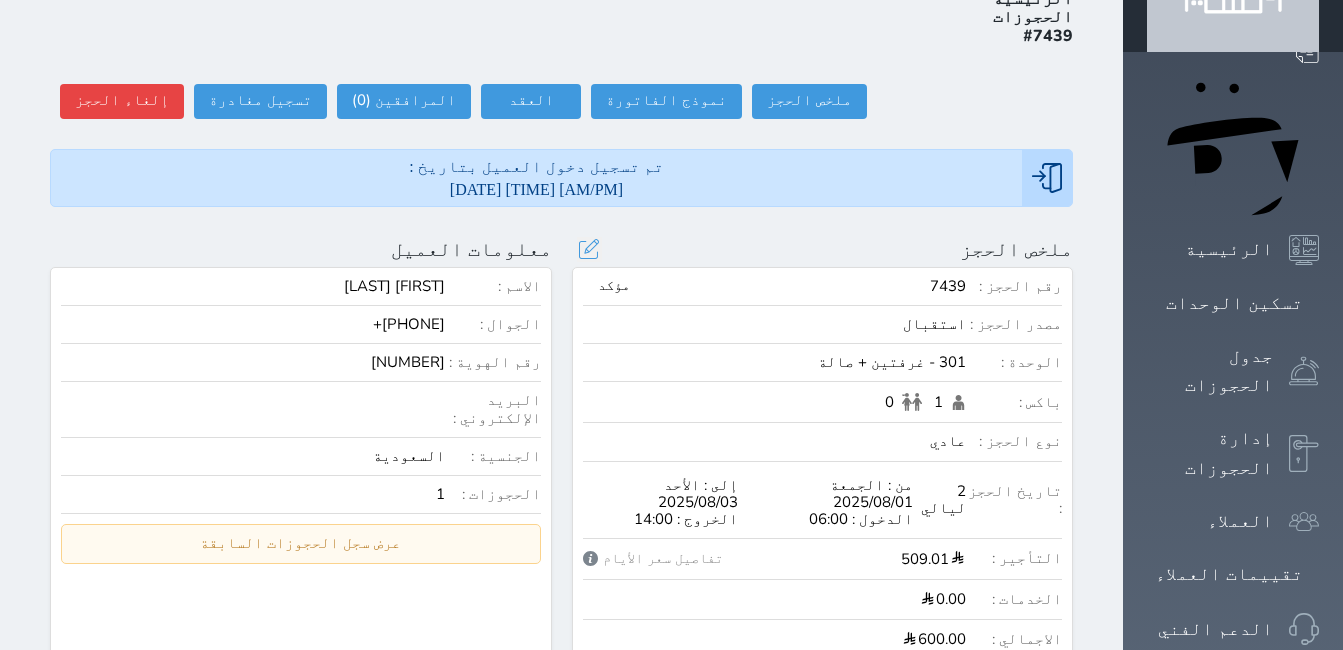 scroll, scrollTop: 0, scrollLeft: 0, axis: both 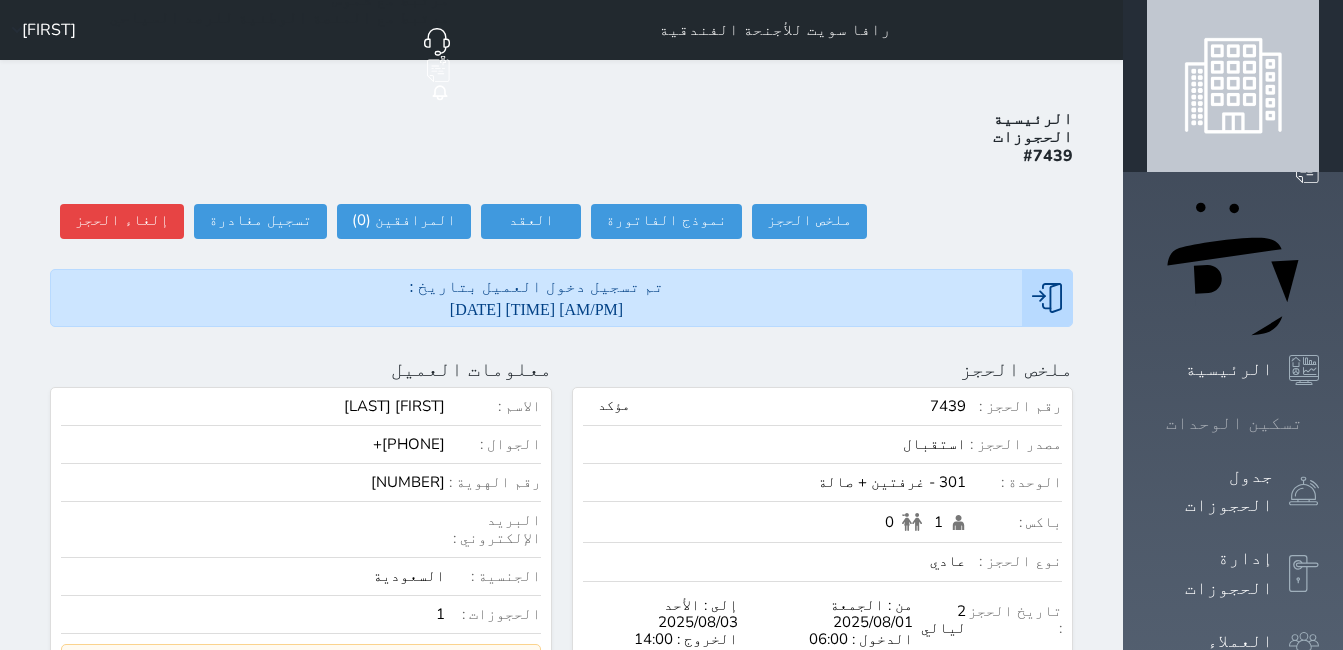 click on "تسكين الوحدات" at bounding box center [1234, 423] 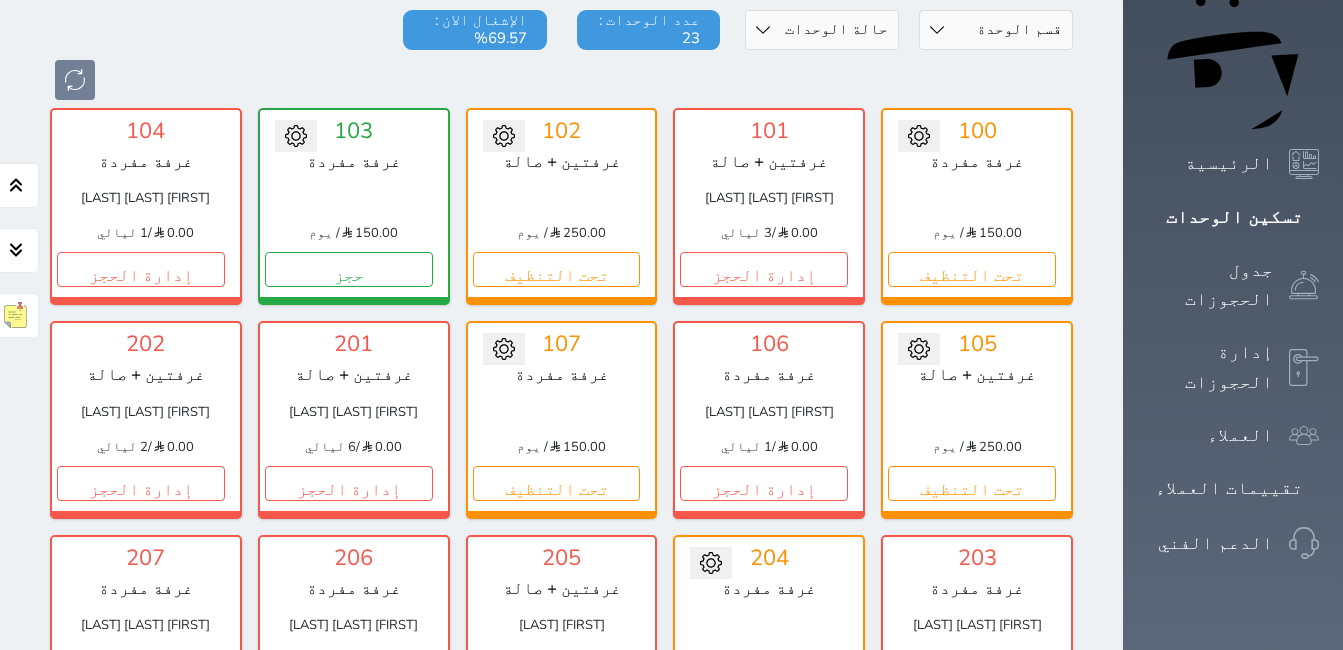 scroll, scrollTop: 204, scrollLeft: 0, axis: vertical 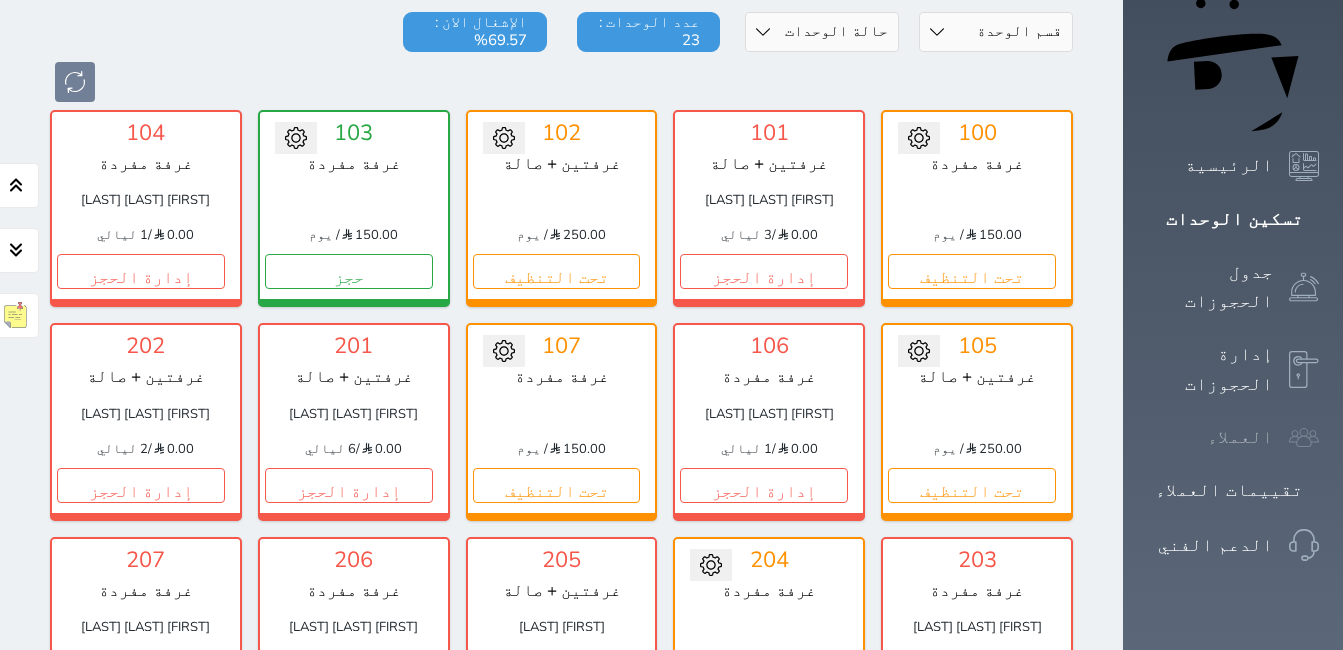 click on "العملاء" at bounding box center [1240, 437] 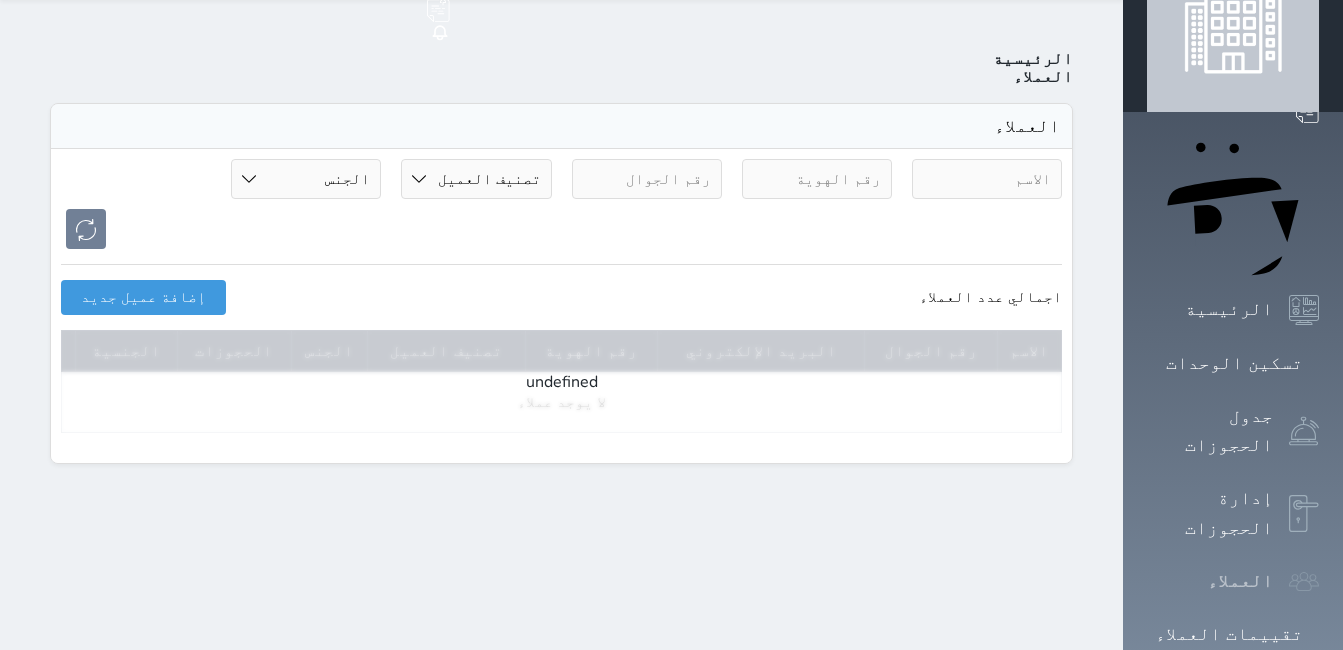 scroll, scrollTop: 0, scrollLeft: 0, axis: both 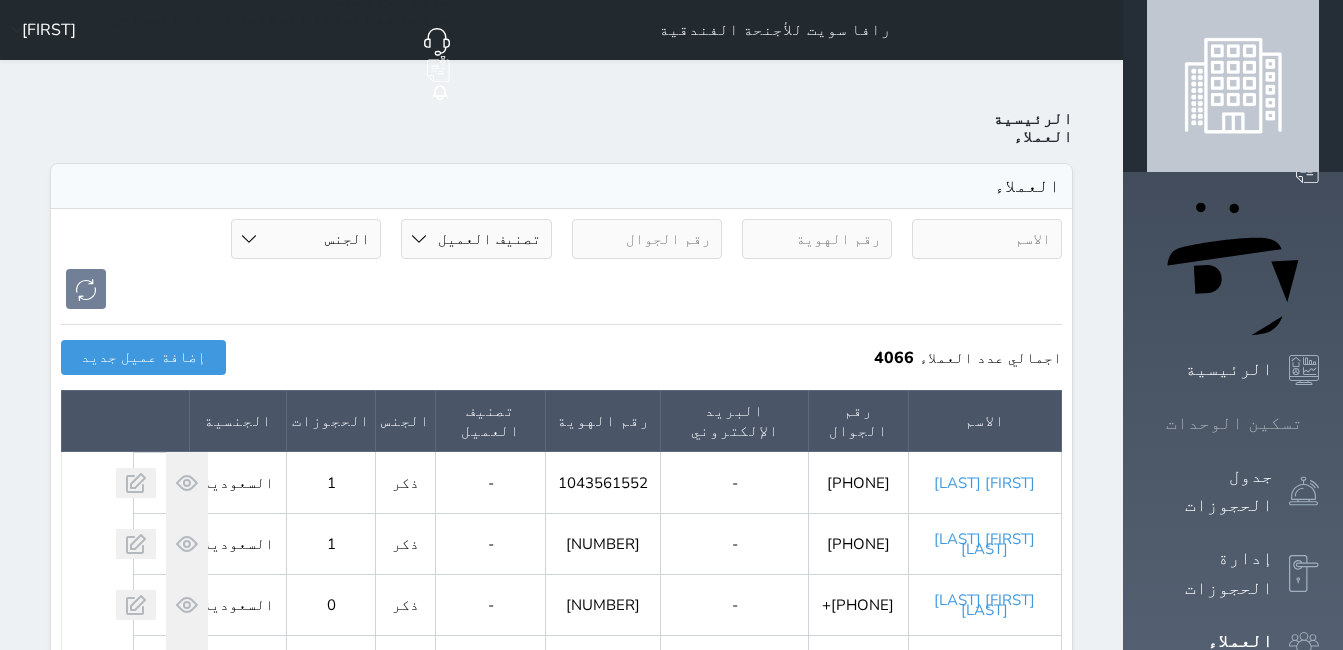 click on "تسكين الوحدات" at bounding box center (1234, 423) 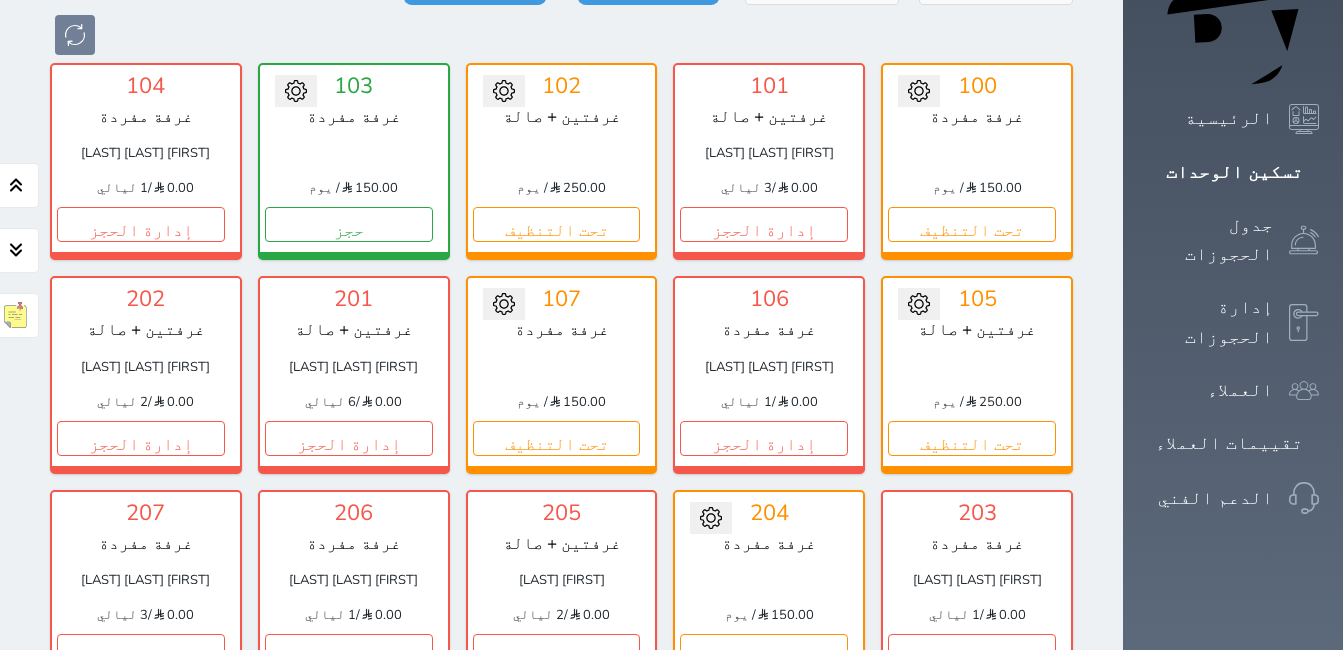 scroll, scrollTop: 278, scrollLeft: 0, axis: vertical 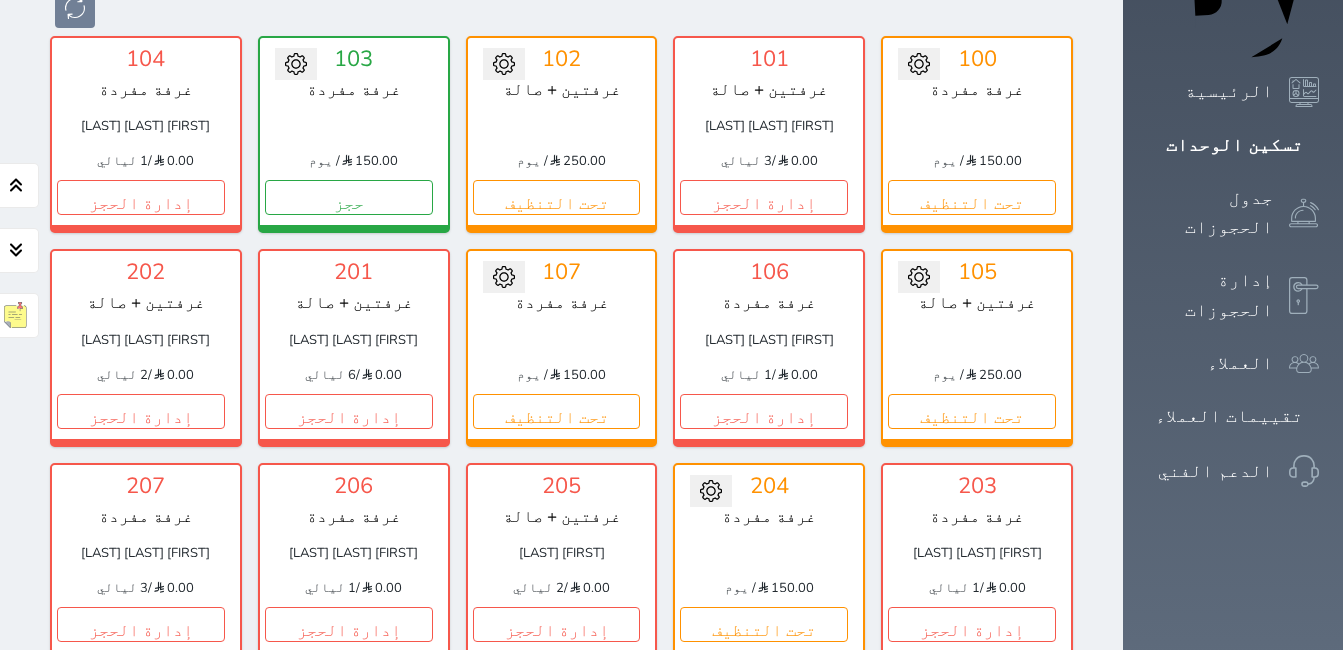 click on "207 غرفة مفردة
[FIRST] [LAST] [LAST]
0.00
/   3 ليالي           إدارة الحجز               تغيير الحالة الى صيانة                   التاريخ المتوقع للانتهاء       حفظ" at bounding box center (146, 561) 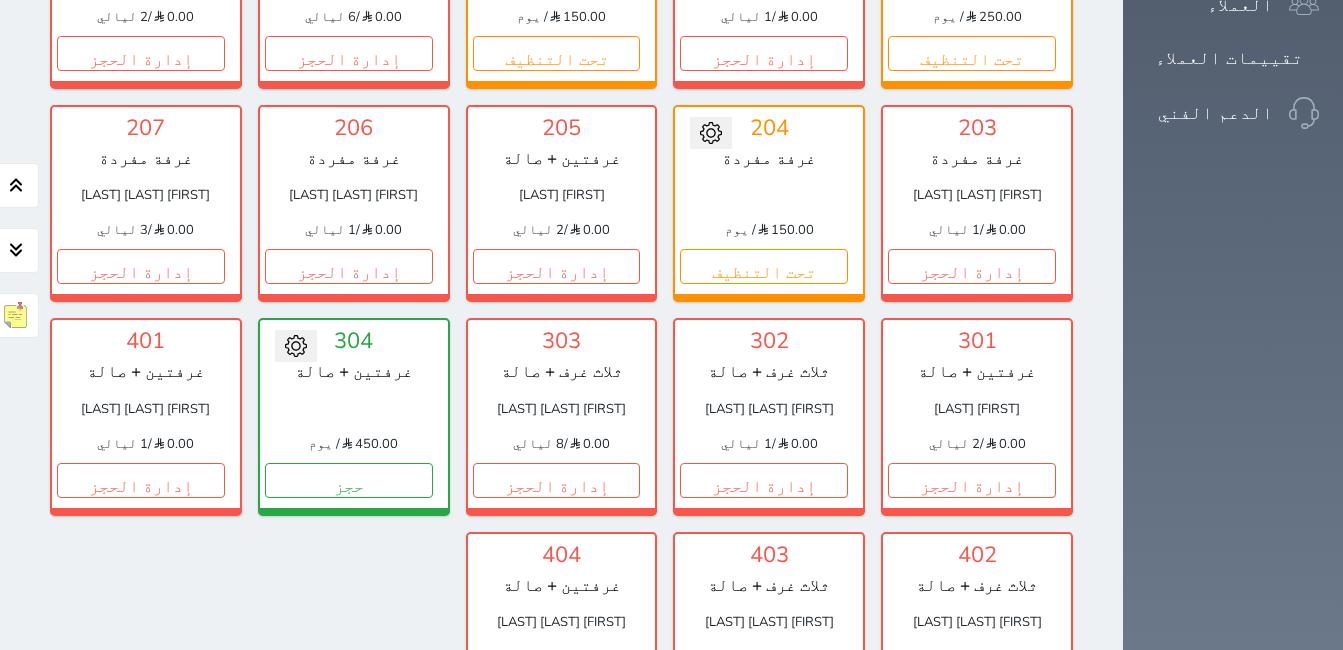 scroll, scrollTop: 700, scrollLeft: 0, axis: vertical 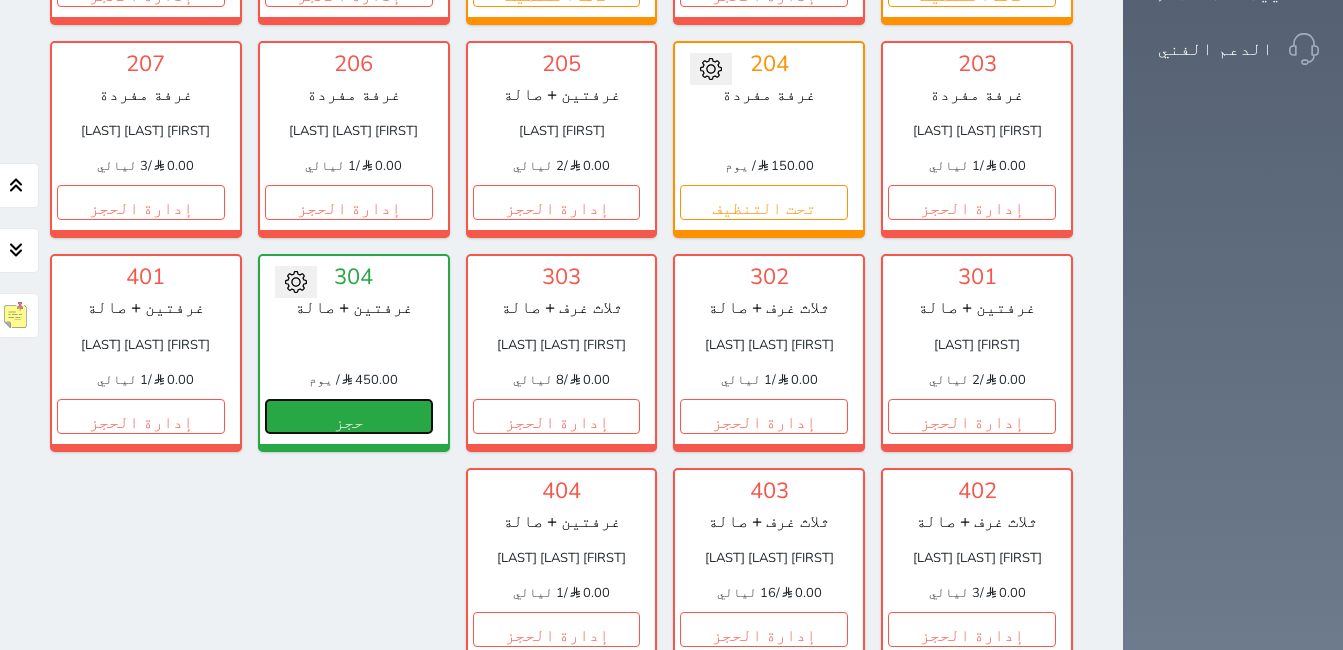 click on "حجز" at bounding box center [349, 416] 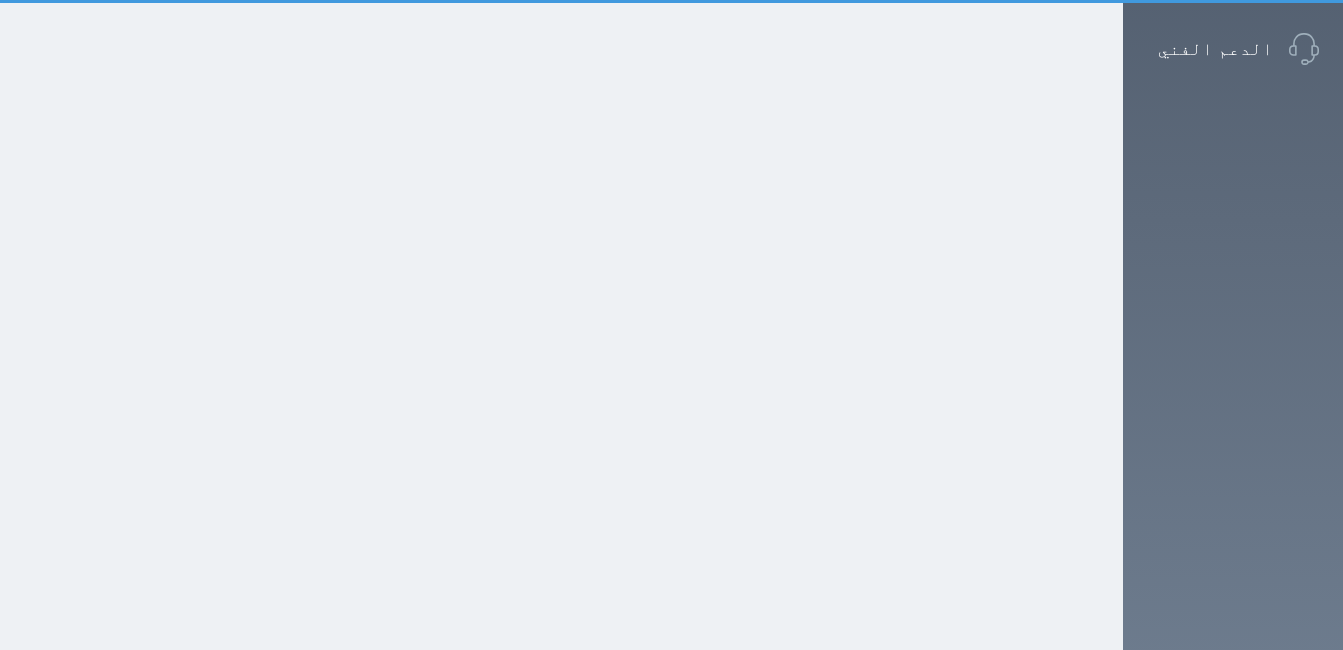 scroll, scrollTop: 581, scrollLeft: 0, axis: vertical 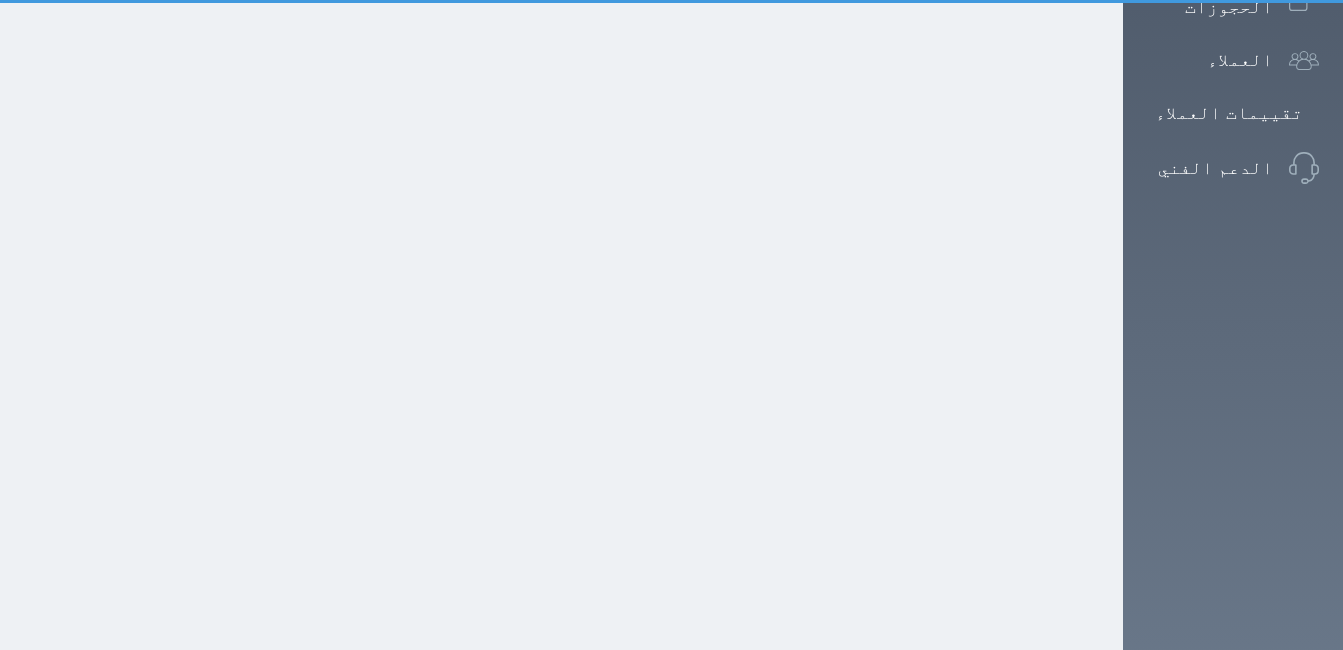 select on "1" 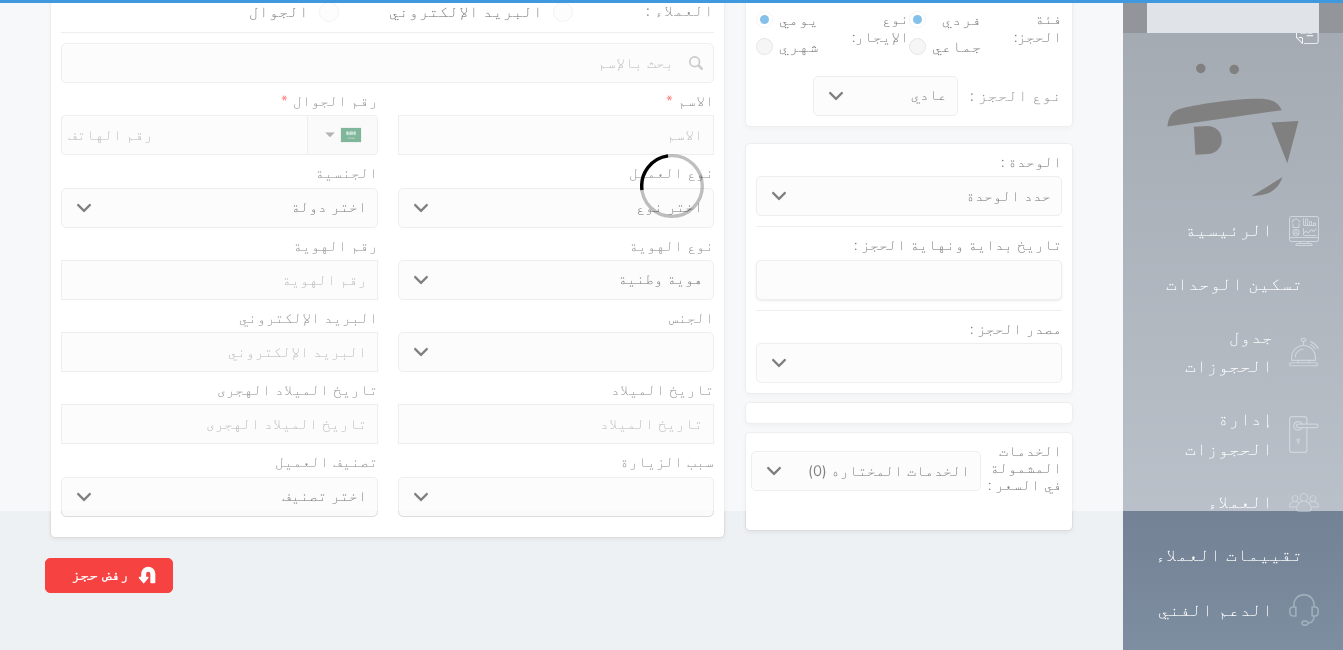 scroll, scrollTop: 0, scrollLeft: 0, axis: both 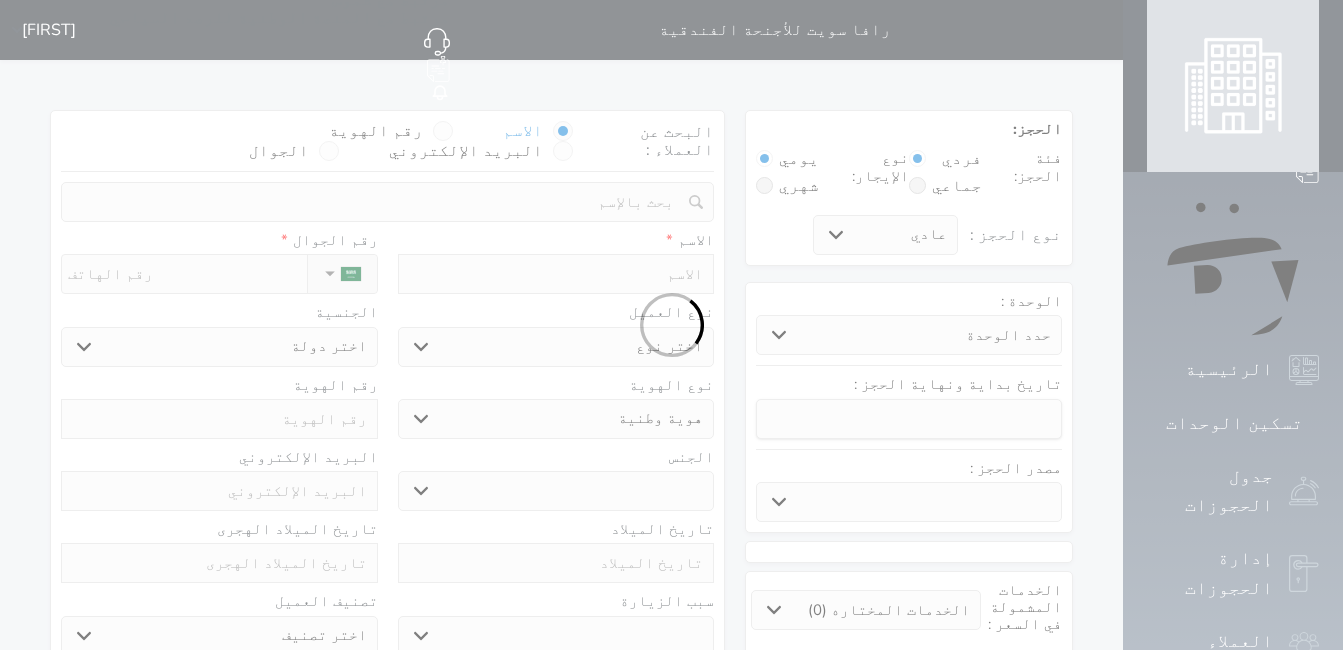 select 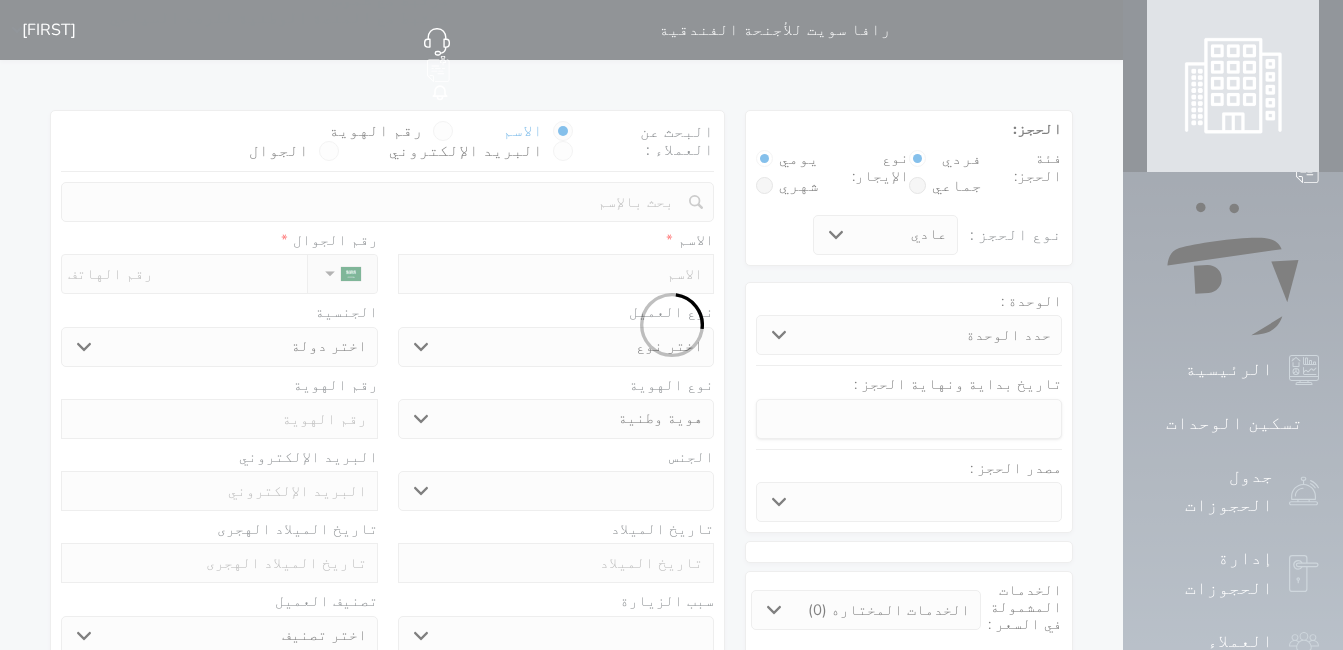 select 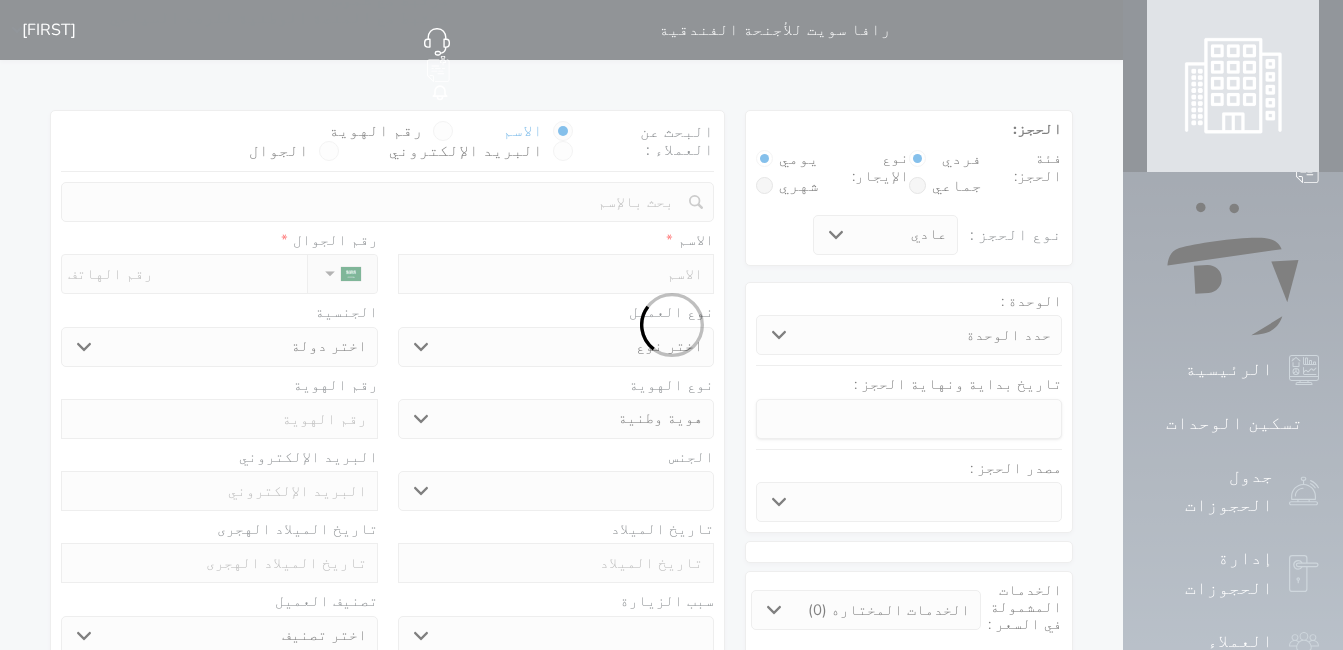 select 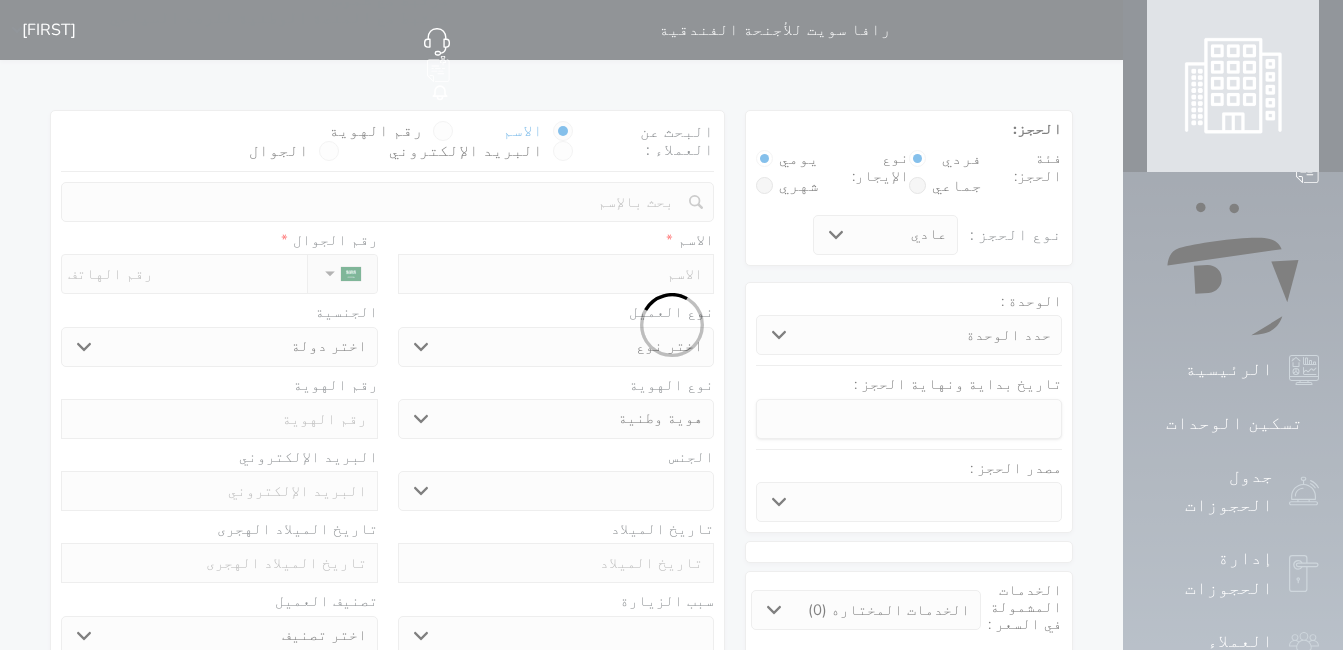 select 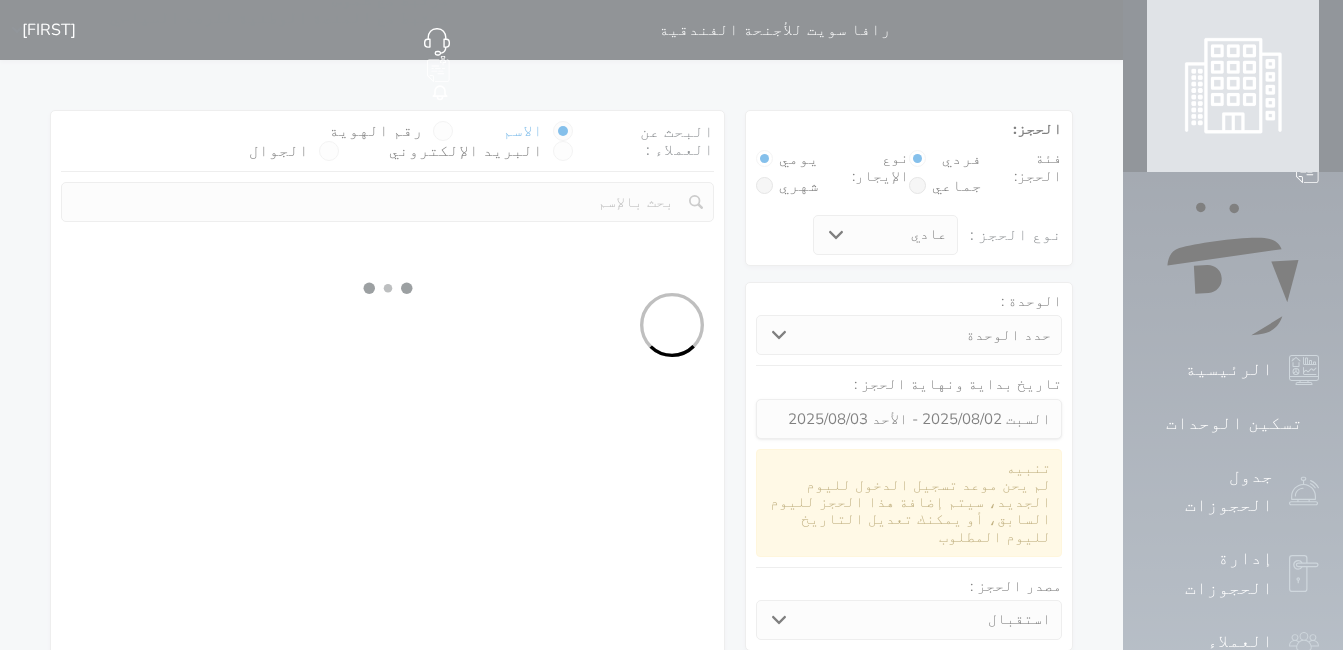 select 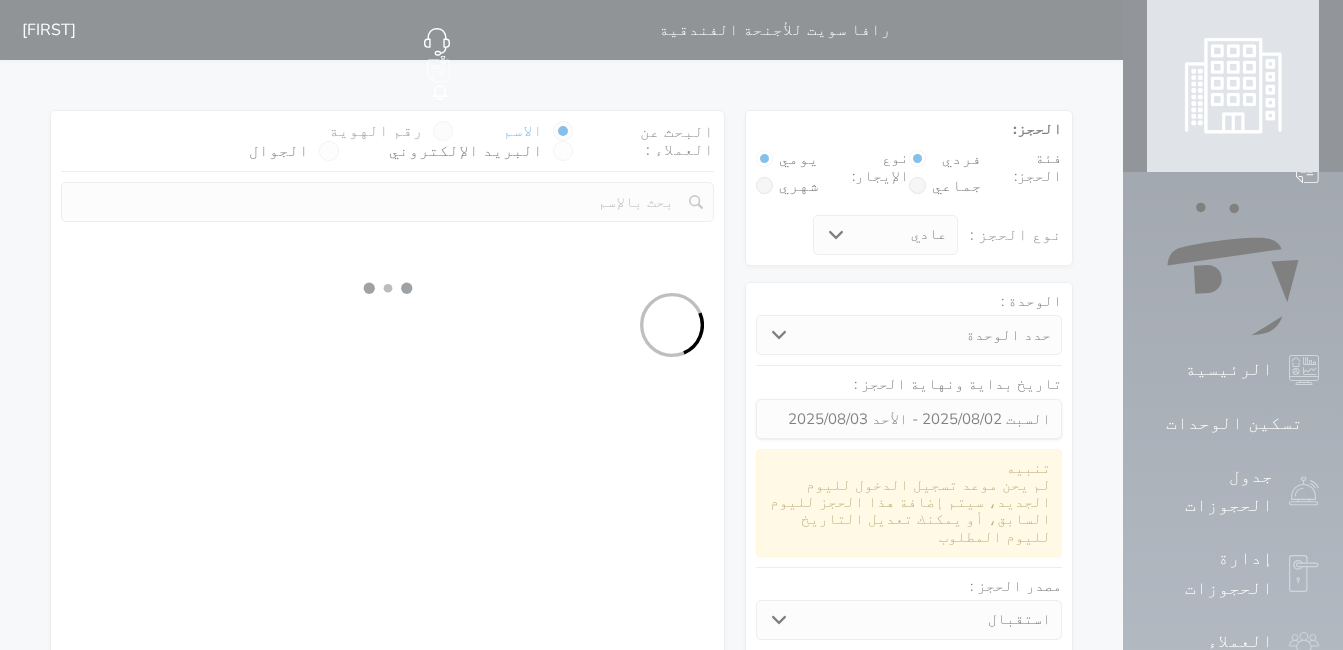 select on "1" 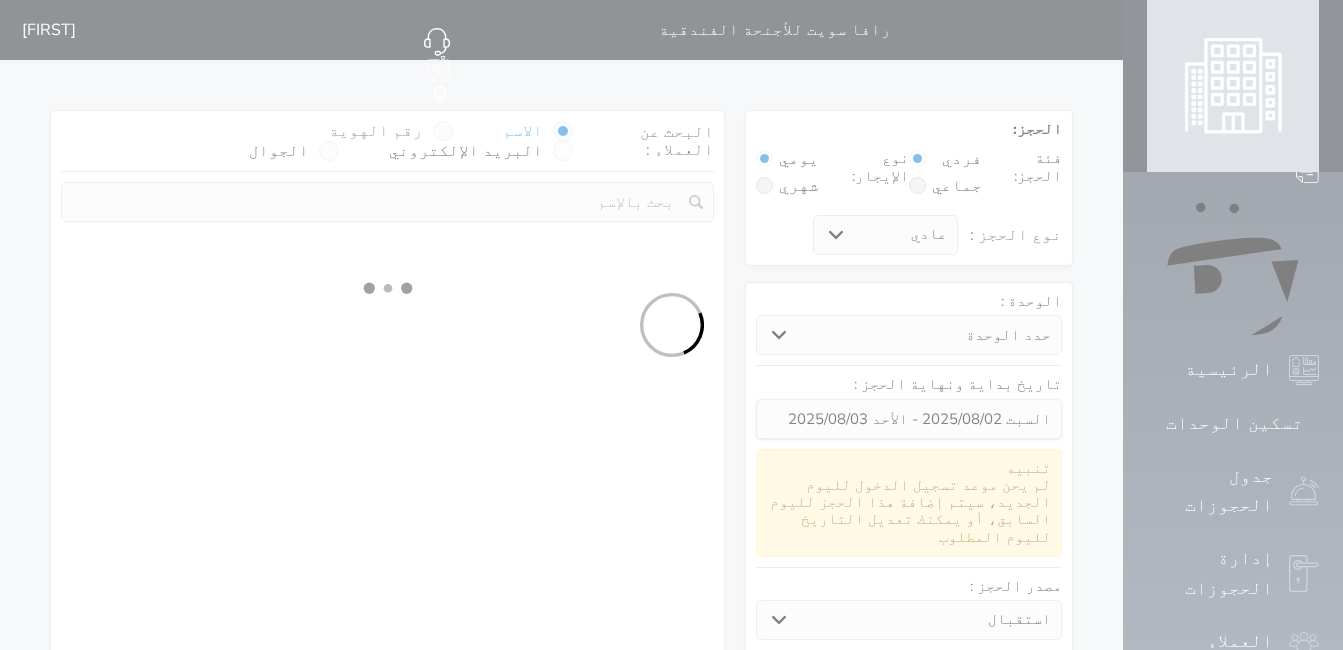 select on "113" 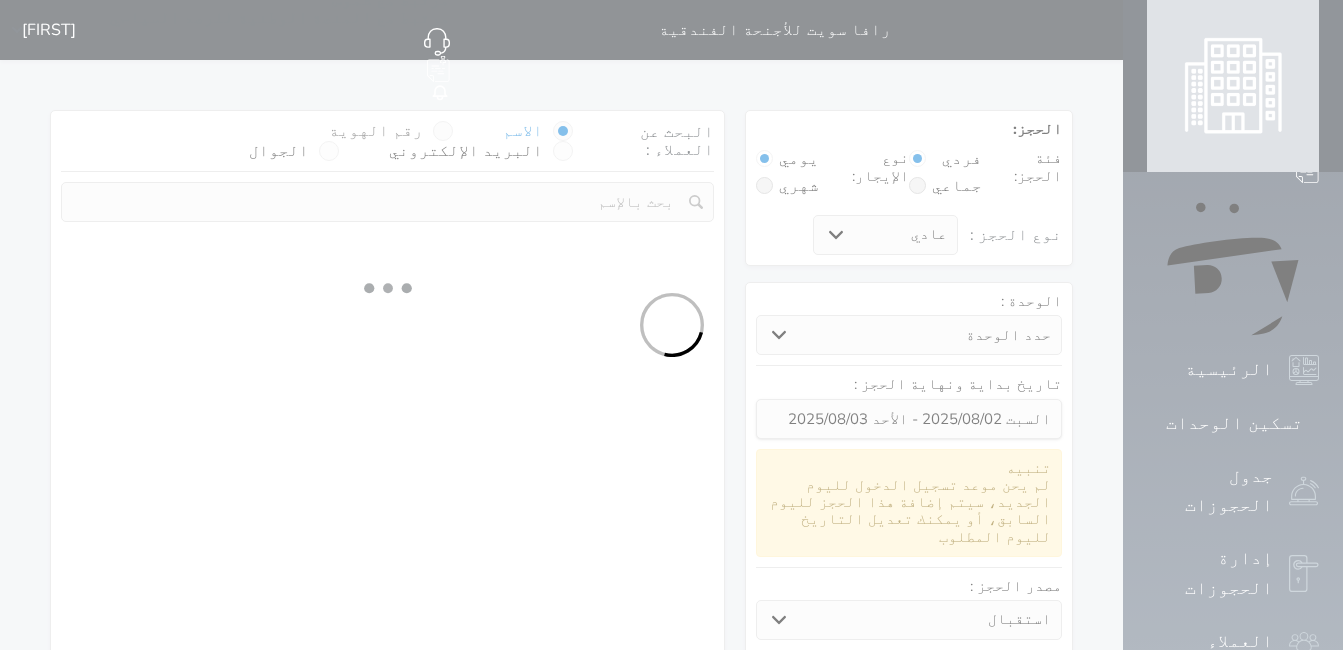 select on "1" 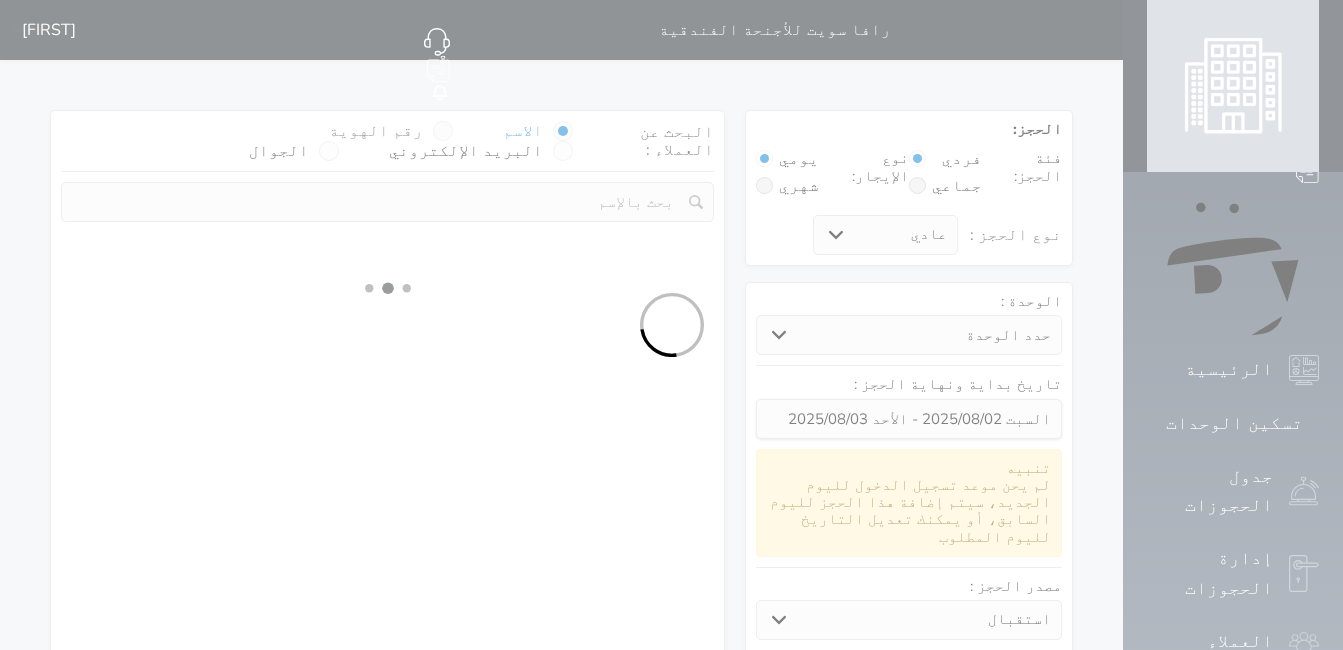 select 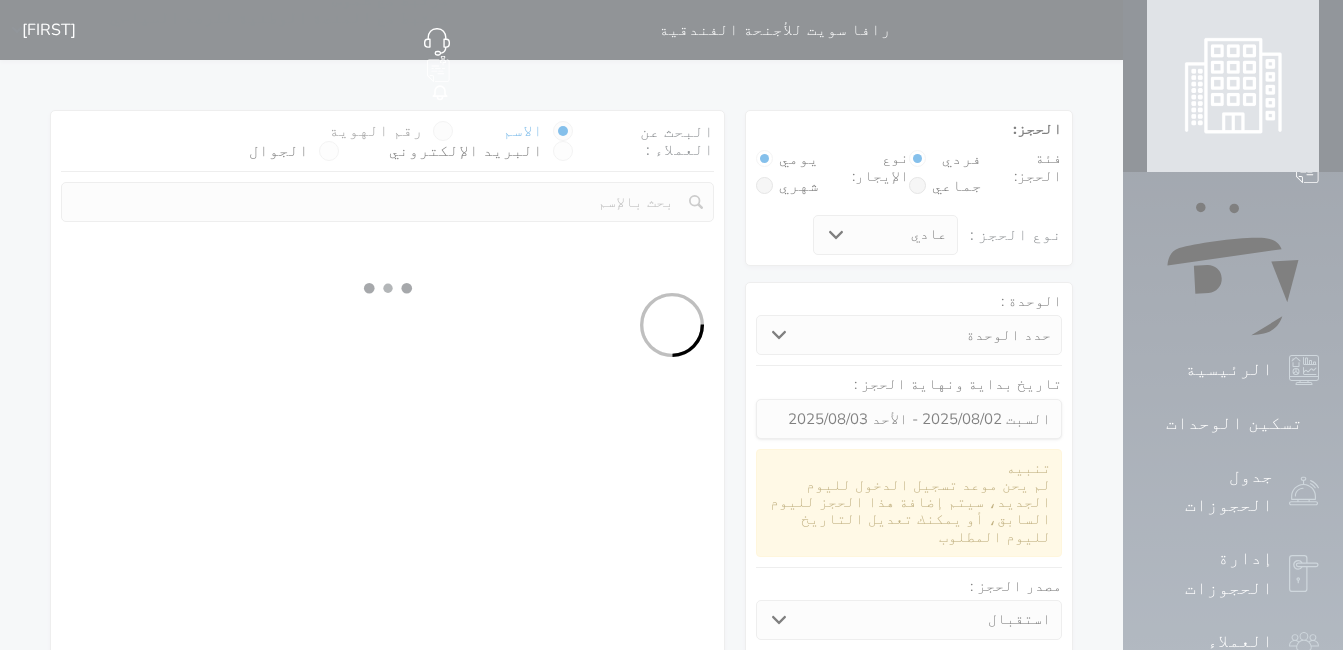 select on "7" 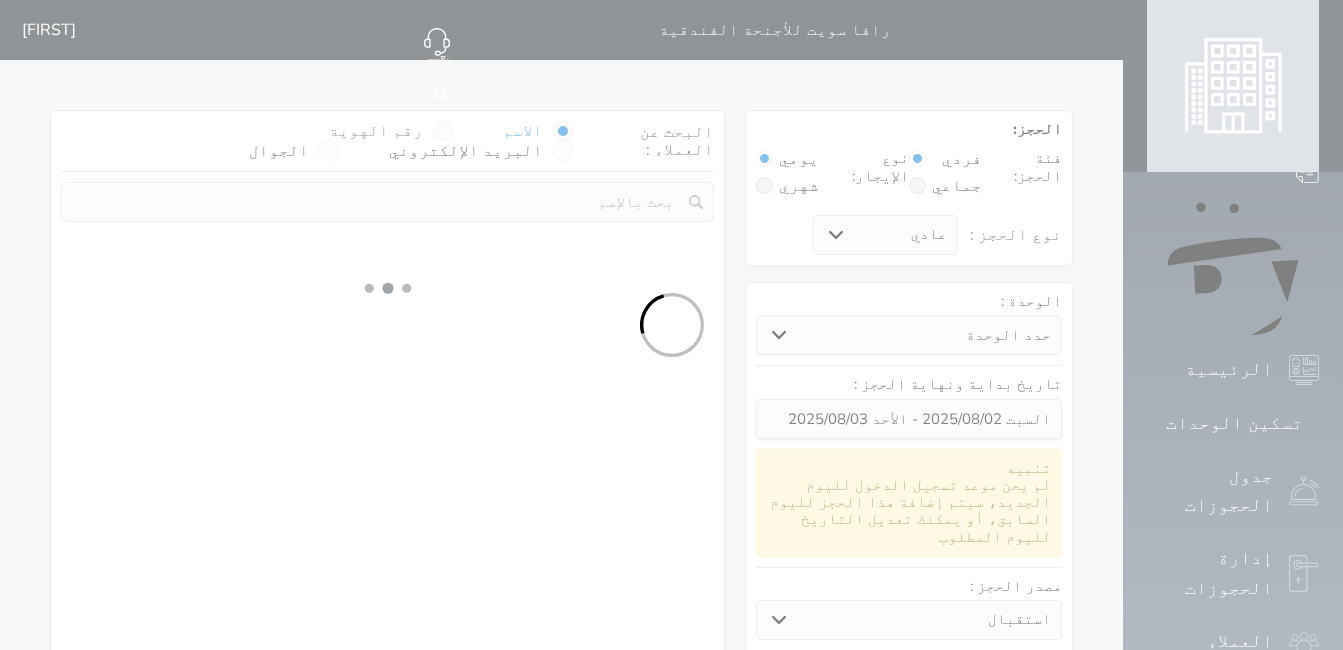 select 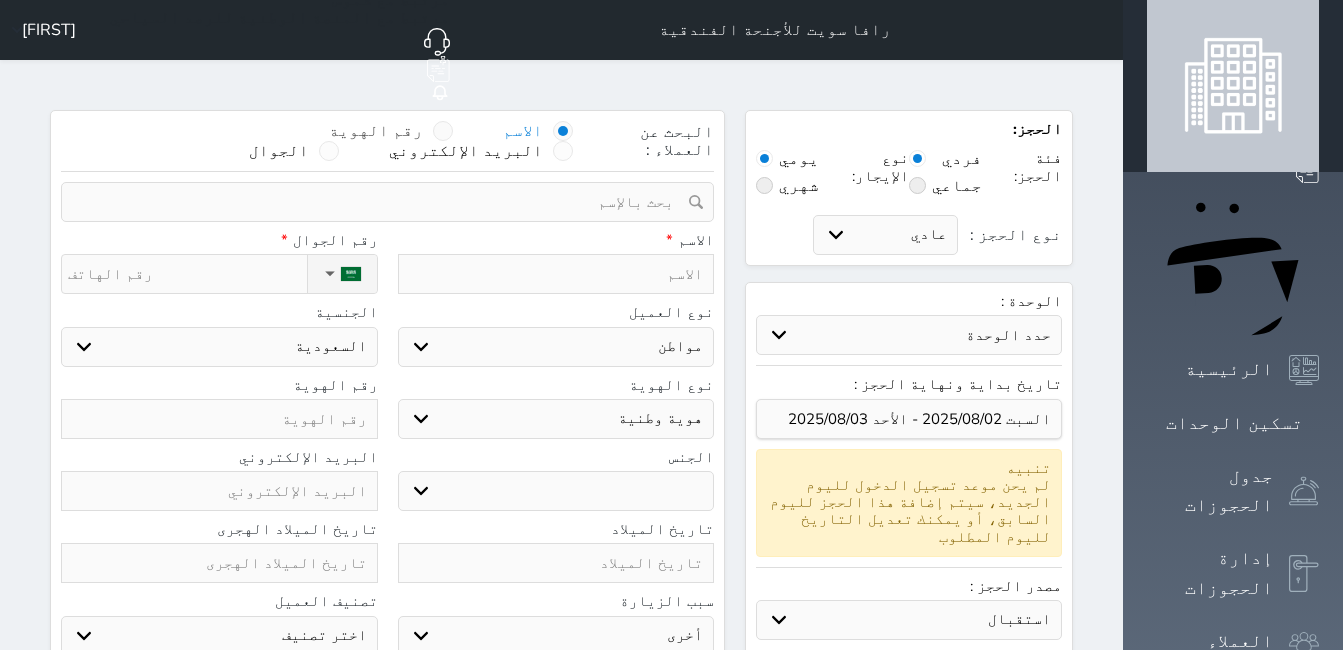 select 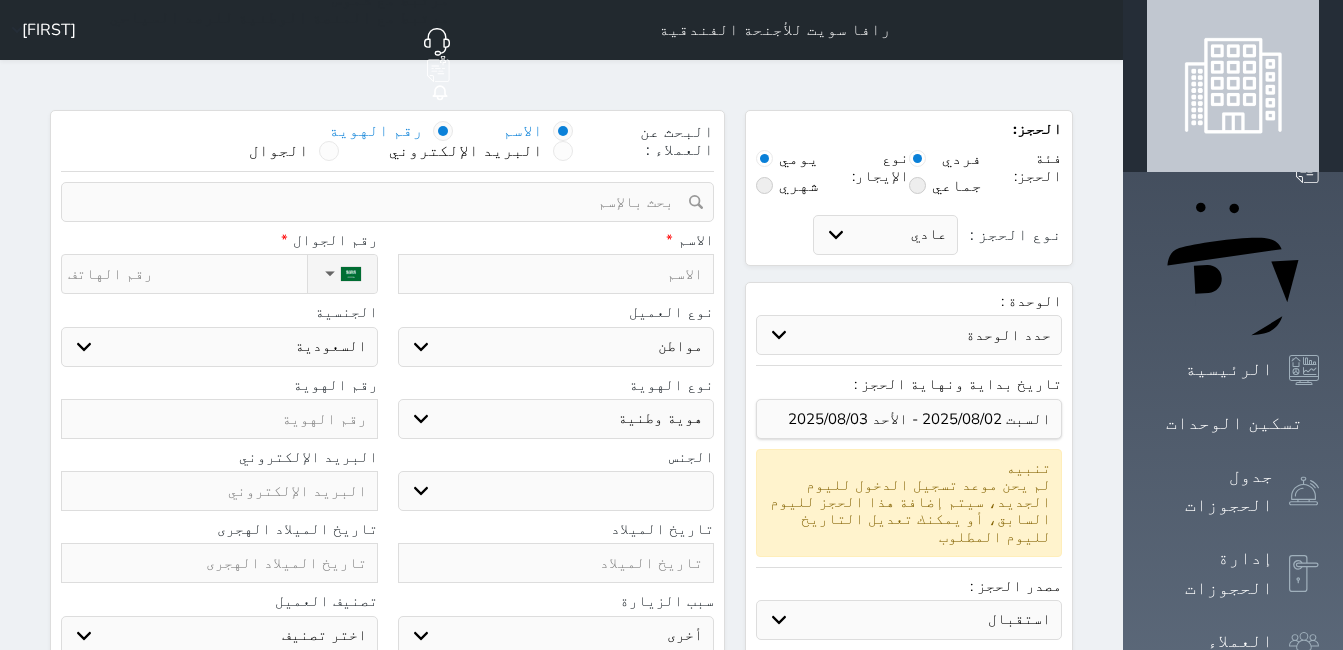 select 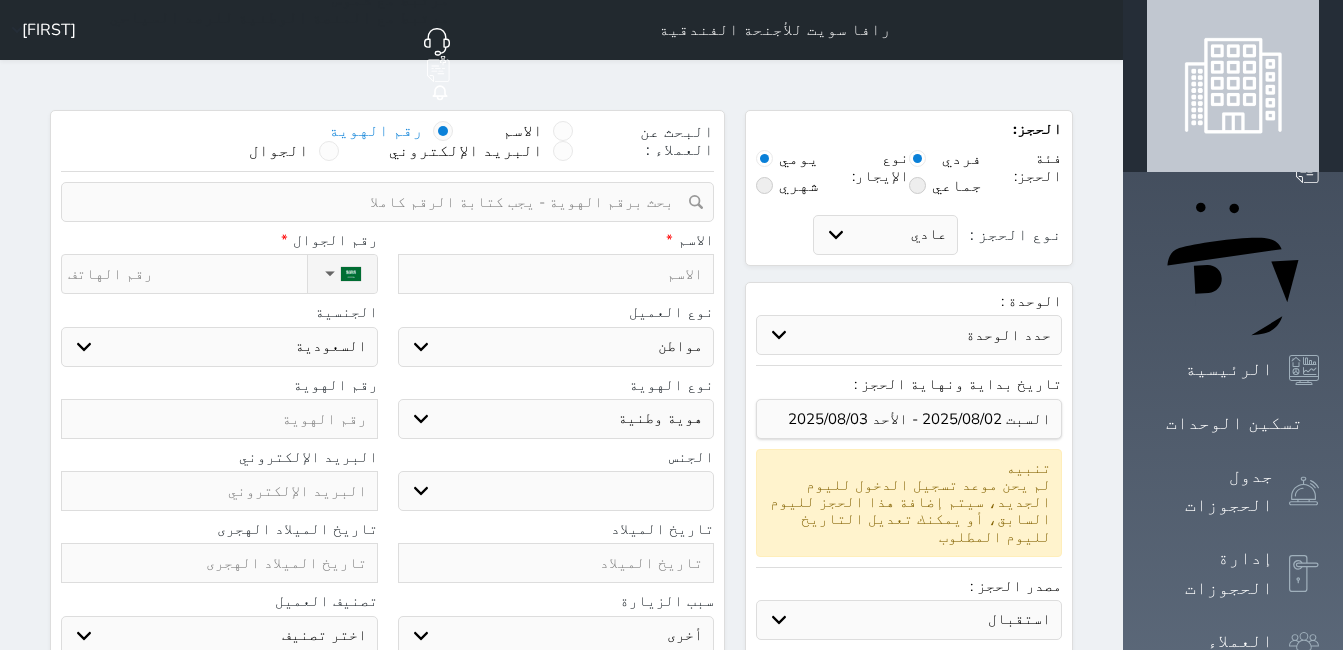 click at bounding box center (380, 202) 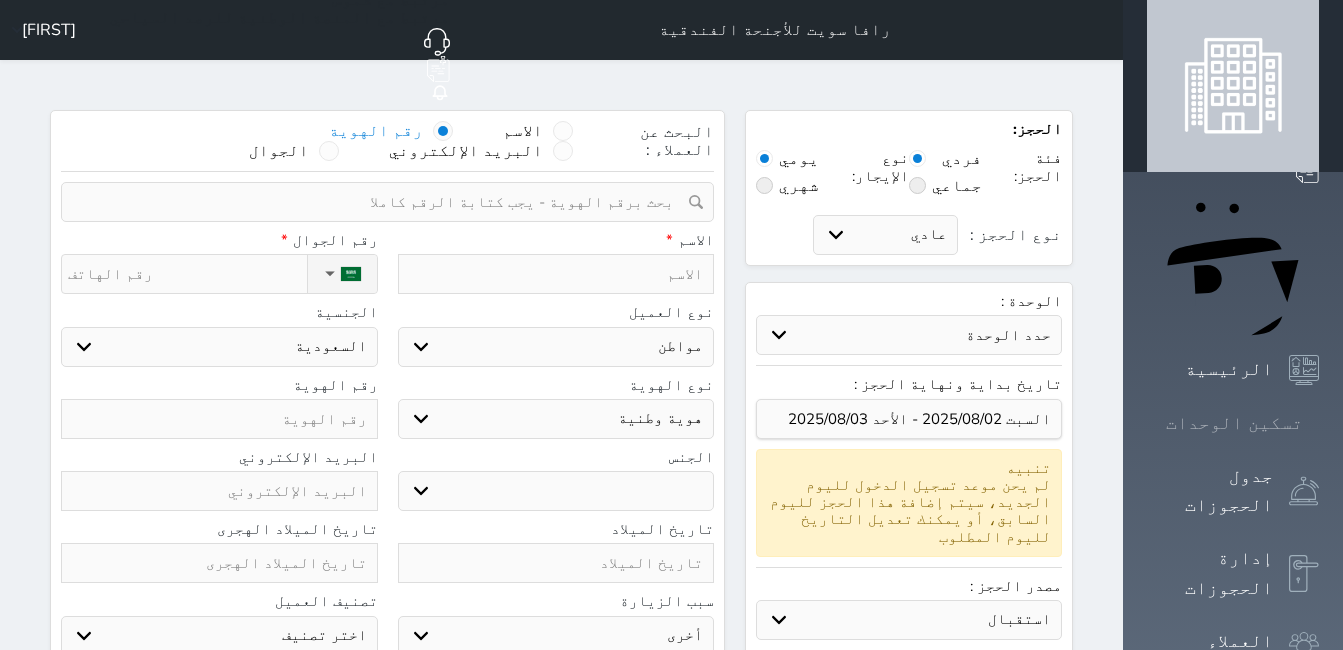 click on "تسكين الوحدات" at bounding box center [1234, 423] 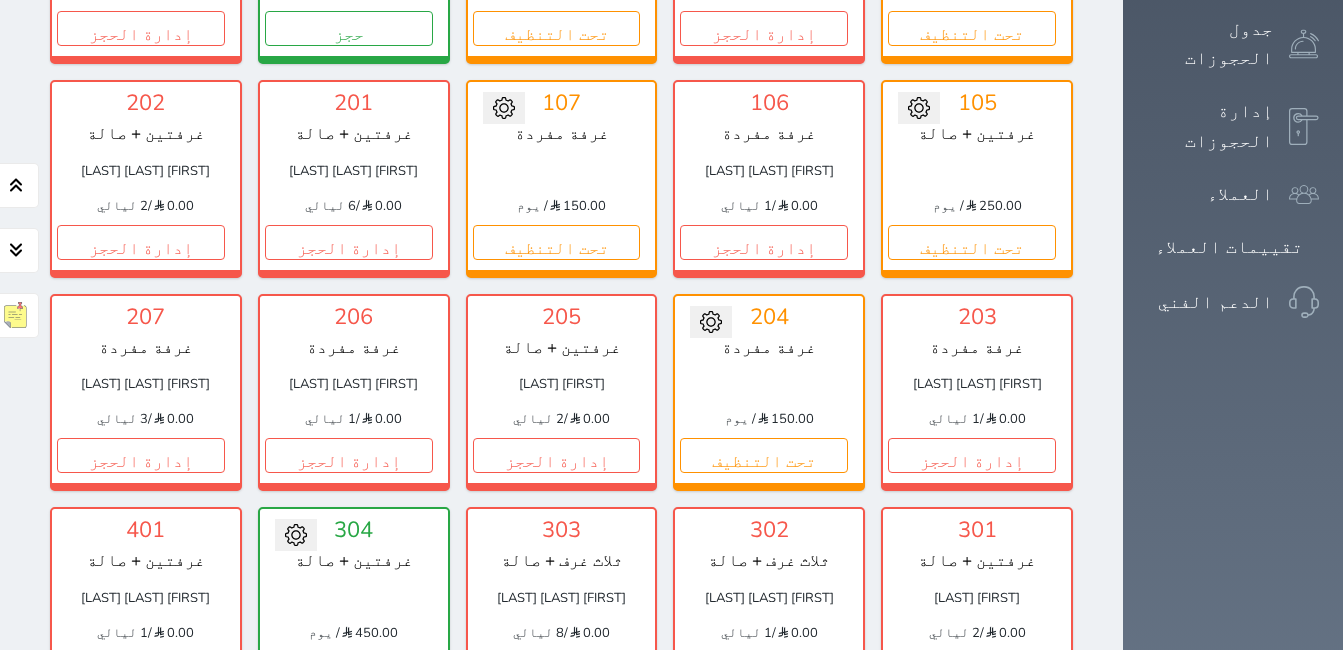 scroll, scrollTop: 478, scrollLeft: 0, axis: vertical 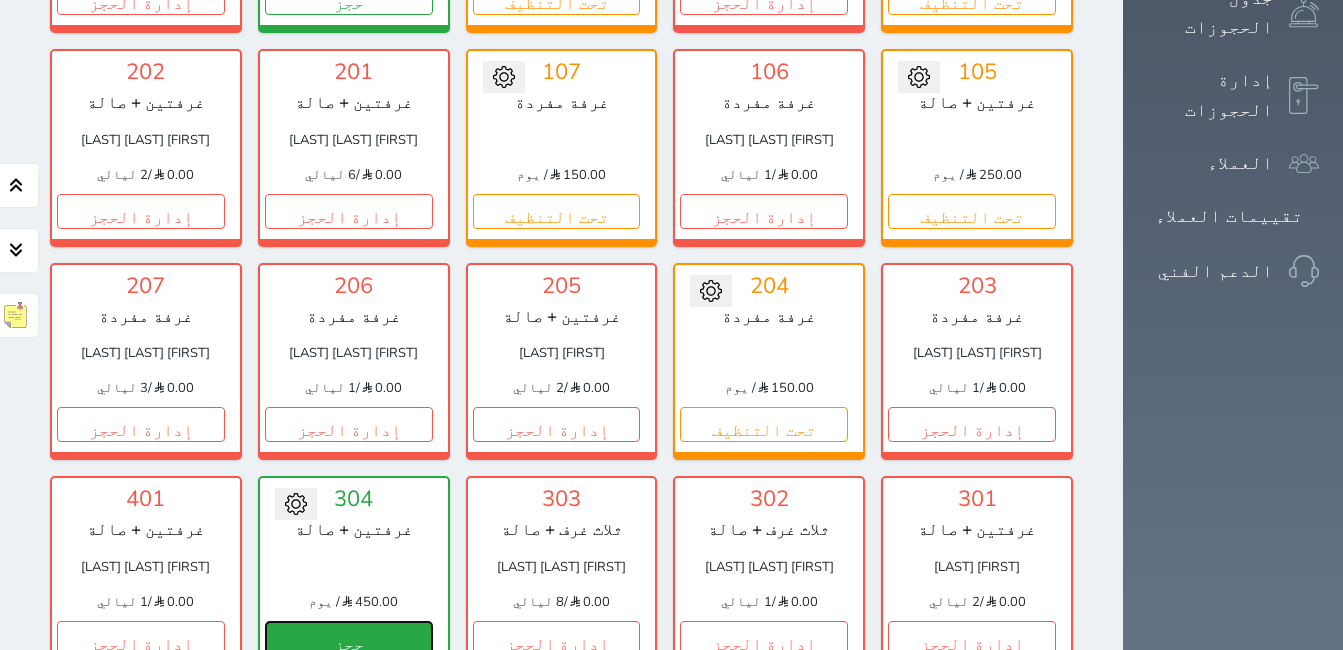 click on "حجز" at bounding box center [349, 638] 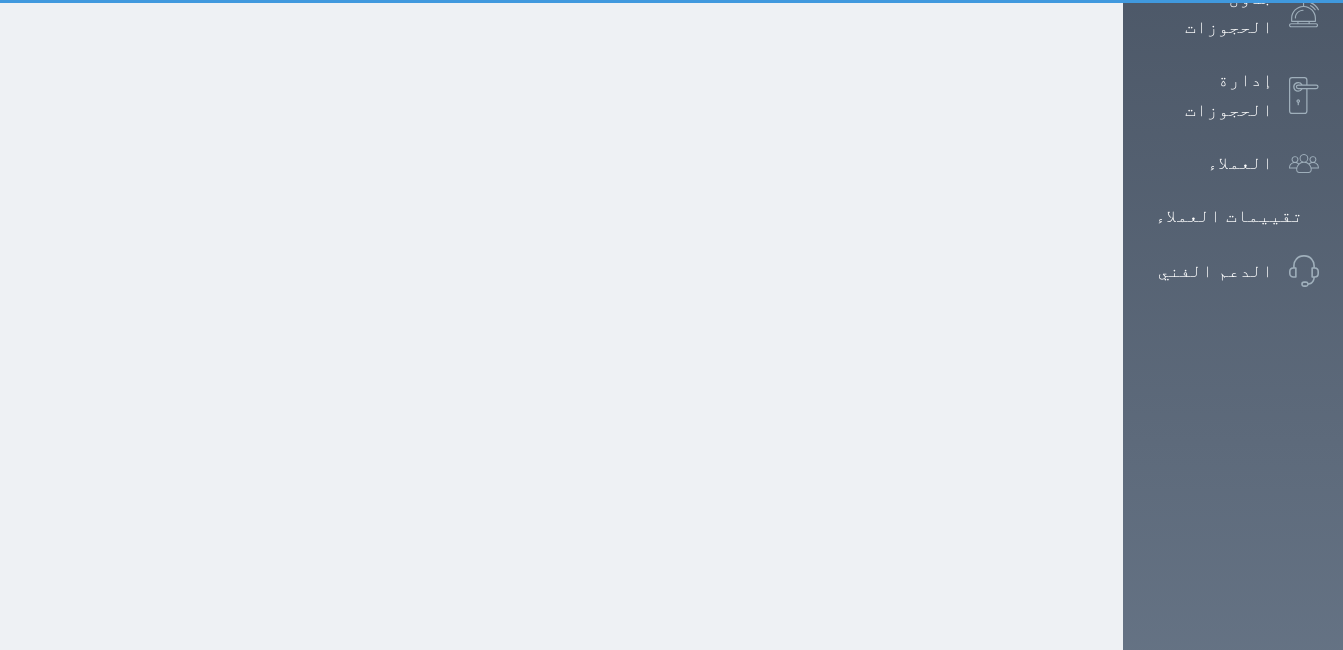 scroll, scrollTop: 0, scrollLeft: 0, axis: both 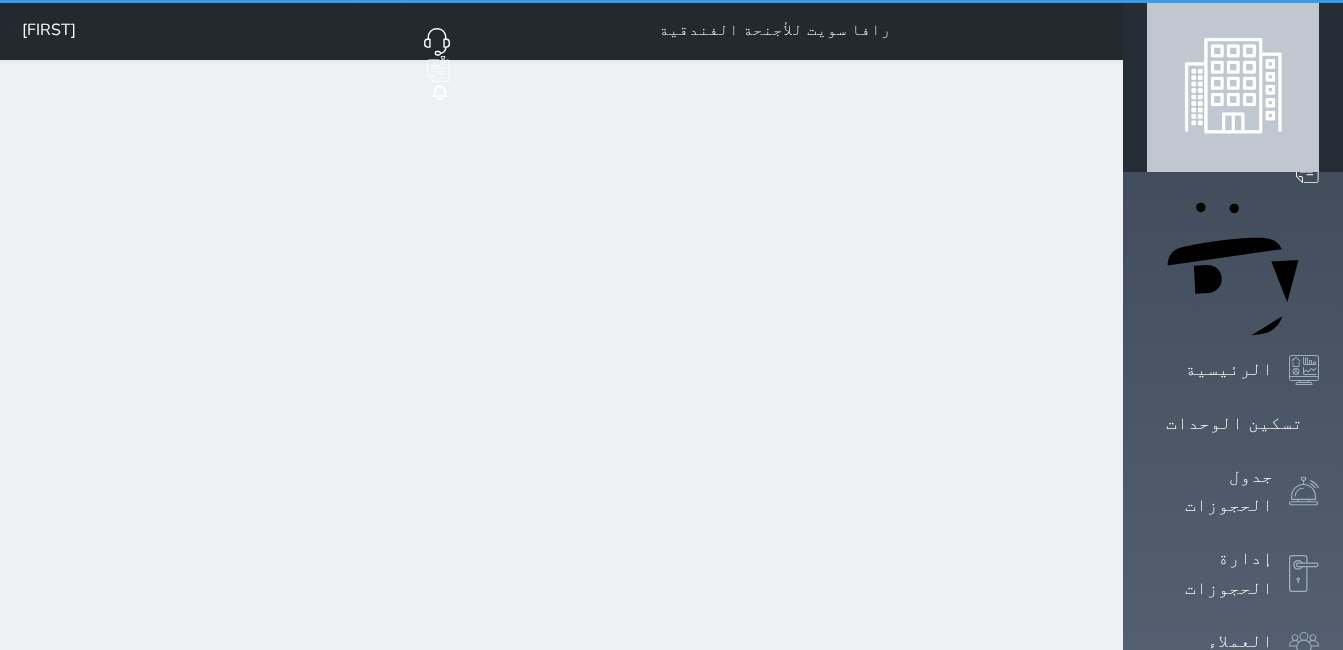 select on "1" 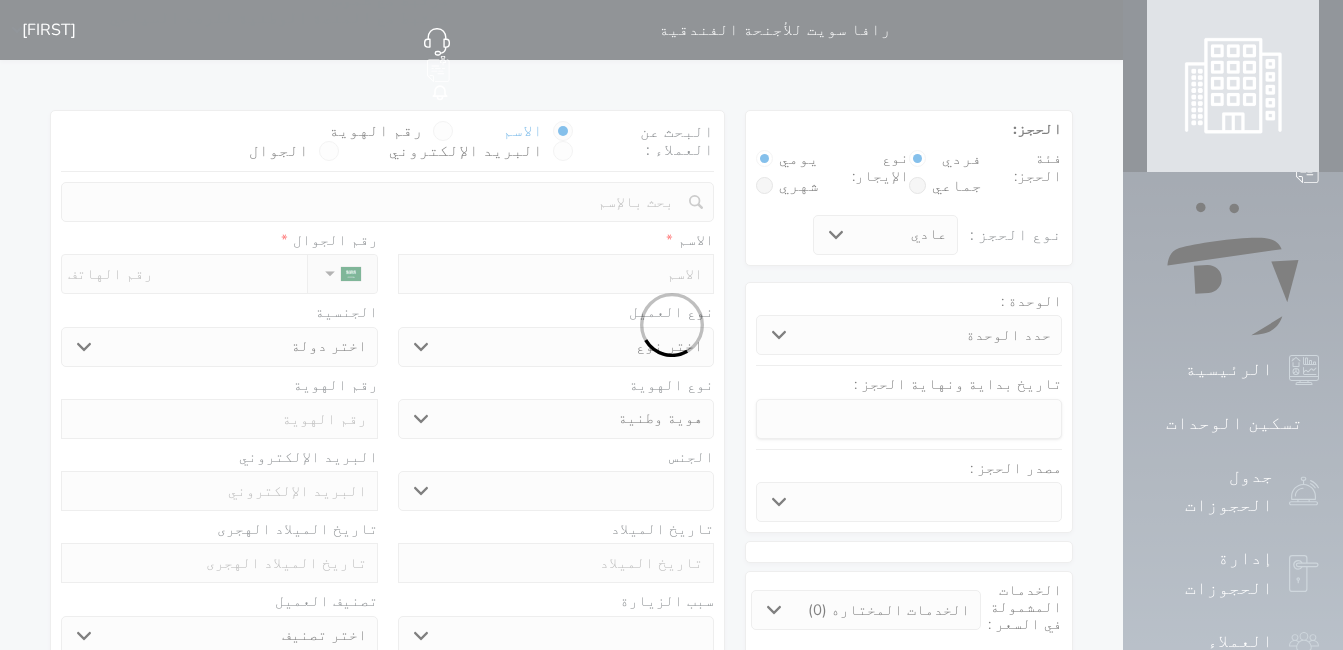 select 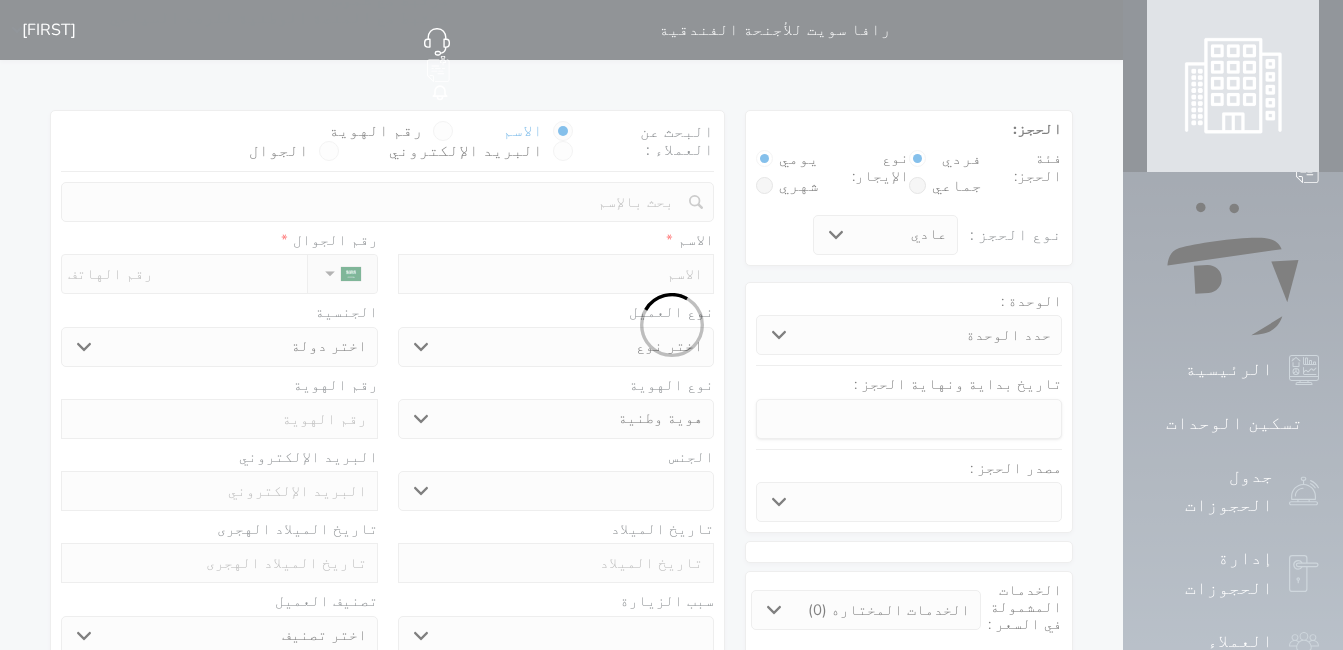 select 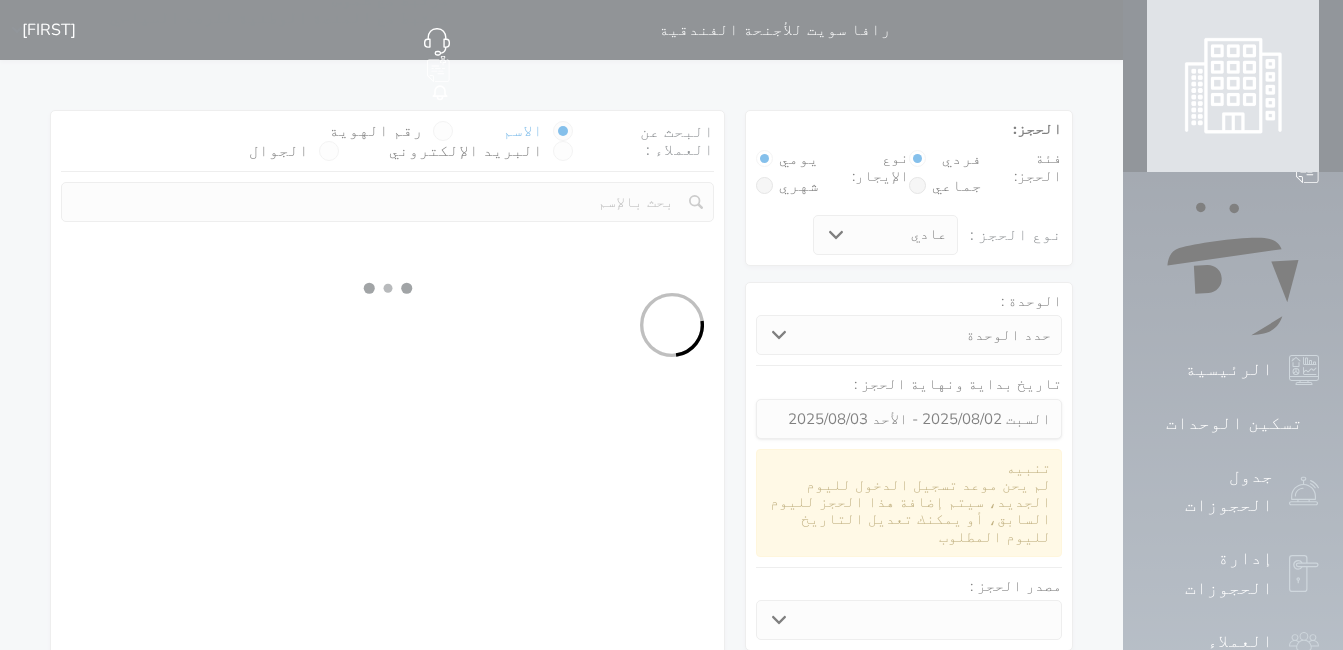 select 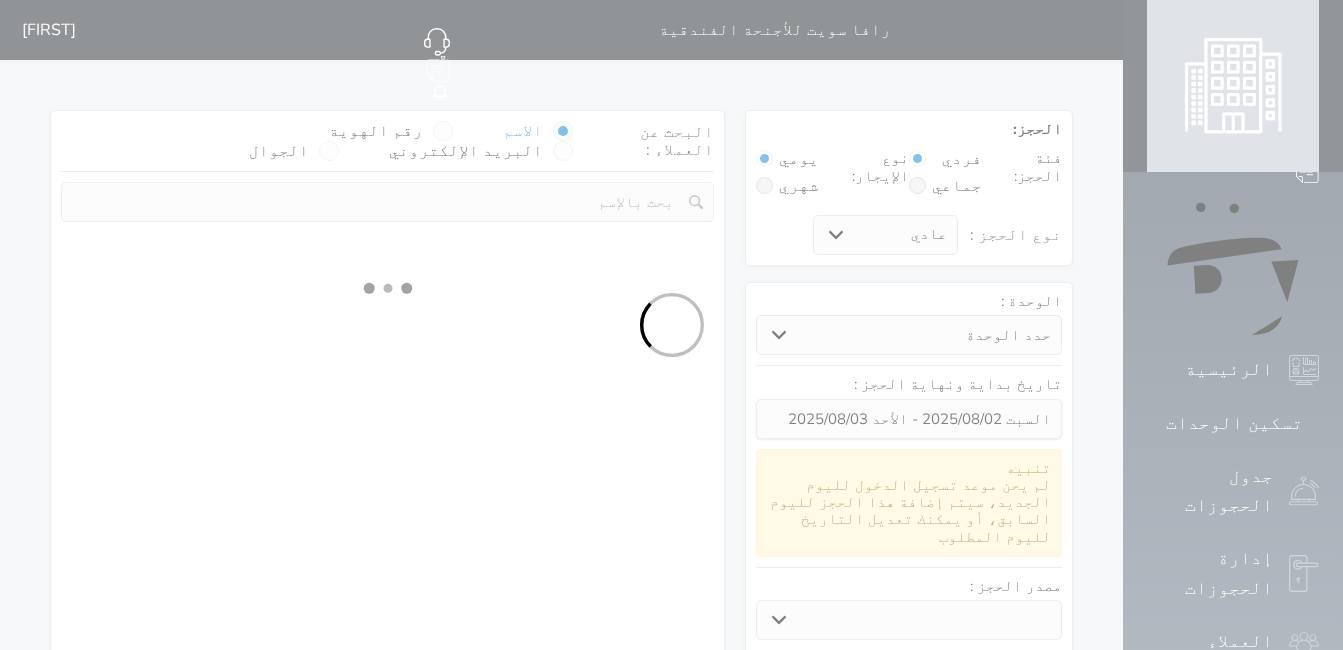 select on "1" 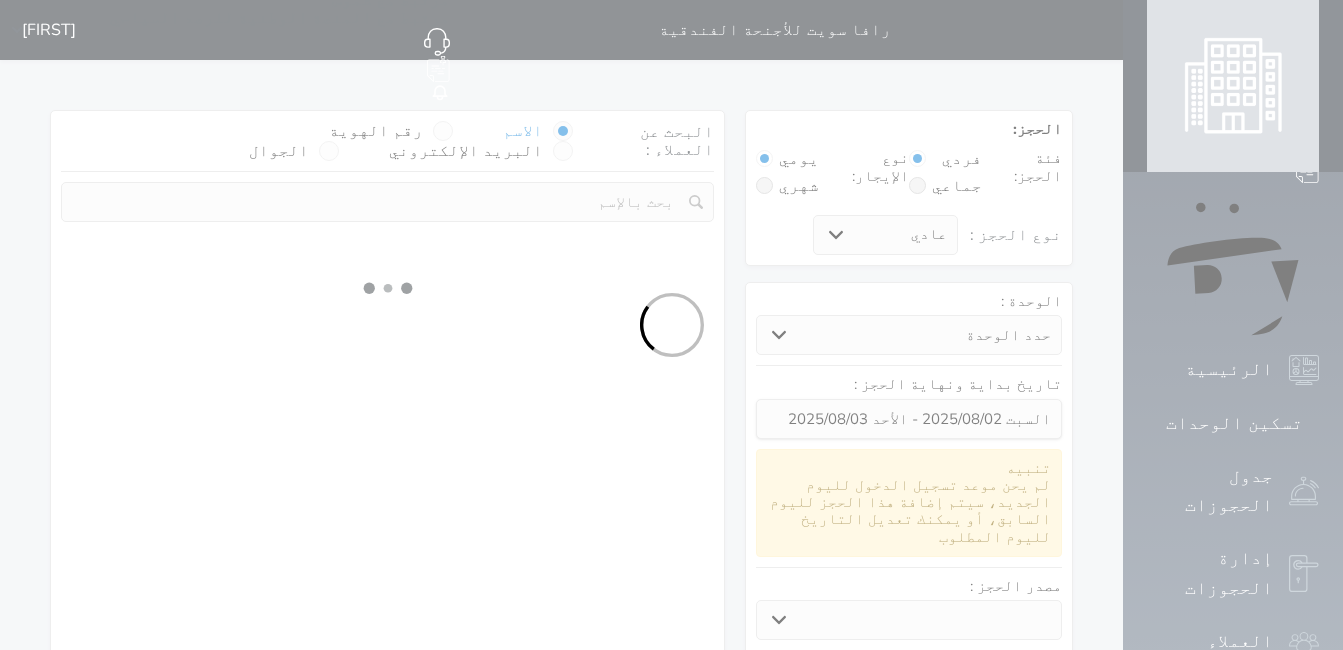 select on "113" 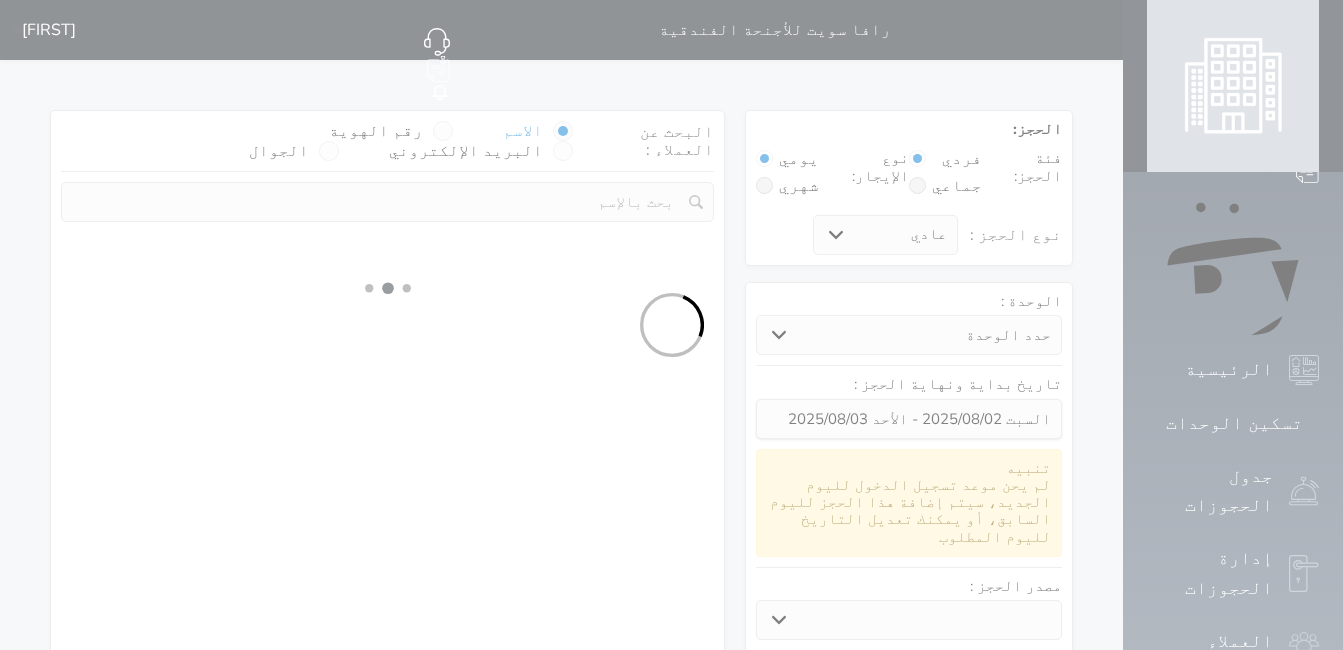 select on "1" 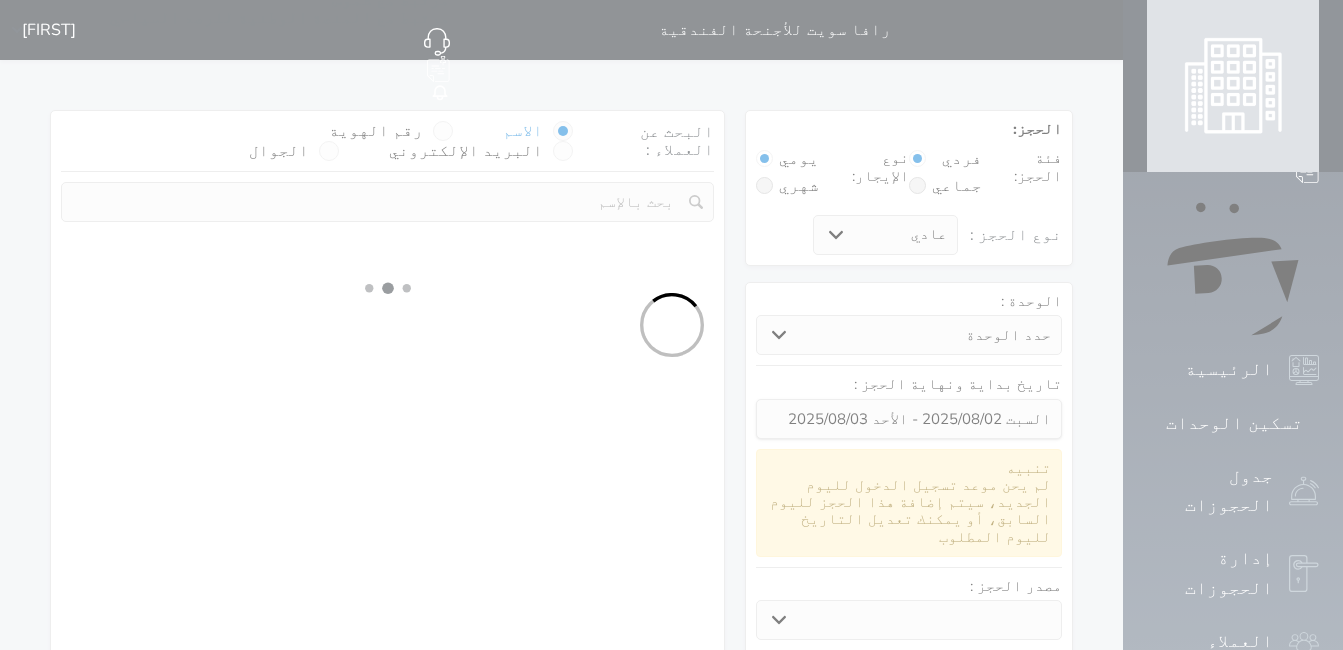 select 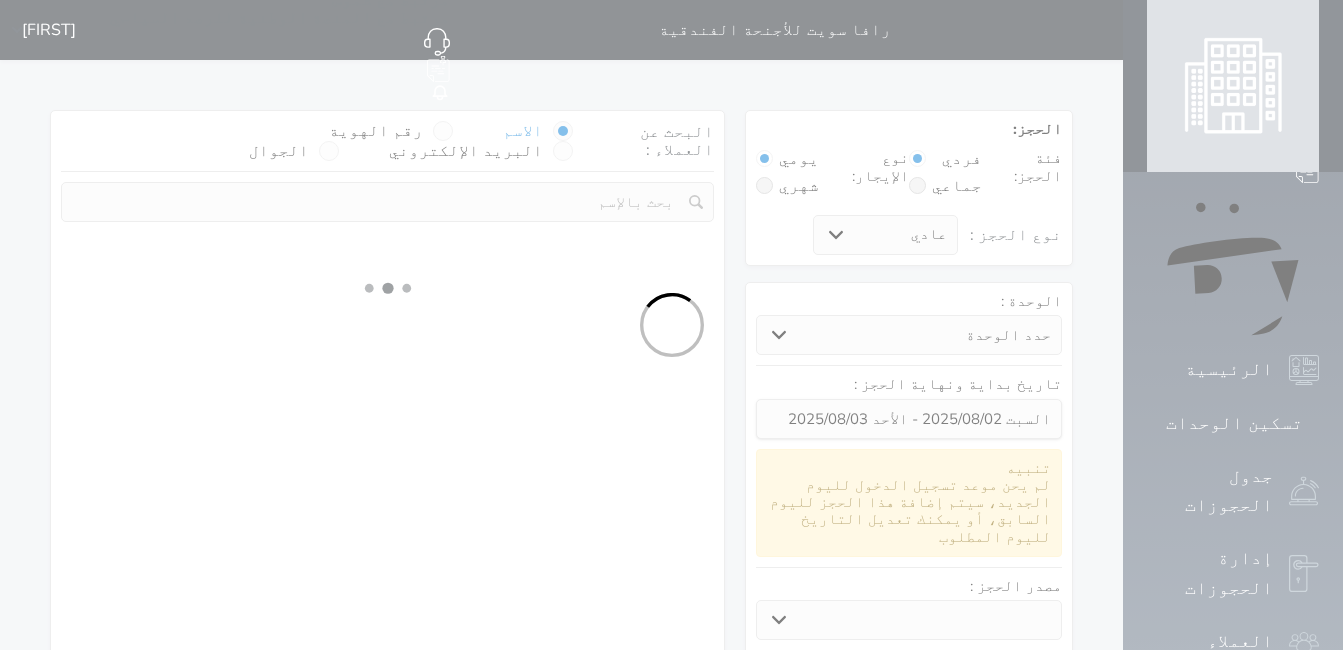 select on "7" 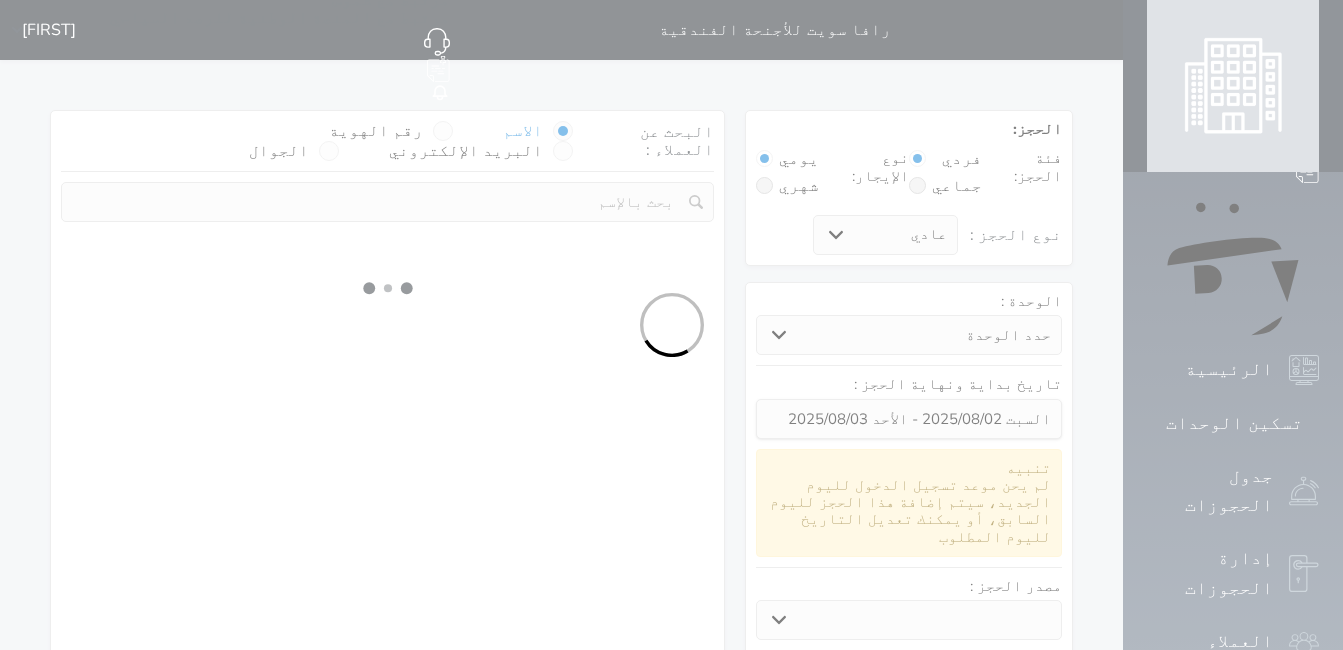 select 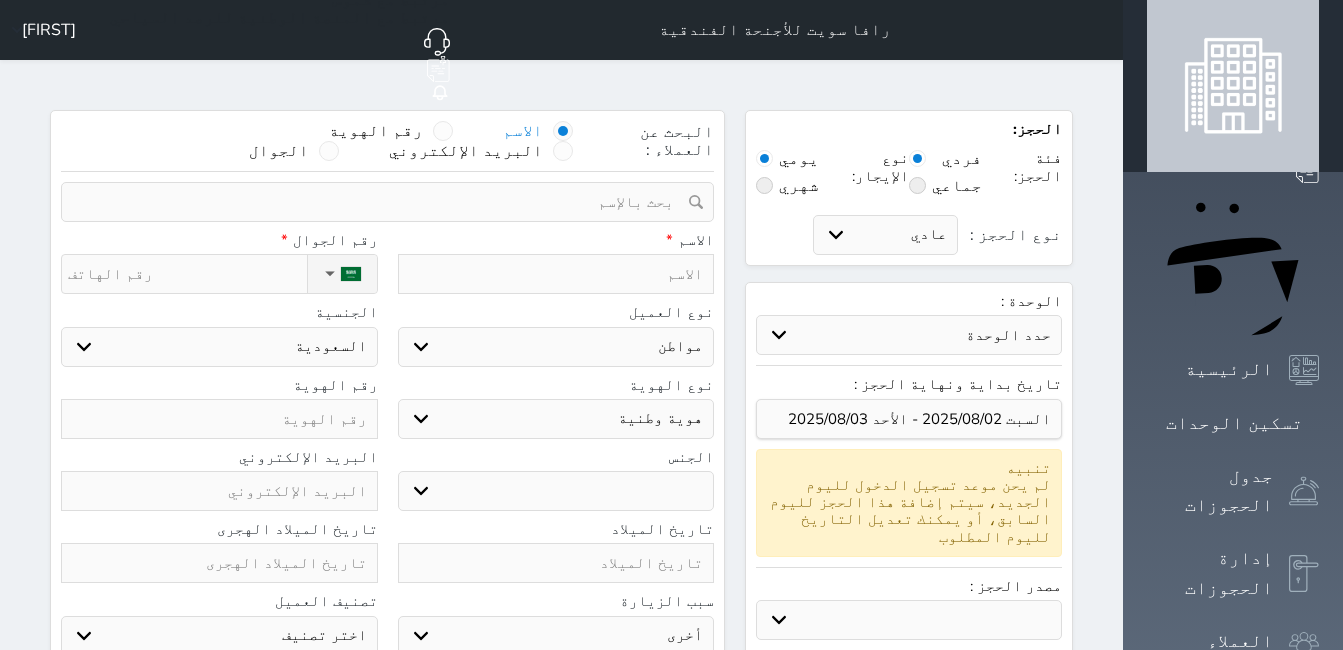 select 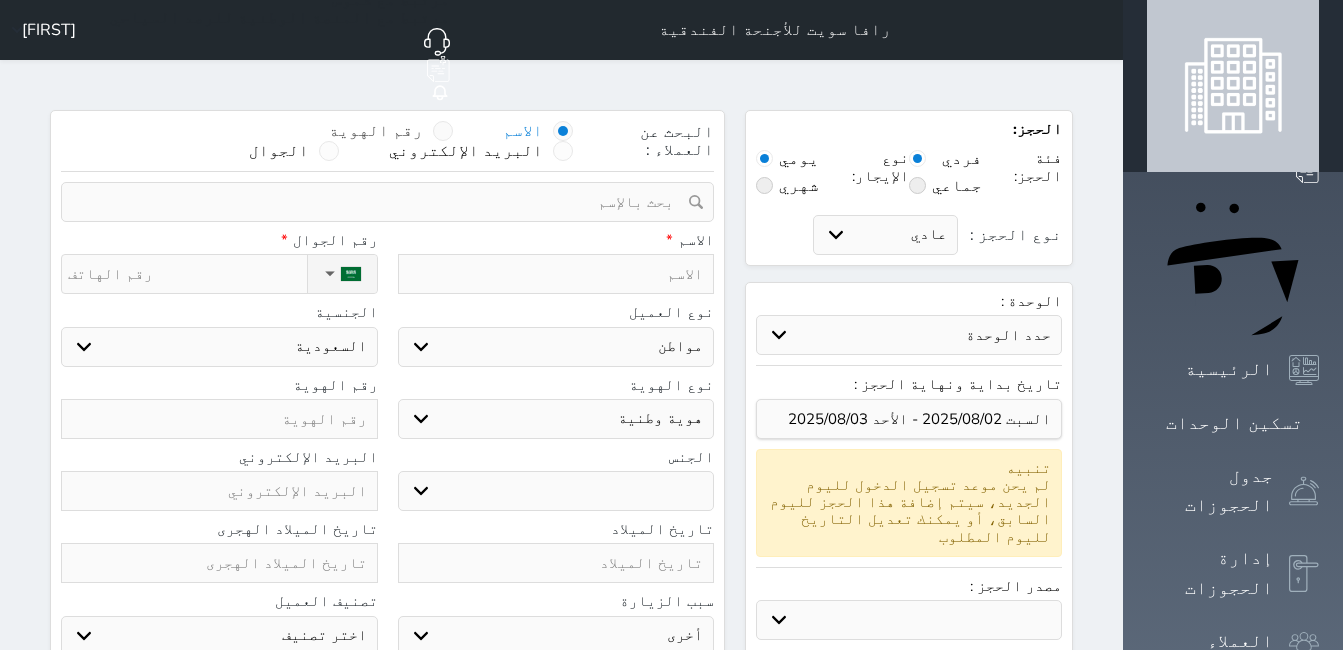 select 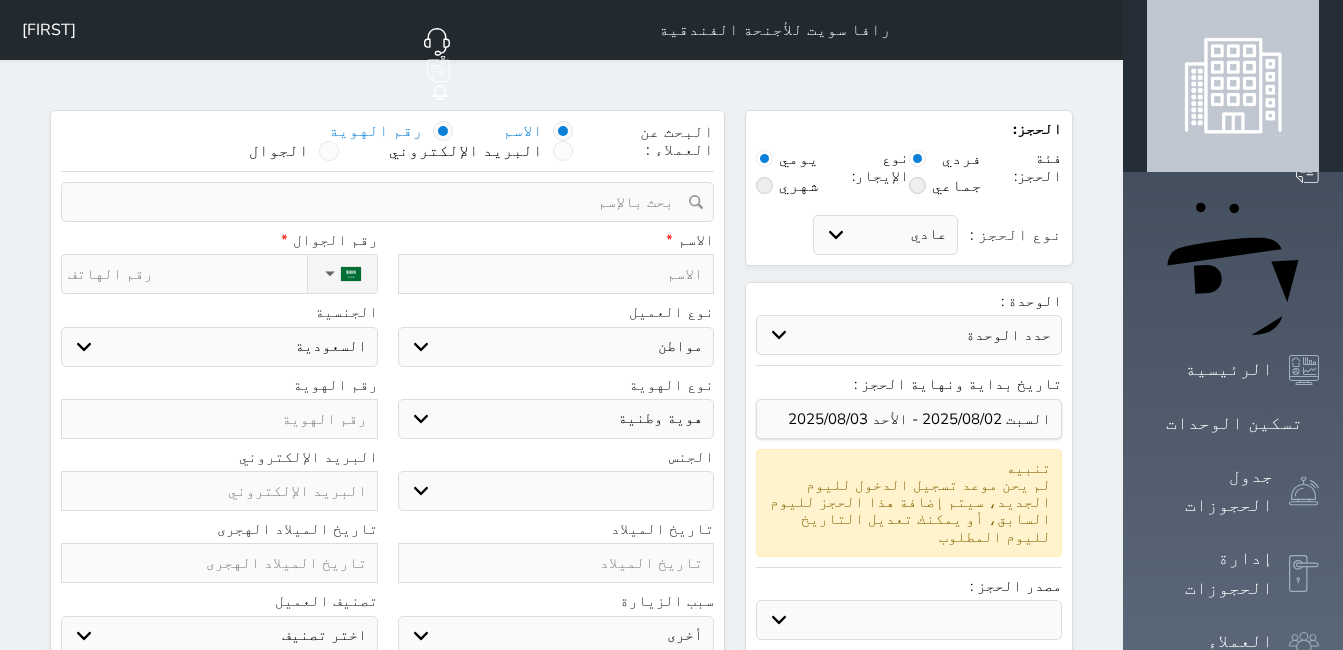 select 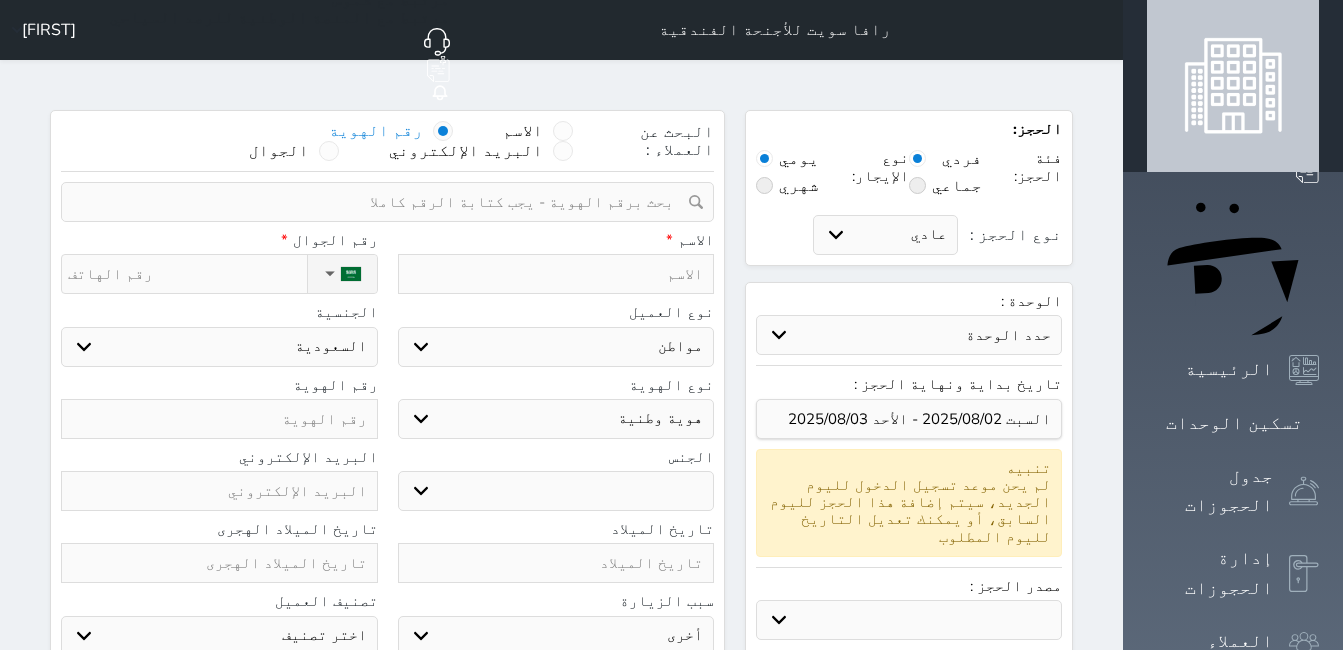 click at bounding box center (380, 202) 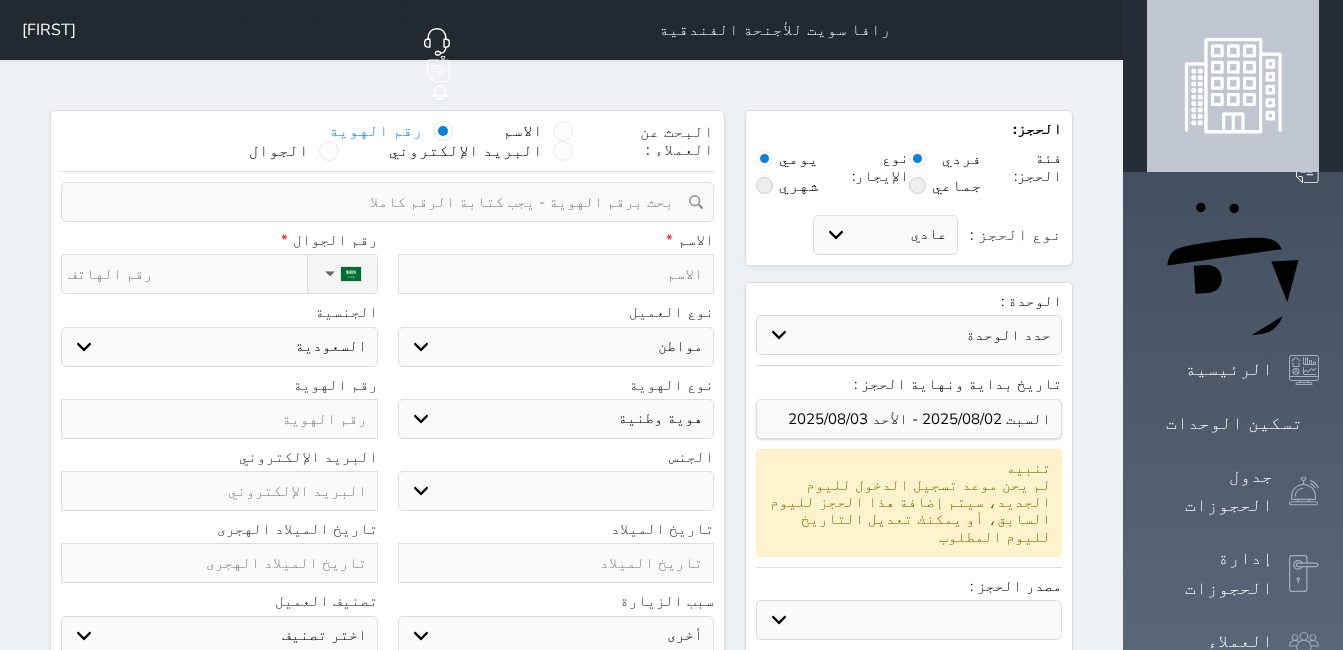 click at bounding box center (556, 274) 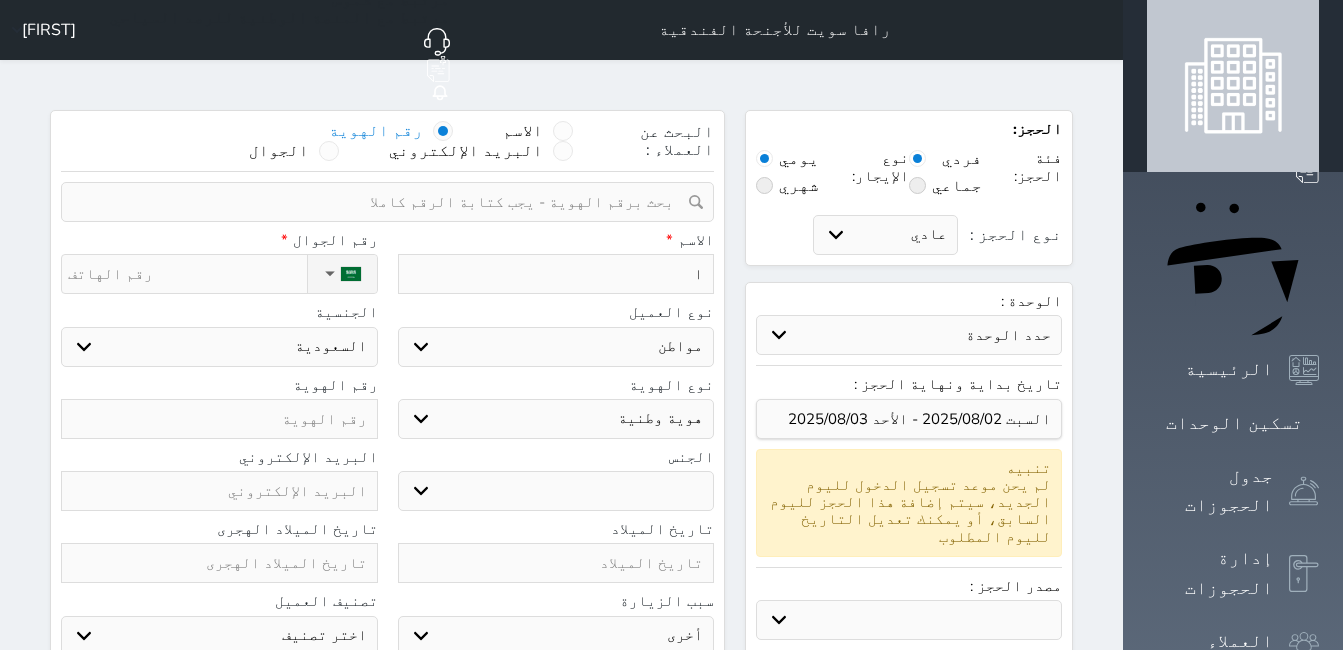 type on "اس" 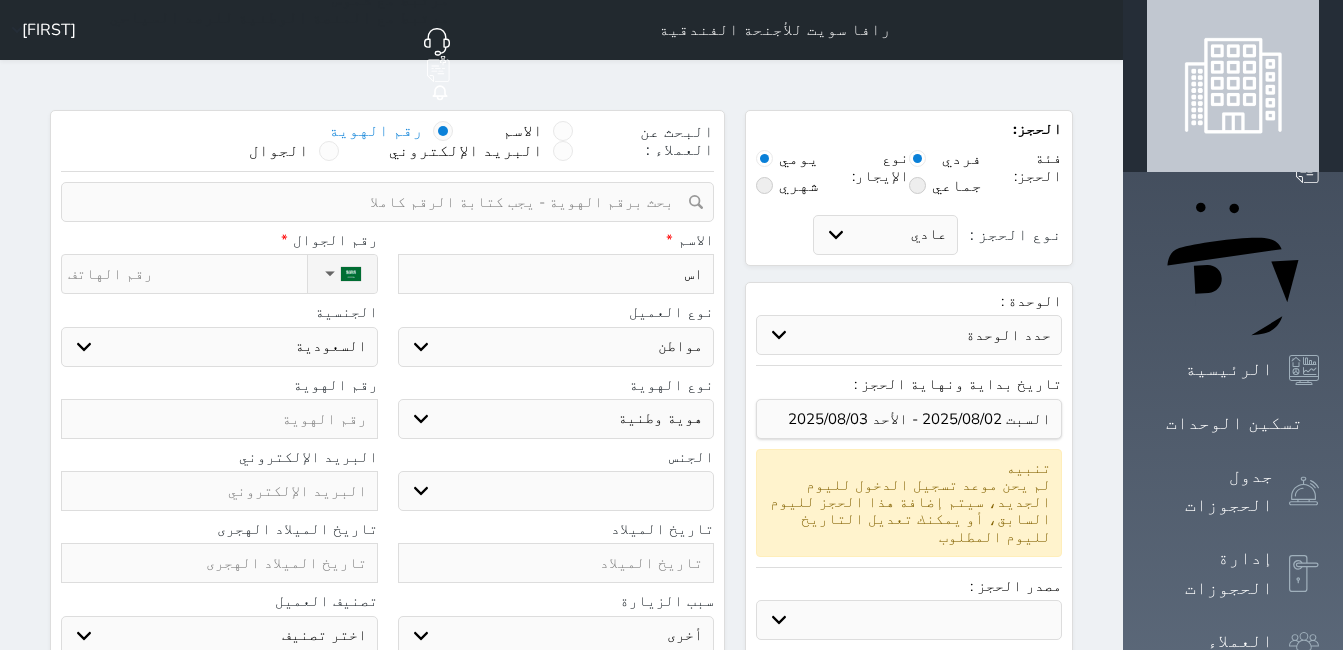 type on "[FIRST]" 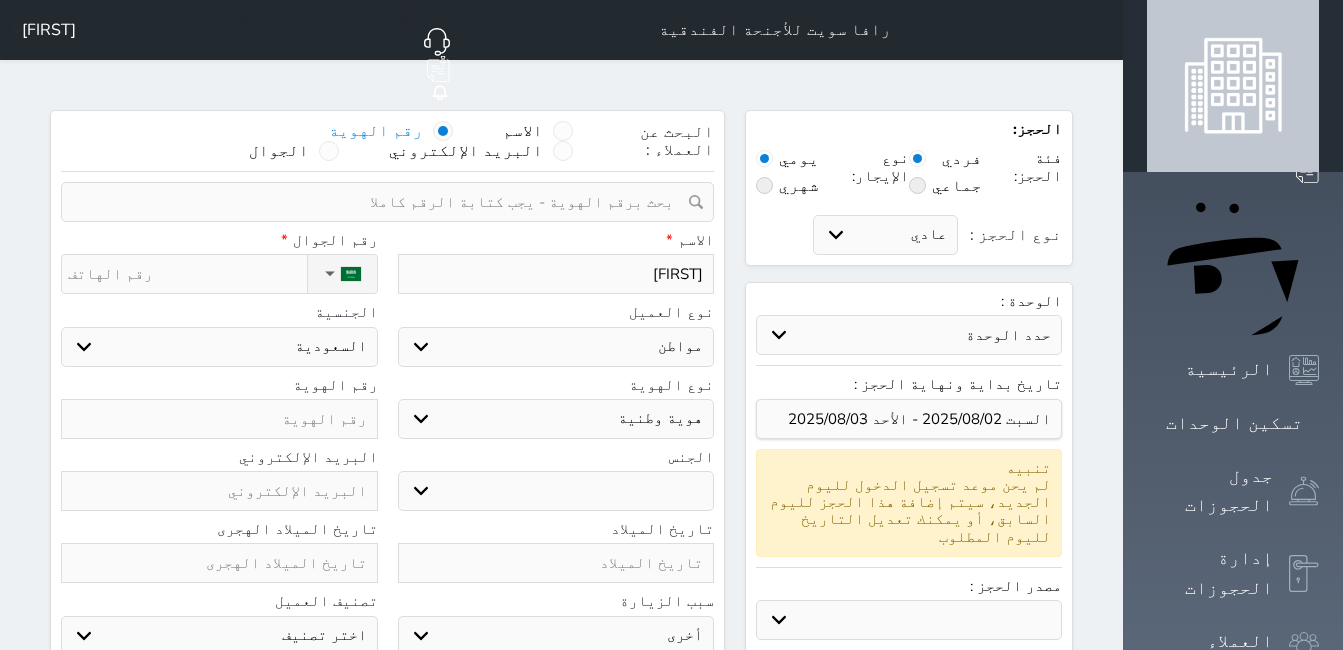 type on "اسام" 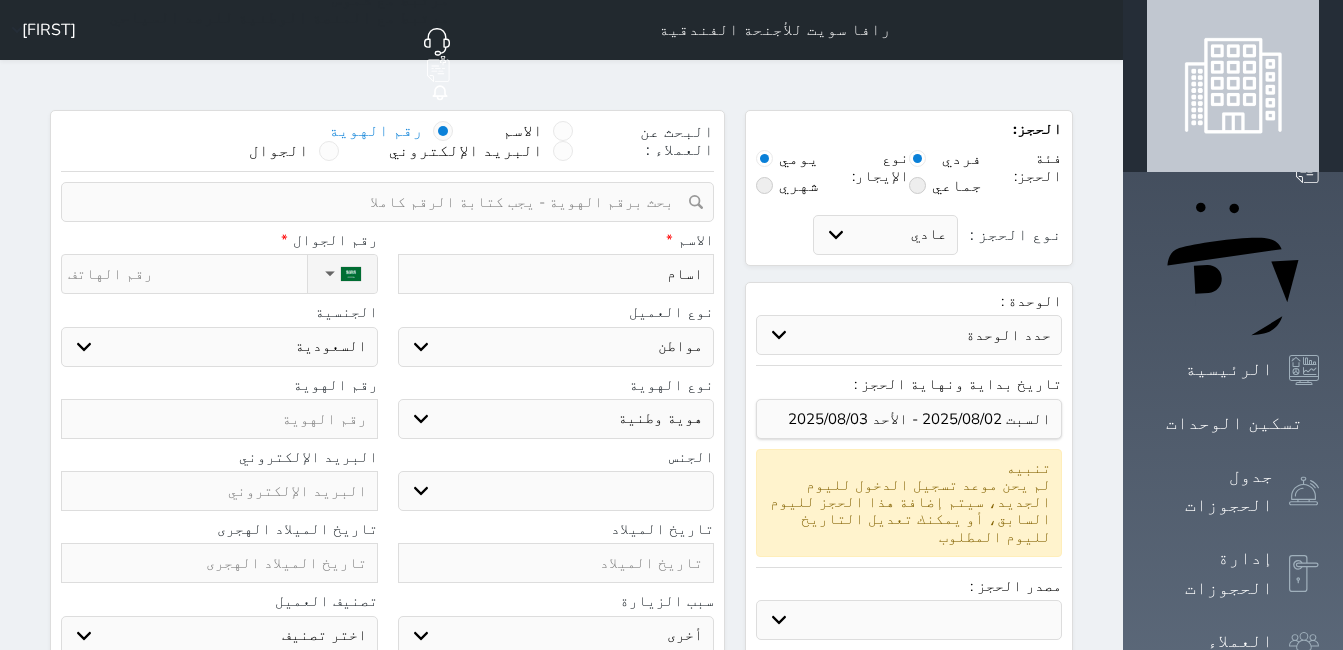 type on "اسامه" 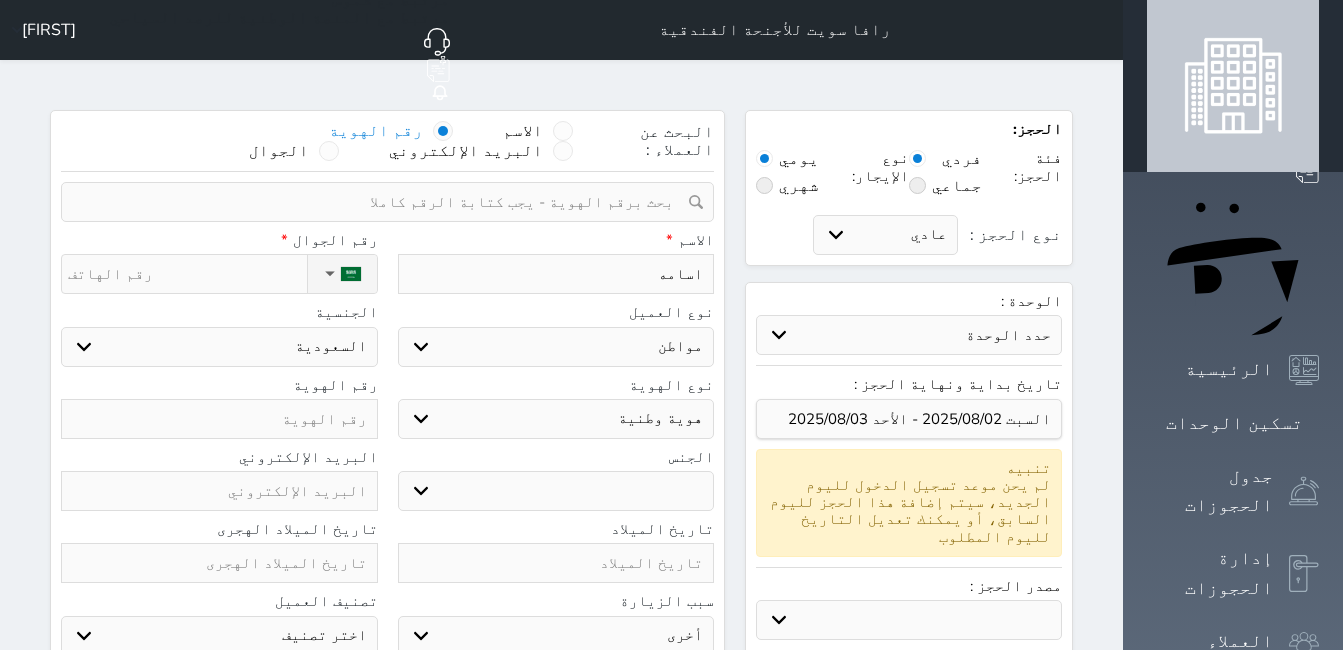type on "اسامه" 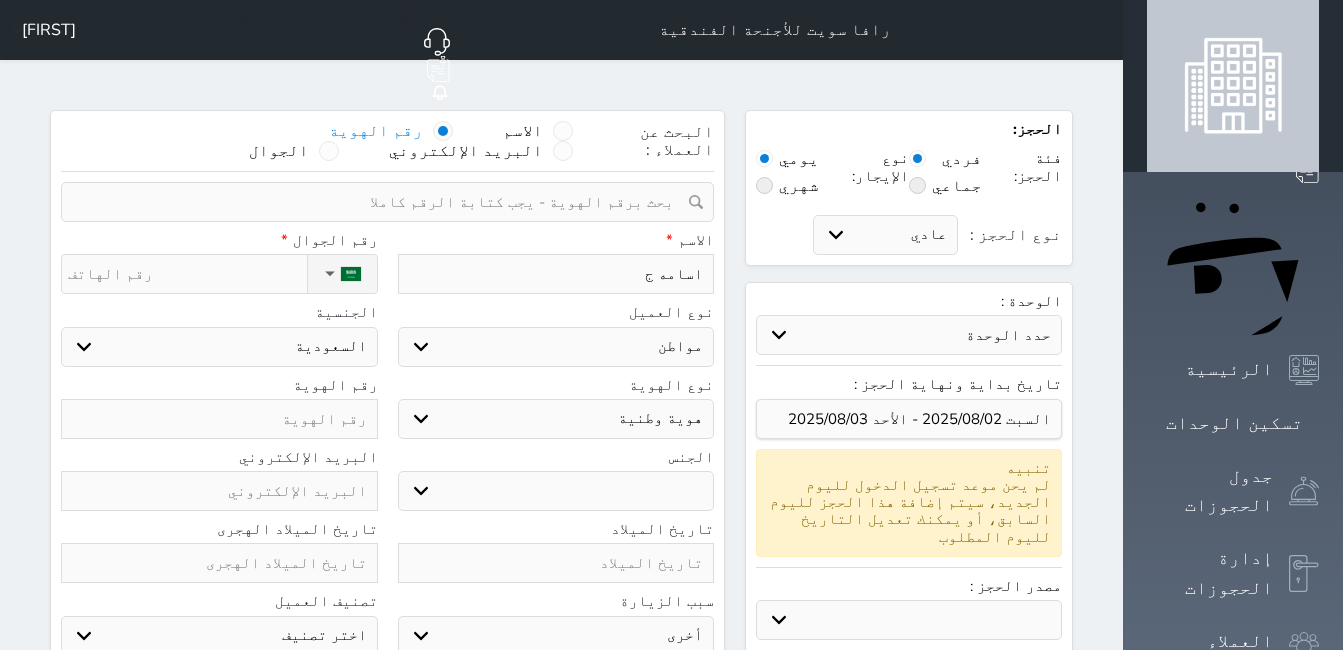 type on "[FIRST] [LAST]" 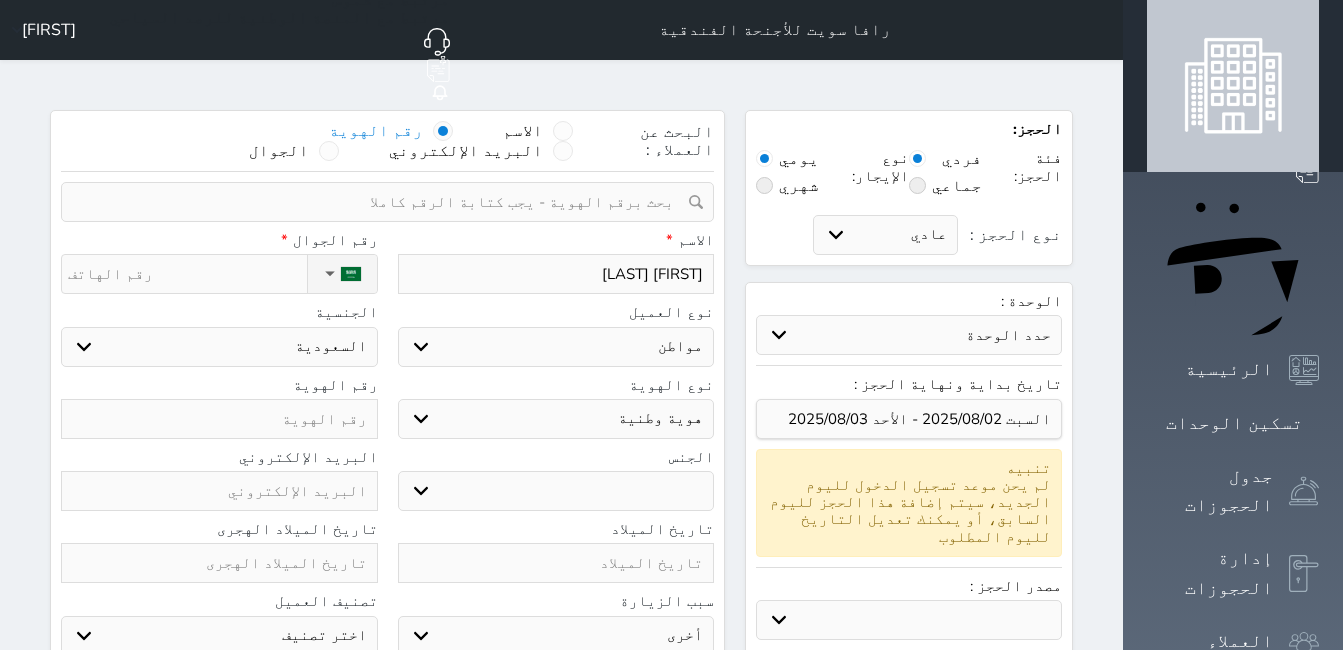 type on "اسامه جاب" 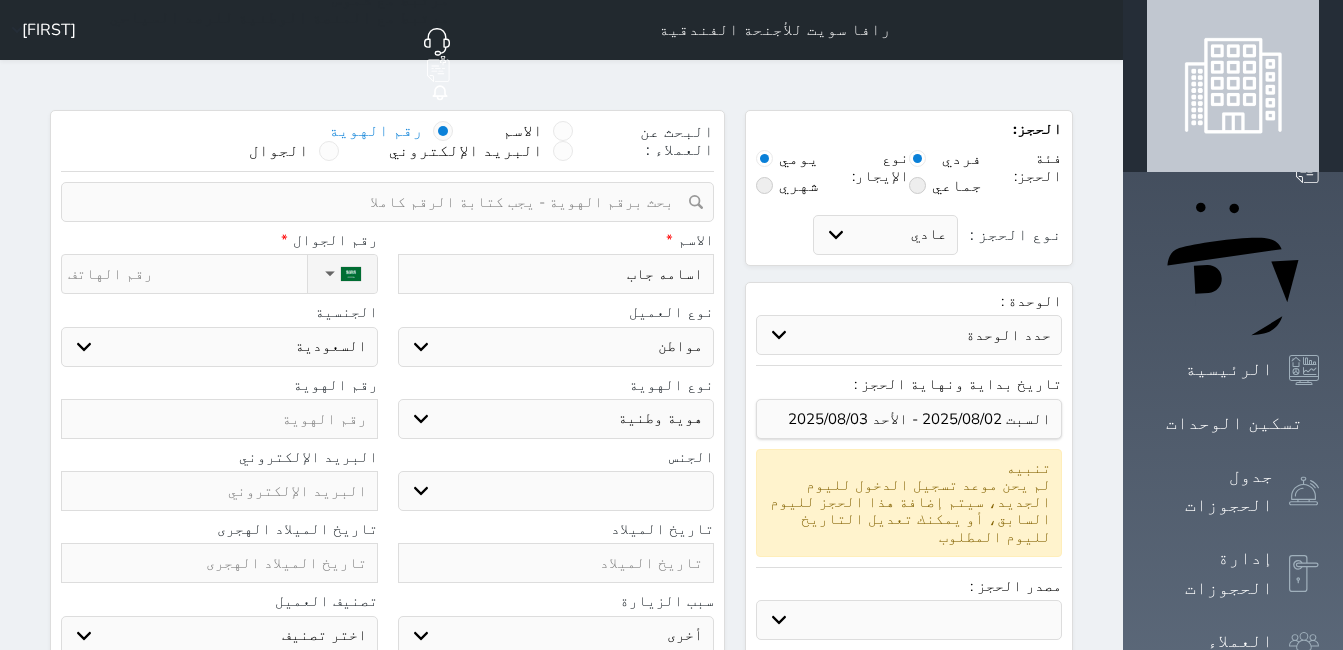 type on "[FIRST] [LAST]" 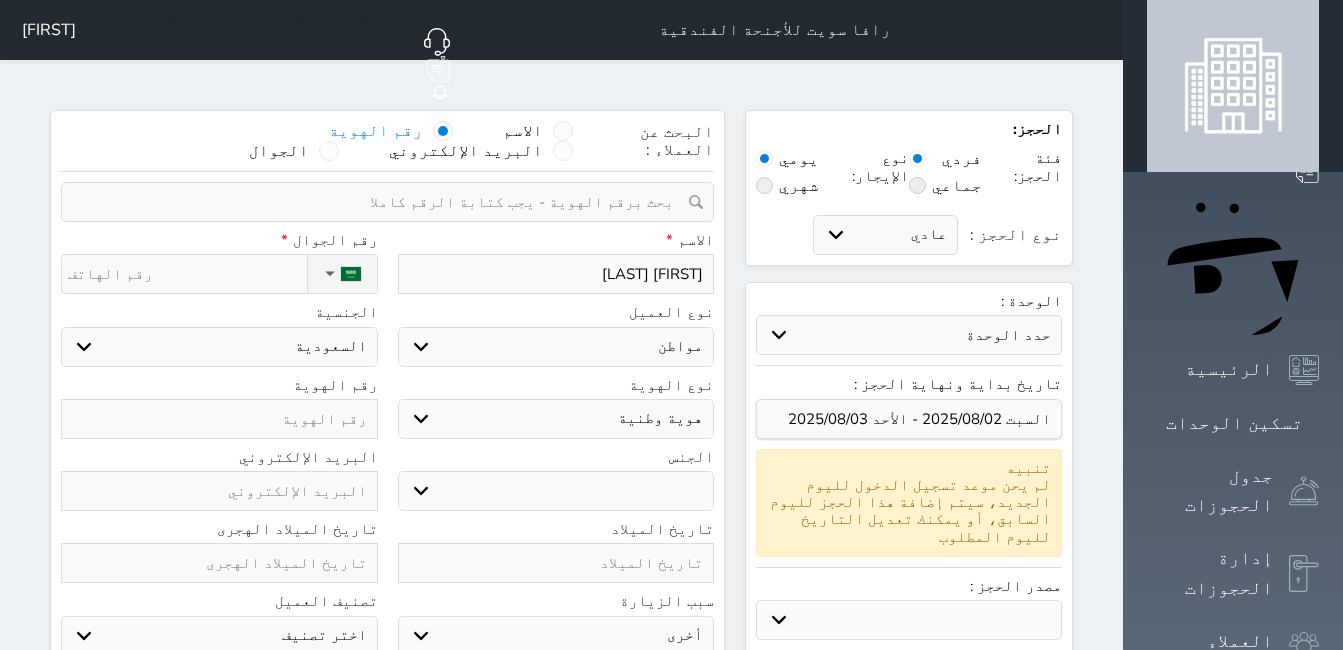type on "[FIRST] [LAST]" 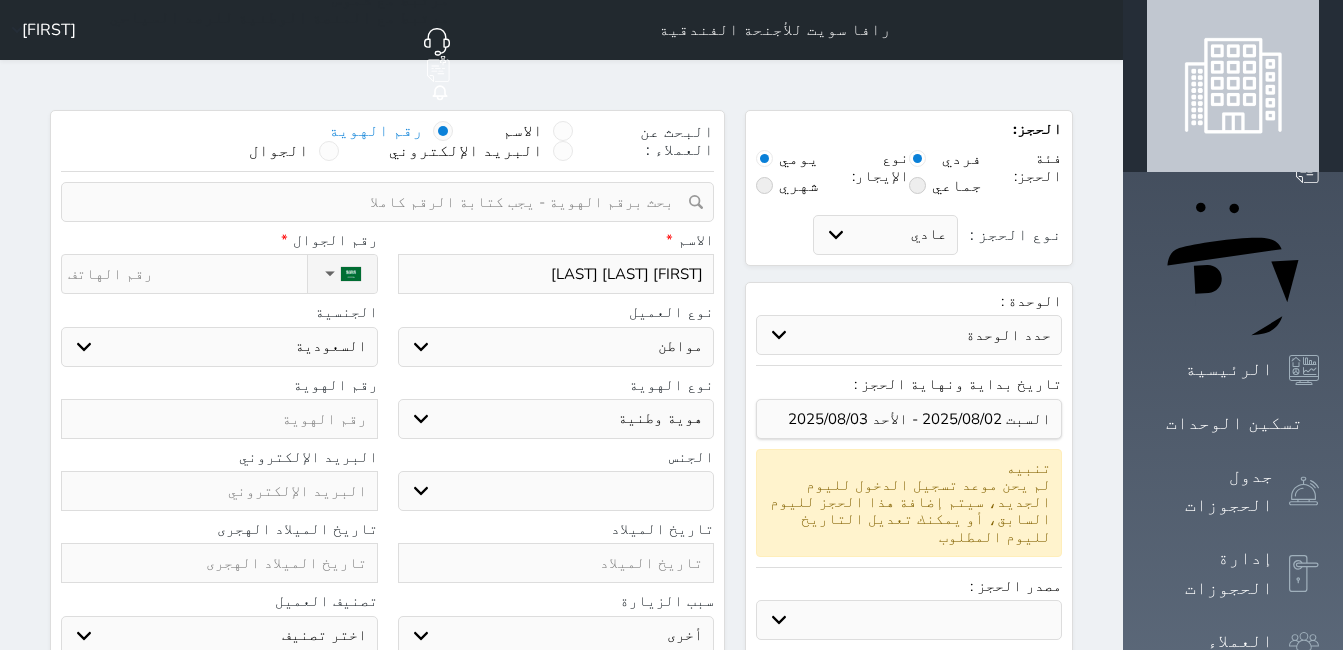 type on "[FIRST] [LAST] [LAST]" 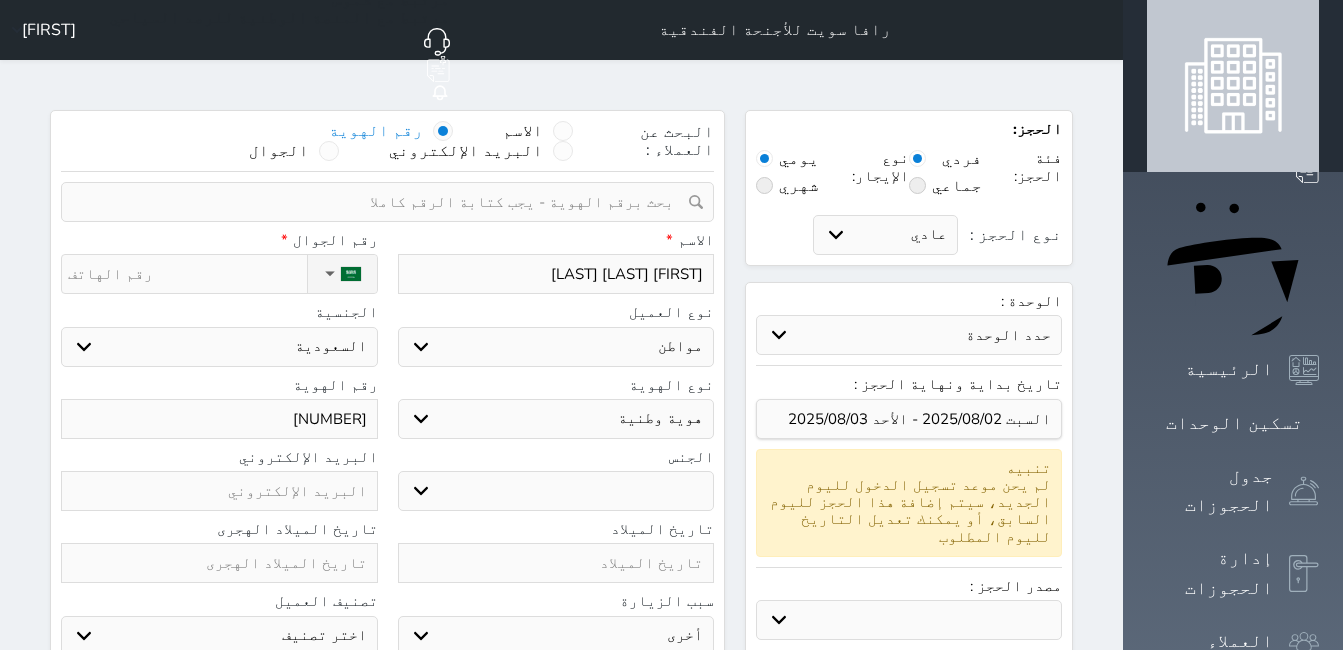 click on "نوع الحجز :" at bounding box center (187, 274) 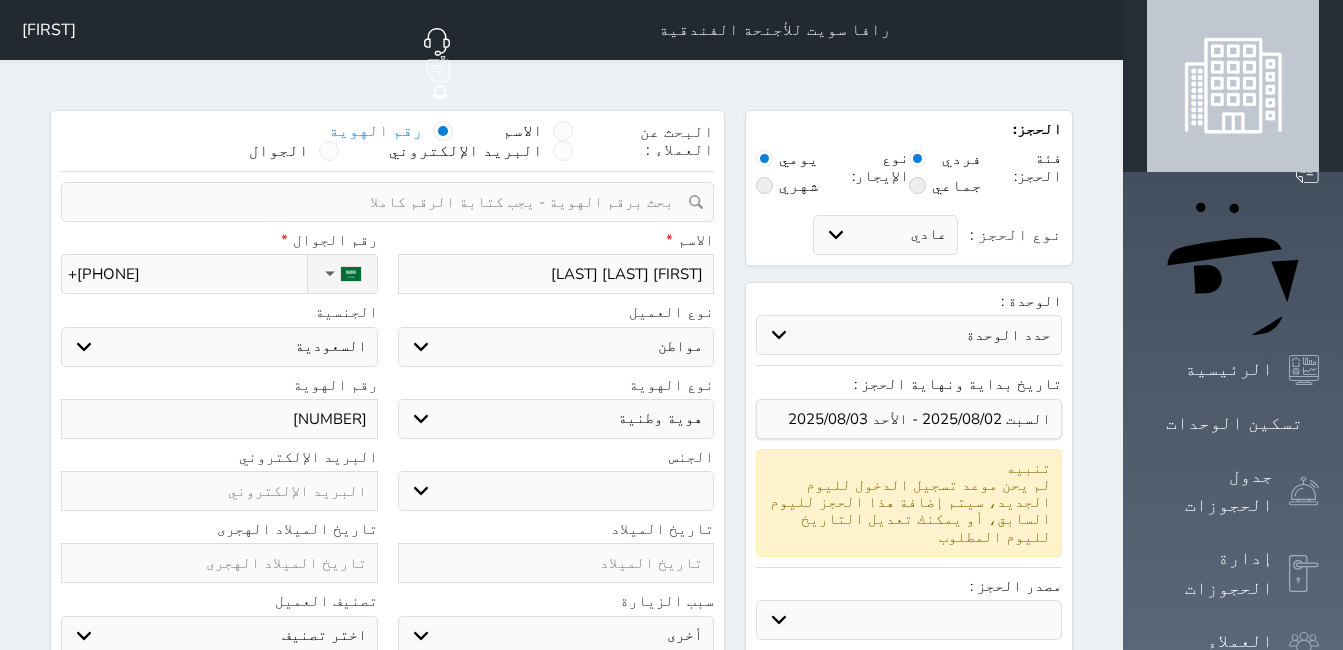 click on "رقم الجوال *" at bounding box center (219, 240) 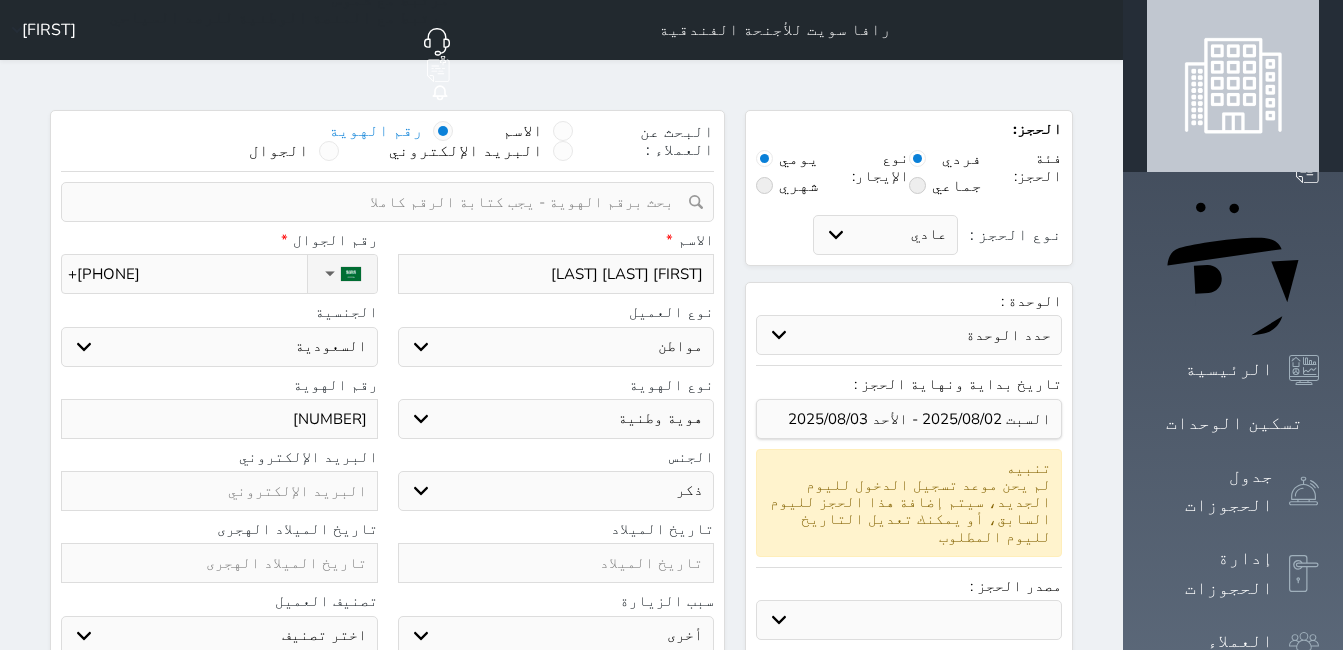 click on "ذكر   انثى" at bounding box center [556, 491] 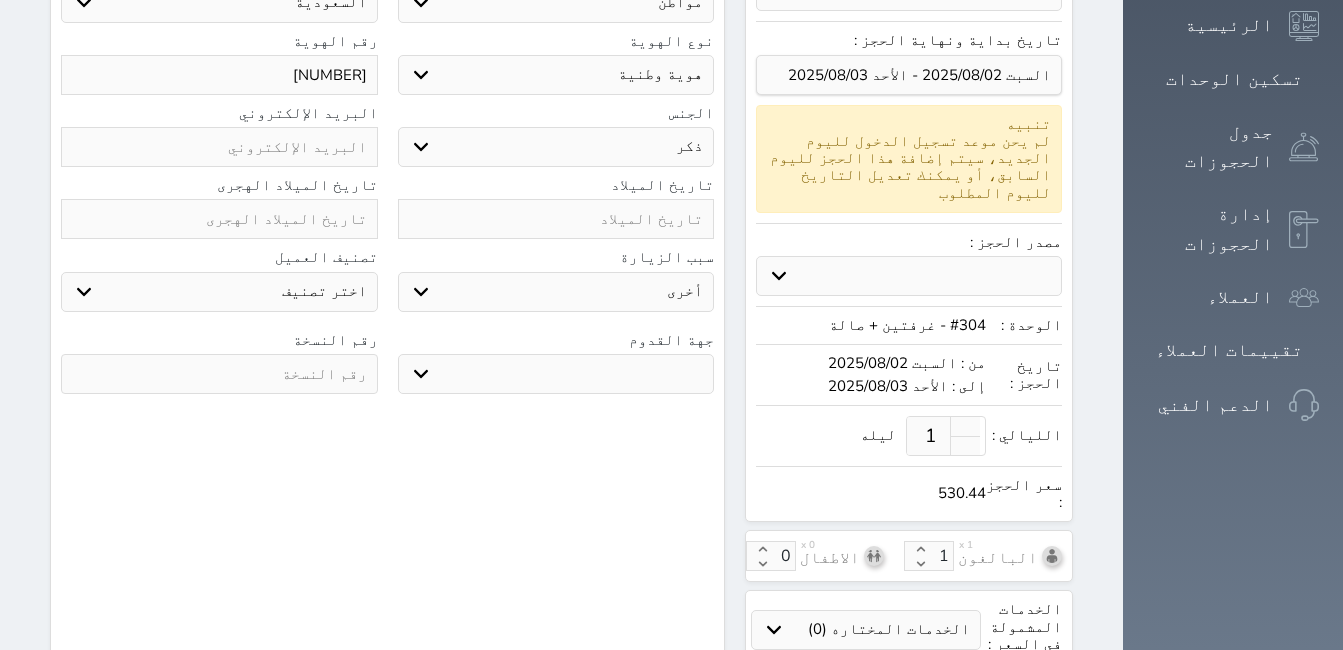 scroll, scrollTop: 661, scrollLeft: 0, axis: vertical 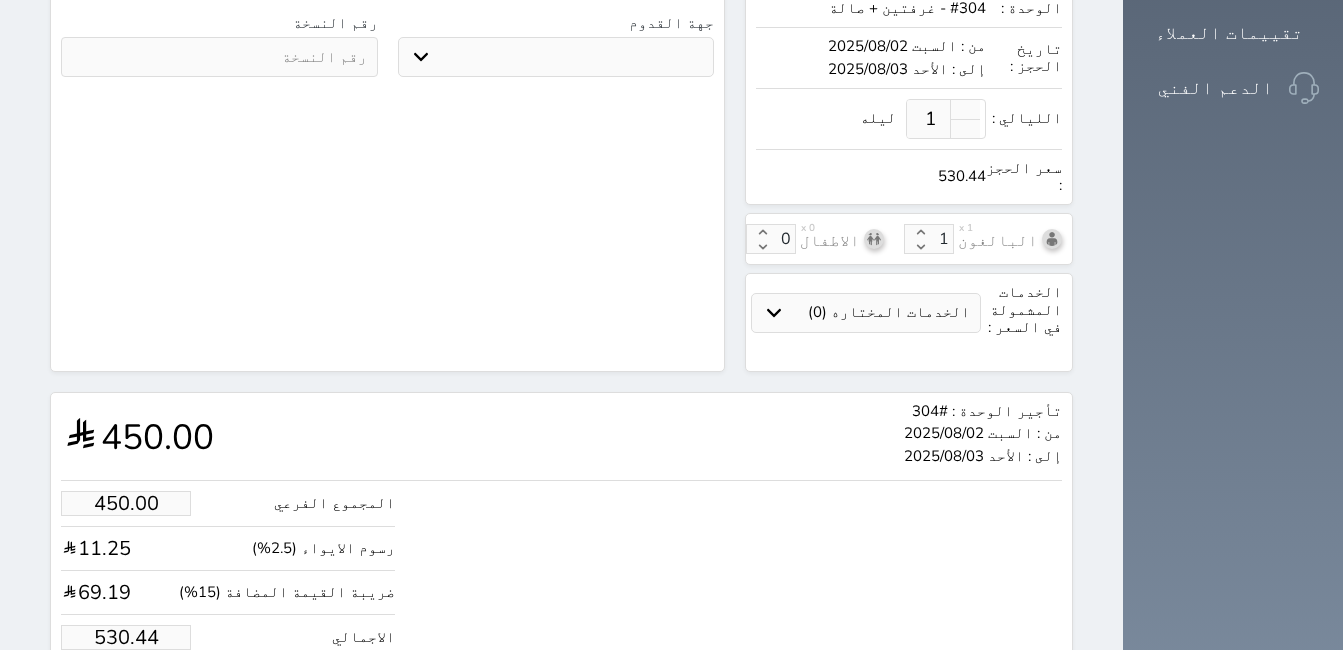 click on "530.44" at bounding box center [126, 637] 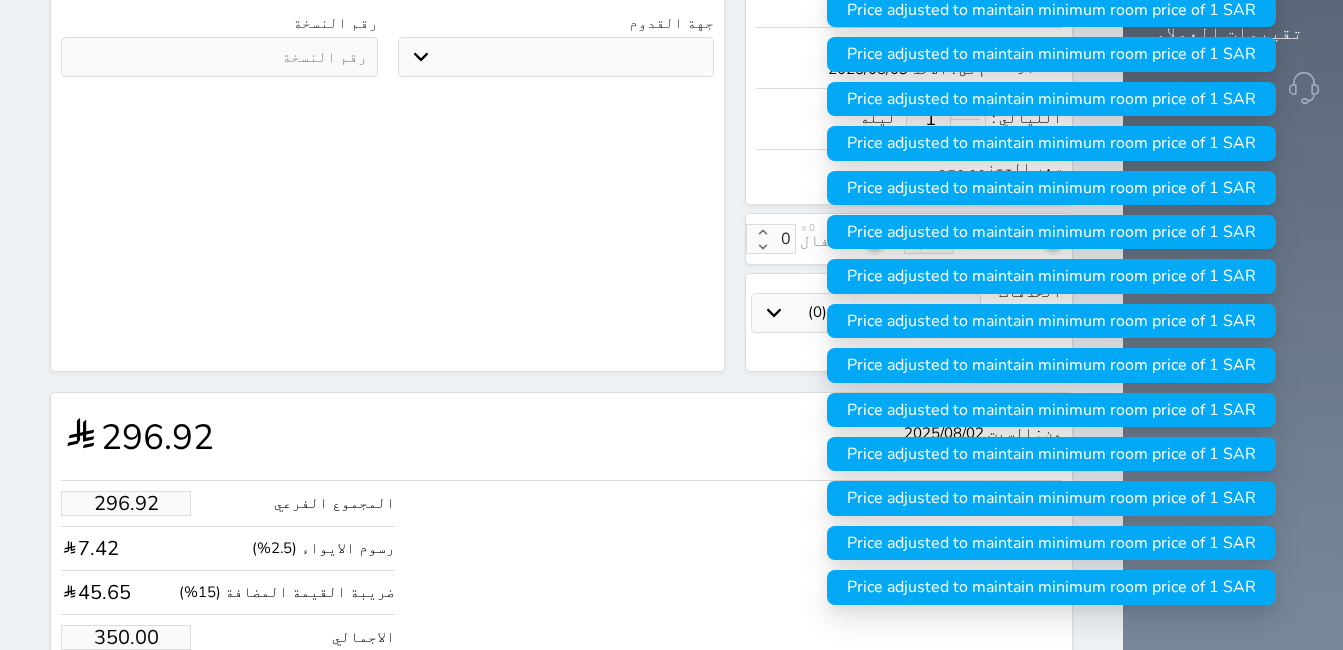 click on "حجز" at bounding box center (149, 698) 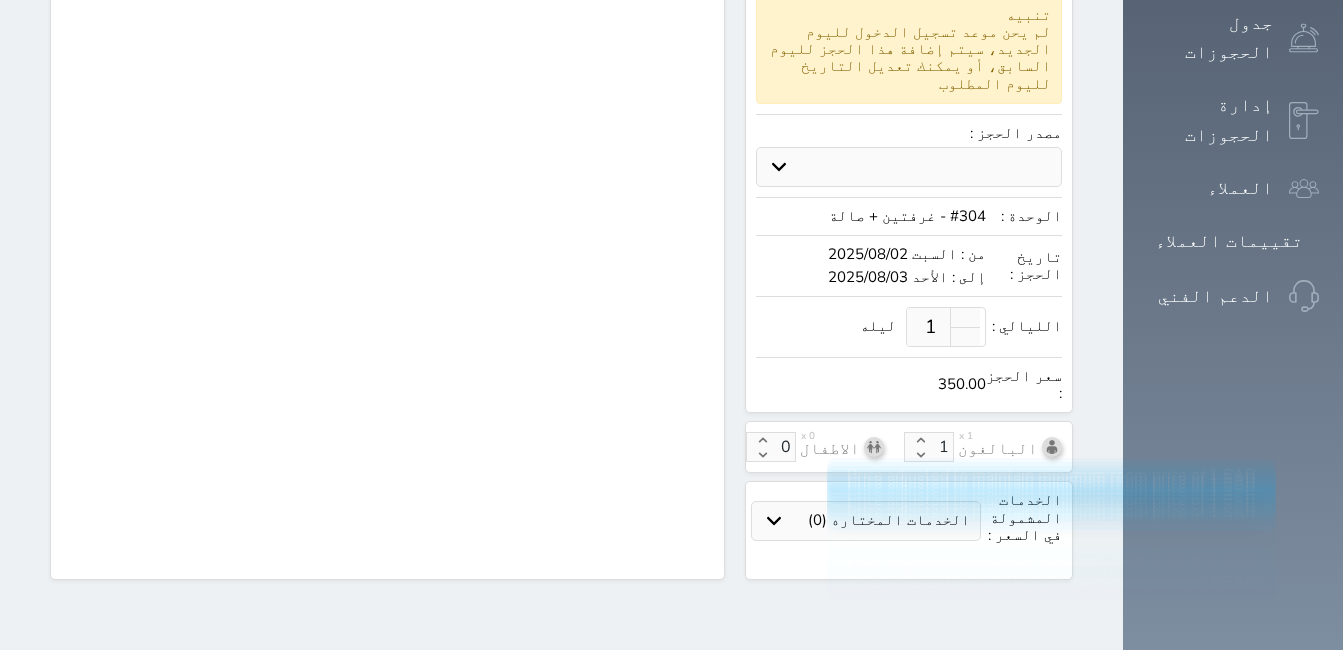 scroll, scrollTop: 337, scrollLeft: 0, axis: vertical 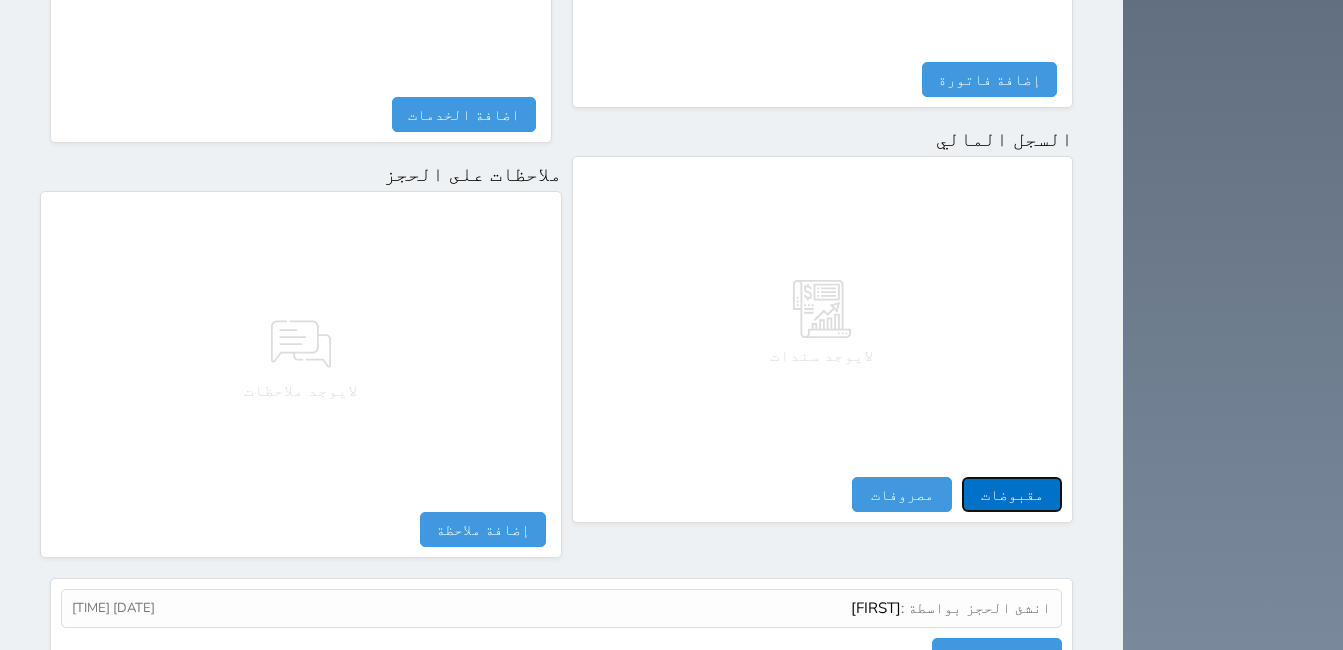 click on "مقبوضات" at bounding box center [1012, 494] 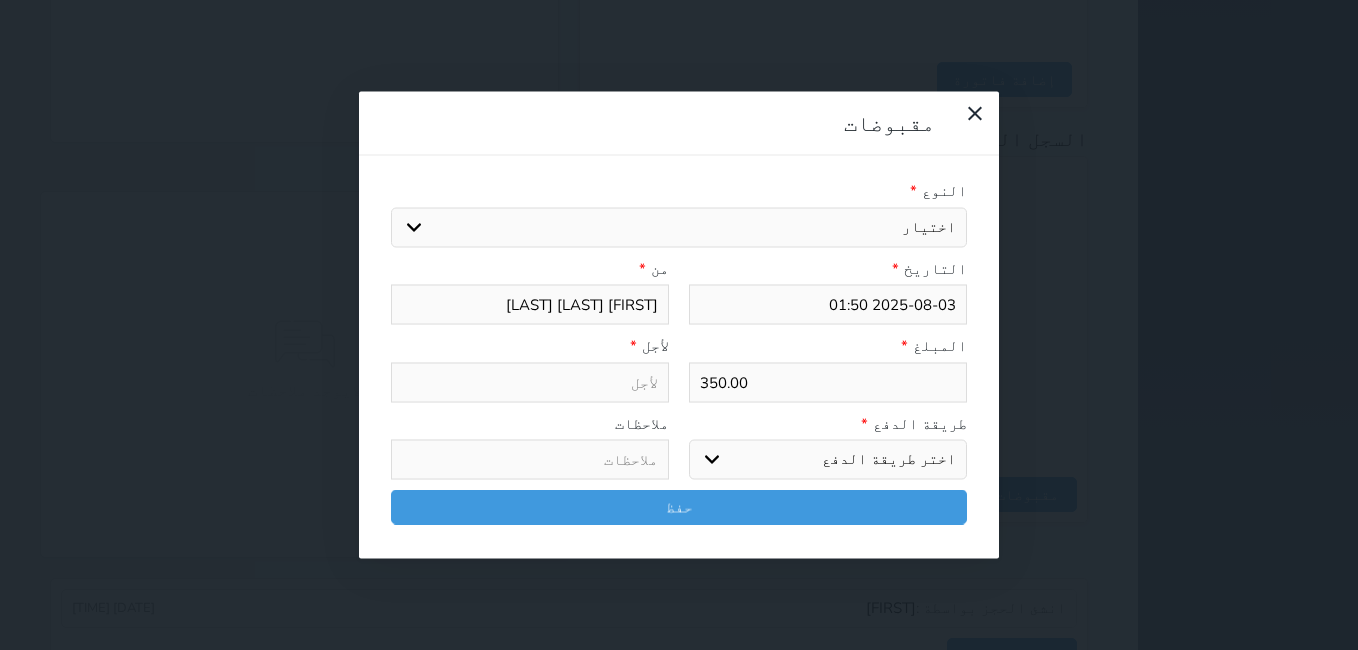 click on "اختيار   مقبوضات عامة قيمة إيجار فواتير تامين عربون لا ينطبق آخر مغسلة واي فاي - الإنترنت مواقف السيارات طعام الأغذية والمشروبات مشروبات المشروبات الباردة المشروبات الساخنة الإفطار غداء عشاء مخبز و كعك حمام سباحة الصالة الرياضية سبا و خدمات الجمال اختيار وإسقاط (خدمات النقل) ميني بار كابل - تلفزيون سرير إضافي تصفيف الشعر التسوق خدمات الجولات السياحية المنظمة خدمات الدليل السياحي" at bounding box center [679, 227] 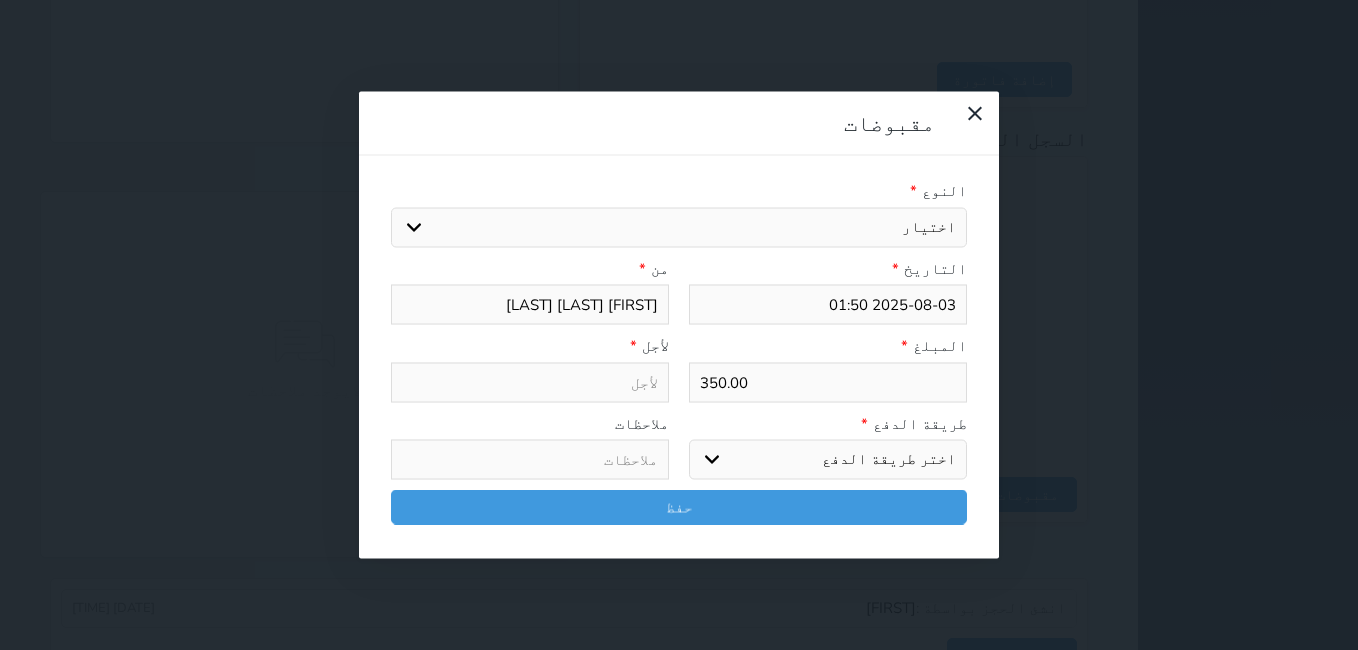 click on "اختيار   مقبوضات عامة قيمة إيجار فواتير تامين عربون لا ينطبق آخر مغسلة واي فاي - الإنترنت مواقف السيارات طعام الأغذية والمشروبات مشروبات المشروبات الباردة المشروبات الساخنة الإفطار غداء عشاء مخبز و كعك حمام سباحة الصالة الرياضية سبا و خدمات الجمال اختيار وإسقاط (خدمات النقل) ميني بار كابل - تلفزيون سرير إضافي تصفيف الشعر التسوق خدمات الجولات السياحية المنظمة خدمات الدليل السياحي" at bounding box center (679, 227) 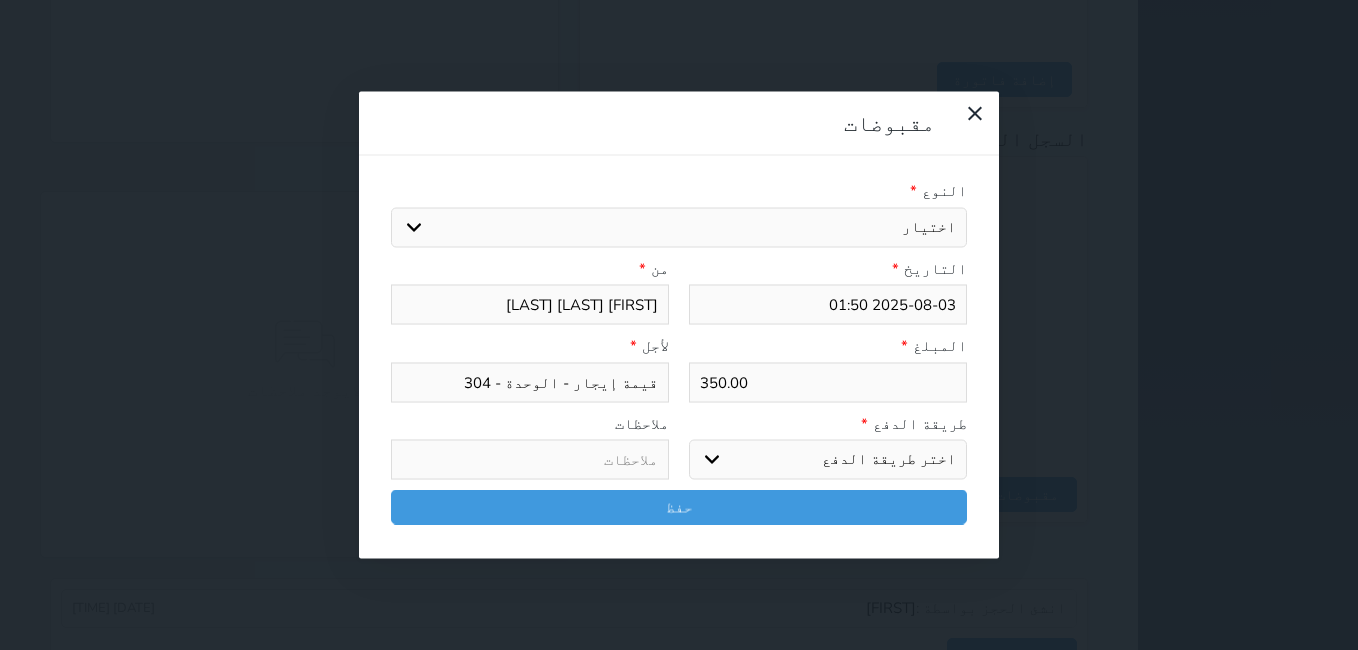 click on "اختر طريقة الدفع   دفع نقدى   تحويل بنكى   مدى   بطاقة ائتمان   آجل" at bounding box center [828, 460] 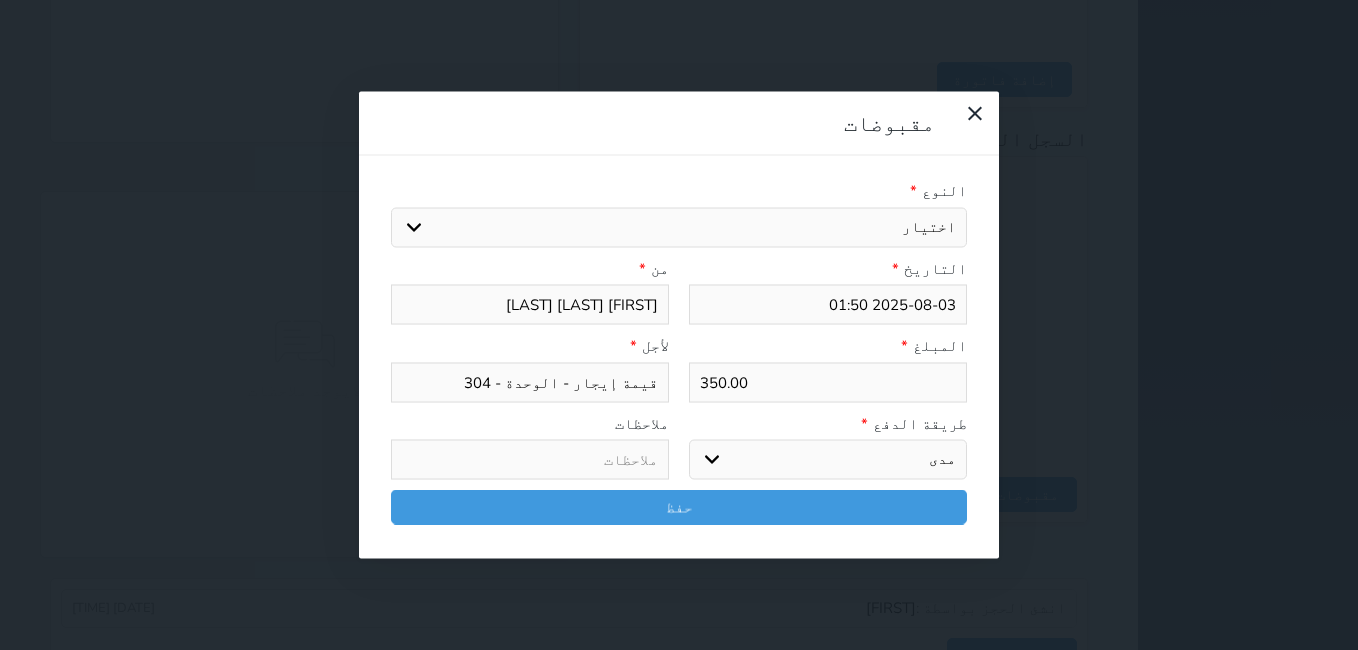 click on "اختر طريقة الدفع   دفع نقدى   تحويل بنكى   مدى   بطاقة ائتمان   آجل" at bounding box center [828, 460] 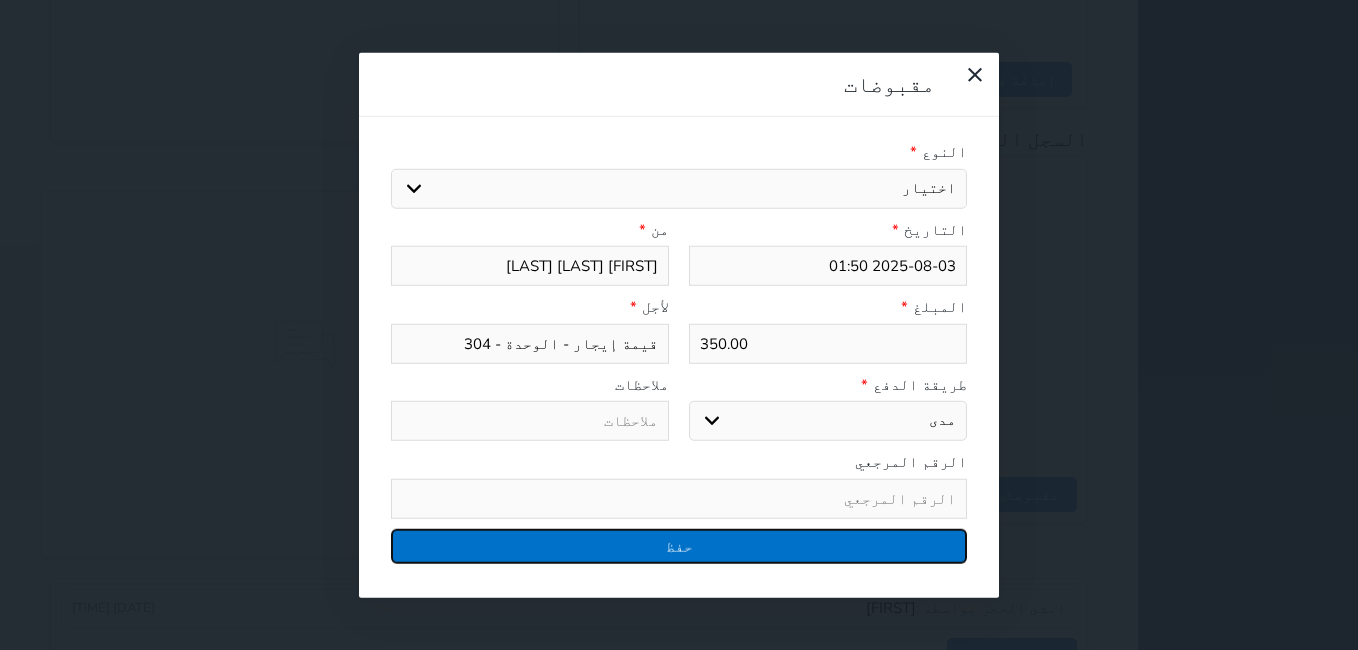 click on "حفظ" at bounding box center (679, 545) 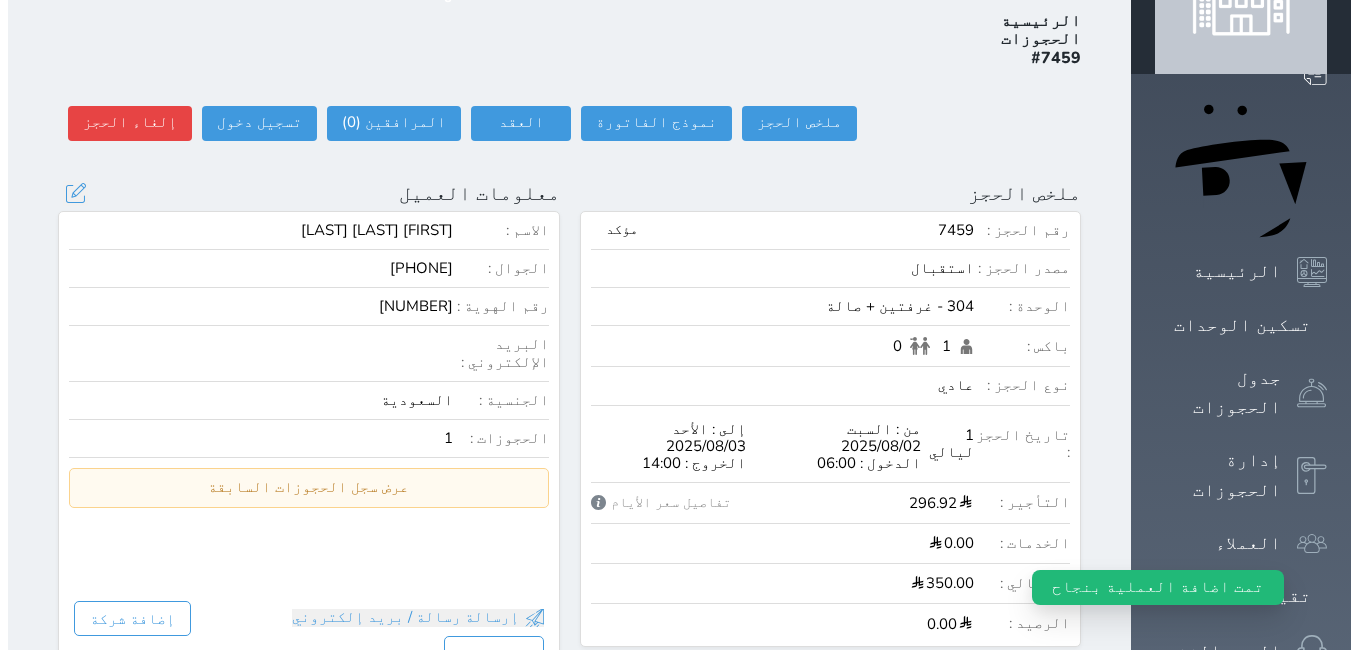 scroll, scrollTop: 52, scrollLeft: 0, axis: vertical 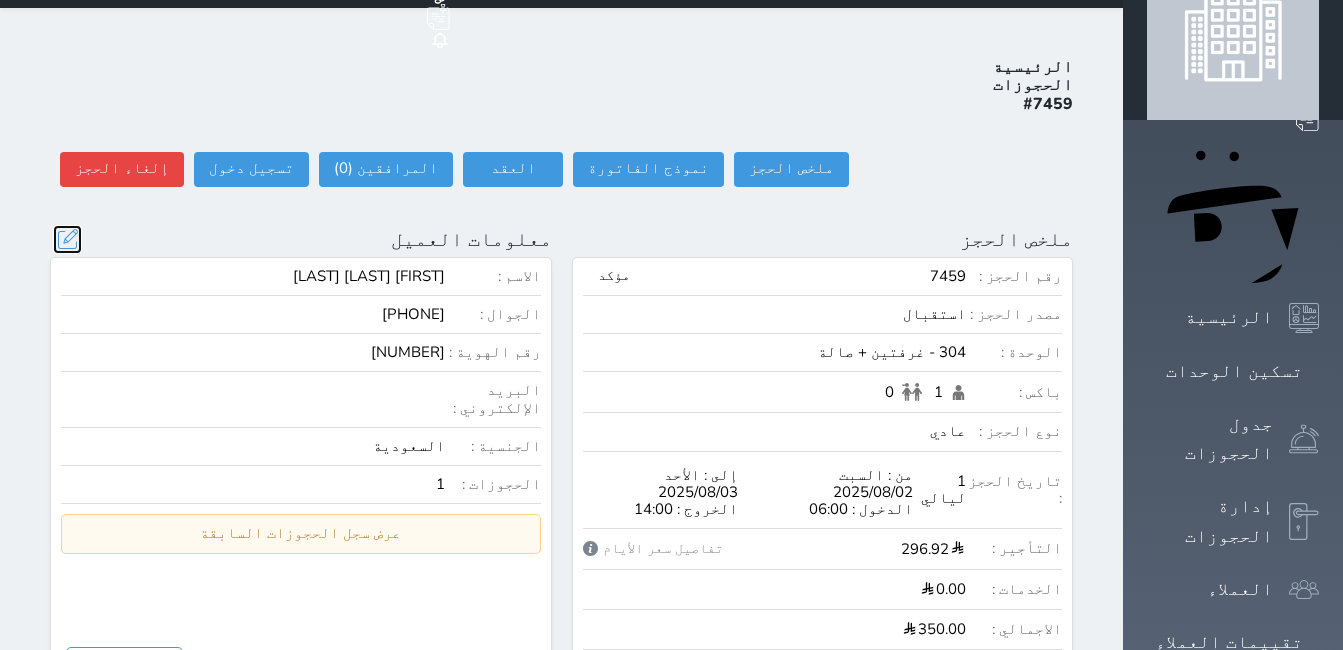click at bounding box center [67, 239] 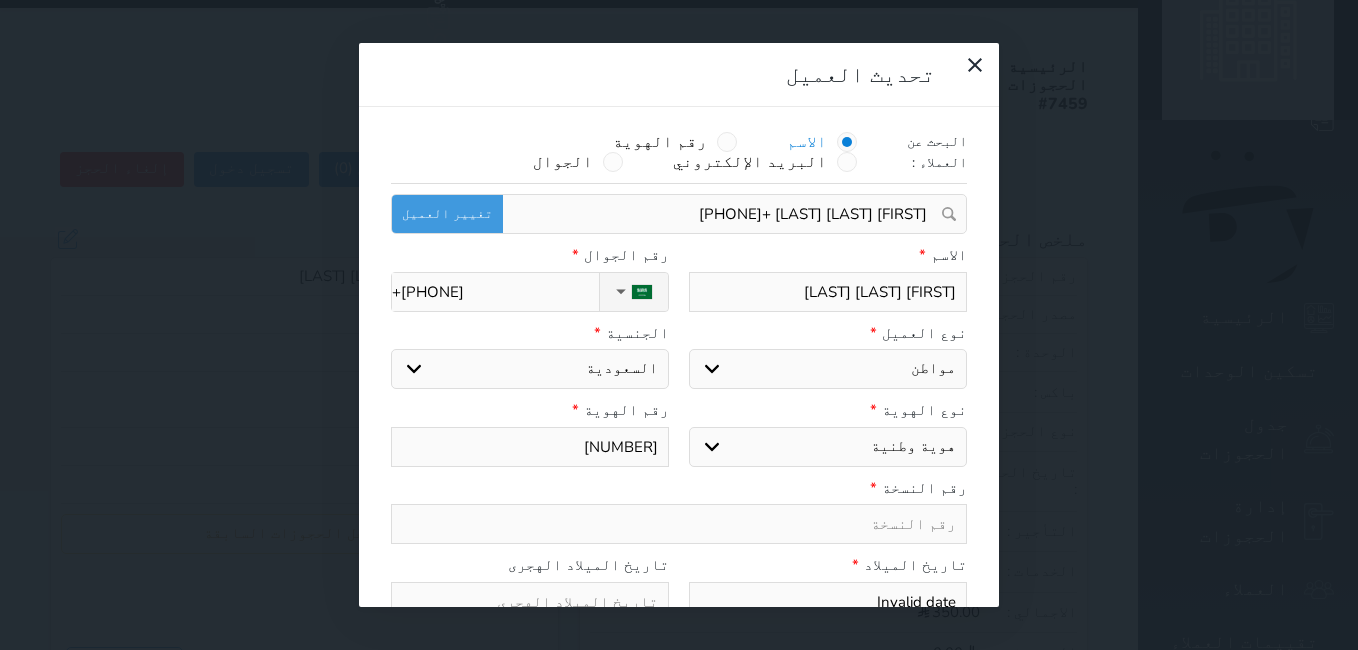 click on "+[PHONE]" at bounding box center (495, 292) 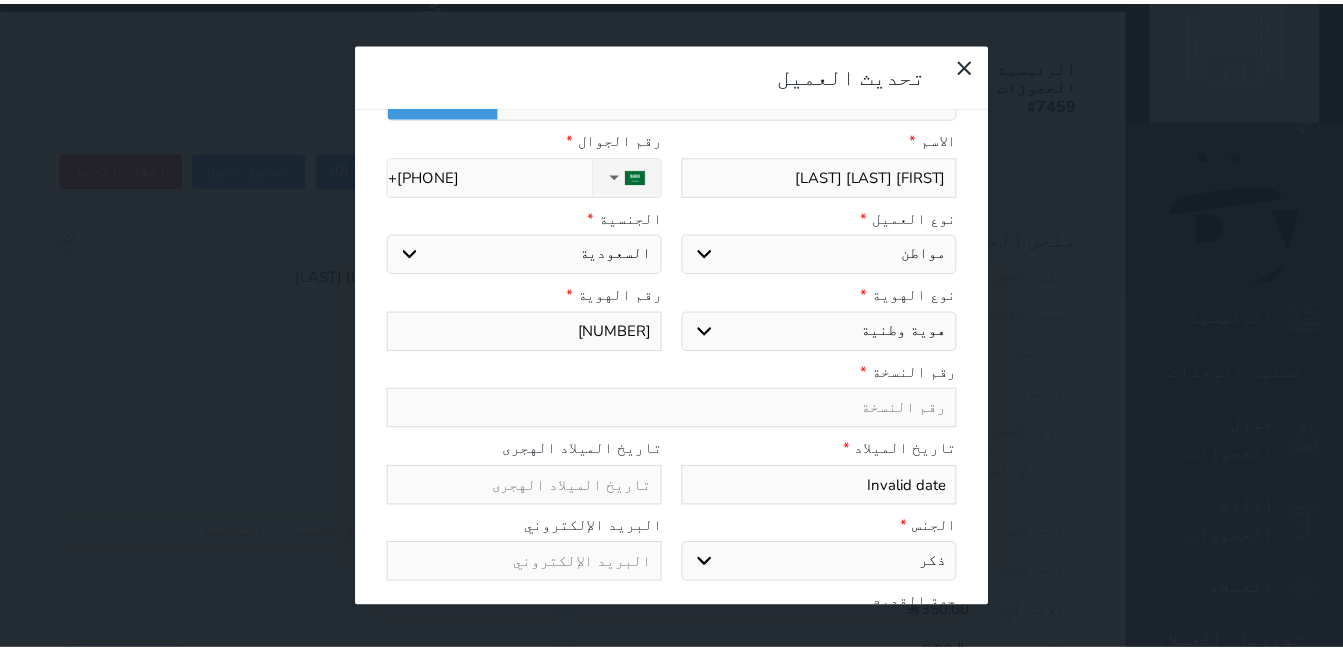 scroll, scrollTop: 200, scrollLeft: 0, axis: vertical 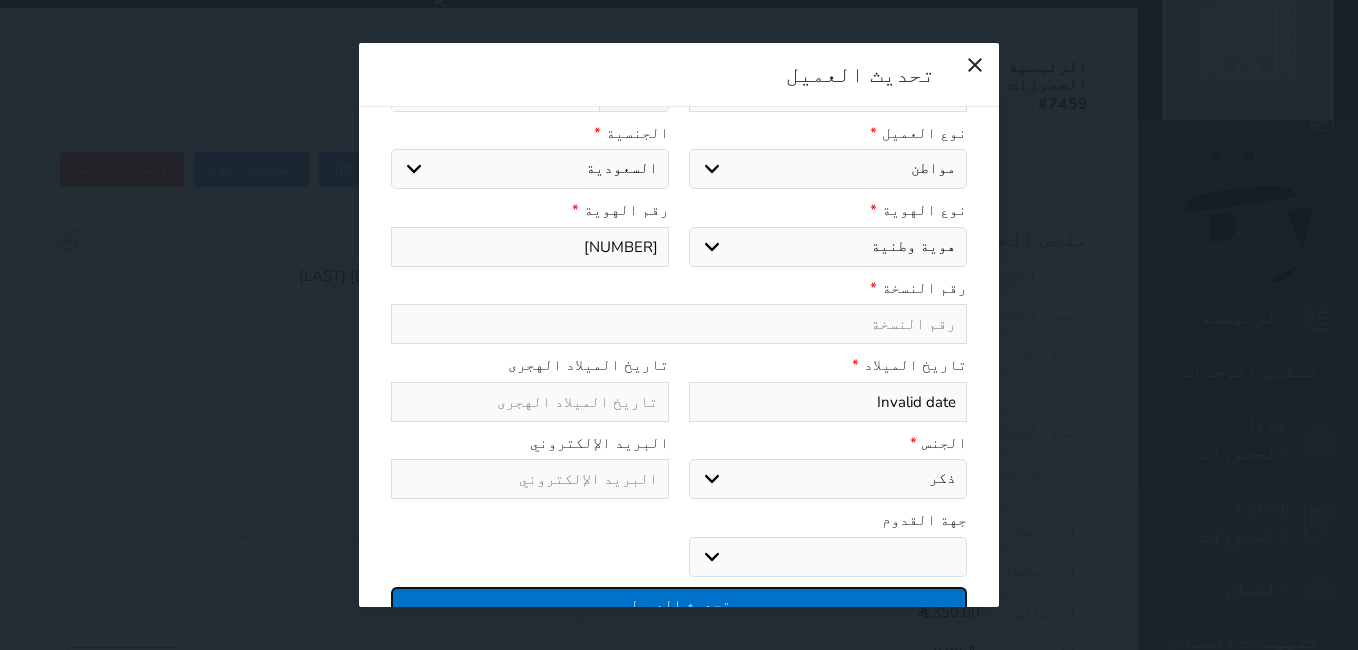 click on "تحديث العميل" at bounding box center [679, 604] 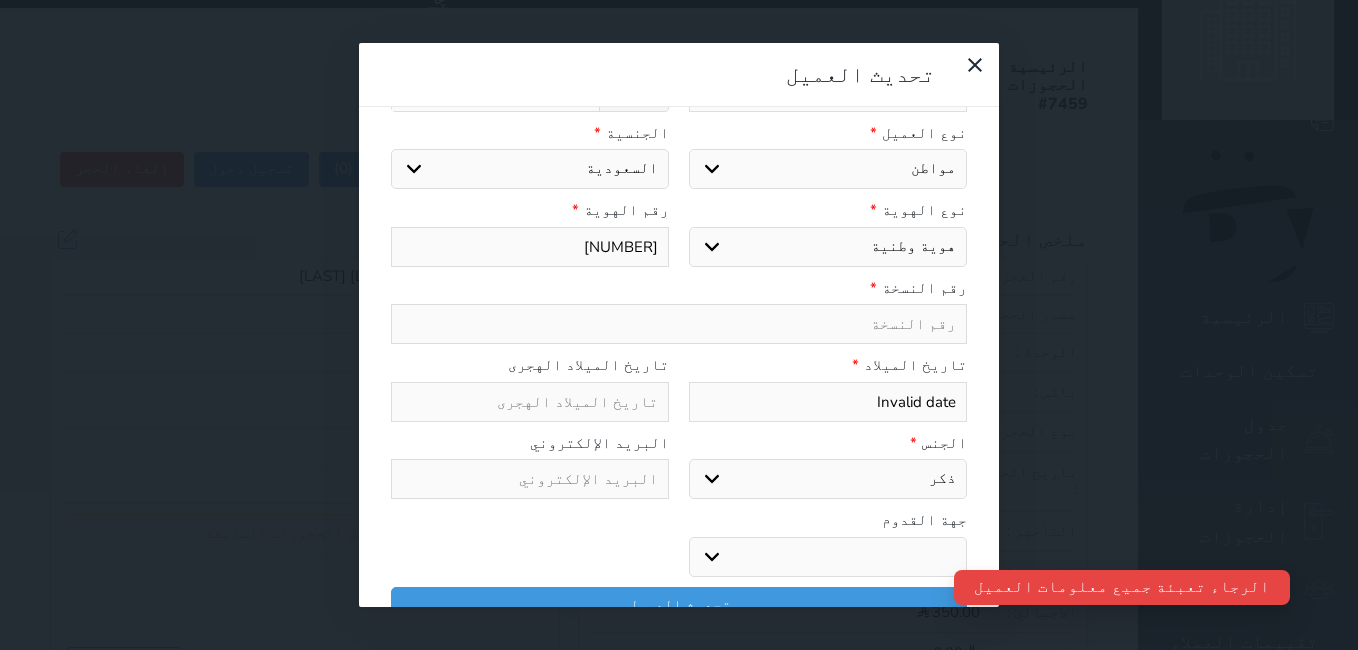 click on "جو
بحر
ارض" at bounding box center (828, 557) 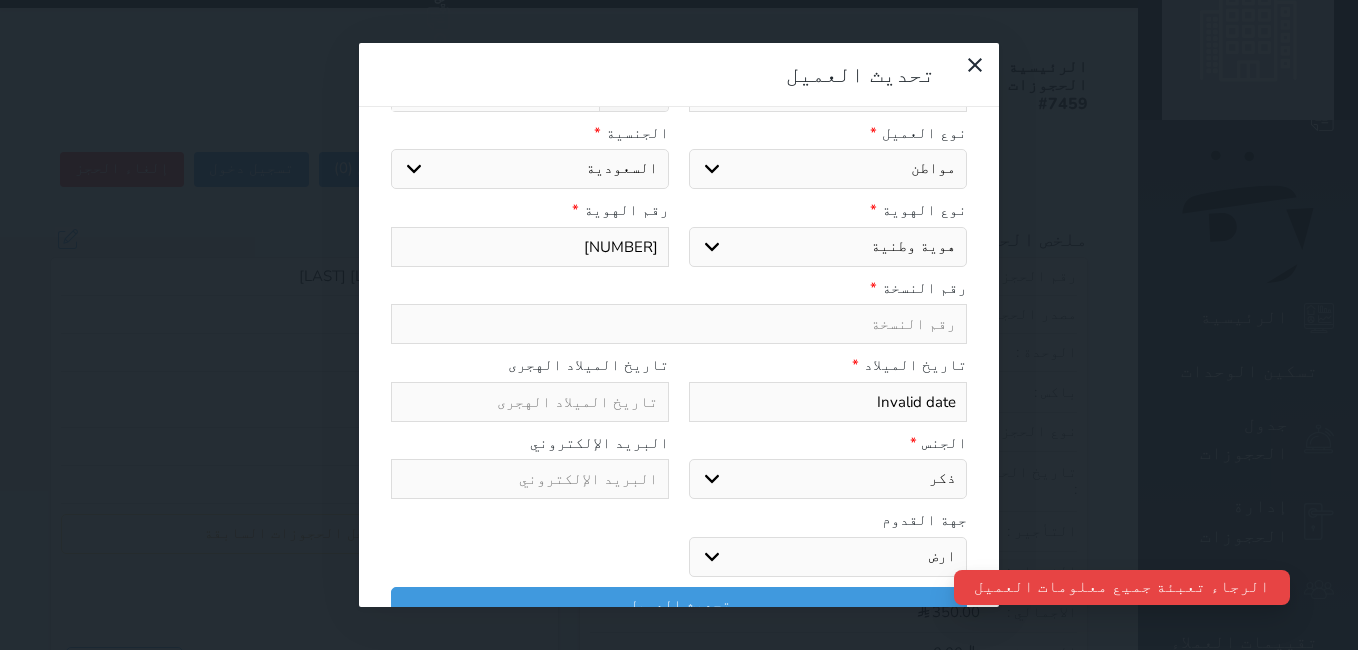 click on "جو
بحر
ارض" at bounding box center [828, 557] 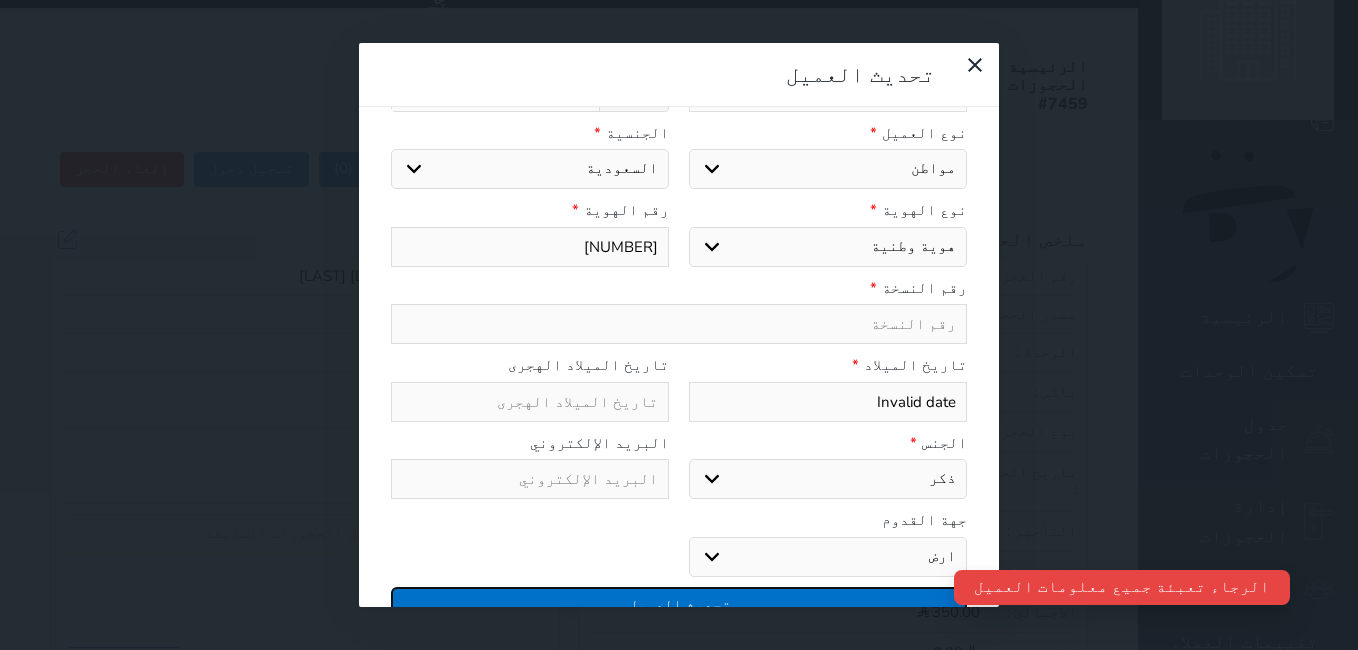 click on "تحديث العميل" at bounding box center [679, 604] 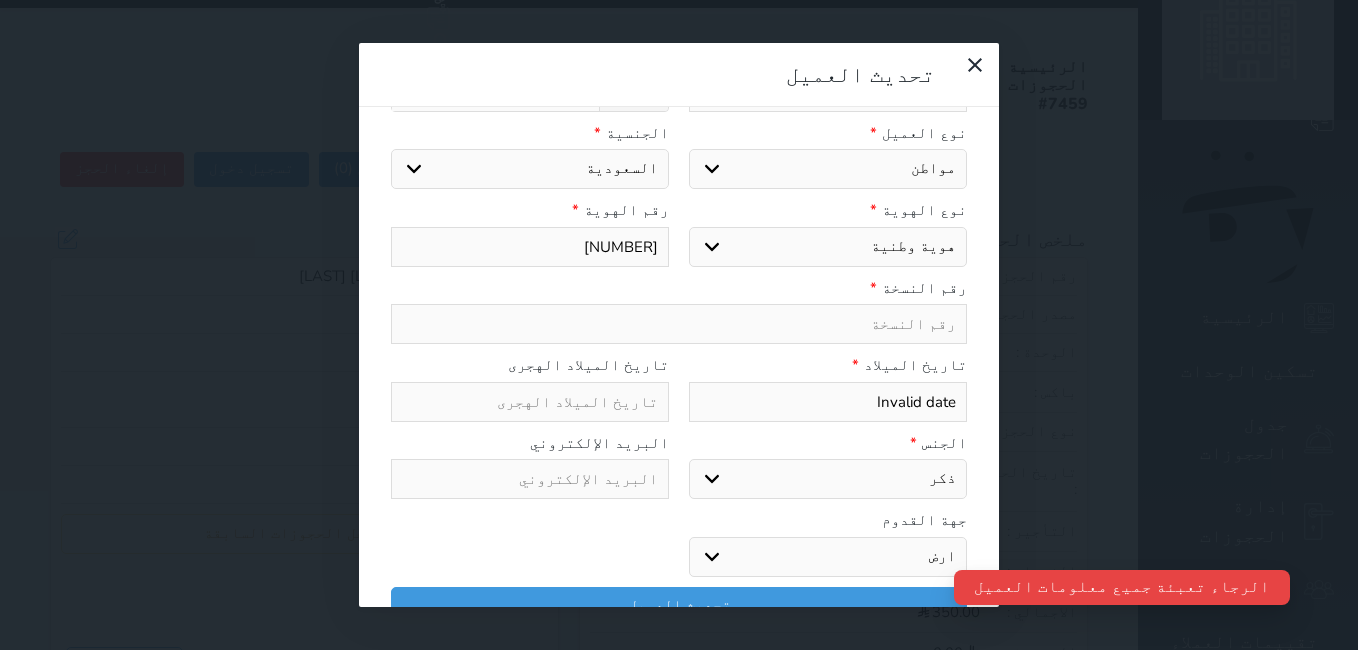 click at bounding box center (679, 324) 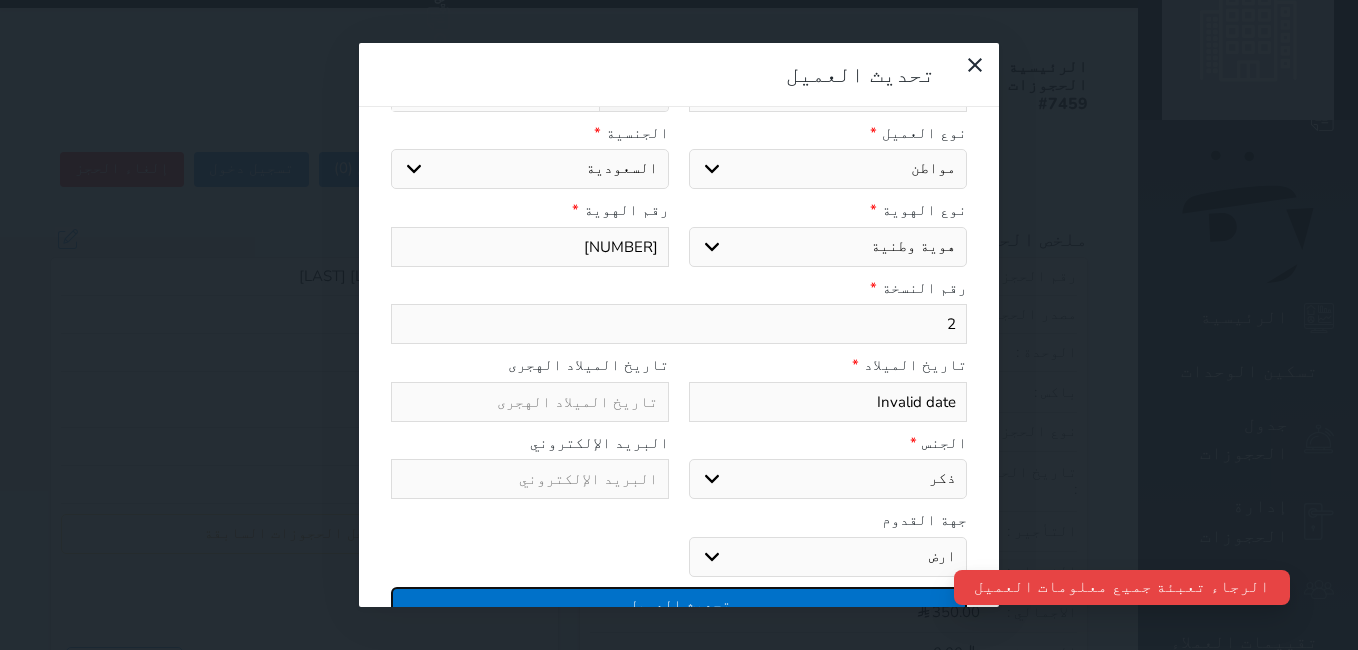 click on "تحديث العميل" at bounding box center [679, 604] 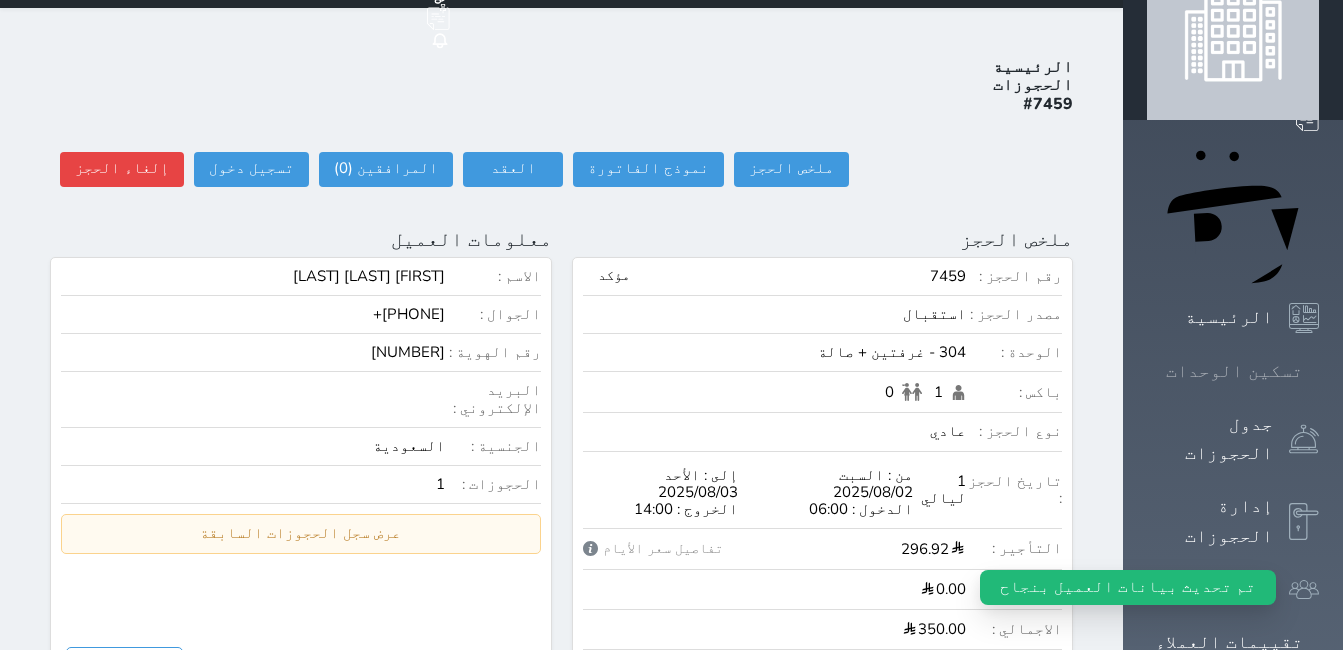click on "تسكين الوحدات" at bounding box center [1234, 371] 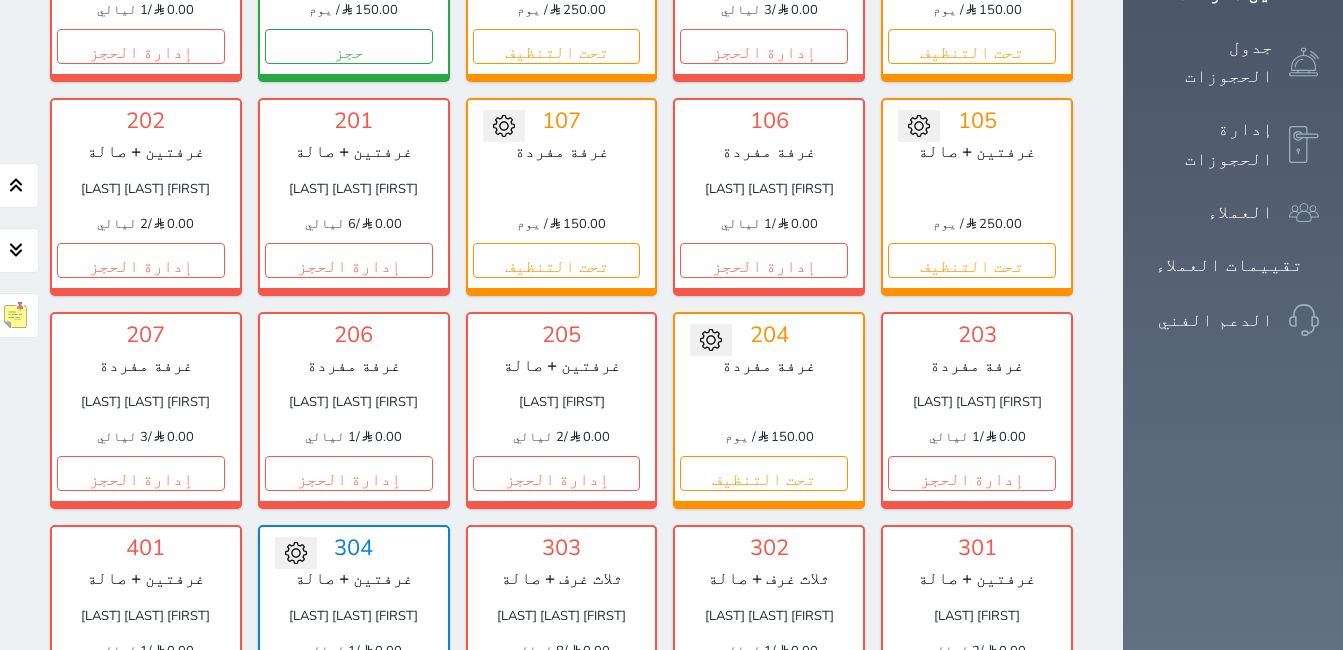 scroll, scrollTop: 478, scrollLeft: 0, axis: vertical 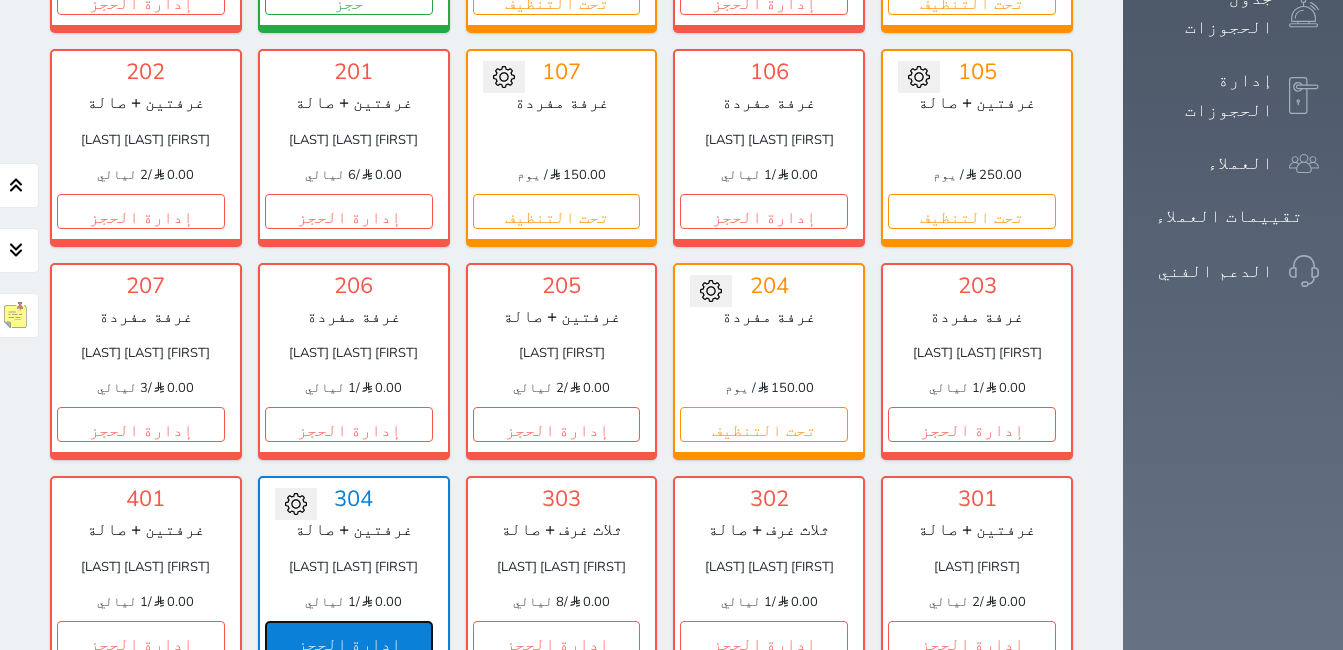 click on "إدارة الحجز" at bounding box center (349, 638) 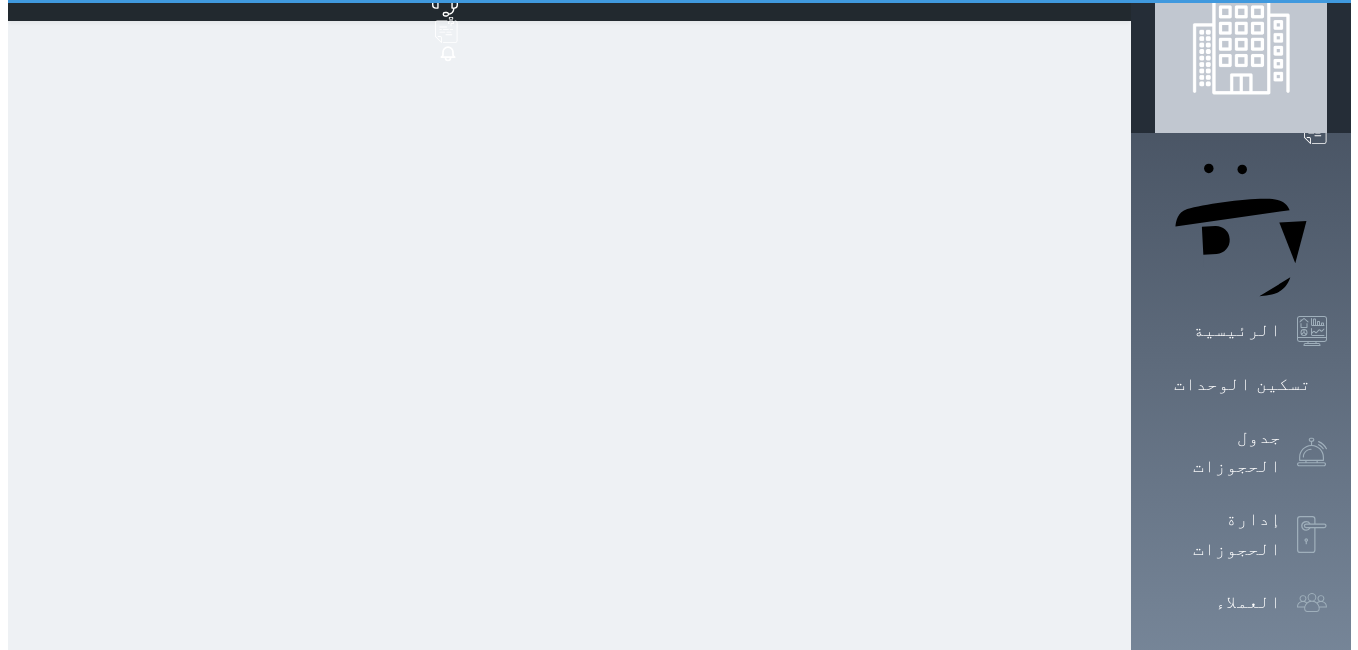 scroll, scrollTop: 0, scrollLeft: 0, axis: both 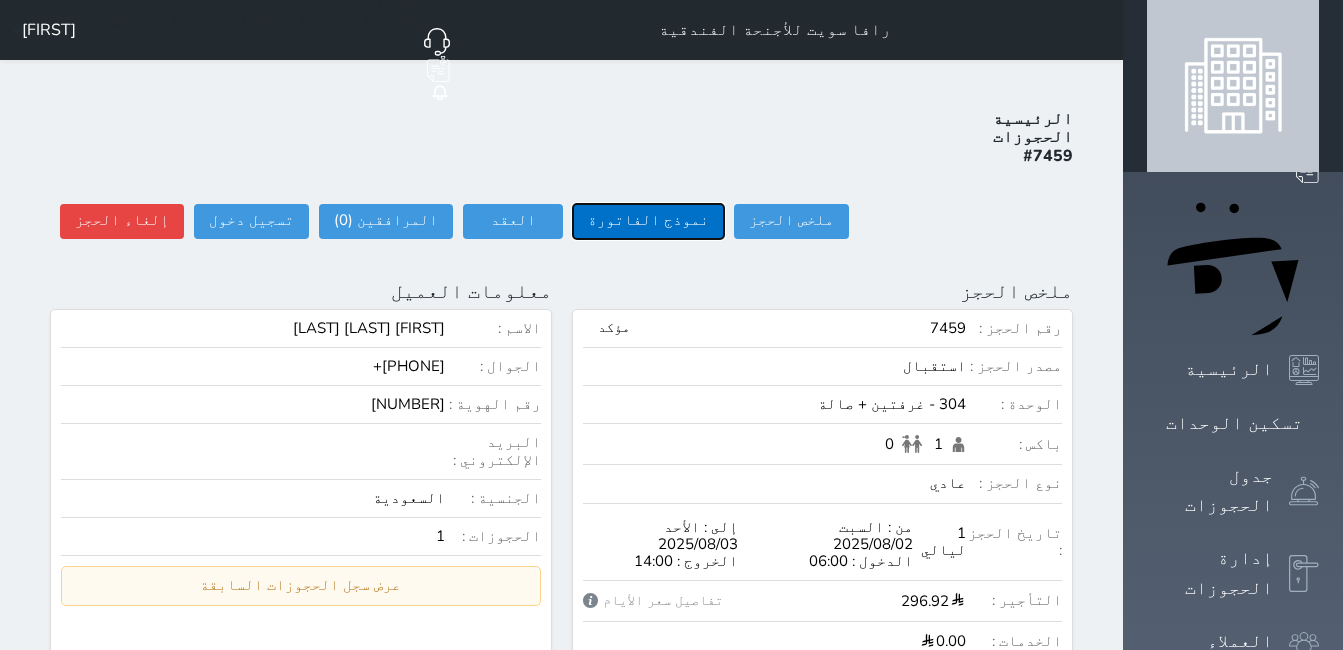 click on "نموذج الفاتورة" at bounding box center [648, 221] 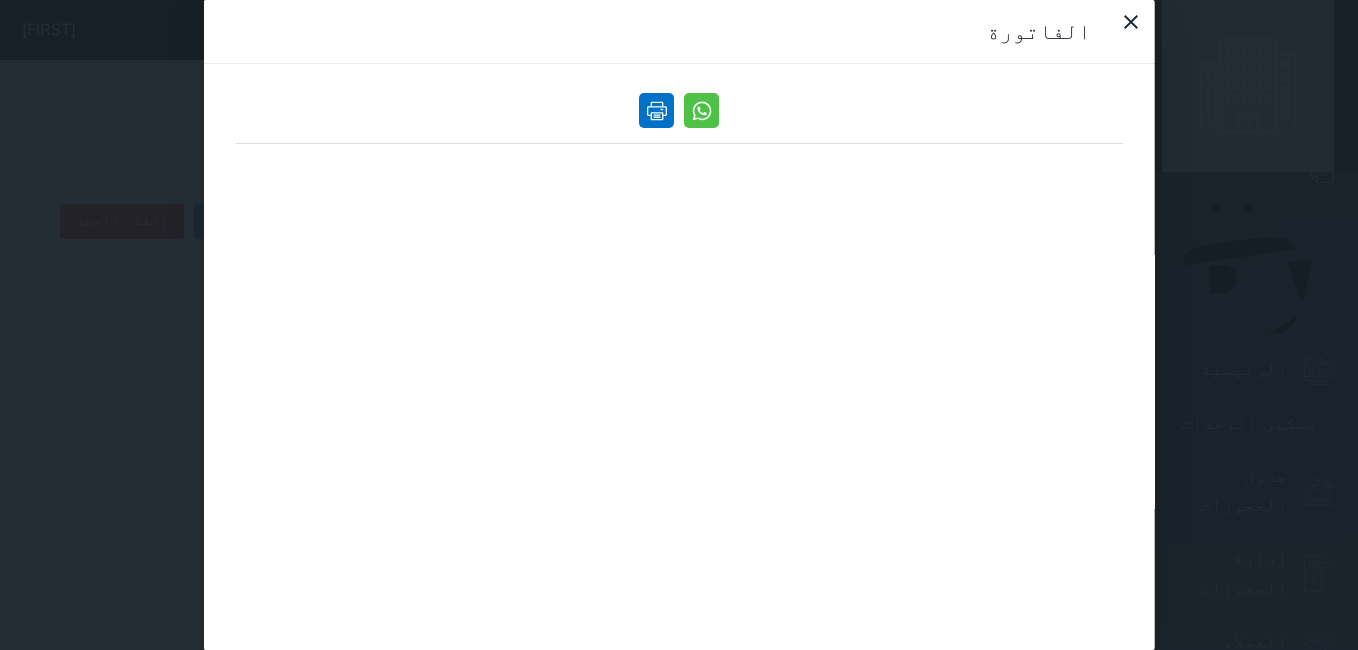 click at bounding box center (656, 110) 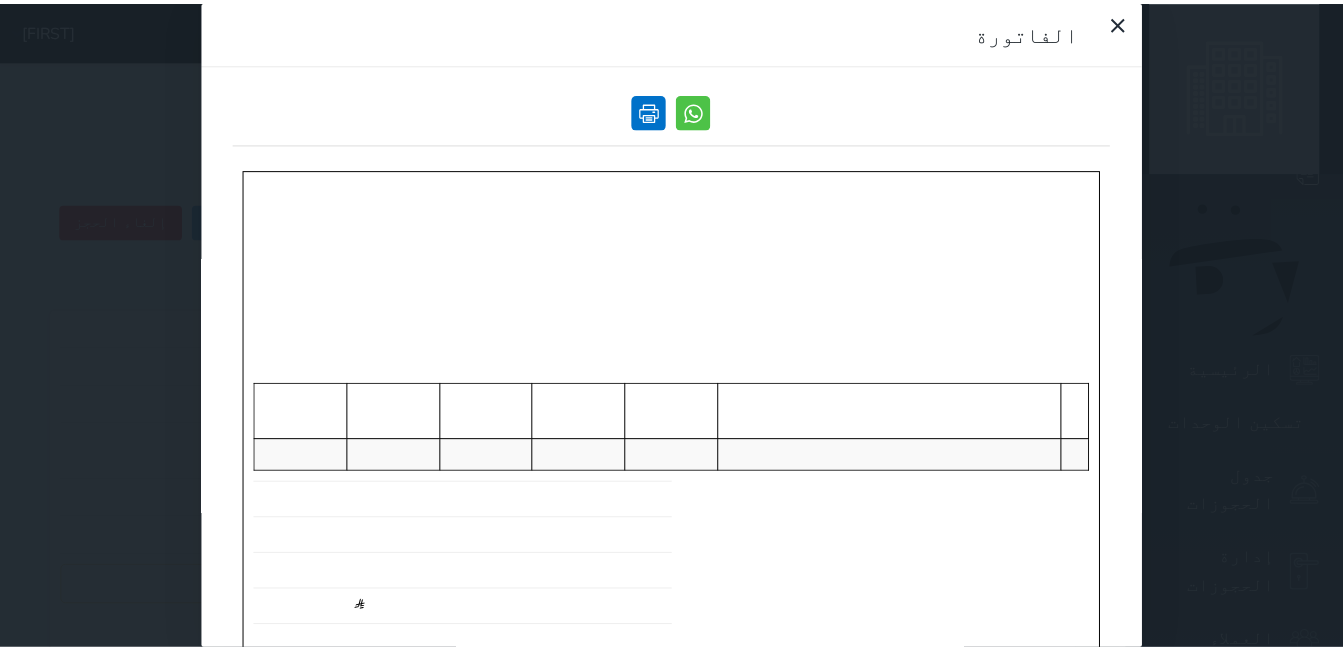 scroll, scrollTop: 0, scrollLeft: 0, axis: both 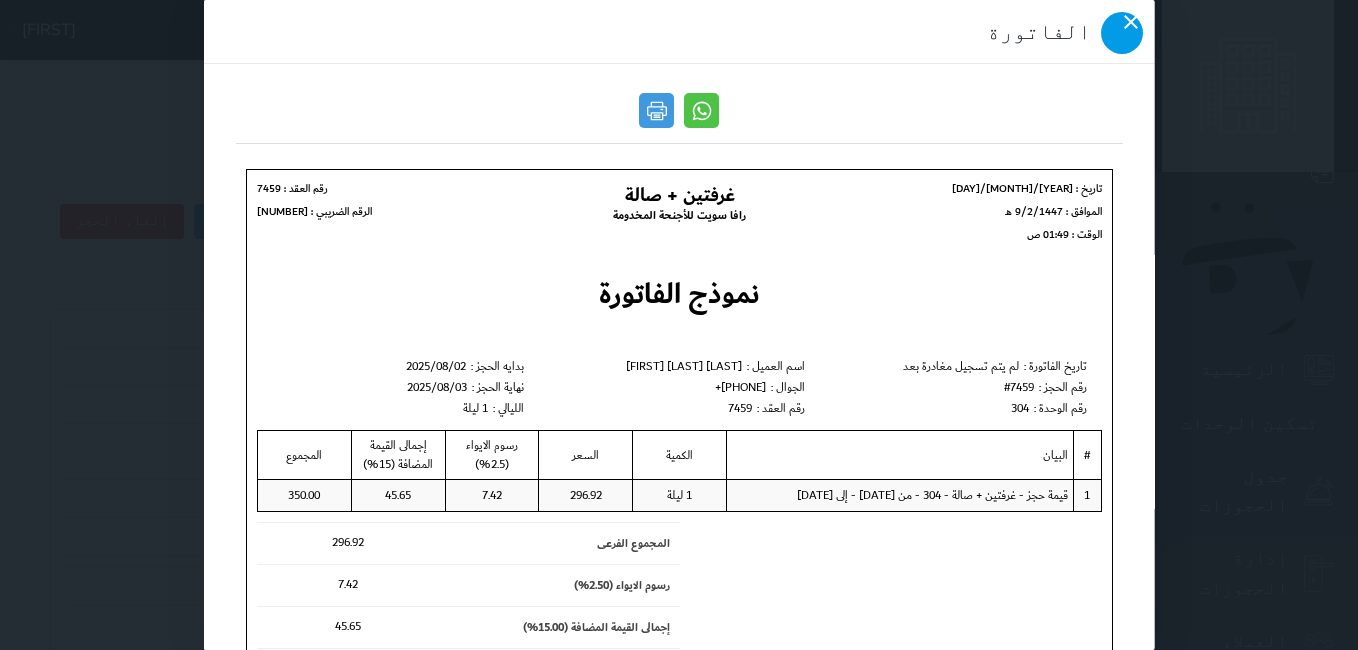 click 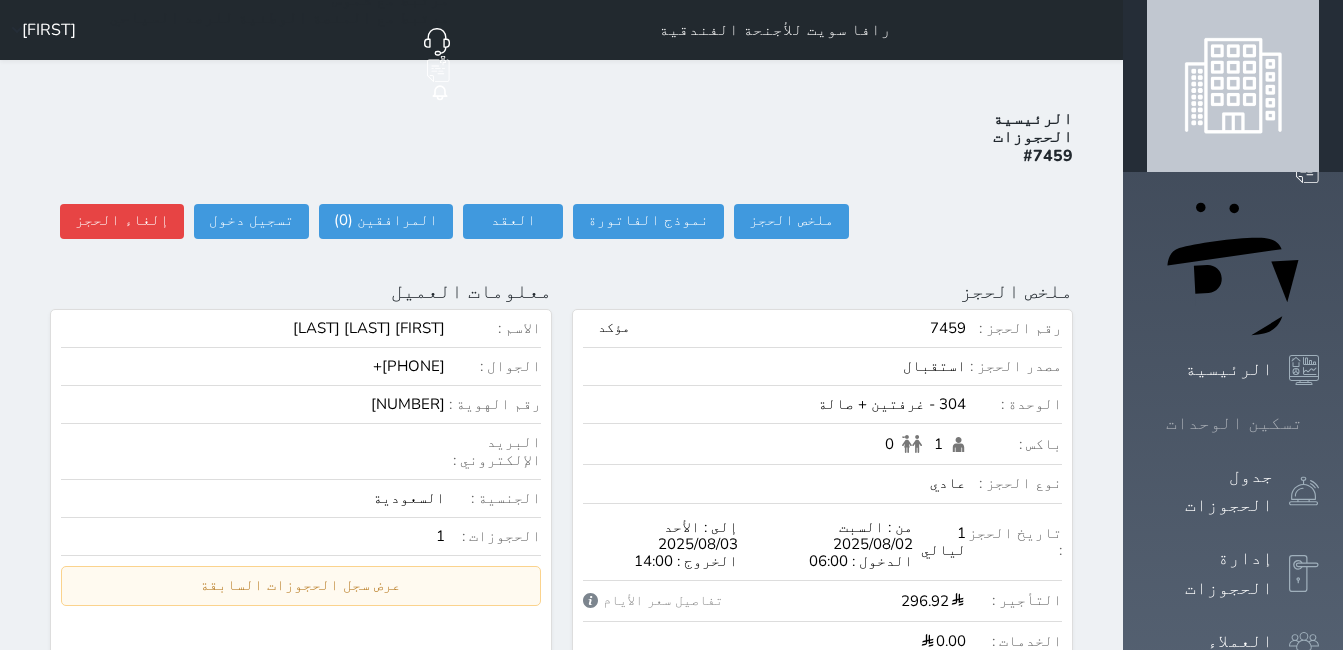 click on "تسكين الوحدات" at bounding box center (1234, 423) 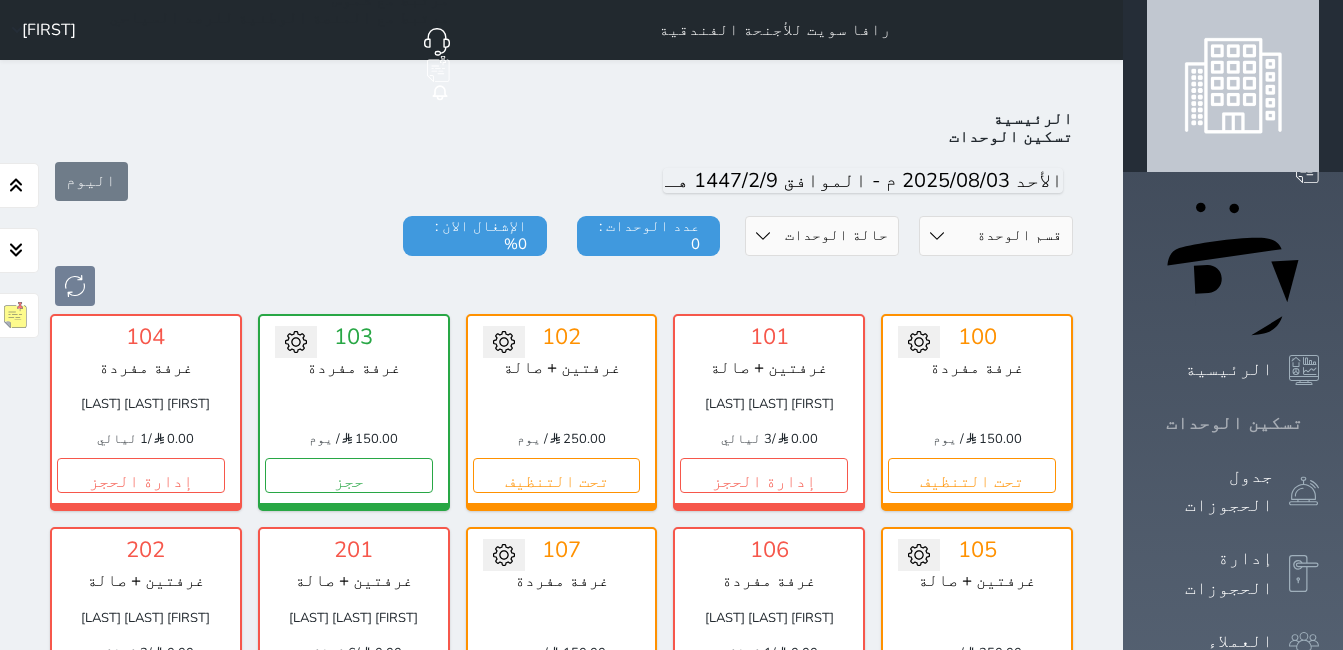 scroll, scrollTop: 78, scrollLeft: 0, axis: vertical 